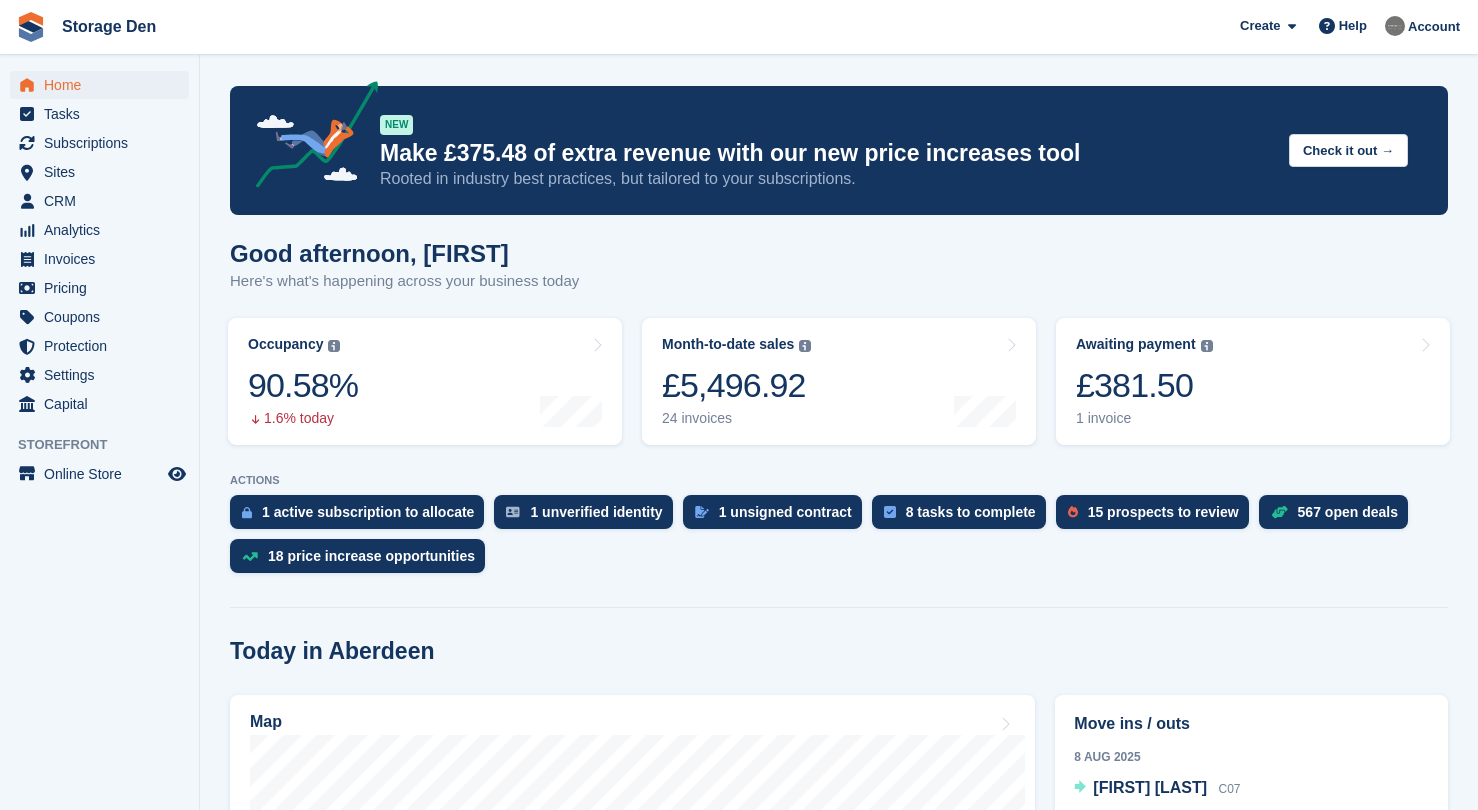 scroll, scrollTop: 0, scrollLeft: 0, axis: both 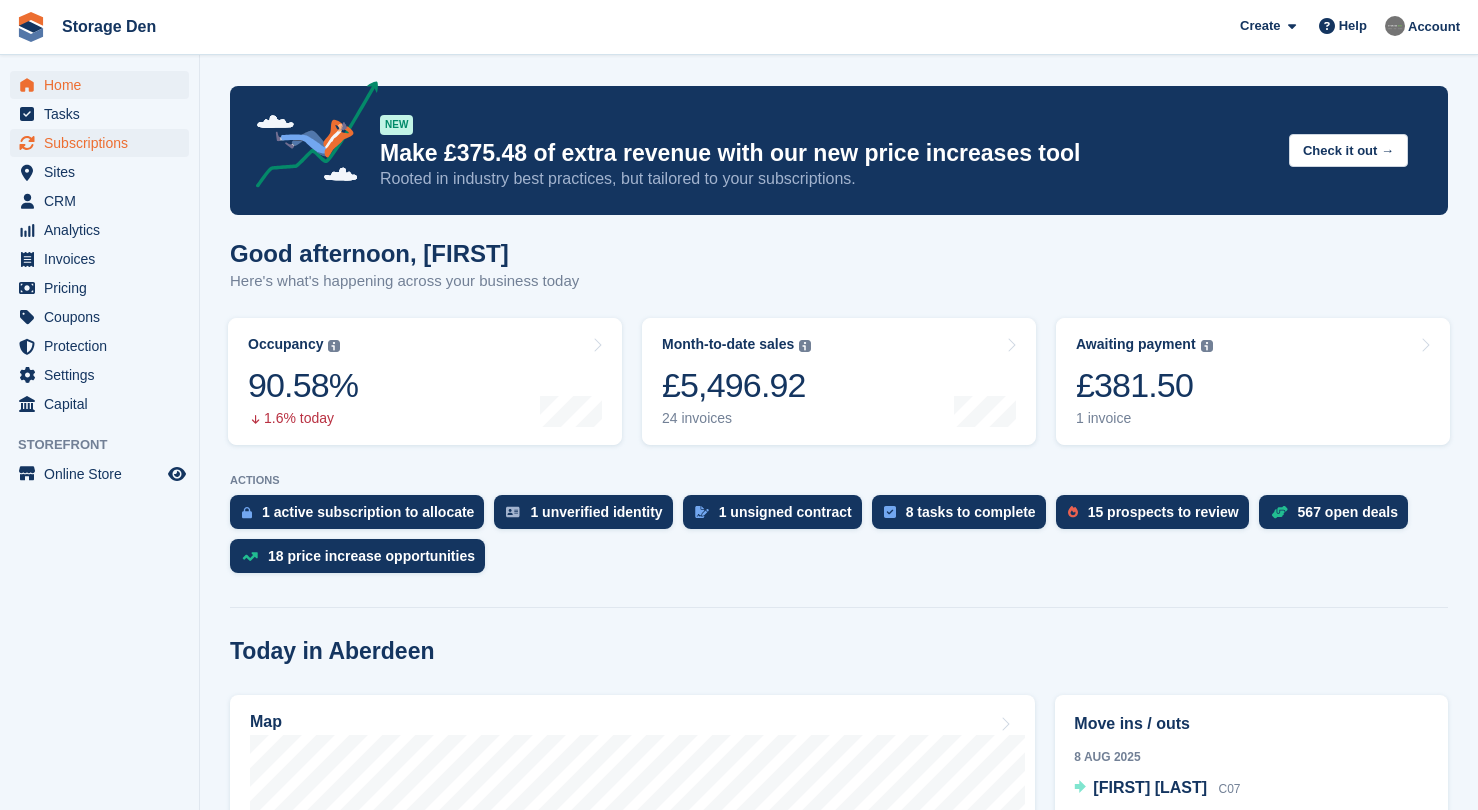 click on "Subscriptions" at bounding box center (104, 143) 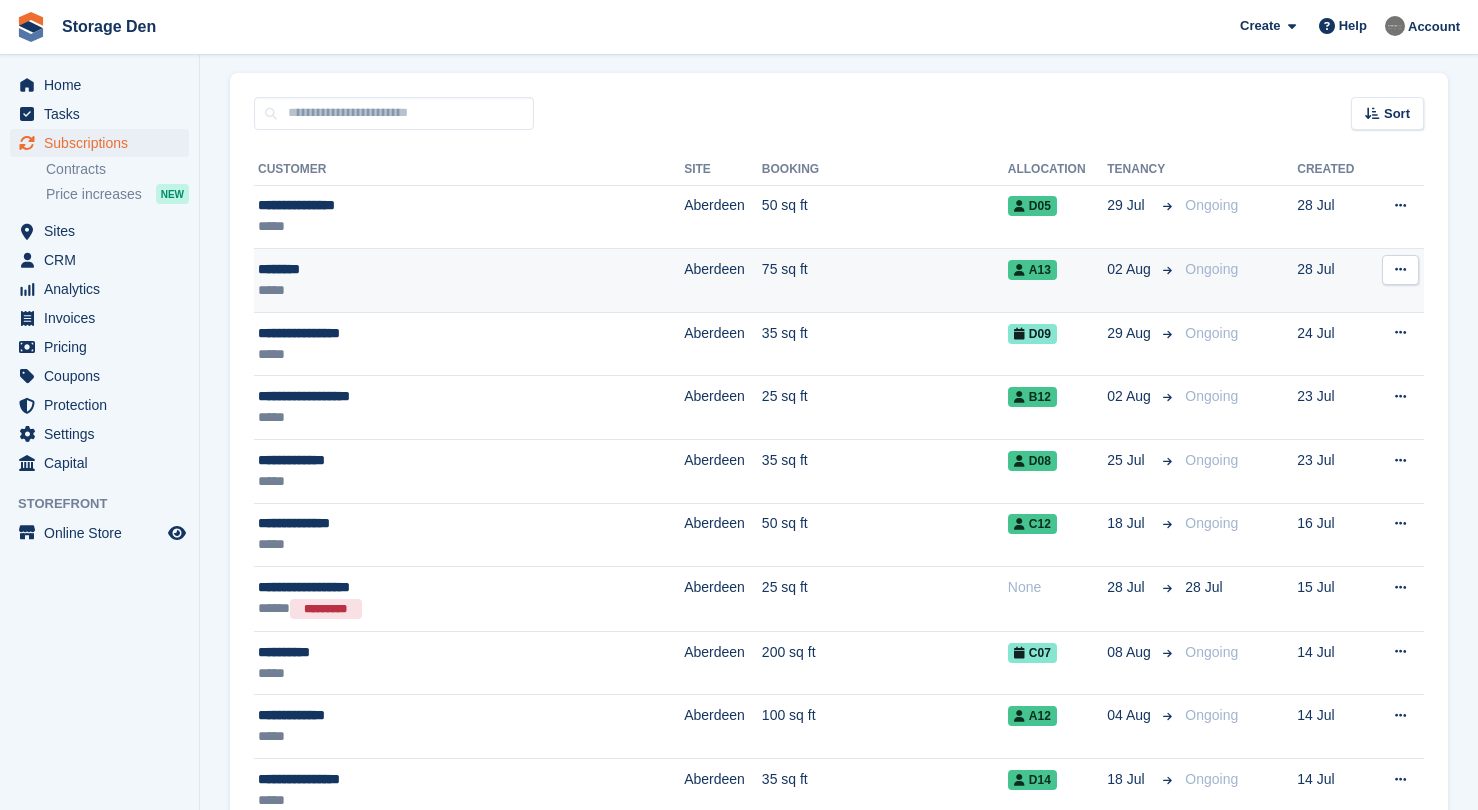 scroll, scrollTop: 488, scrollLeft: 0, axis: vertical 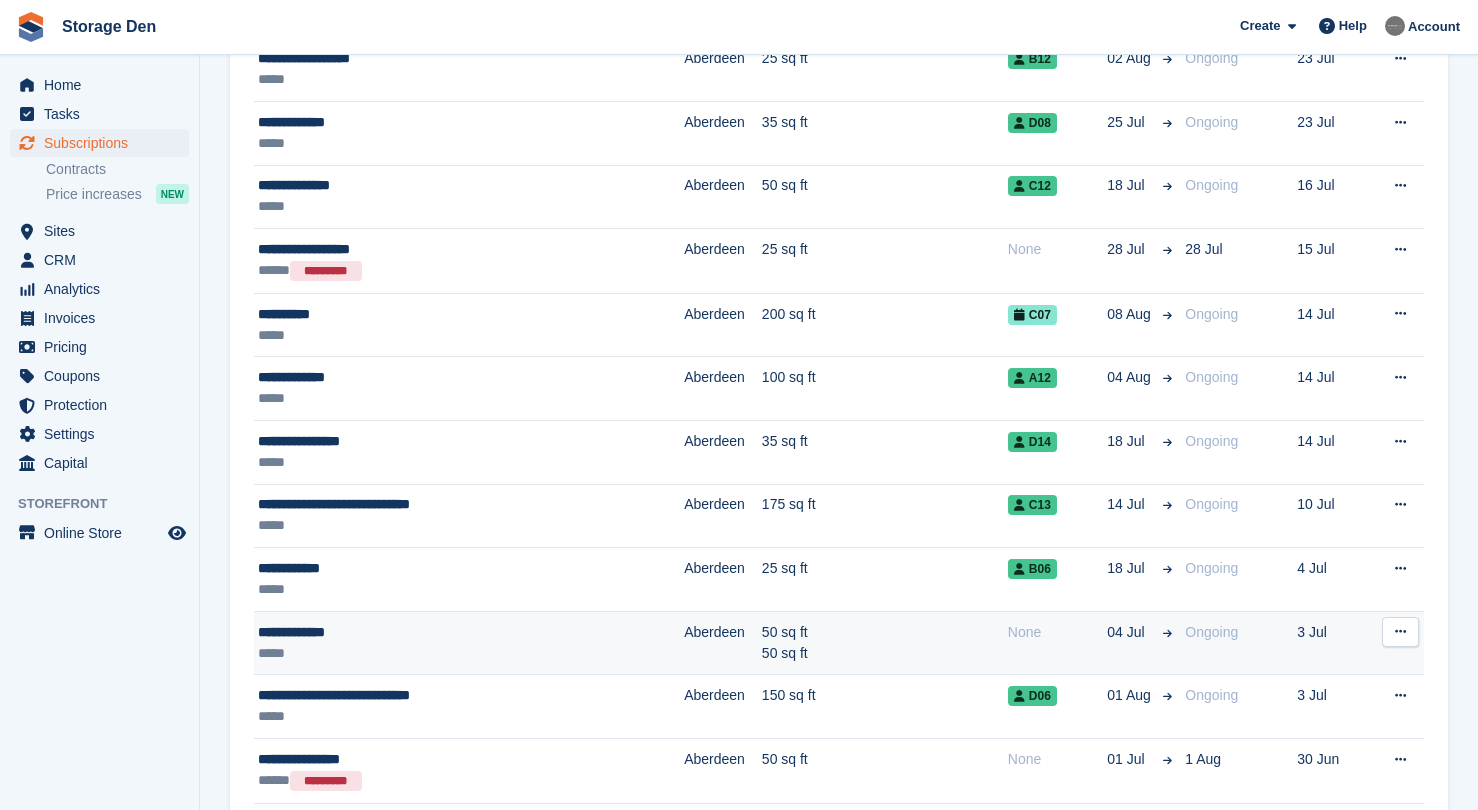 click at bounding box center [1400, 632] 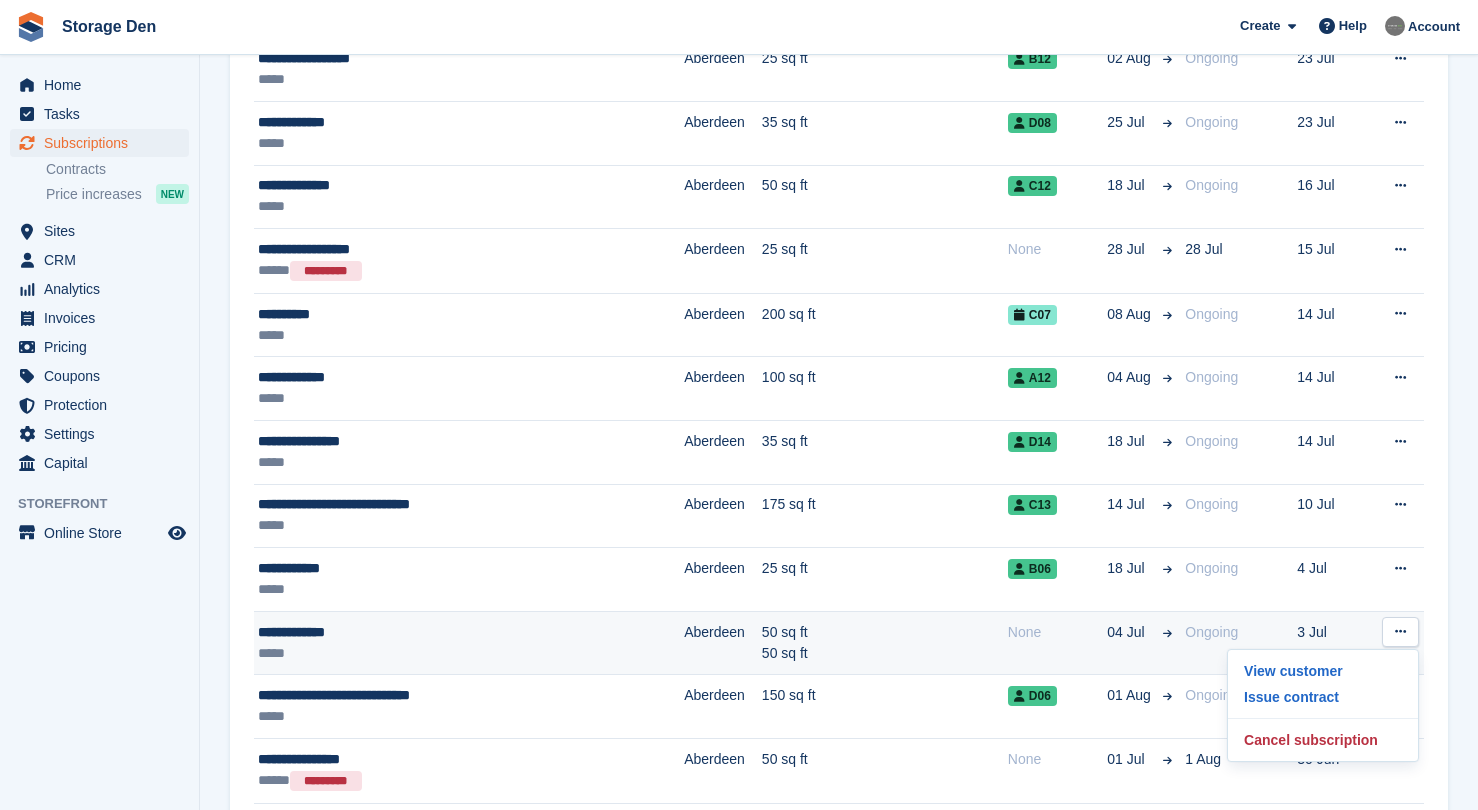 click on "**********" at bounding box center [424, 632] 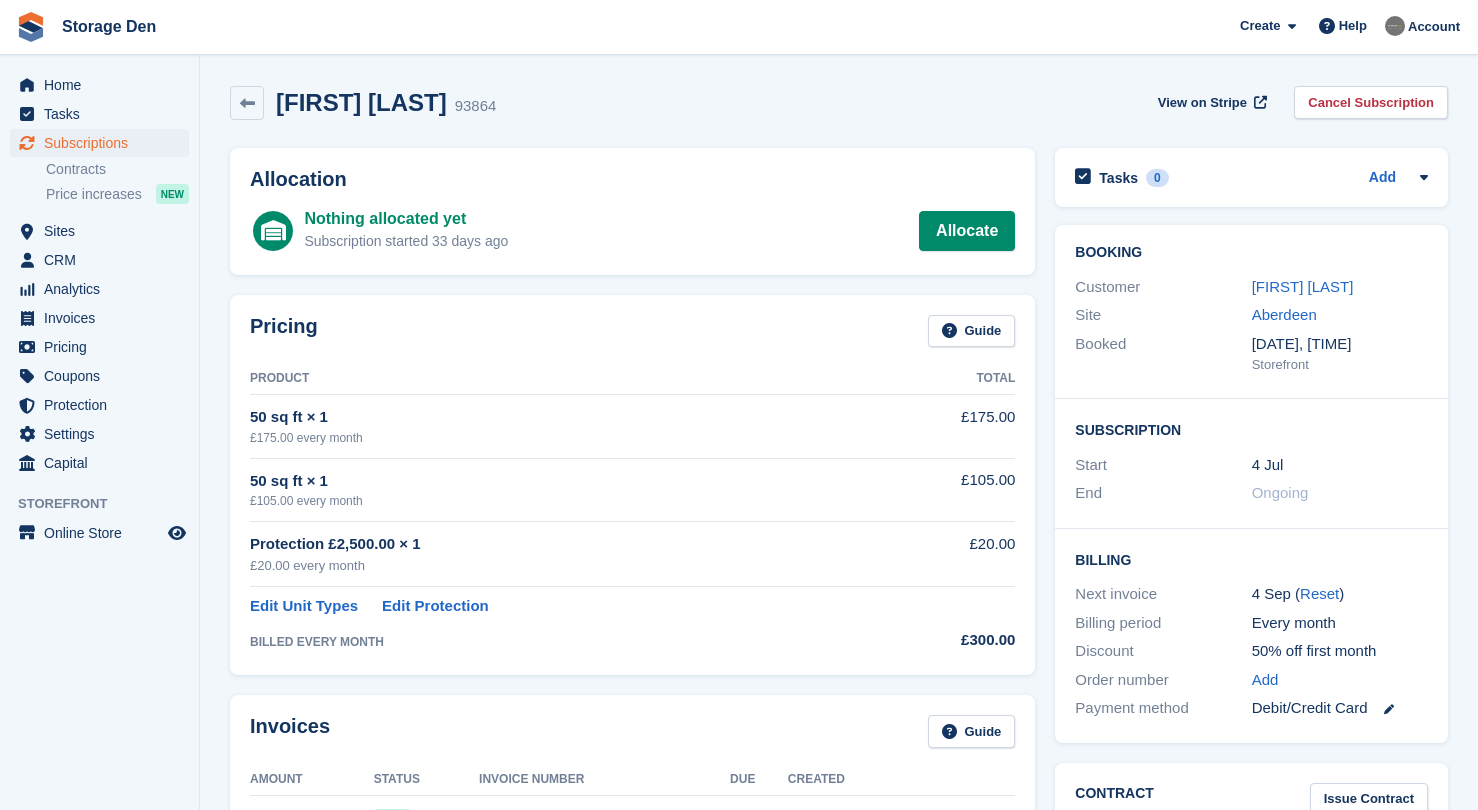 scroll, scrollTop: 0, scrollLeft: 0, axis: both 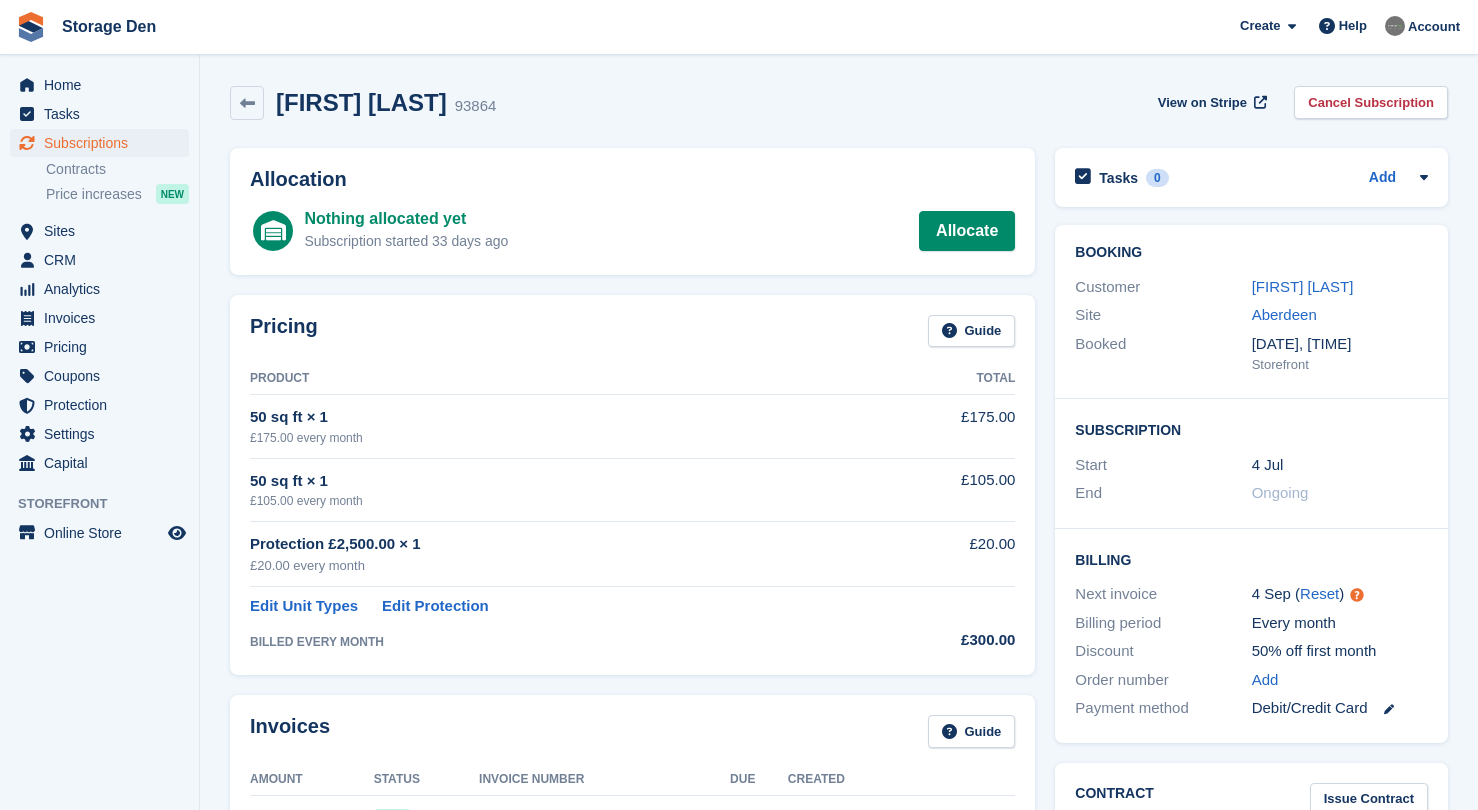 click on "Cancel Subscription" at bounding box center [1371, 102] 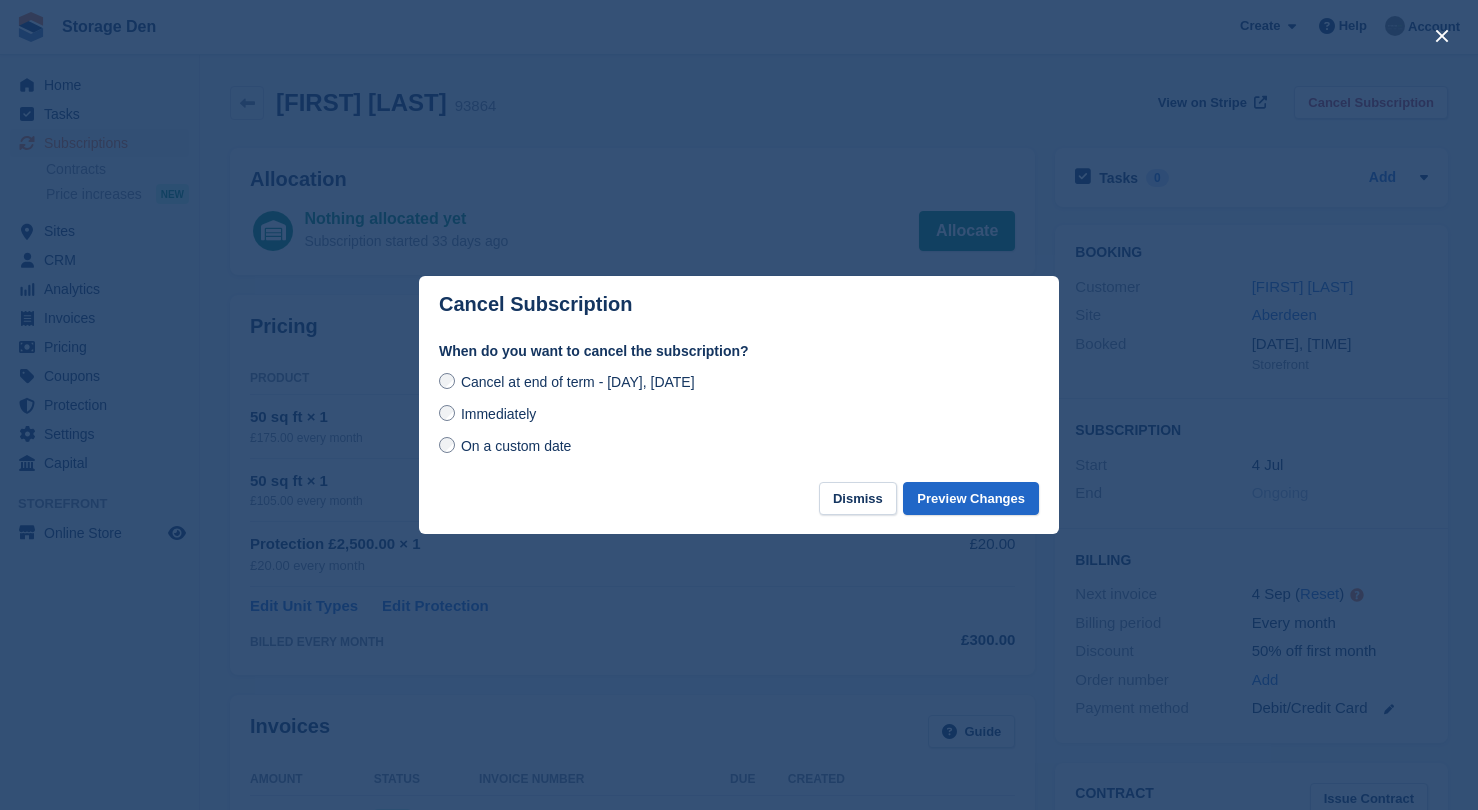 click on "Immediately" at bounding box center (498, 414) 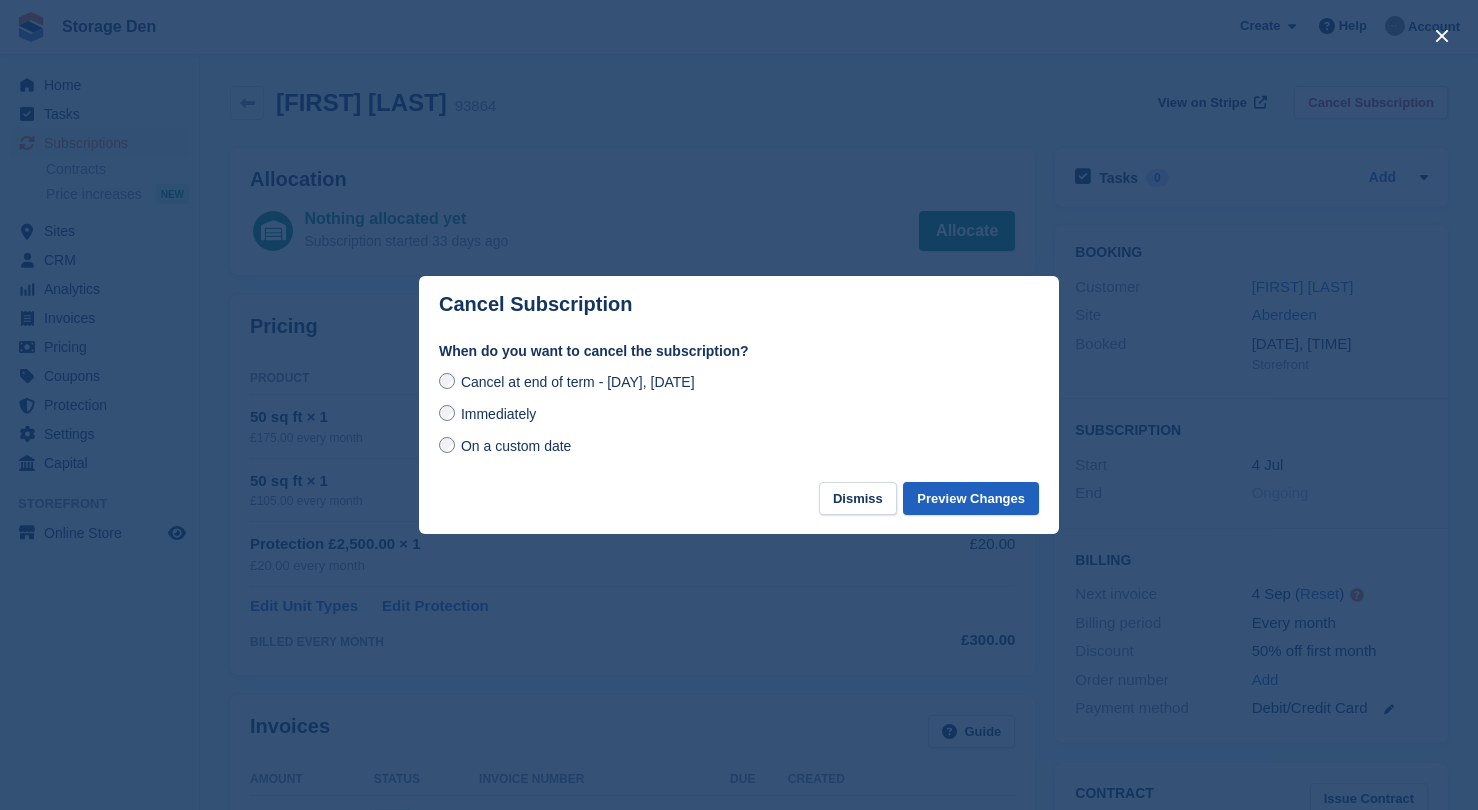 click on "Preview Changes" at bounding box center (971, 498) 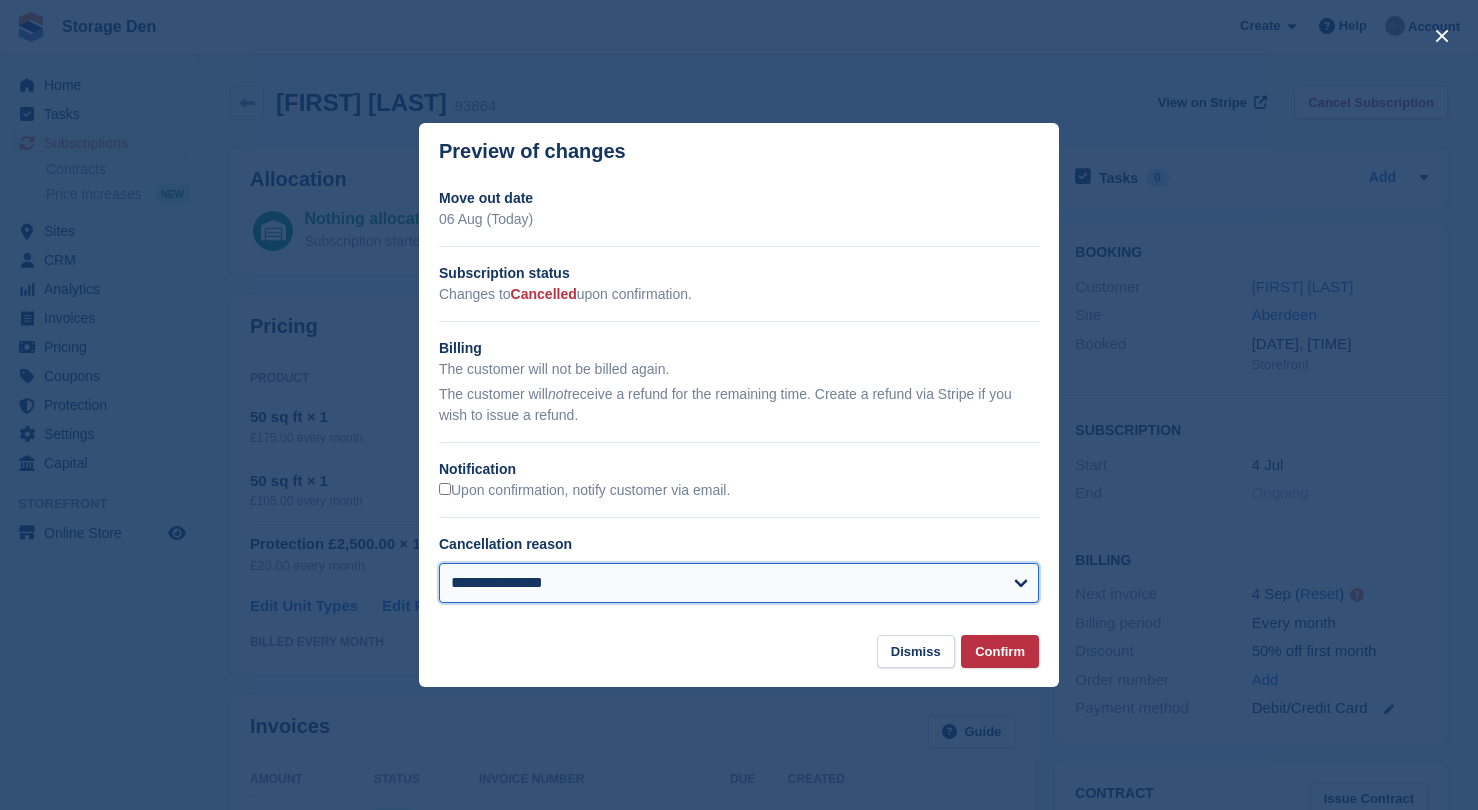 select on "**********" 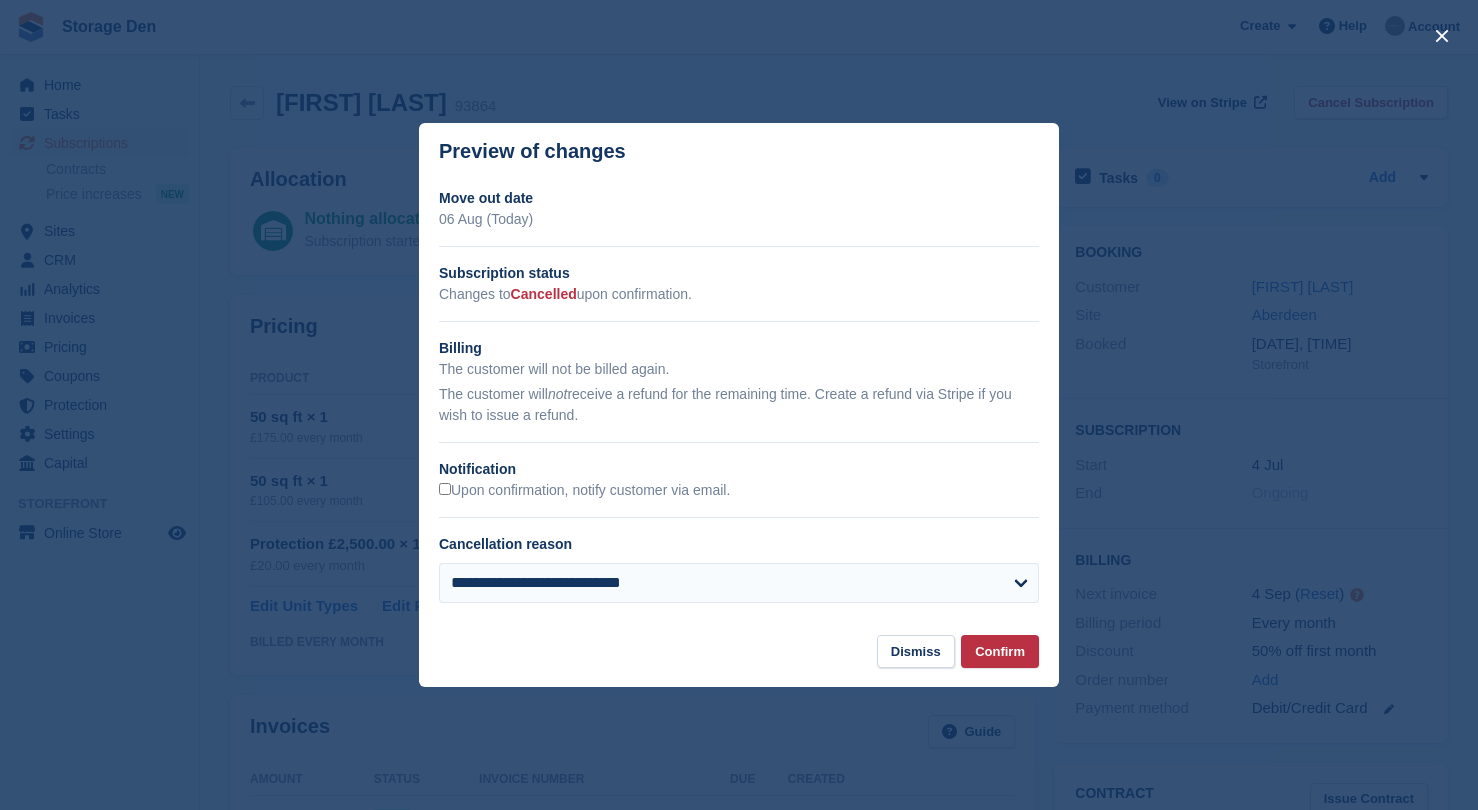 click on "Confirm" at bounding box center (1000, 651) 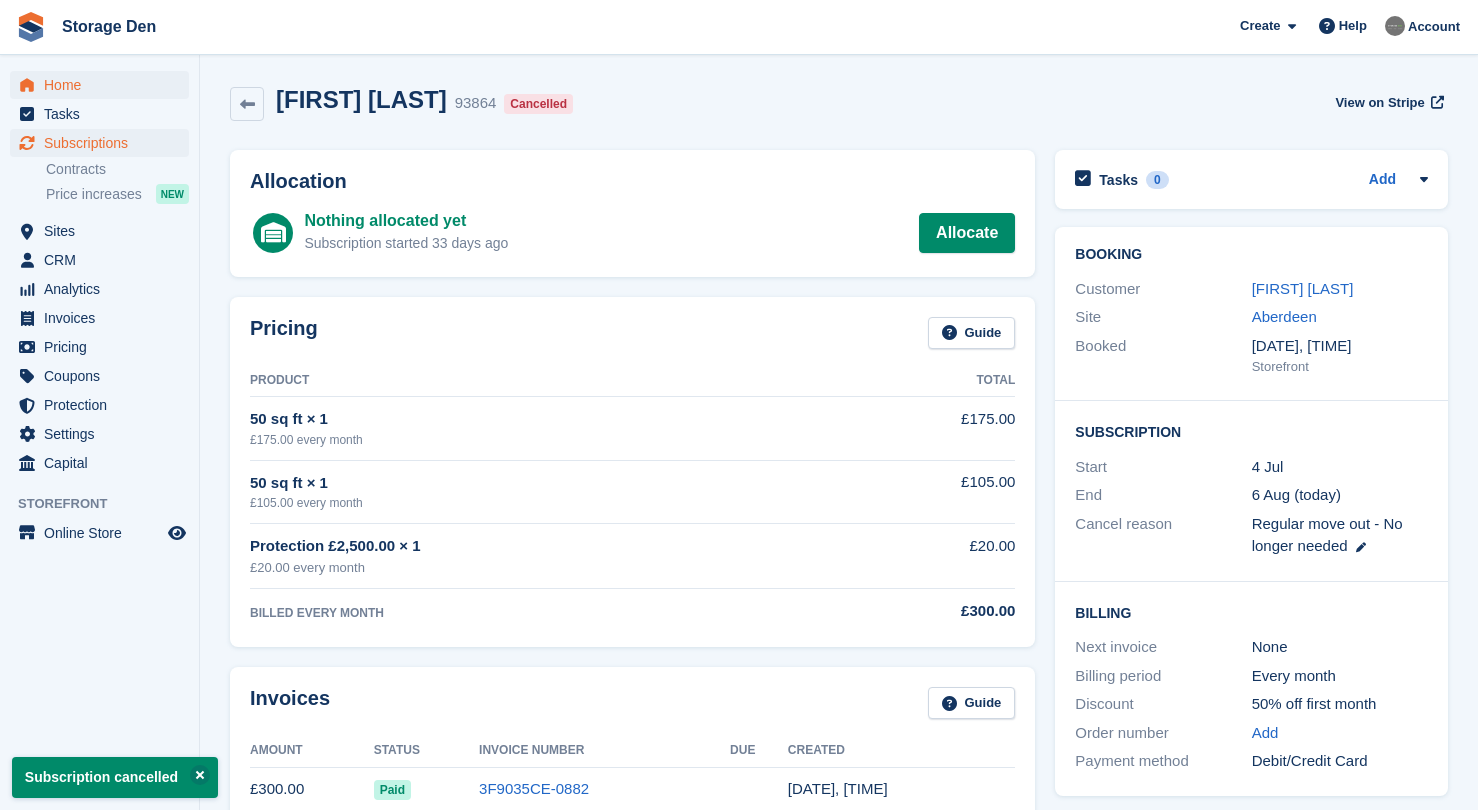 click on "Home" at bounding box center (104, 85) 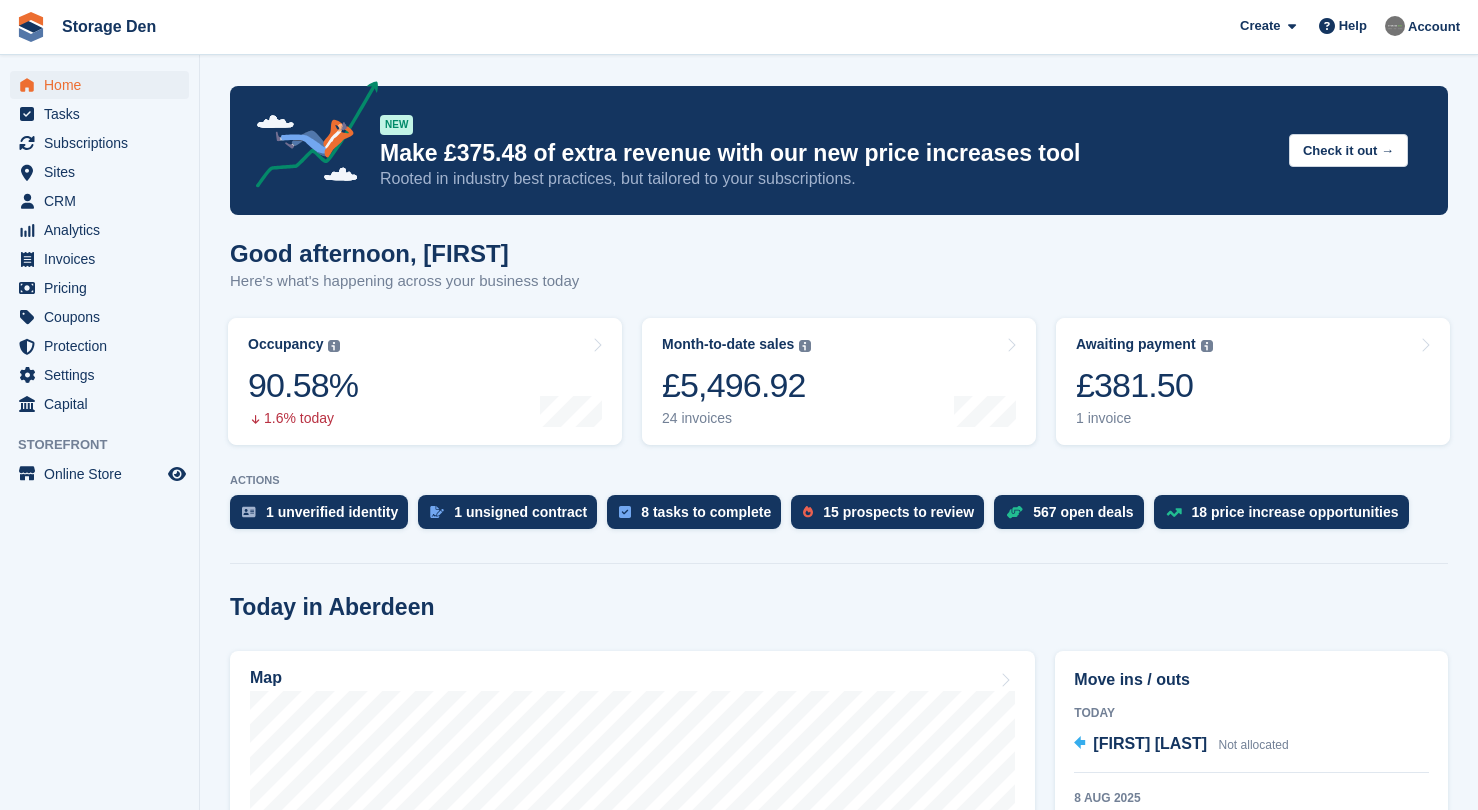 scroll, scrollTop: 308, scrollLeft: 0, axis: vertical 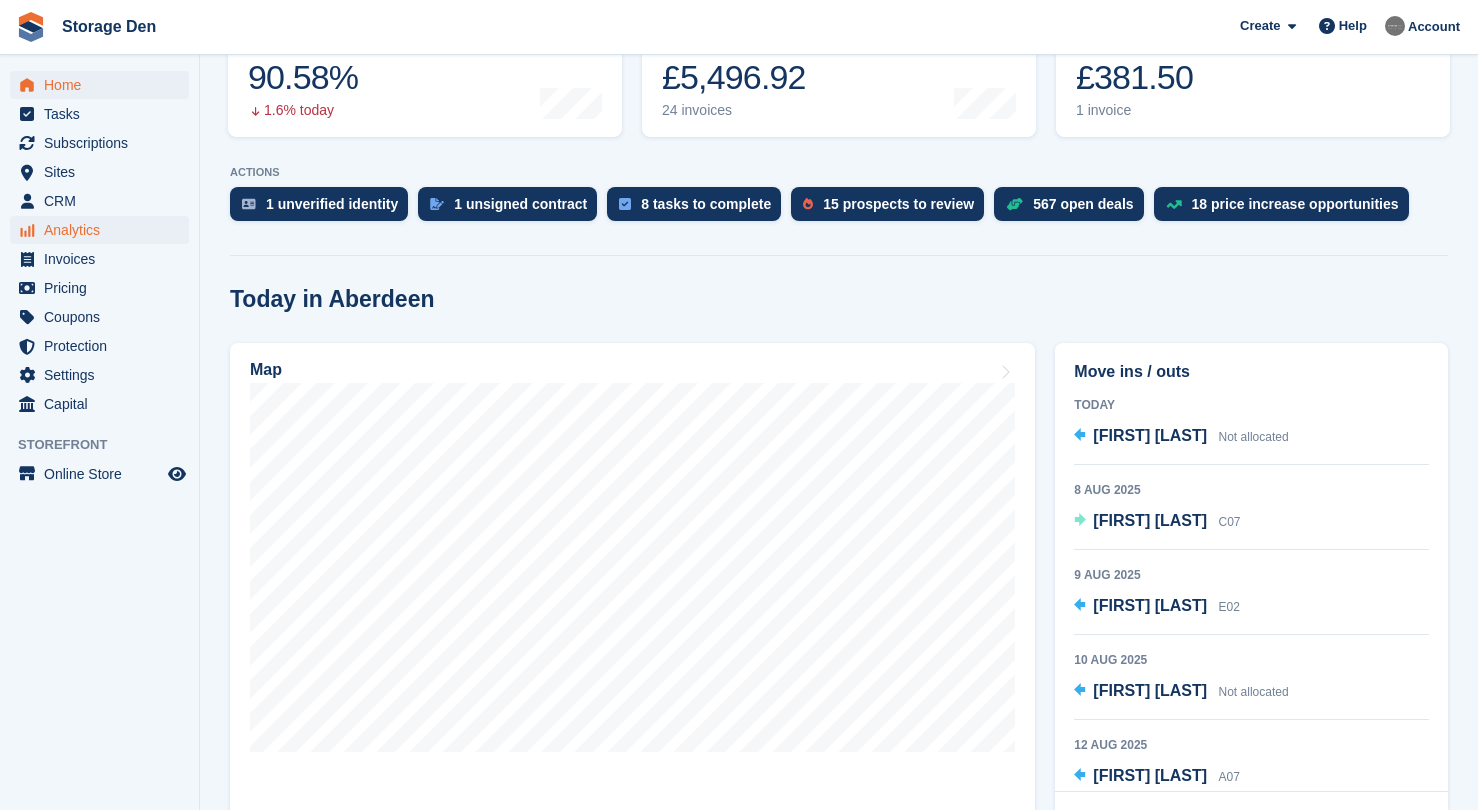 click on "Analytics" at bounding box center (104, 230) 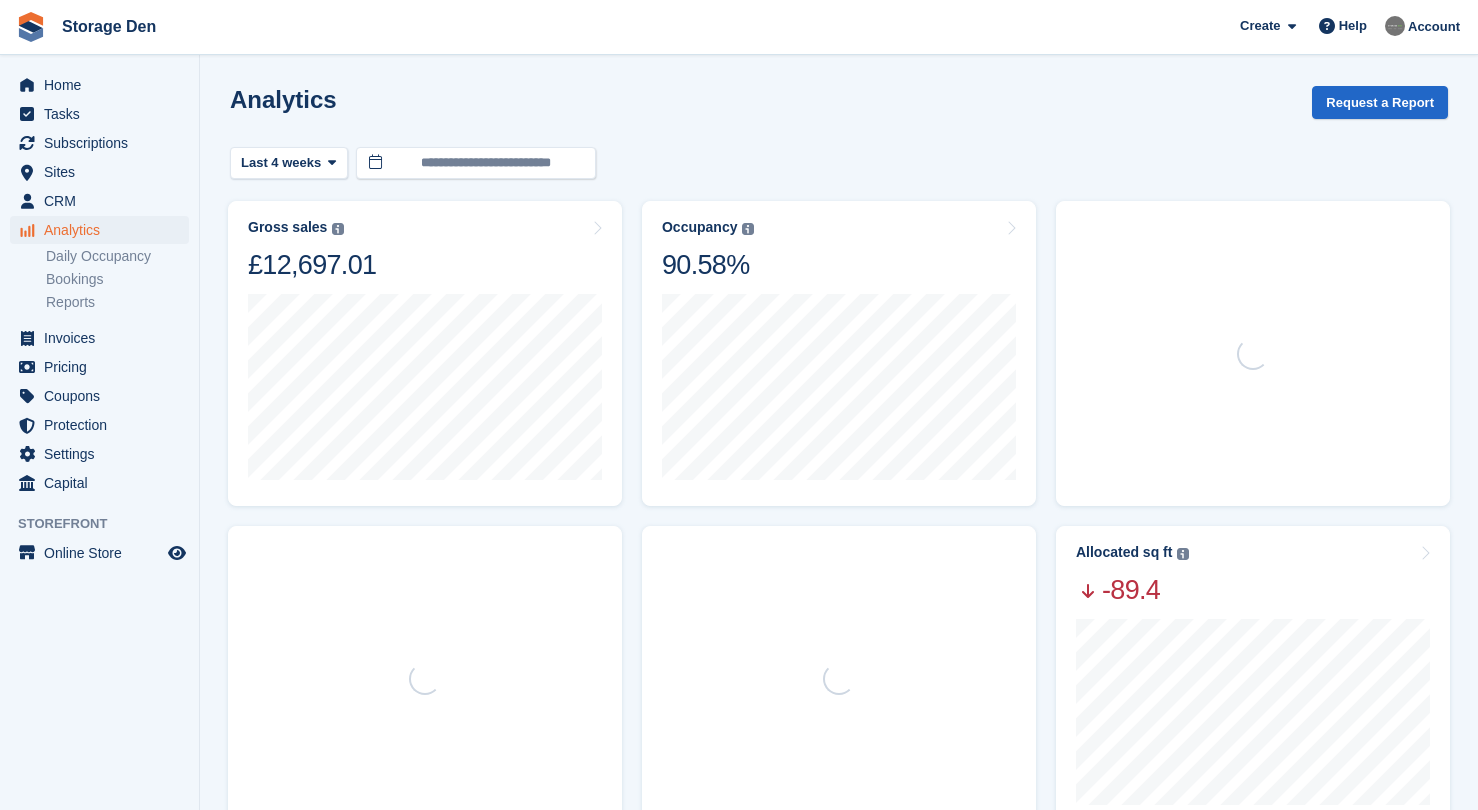 scroll, scrollTop: 0, scrollLeft: 0, axis: both 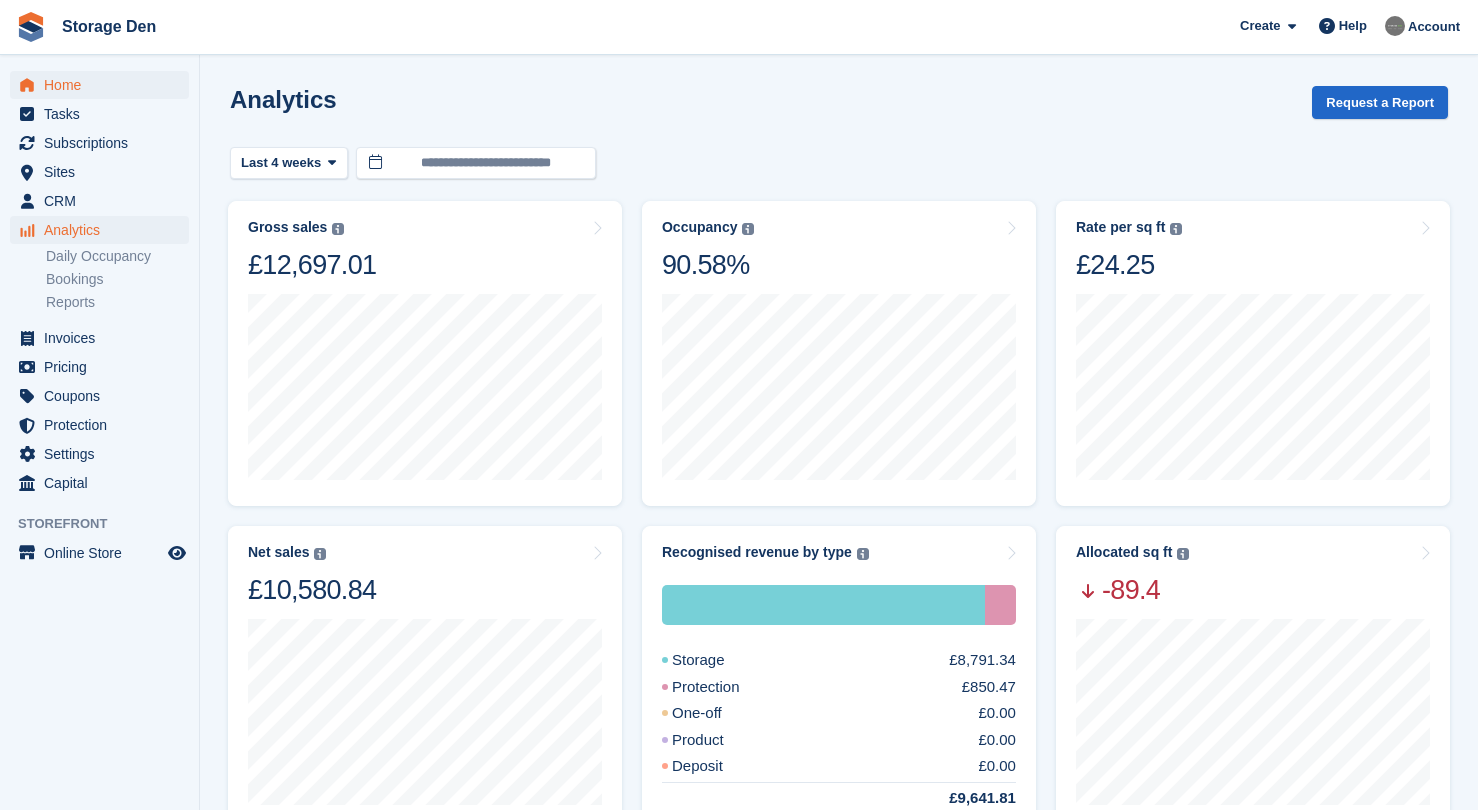 click on "Home" at bounding box center (99, 85) 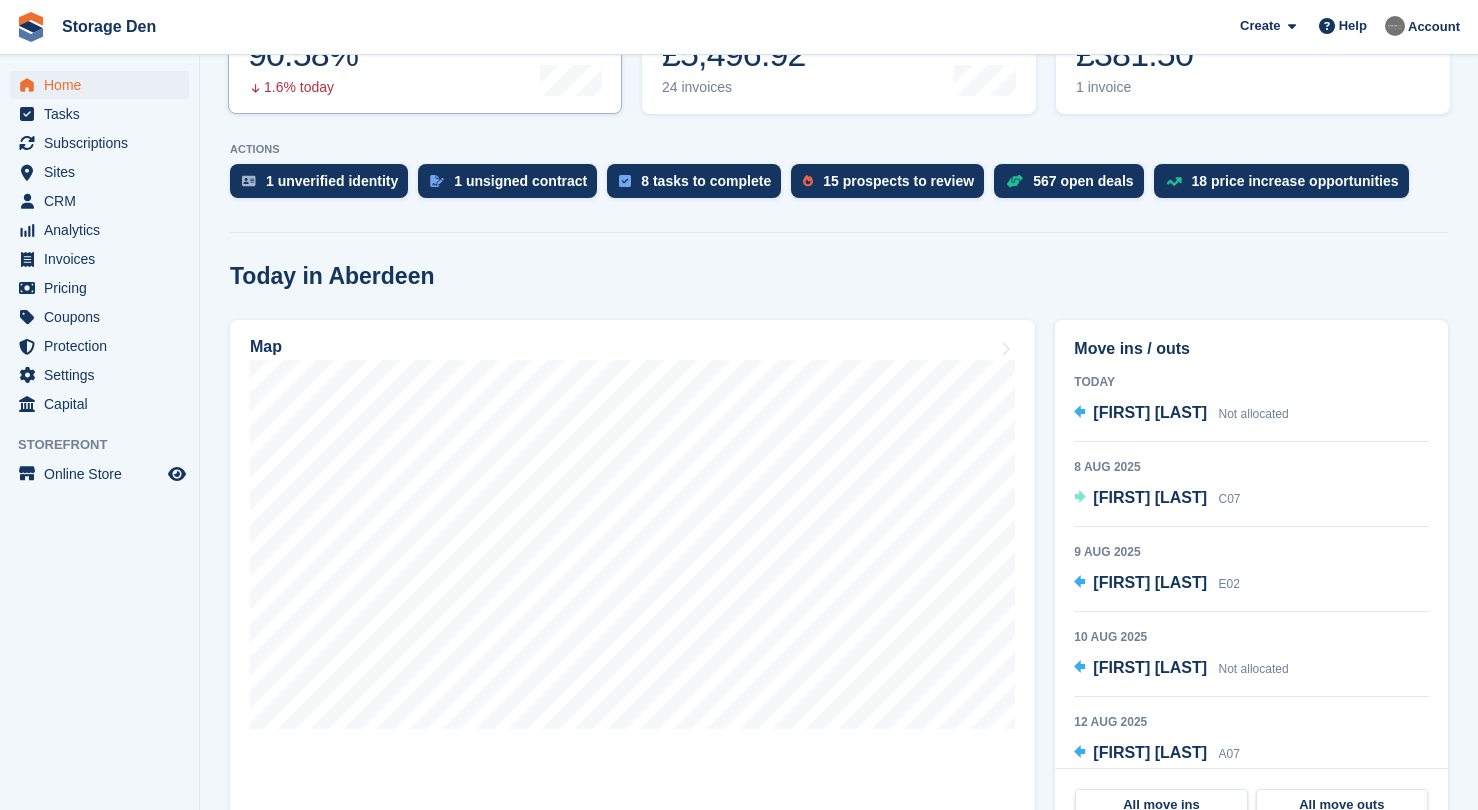scroll, scrollTop: 504, scrollLeft: 0, axis: vertical 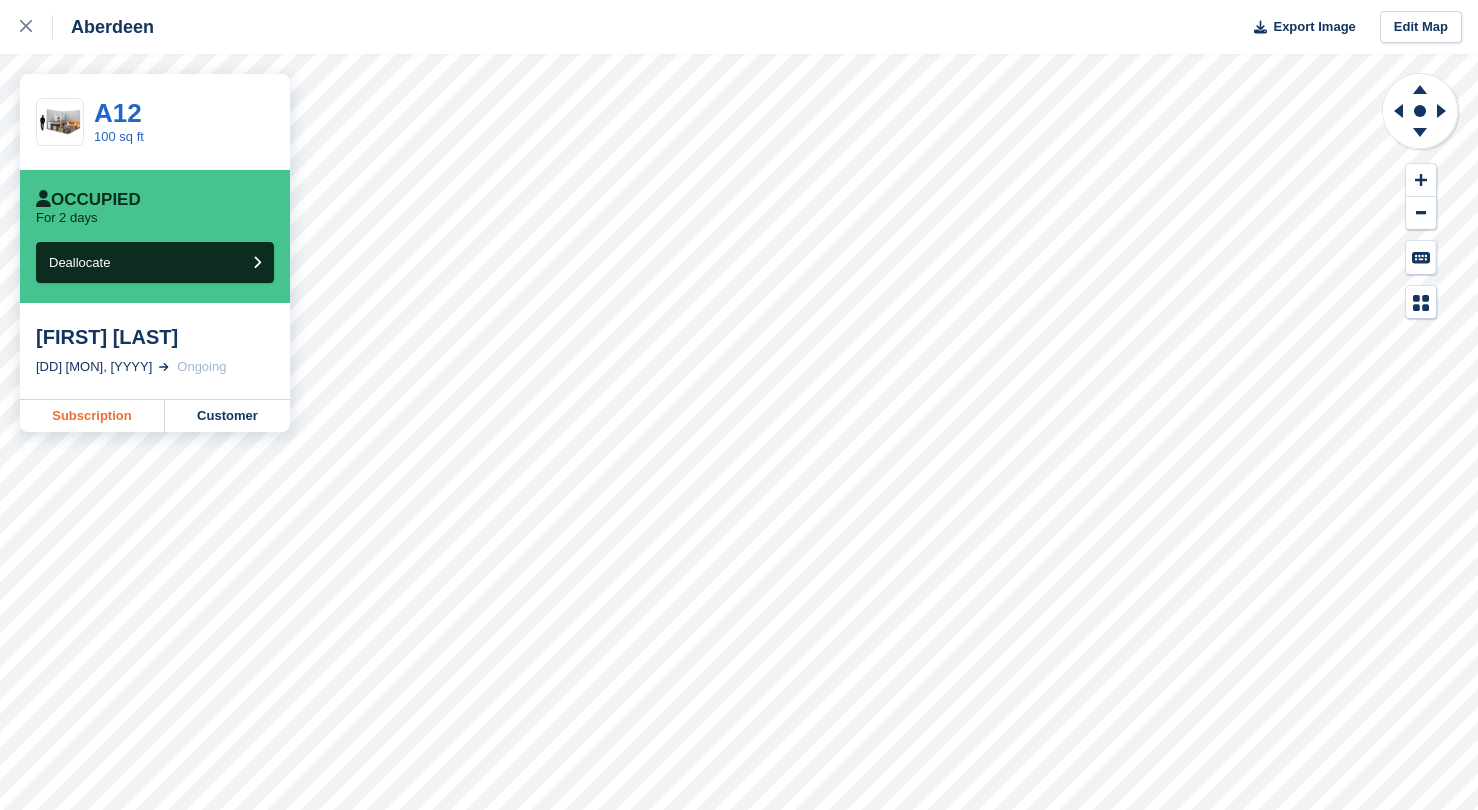 click on "Subscription" at bounding box center (92, 416) 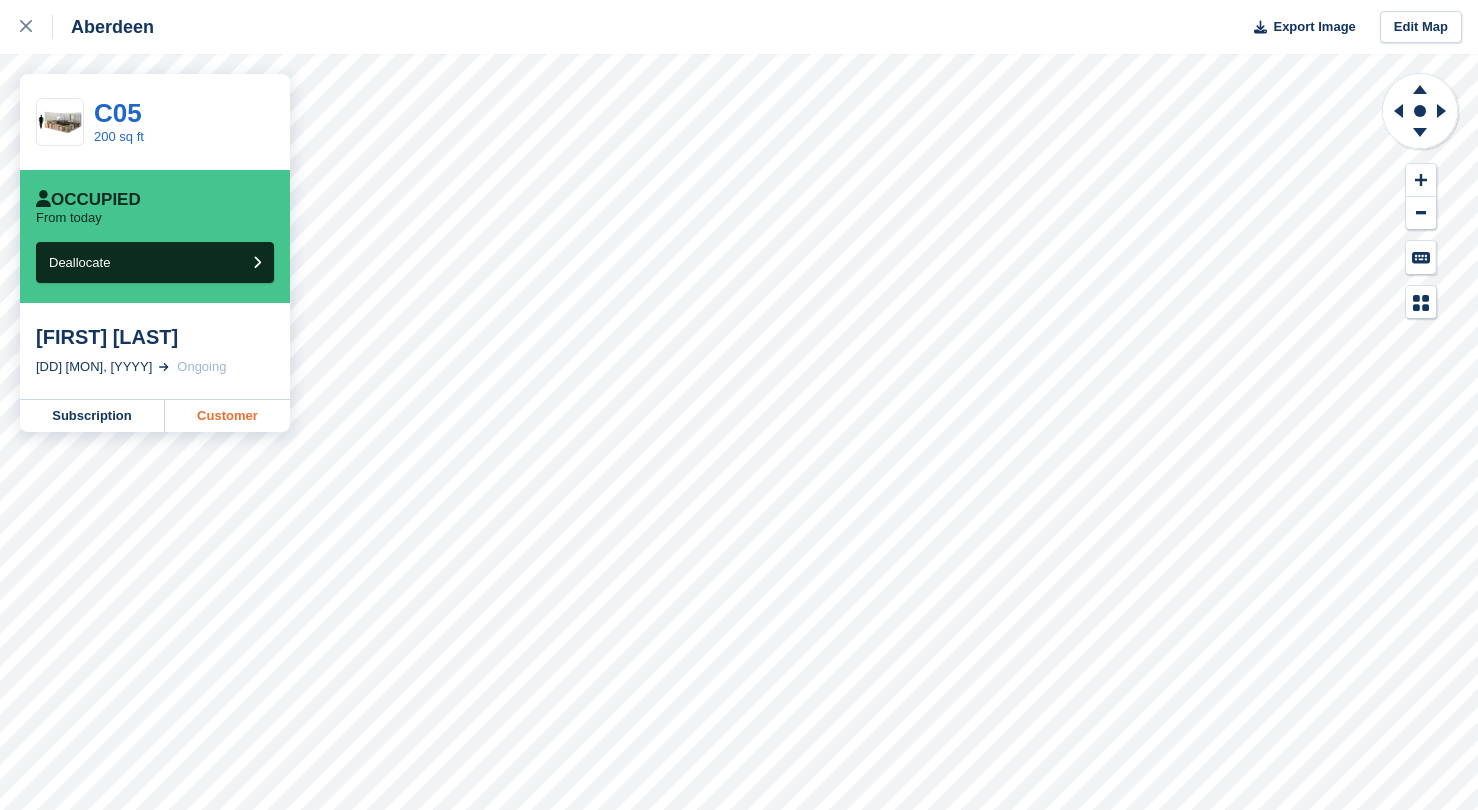 click on "Customer" at bounding box center [227, 416] 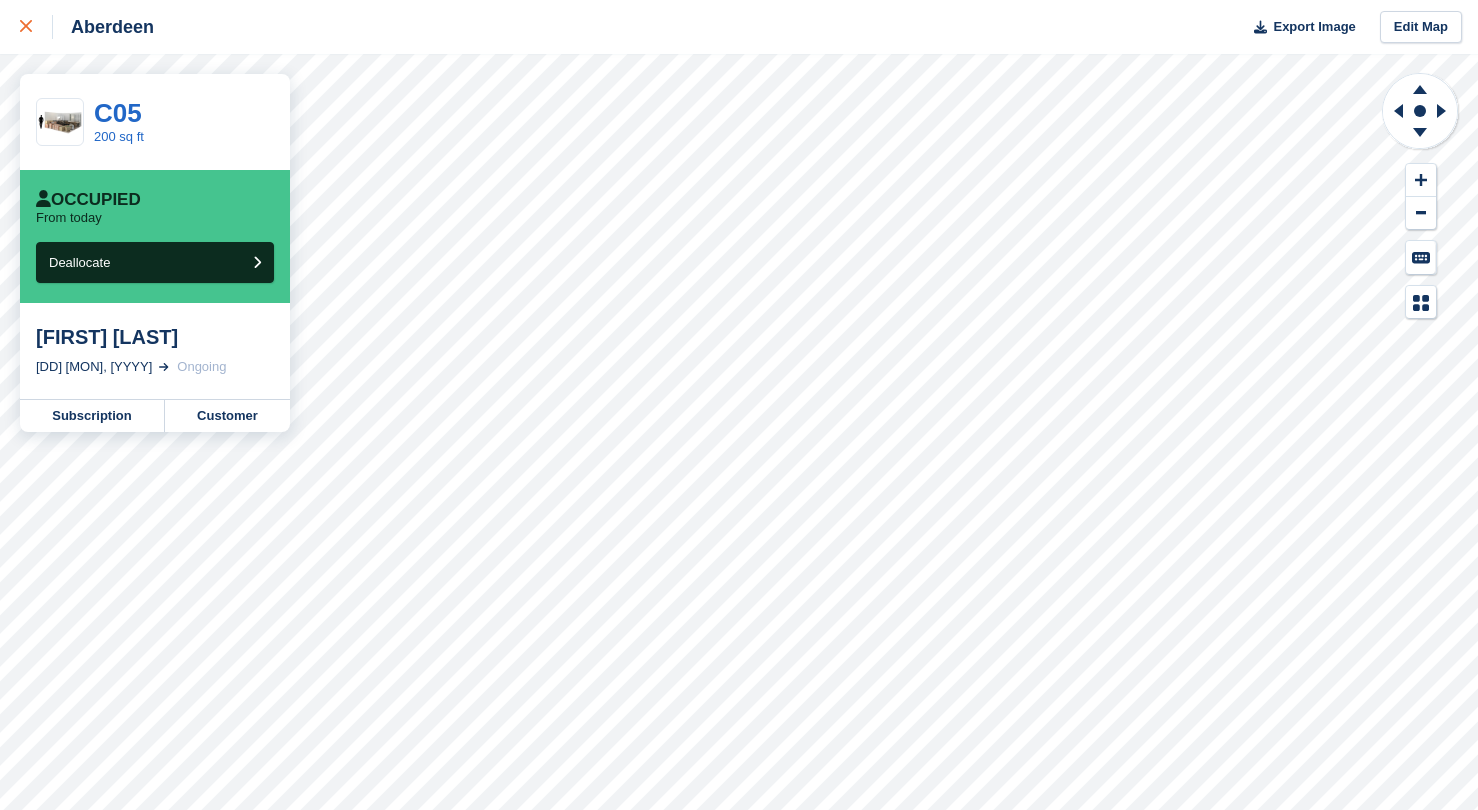 click at bounding box center [36, 27] 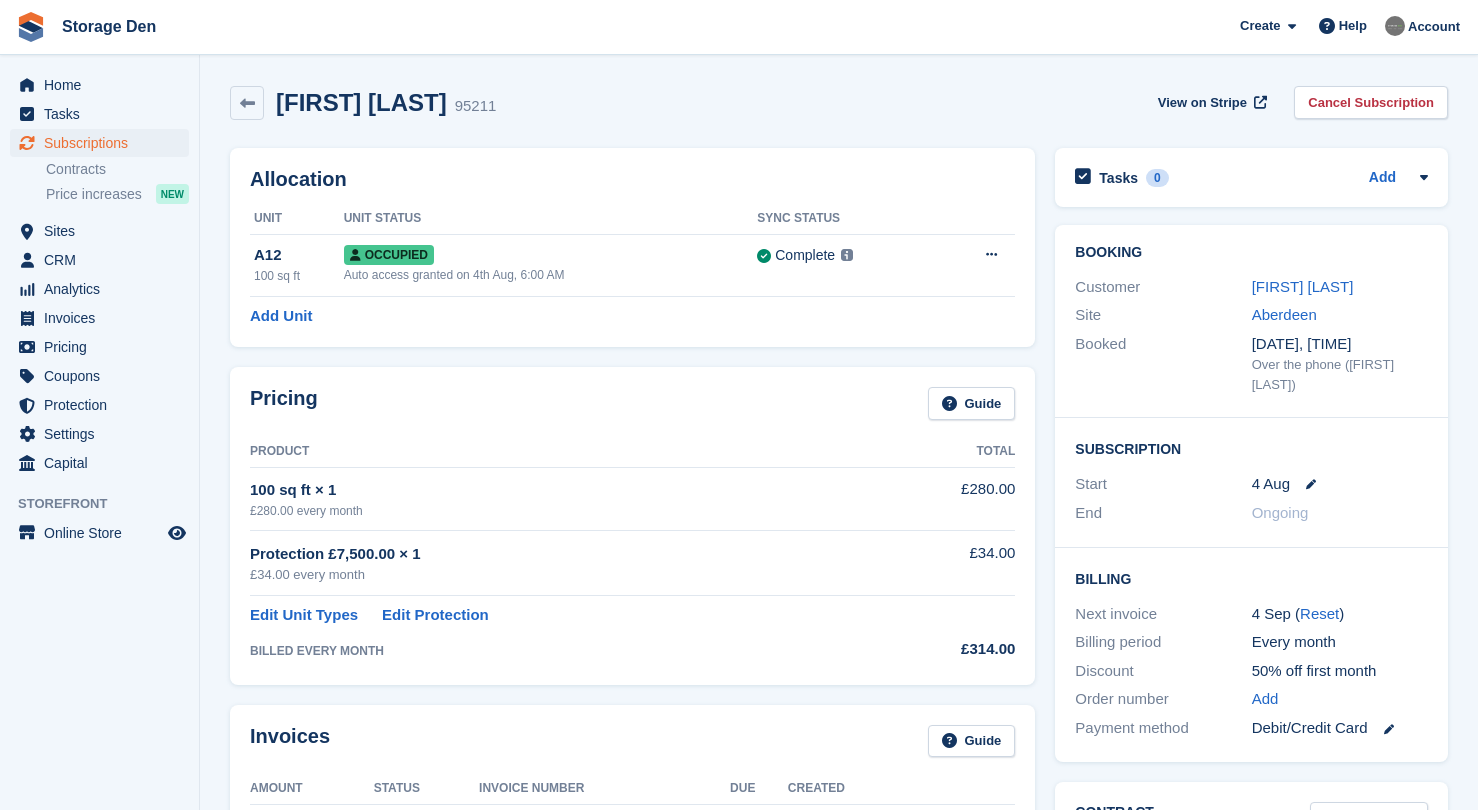 scroll, scrollTop: 0, scrollLeft: 0, axis: both 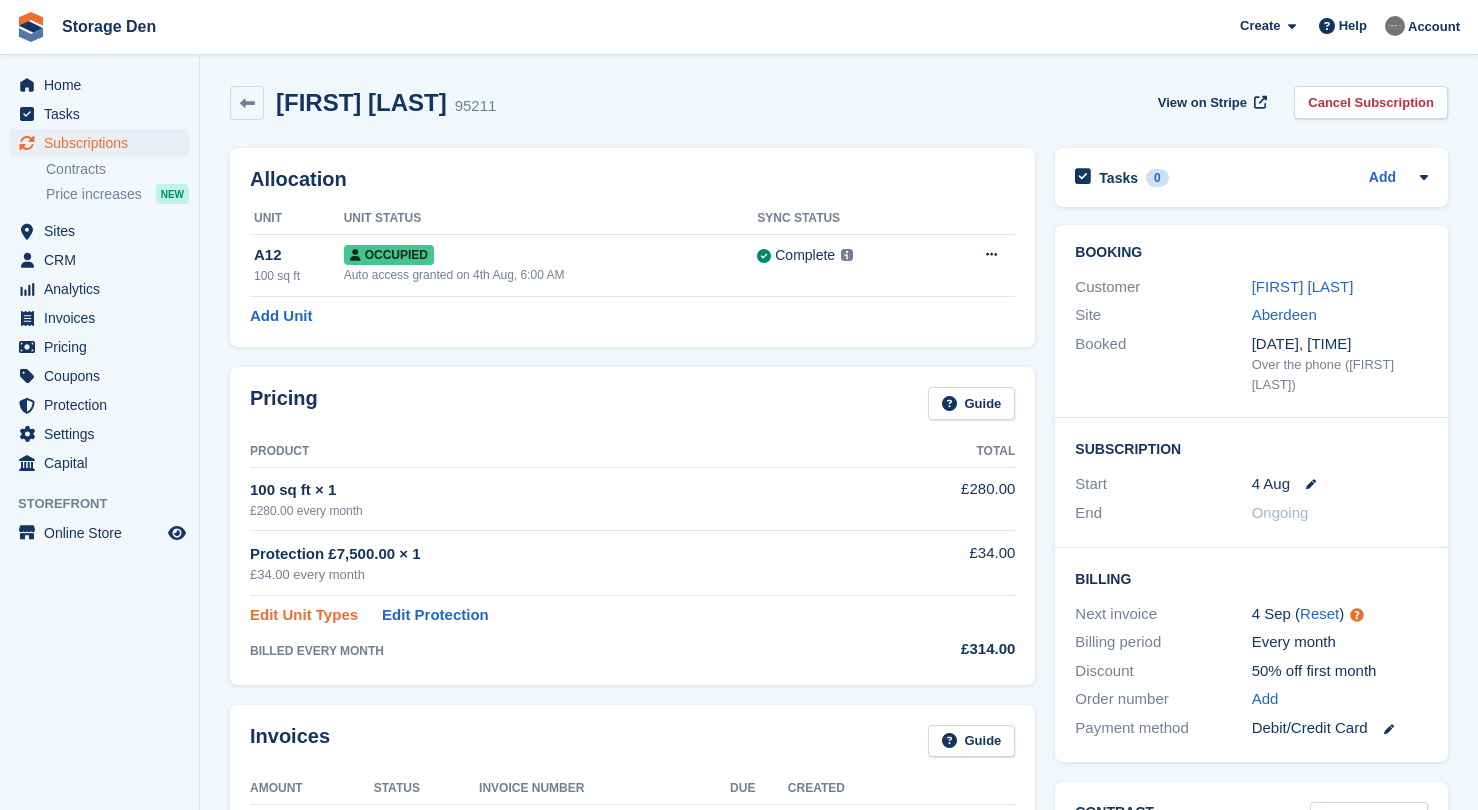 click on "Edit Unit Types" at bounding box center (304, 615) 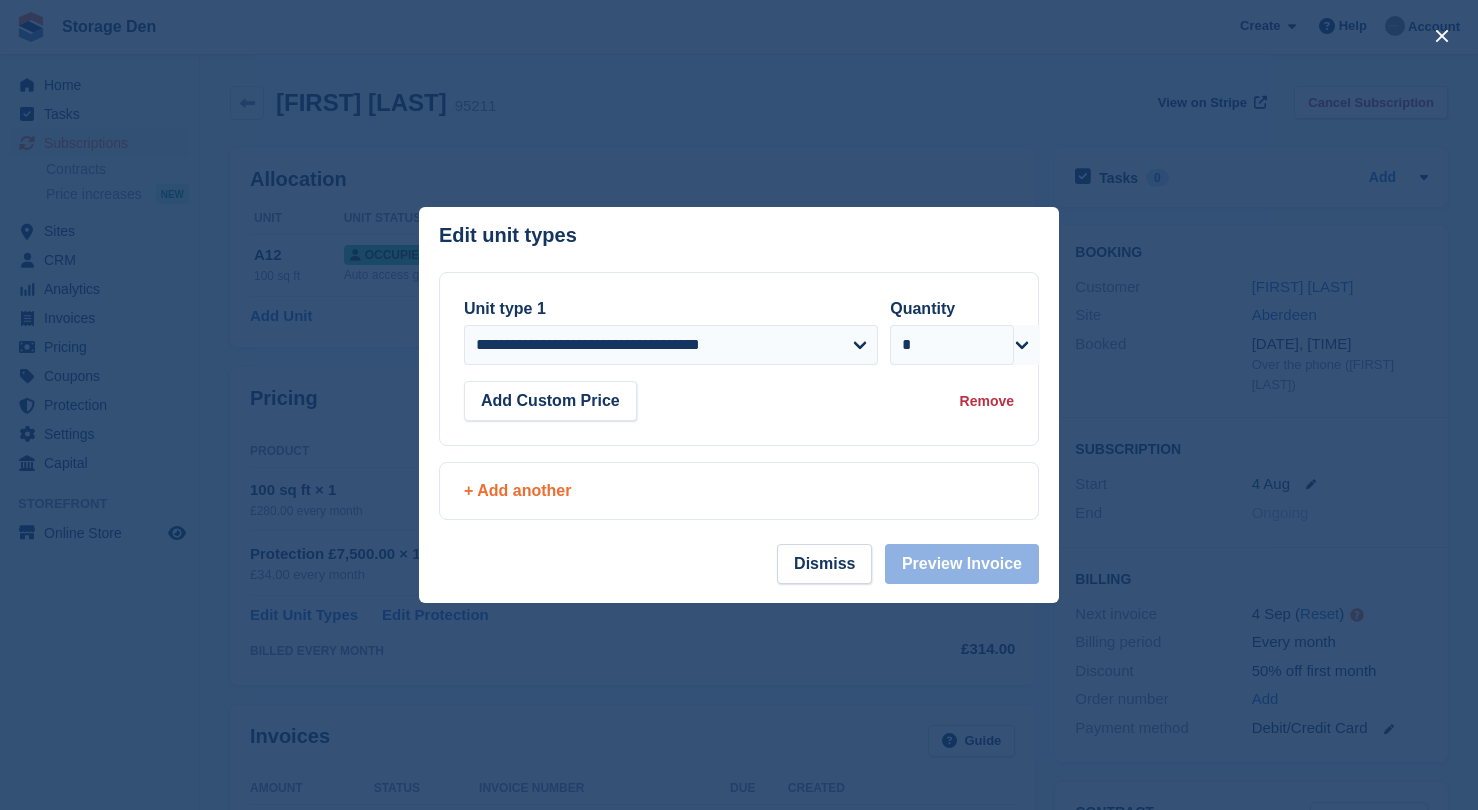 click on "+ Add another" at bounding box center (739, 491) 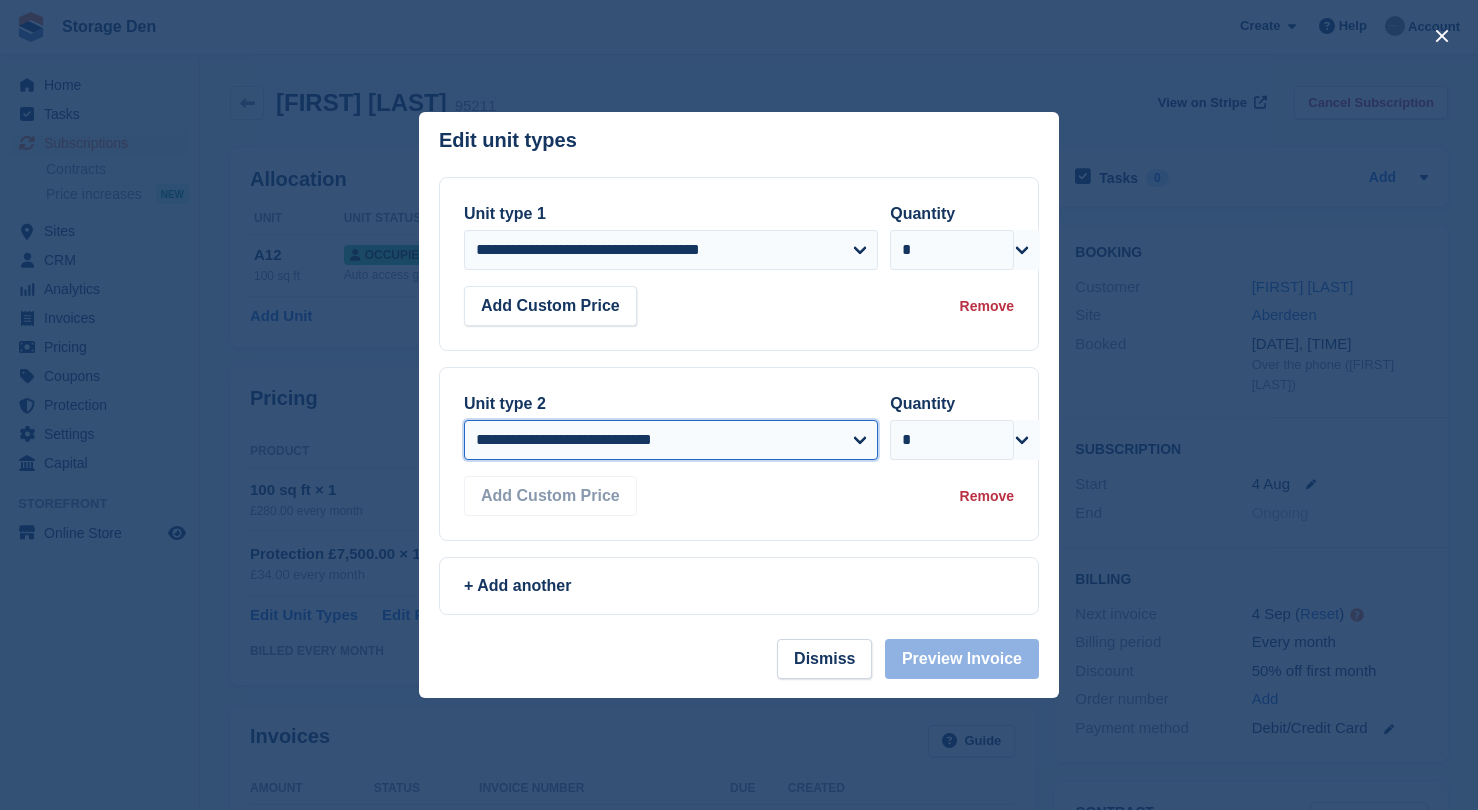 select on "*****" 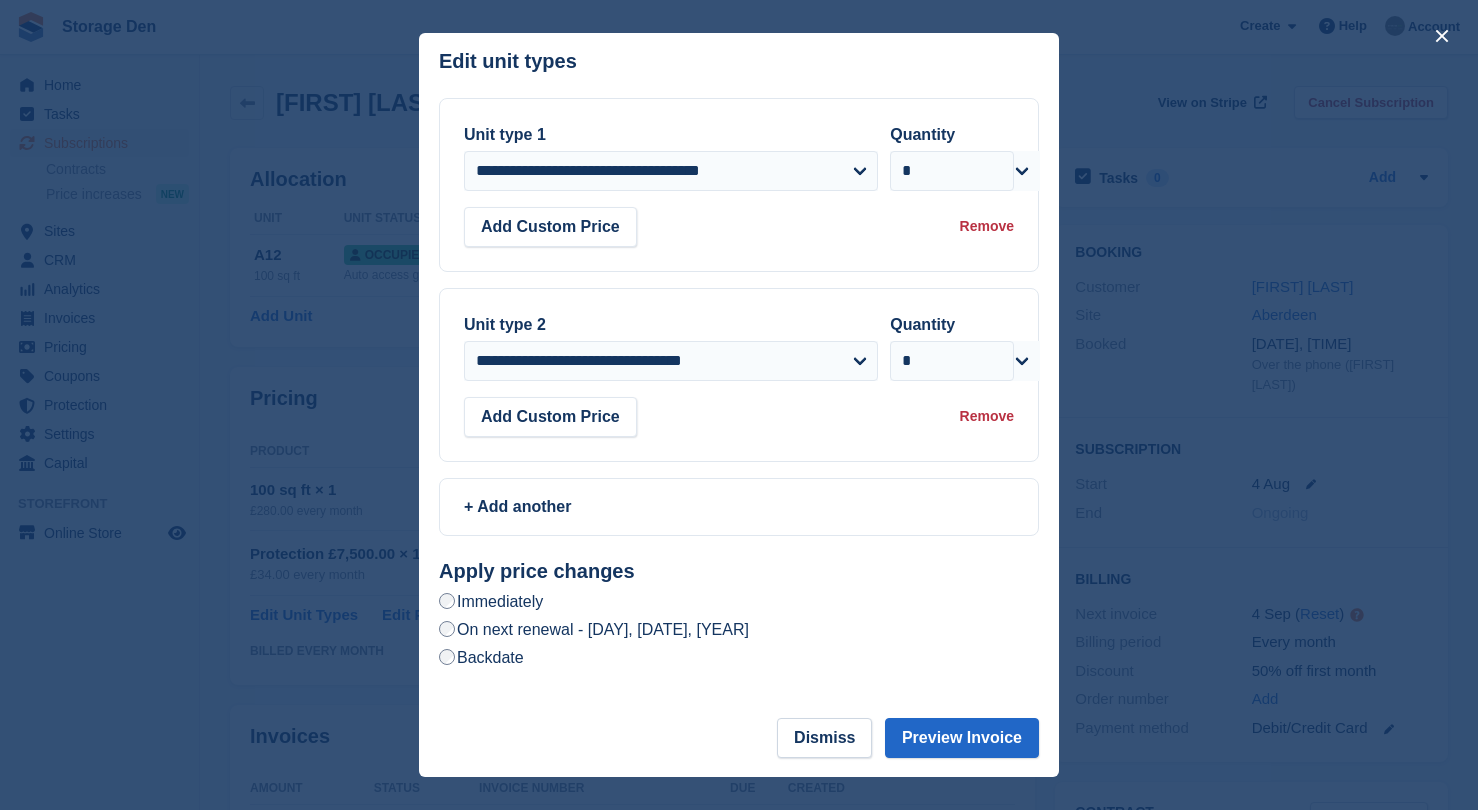 click on "Remove" at bounding box center (987, 226) 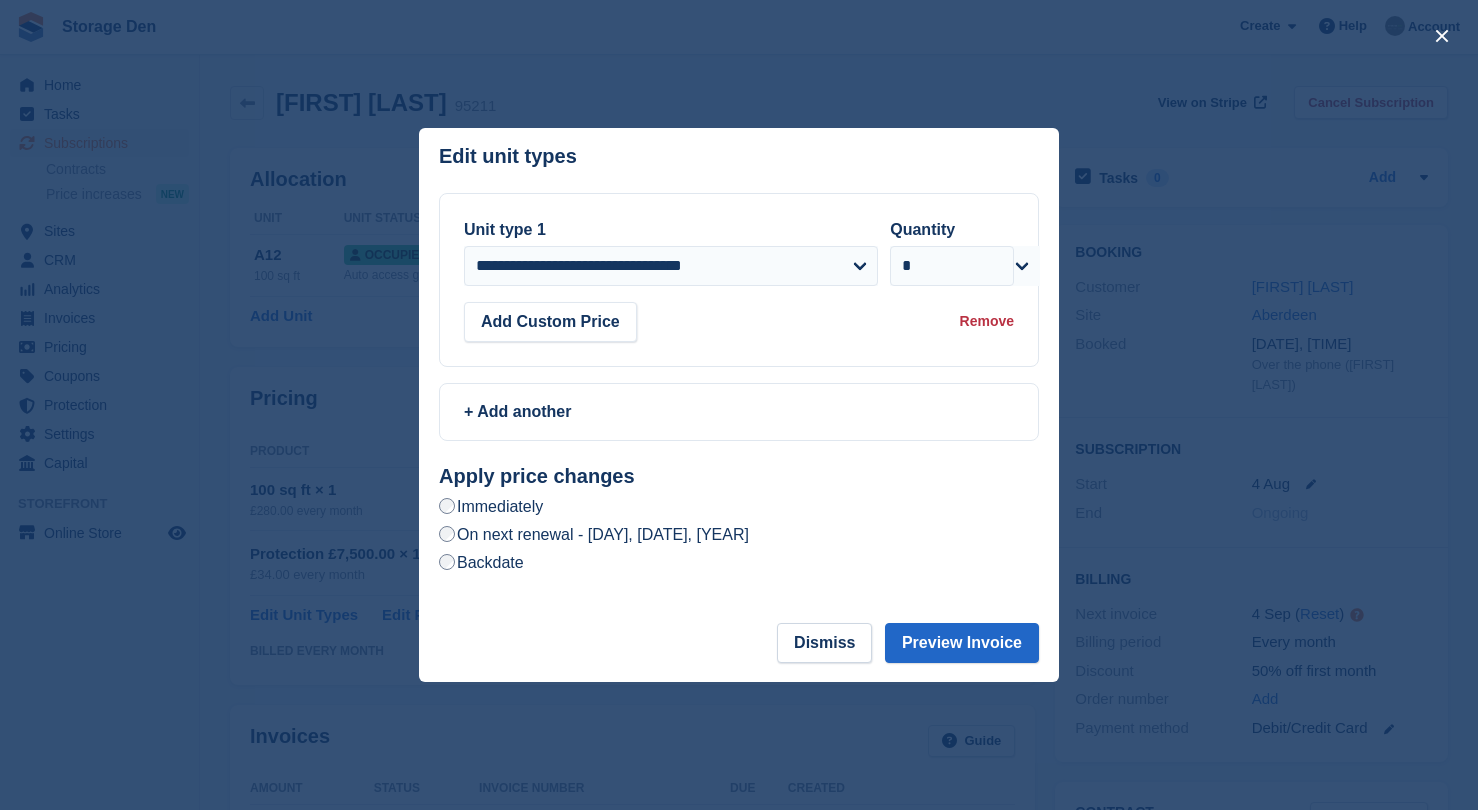 click on "Dismiss
Preview Invoice" at bounding box center (739, 652) 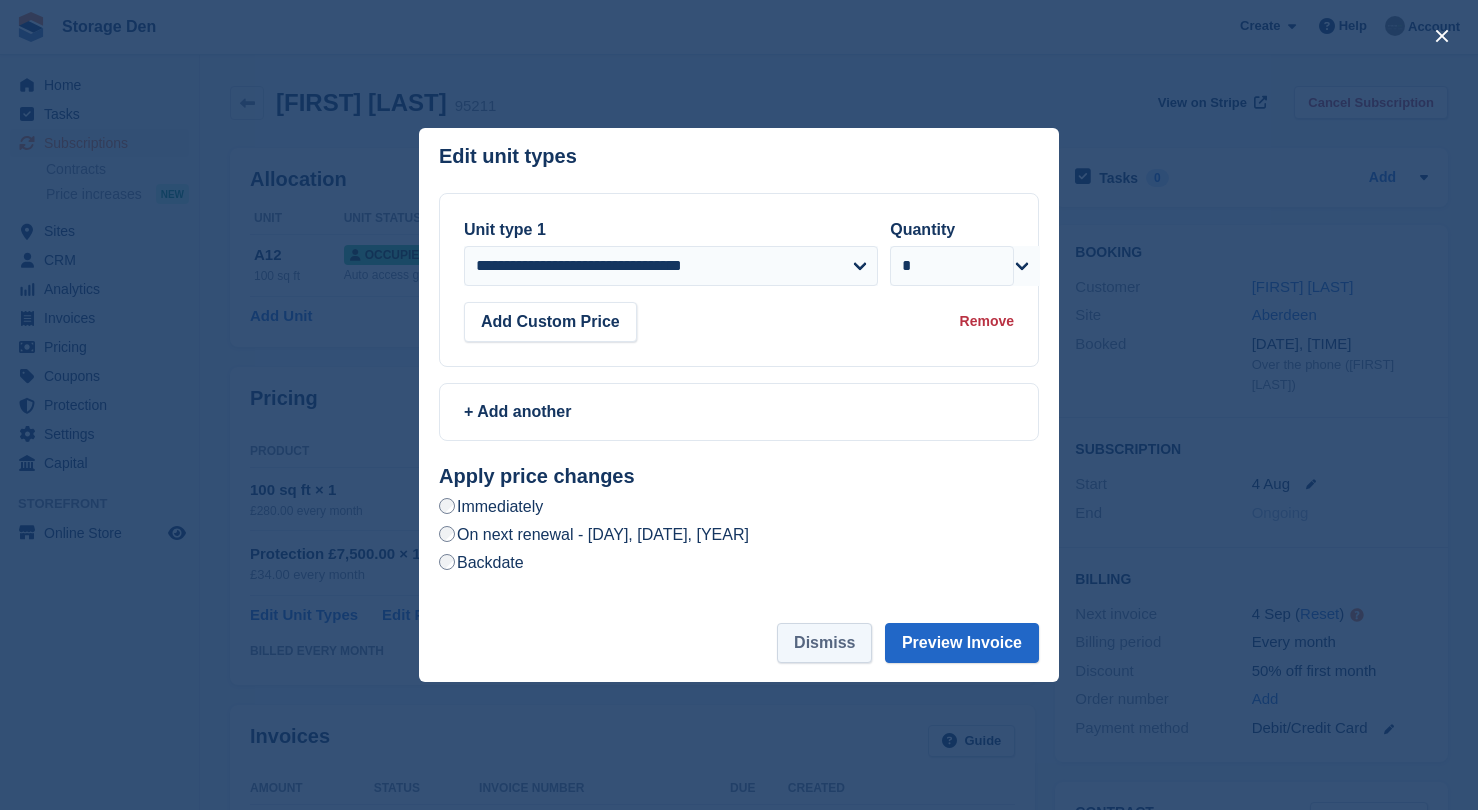 click on "Dismiss" at bounding box center (824, 643) 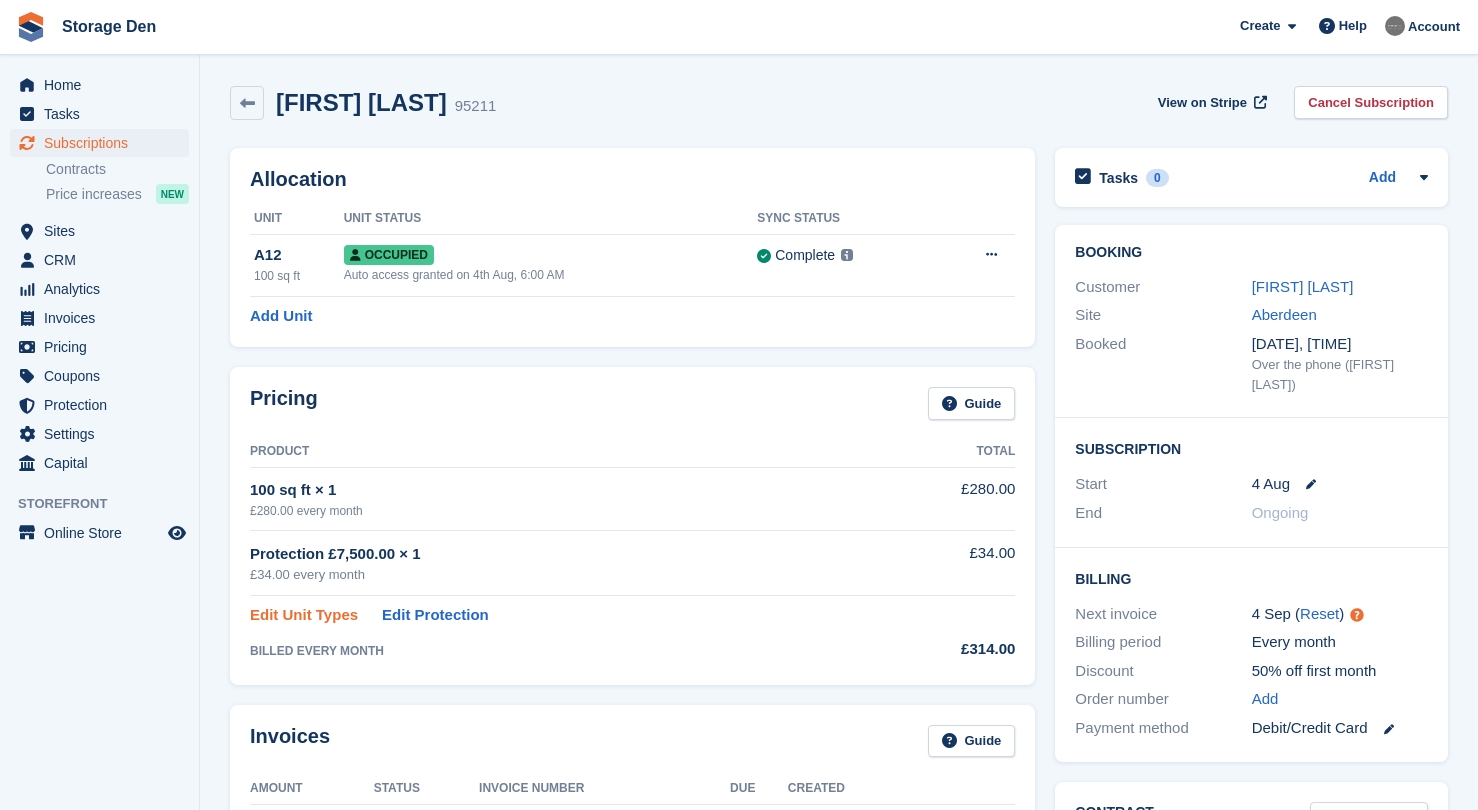 click on "Edit Unit Types" at bounding box center [304, 615] 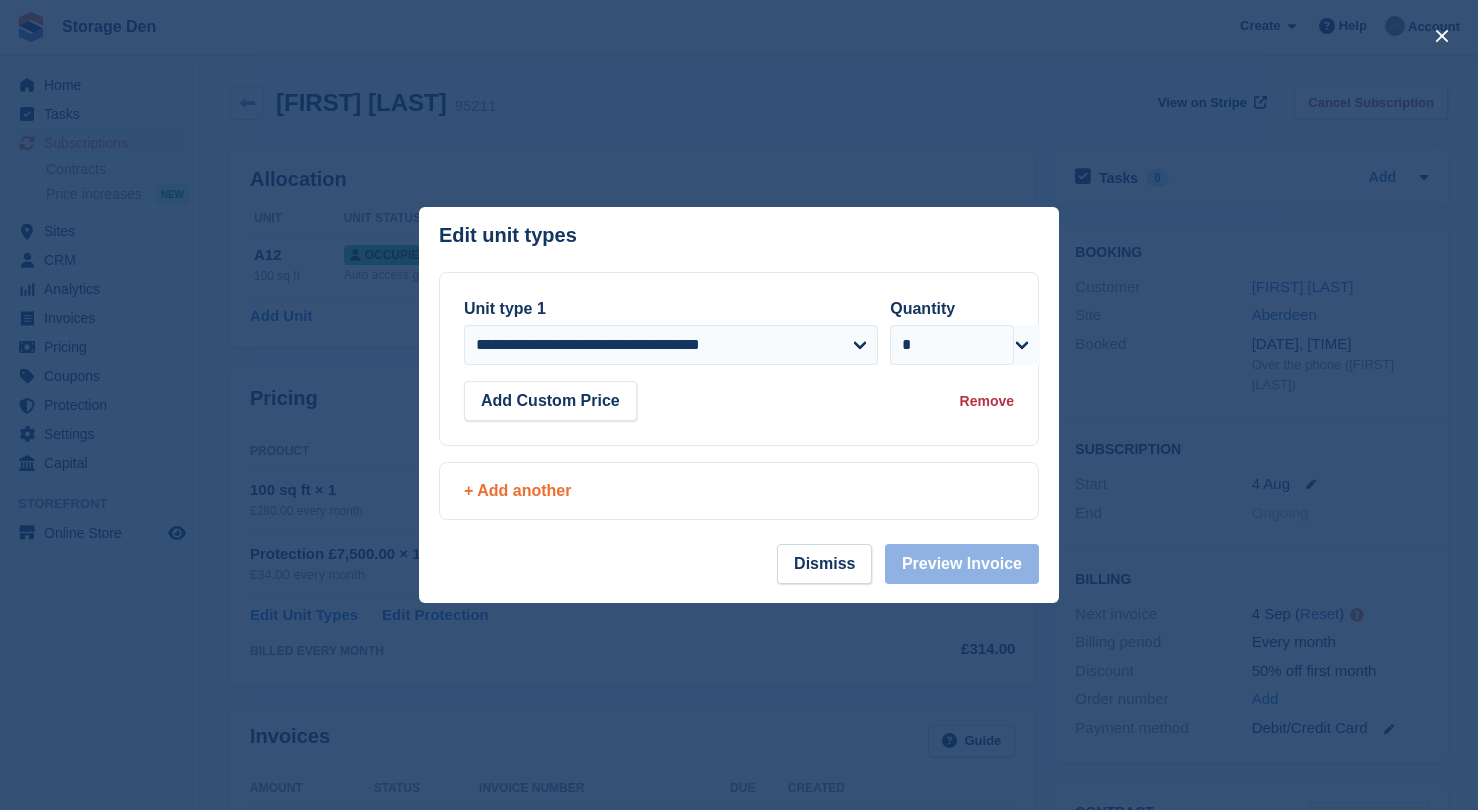 click on "+ Add another" at bounding box center (739, 491) 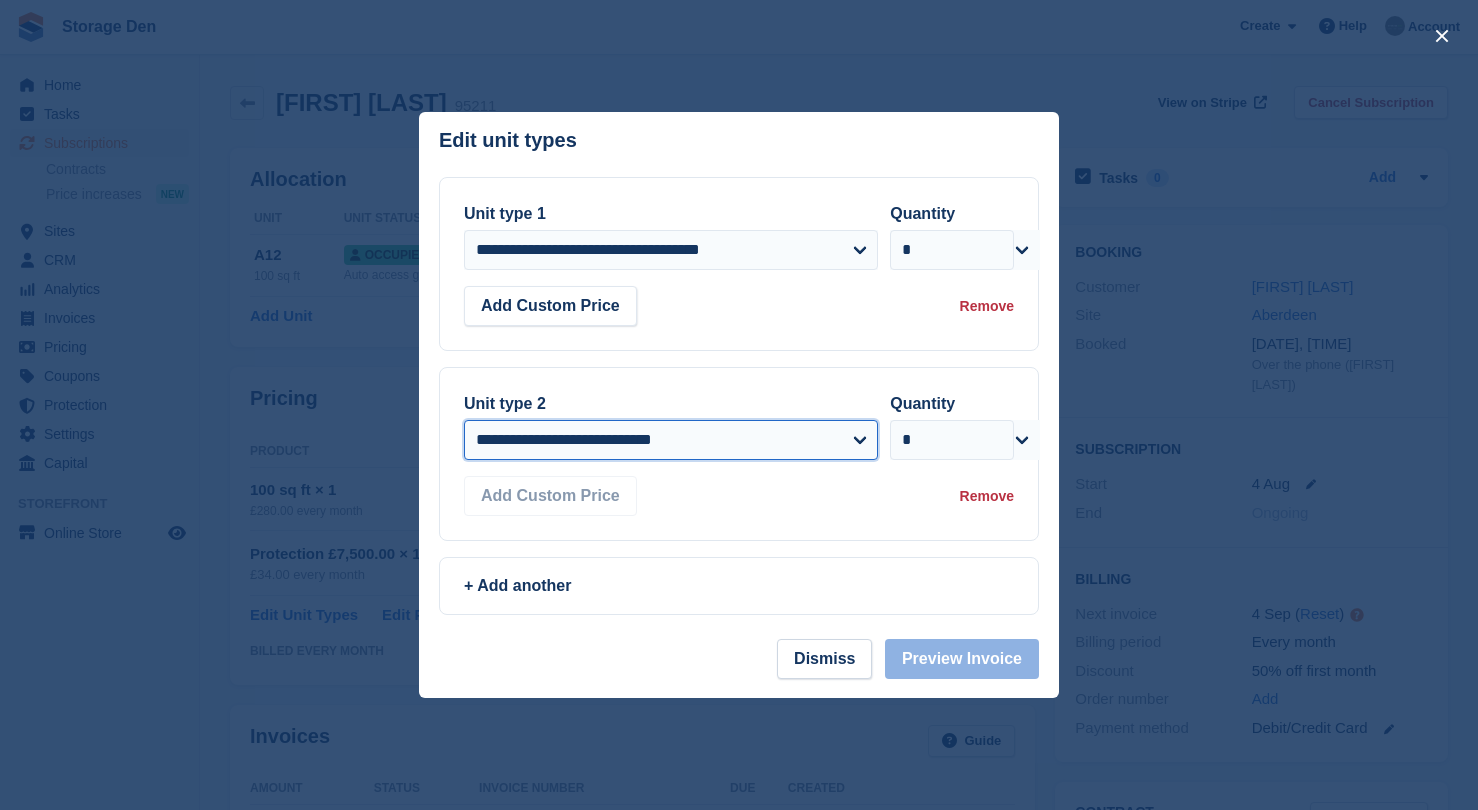 select on "*****" 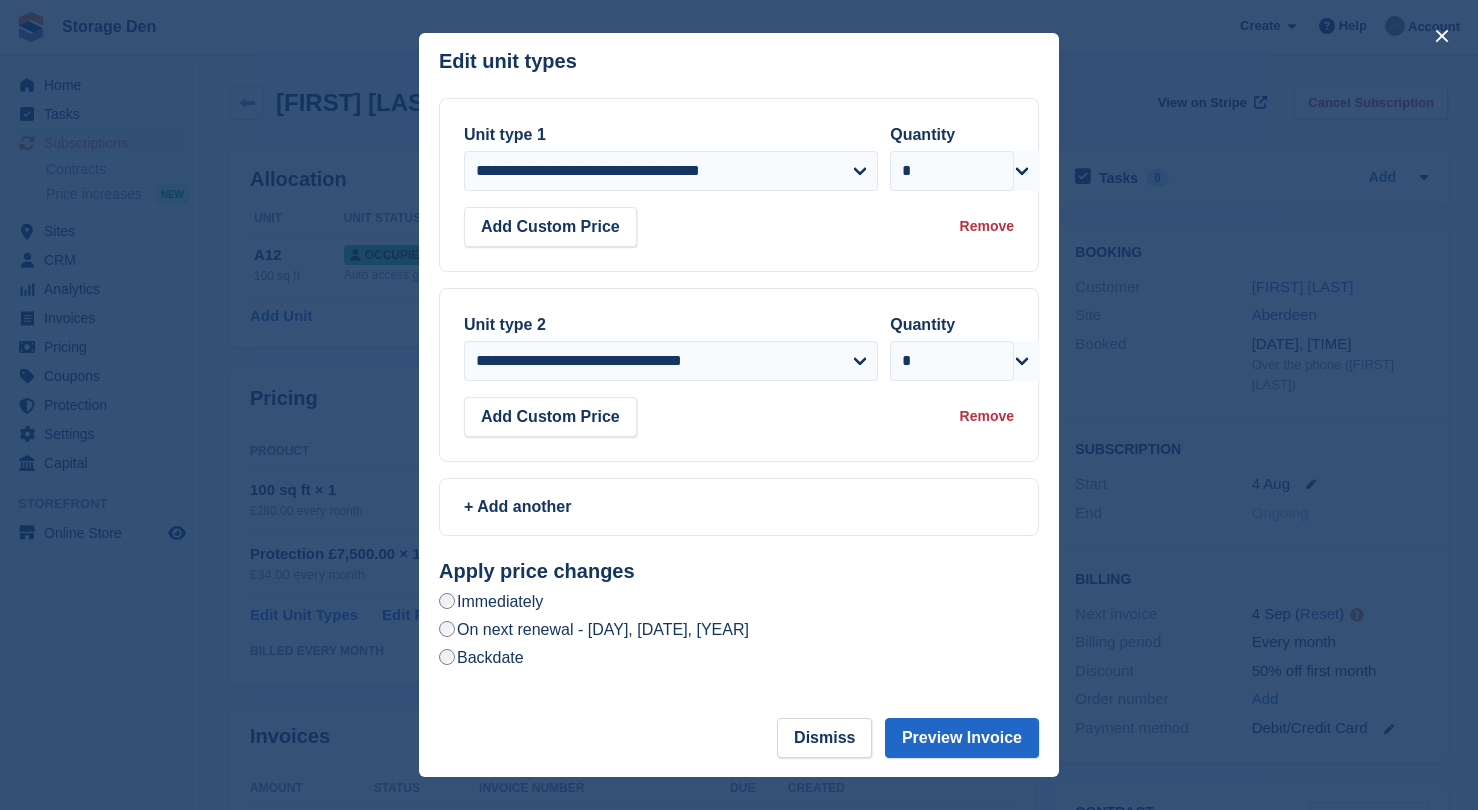 click on "Remove" at bounding box center (987, 226) 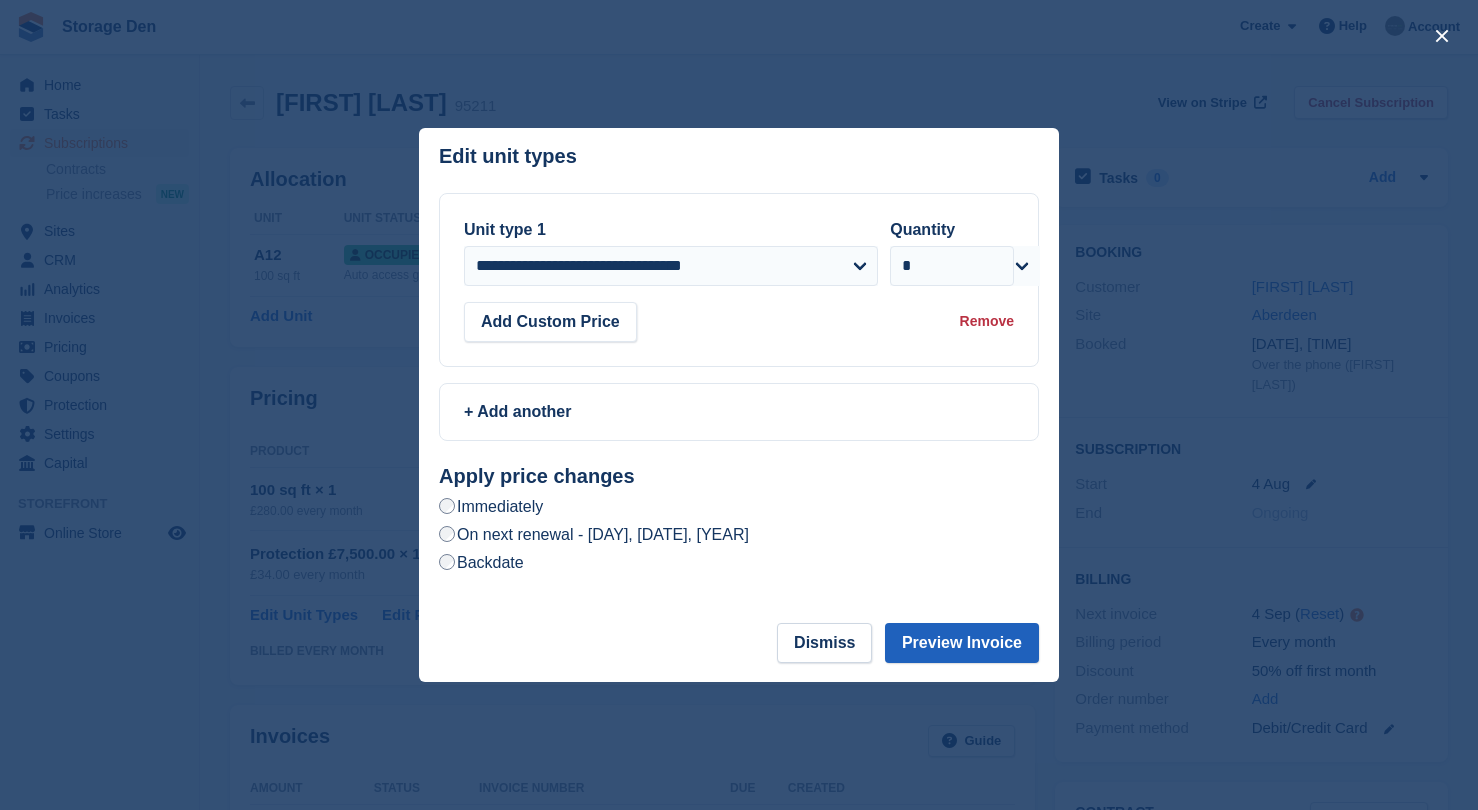 click on "Preview Invoice" at bounding box center (962, 643) 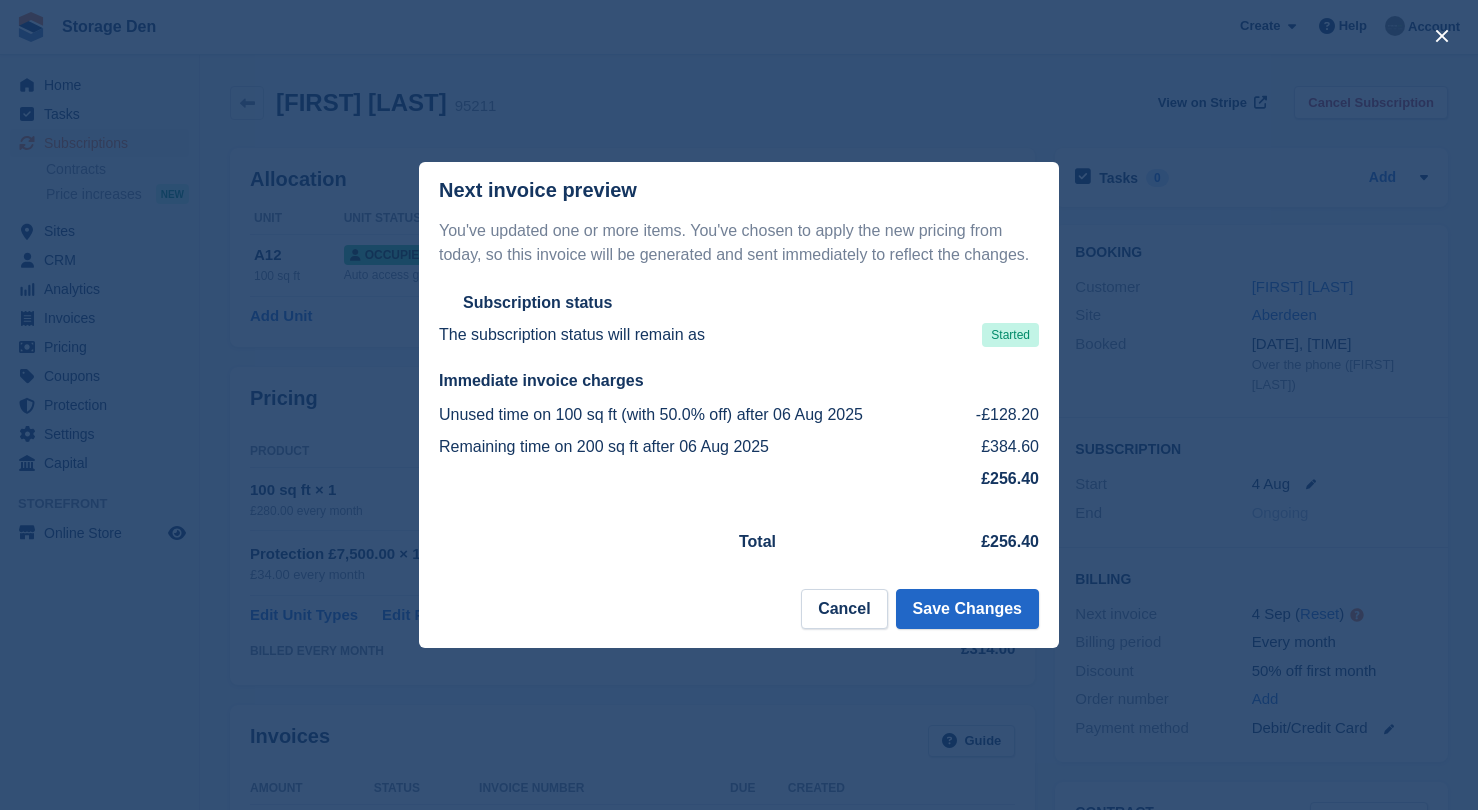 click on "Save Changes" at bounding box center [967, 609] 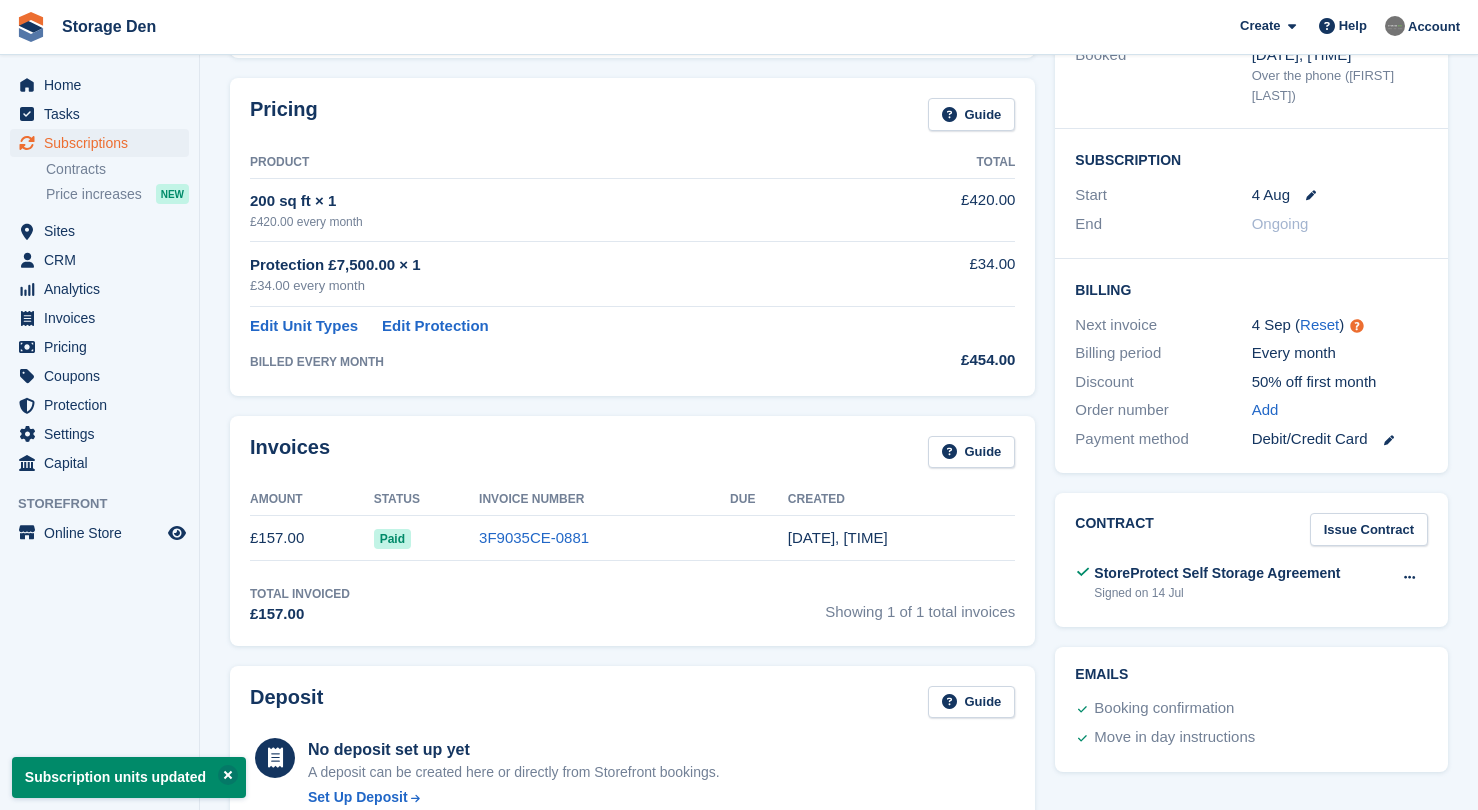 scroll, scrollTop: 8, scrollLeft: 0, axis: vertical 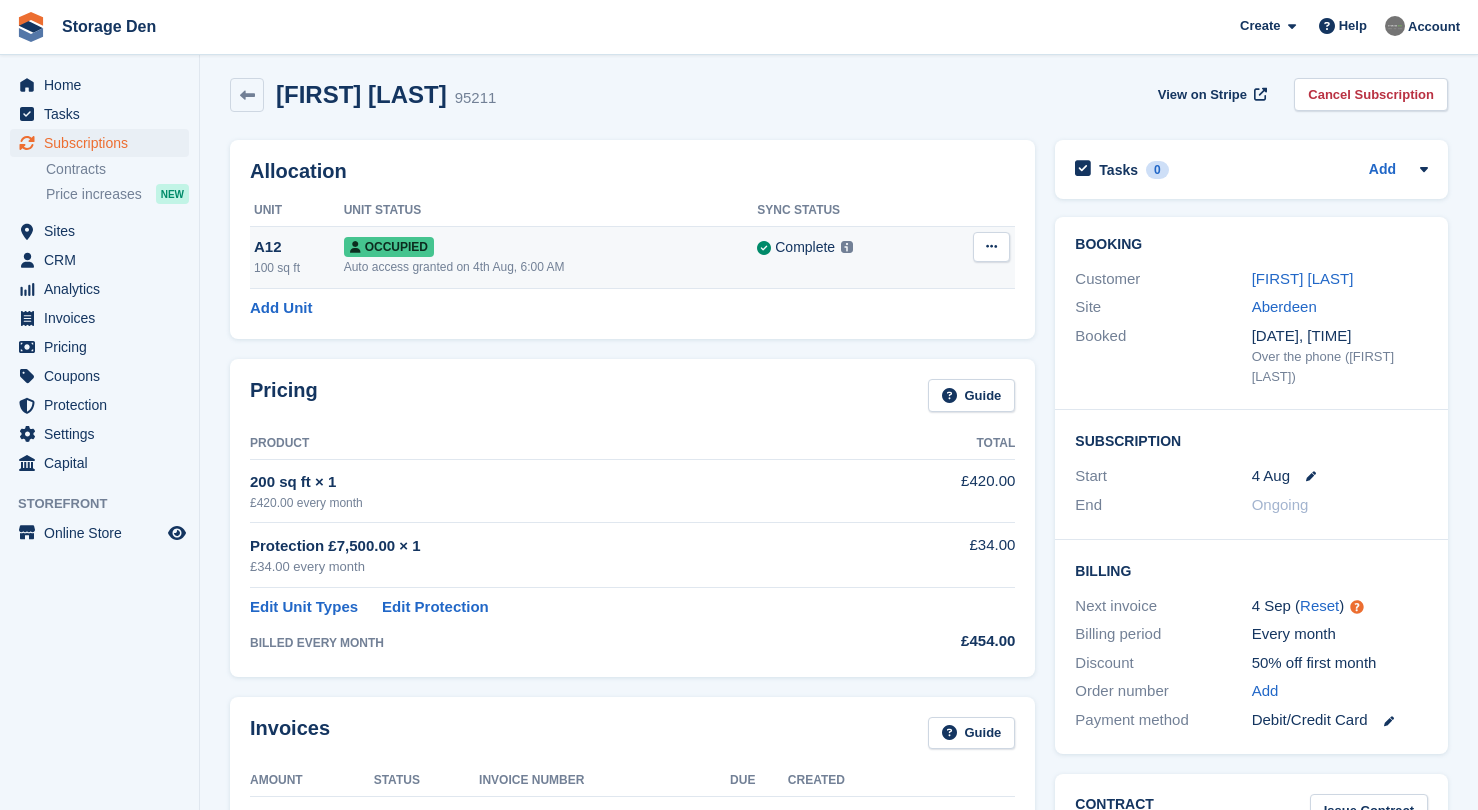 click on "Auto access granted on 4th Aug,   6:00 AM" at bounding box center [551, 267] 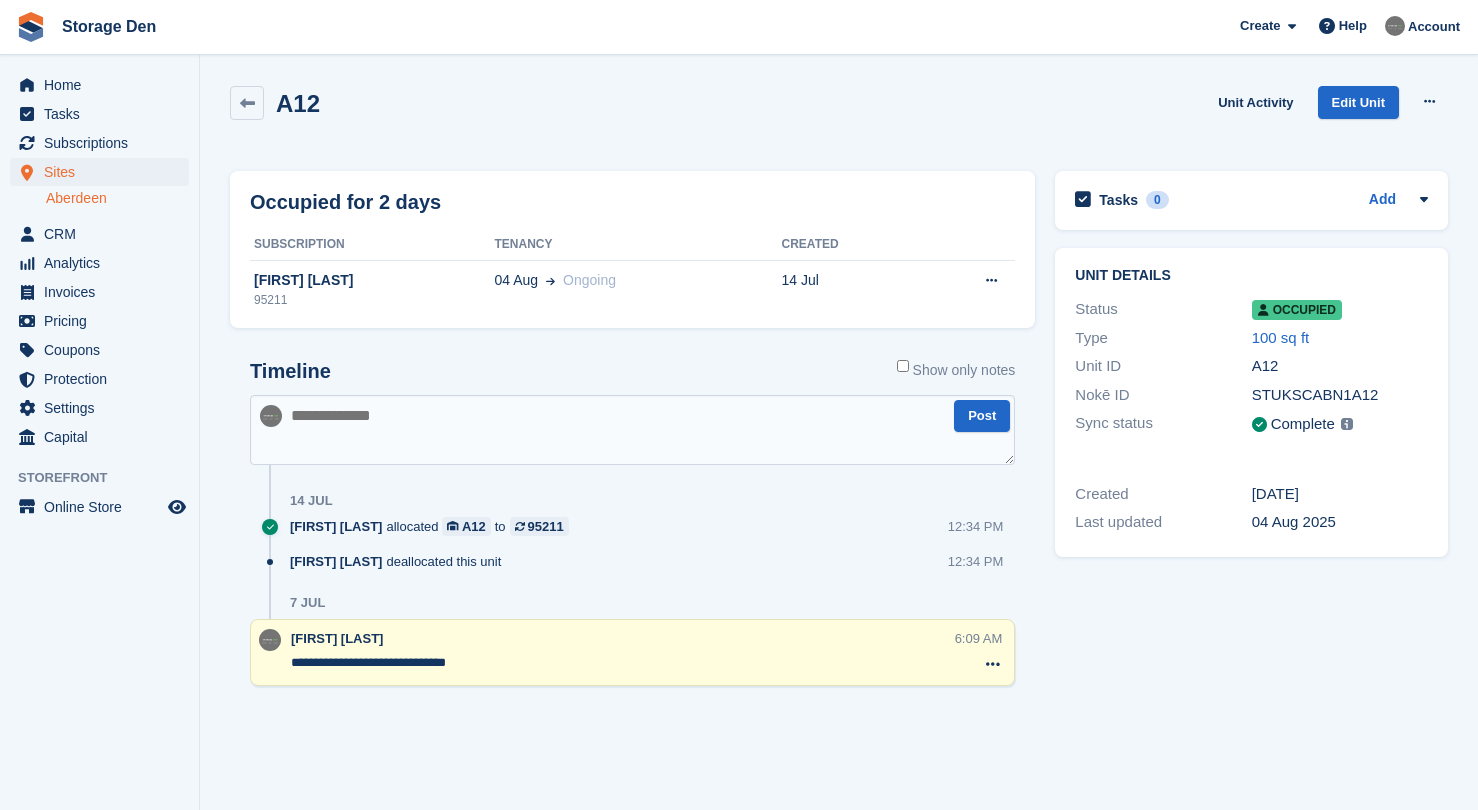 scroll, scrollTop: 0, scrollLeft: 0, axis: both 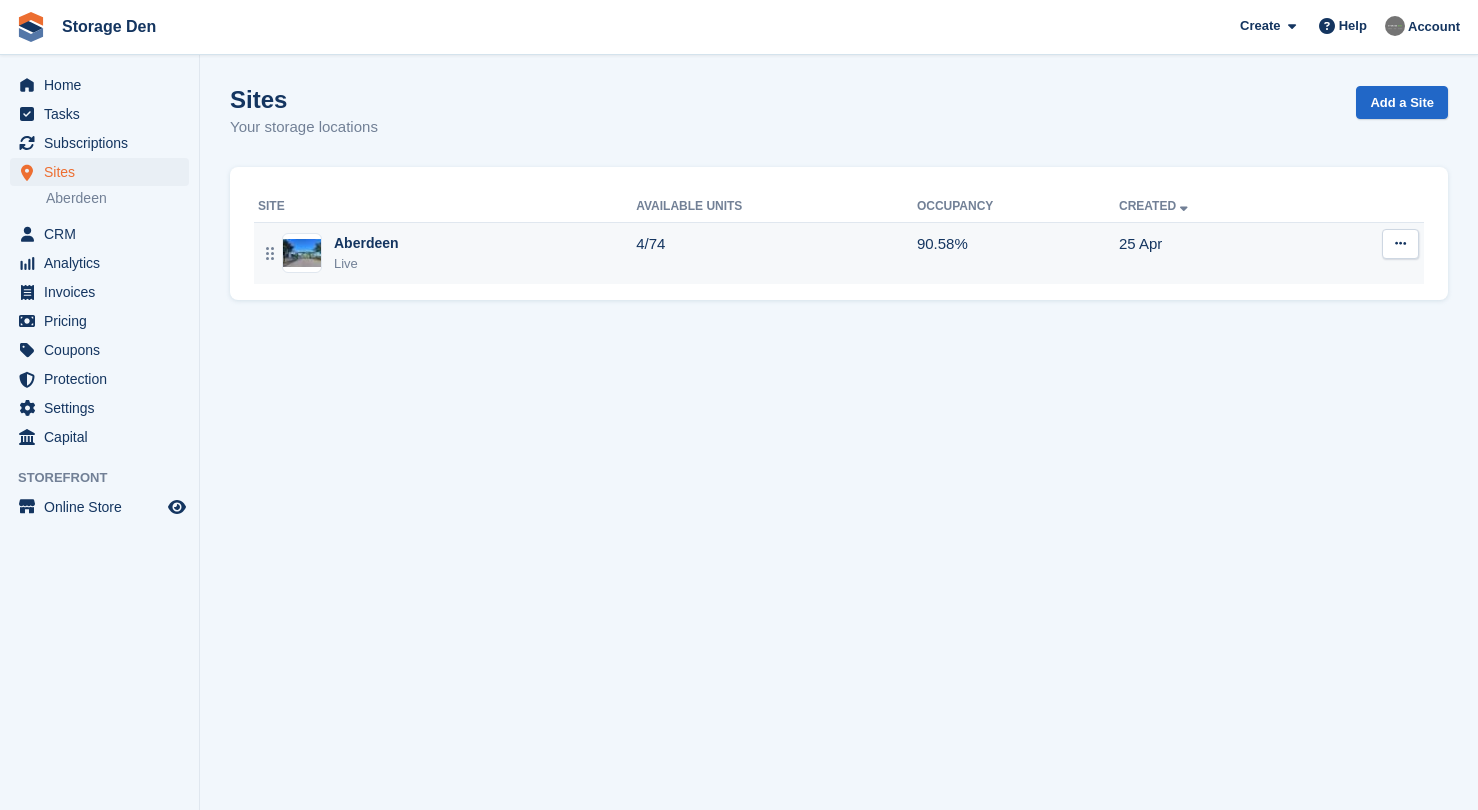 click on "Aberdeen
Live" at bounding box center [447, 253] 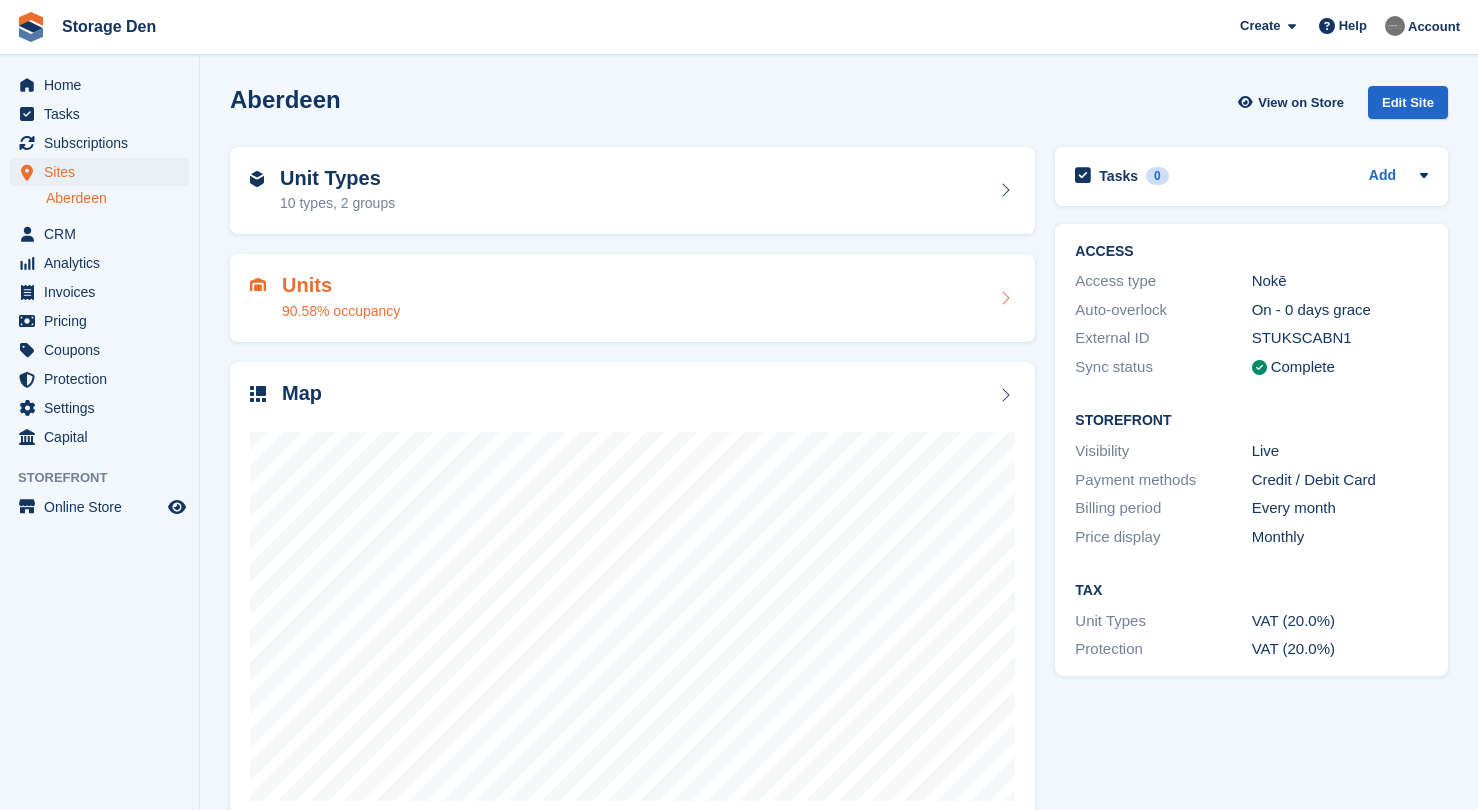 scroll, scrollTop: 0, scrollLeft: 0, axis: both 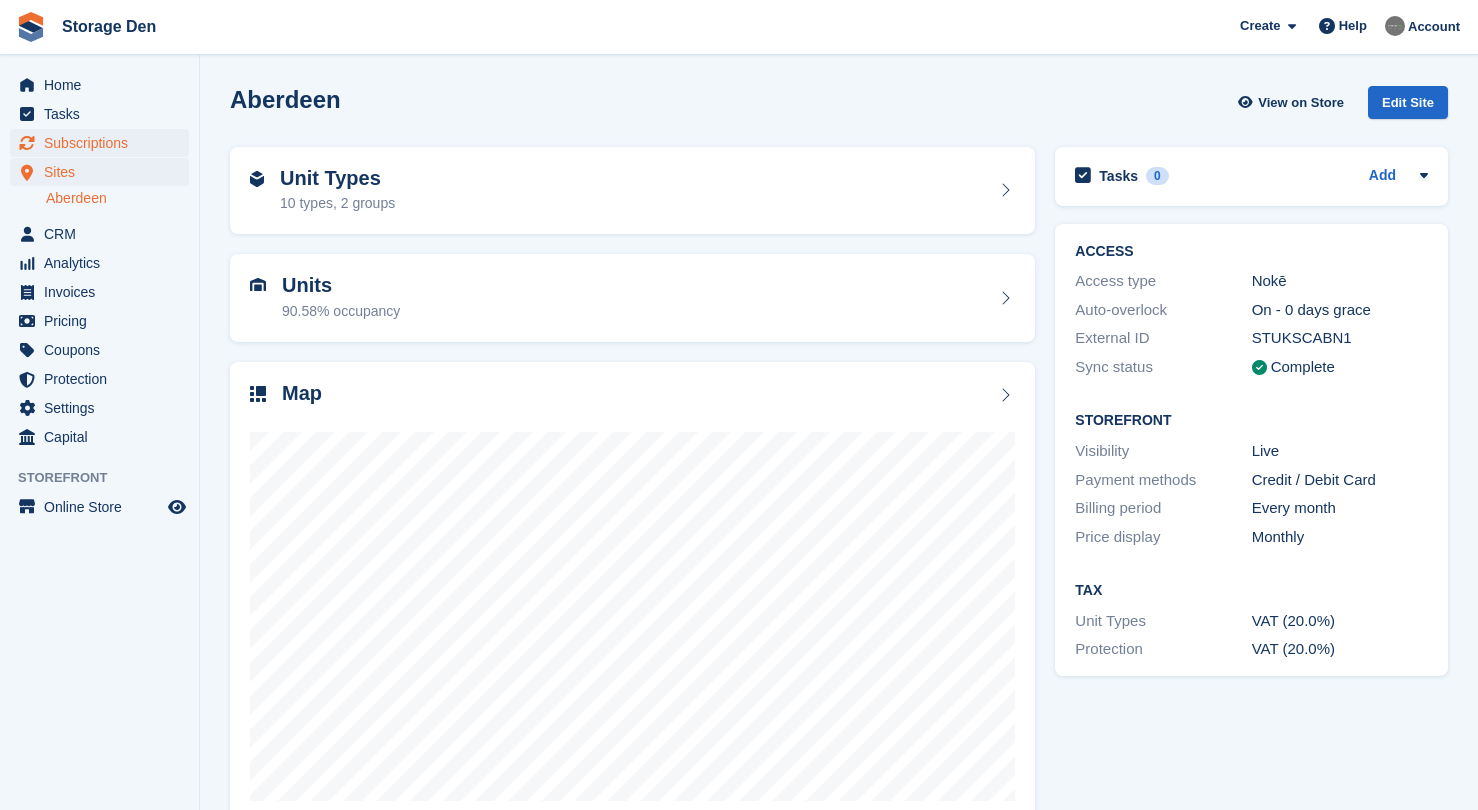 click on "Subscriptions" at bounding box center (104, 143) 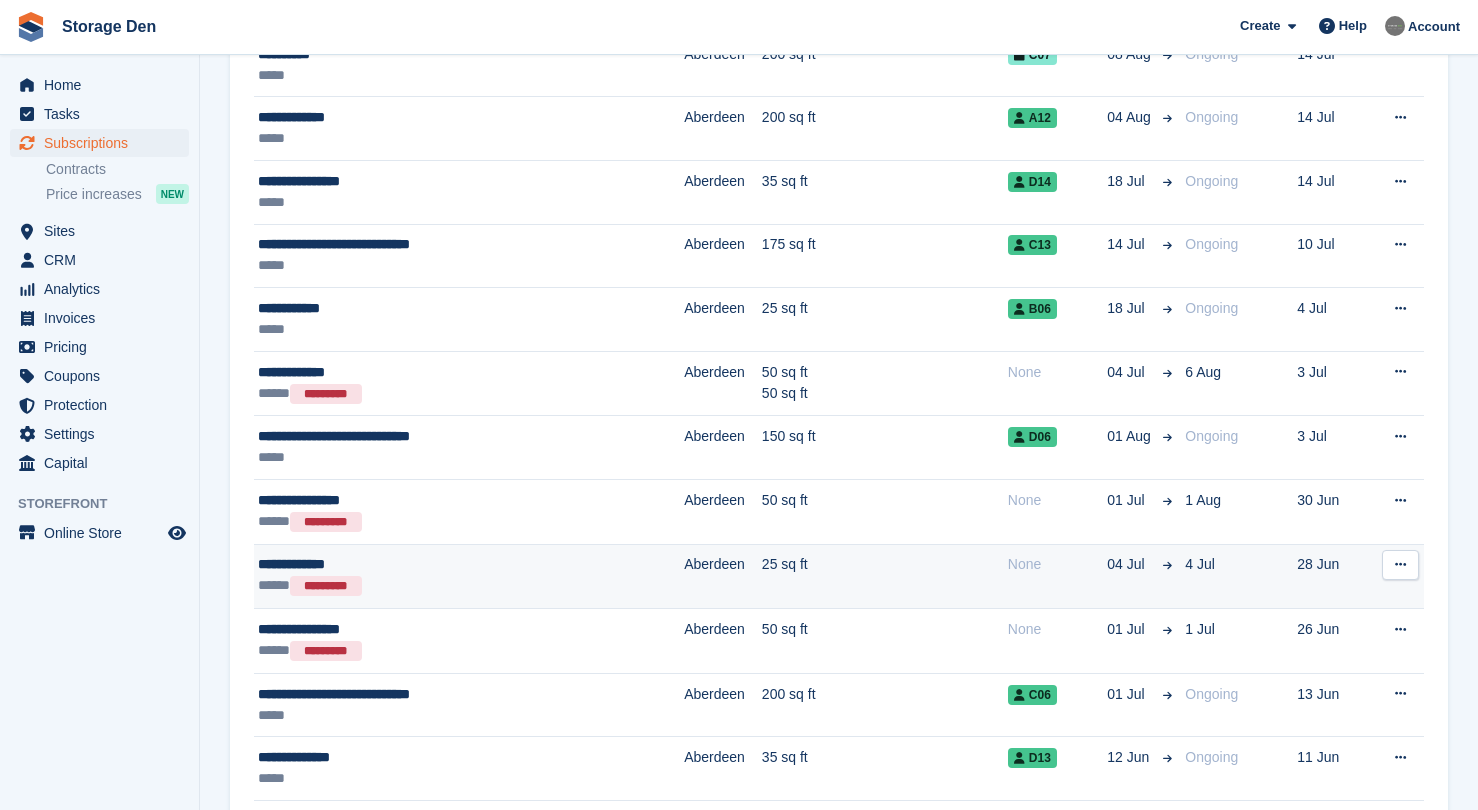 scroll, scrollTop: 0, scrollLeft: 0, axis: both 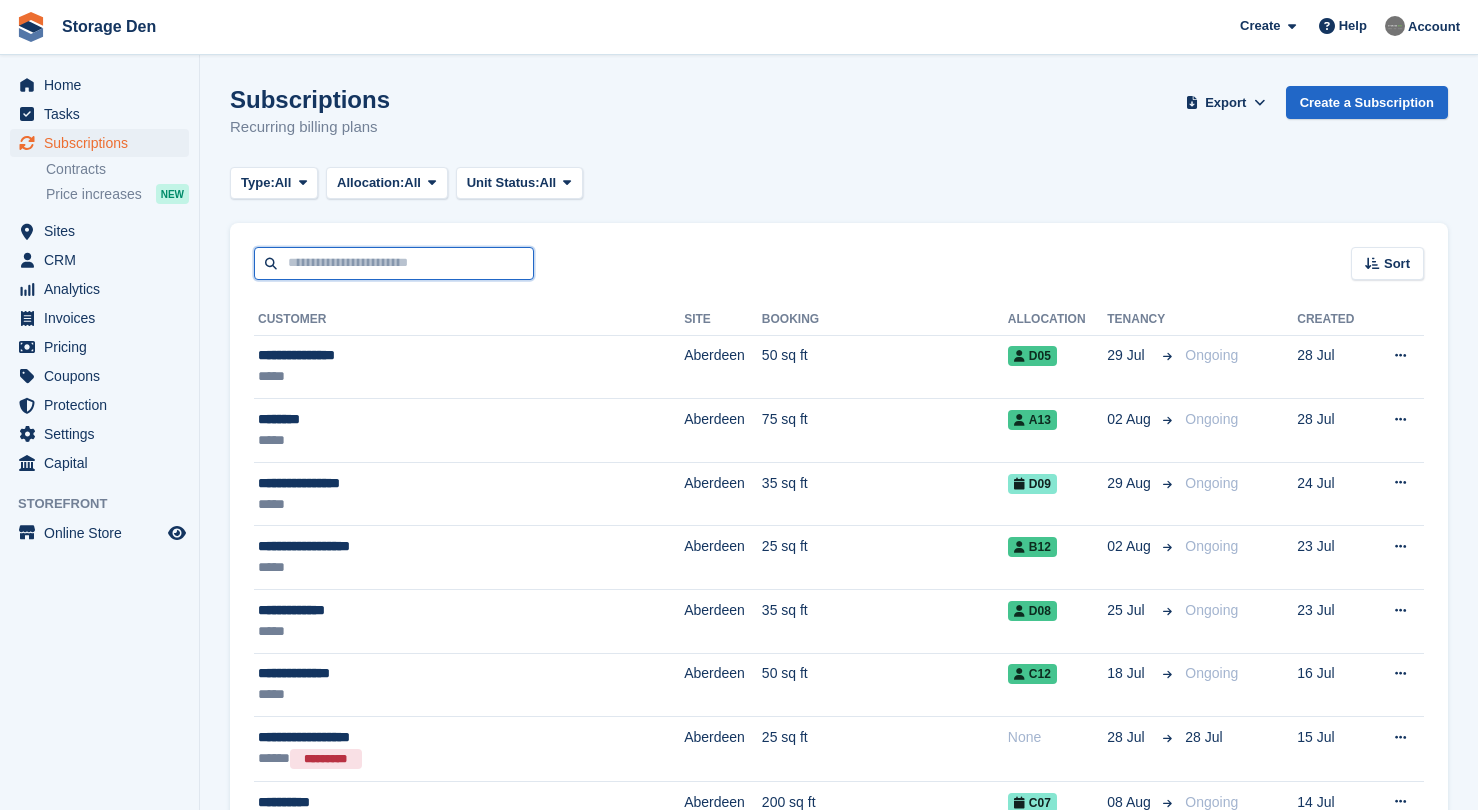 click at bounding box center [394, 263] 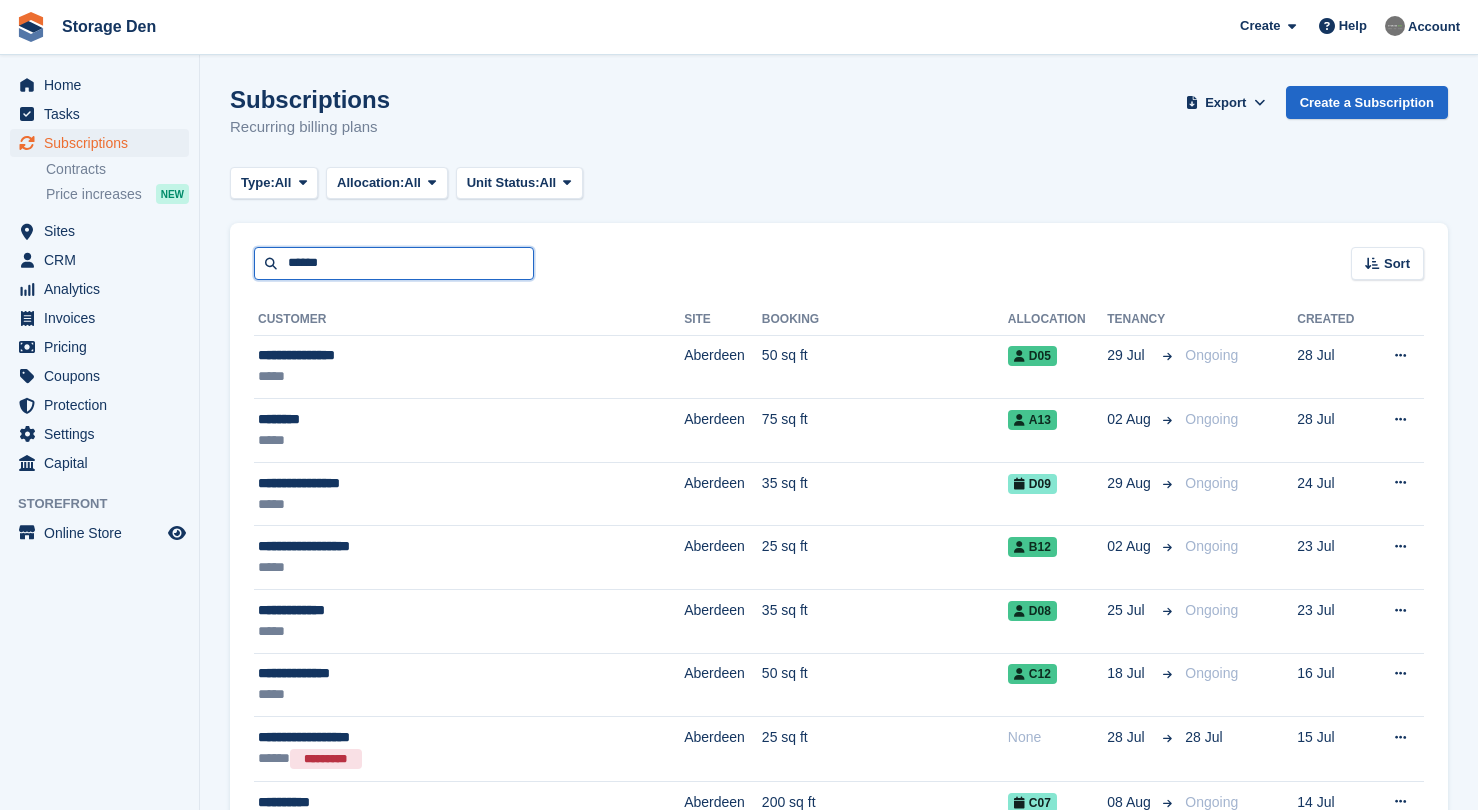 type on "******" 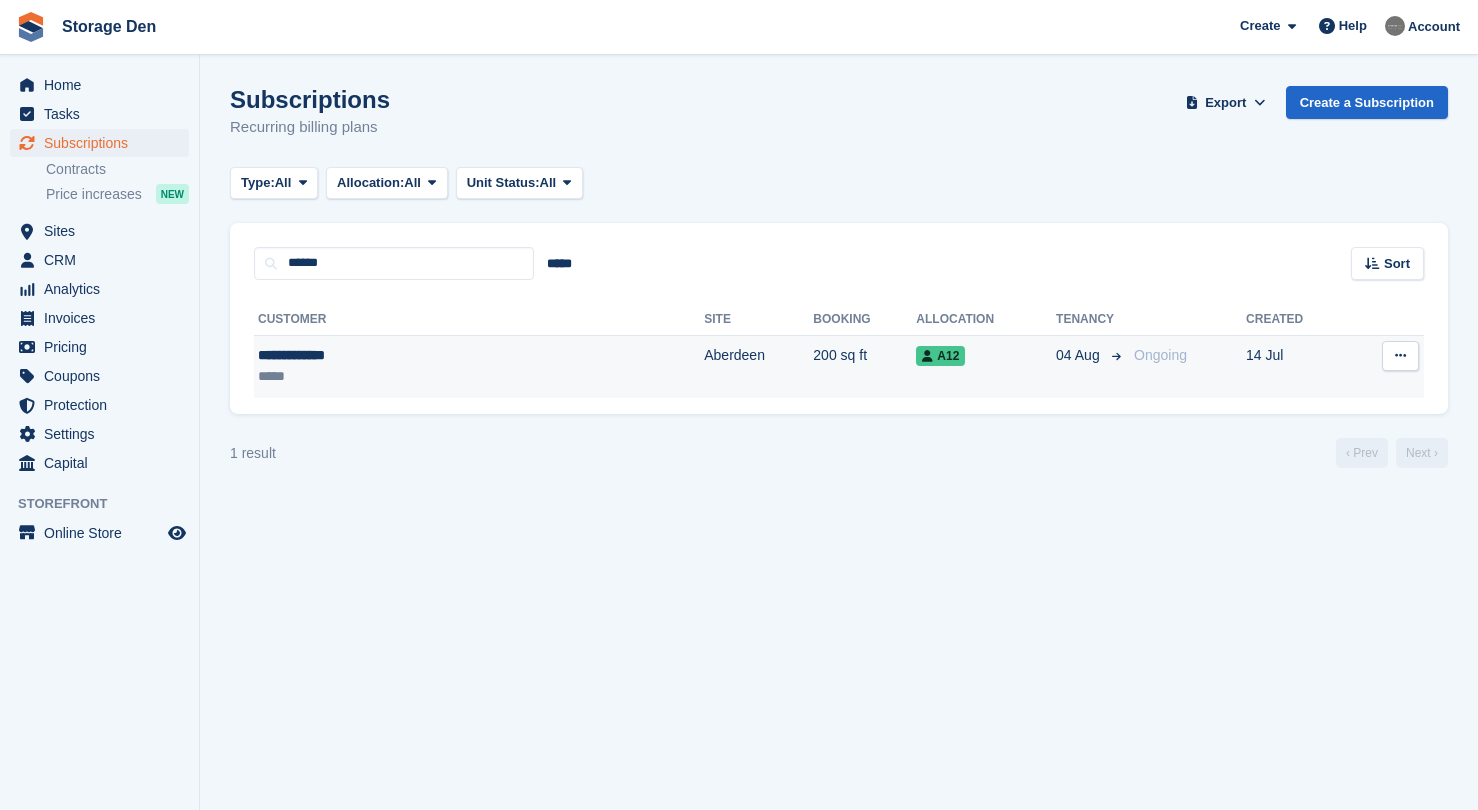 click on "*****" at bounding box center [381, 376] 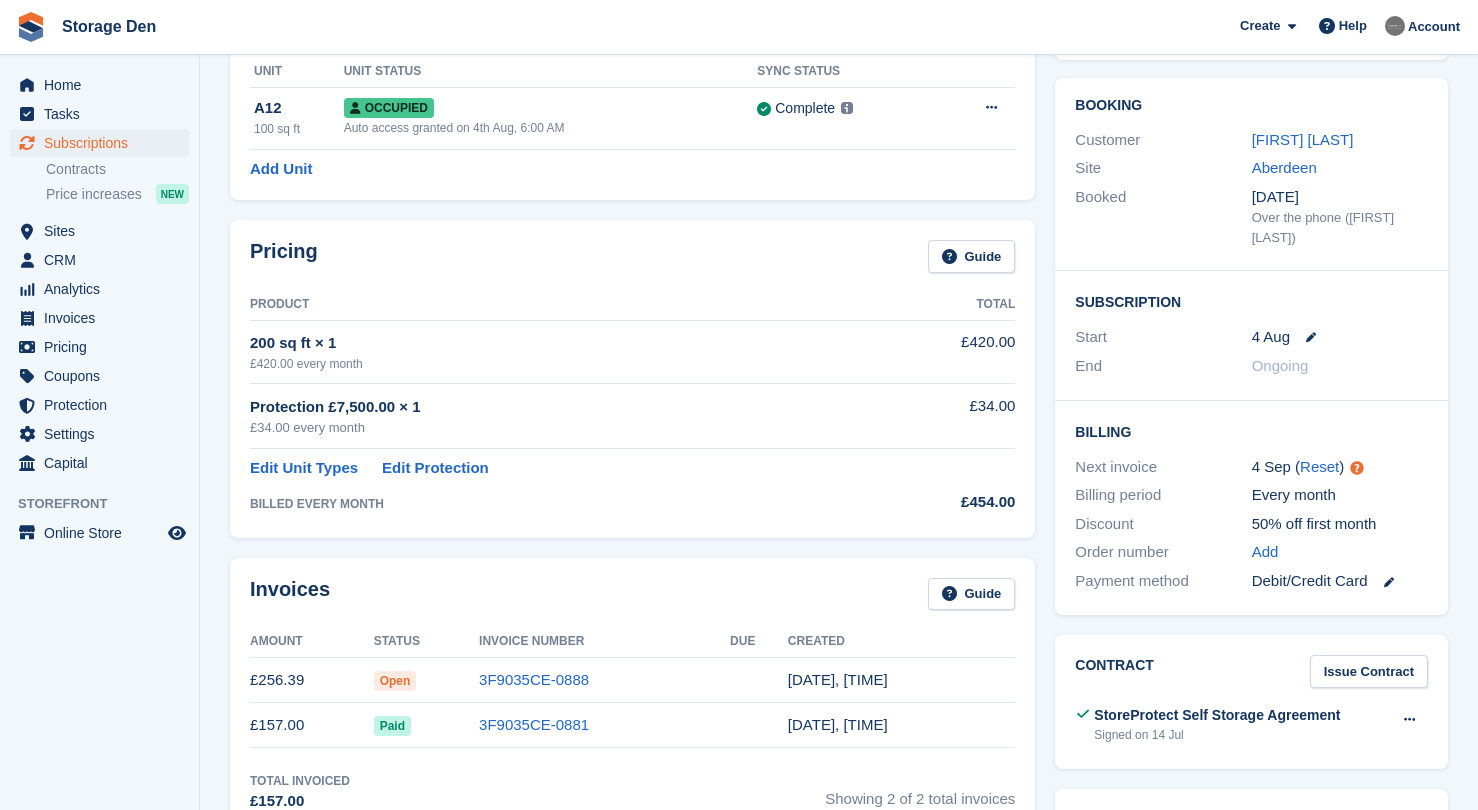 scroll, scrollTop: 272, scrollLeft: 0, axis: vertical 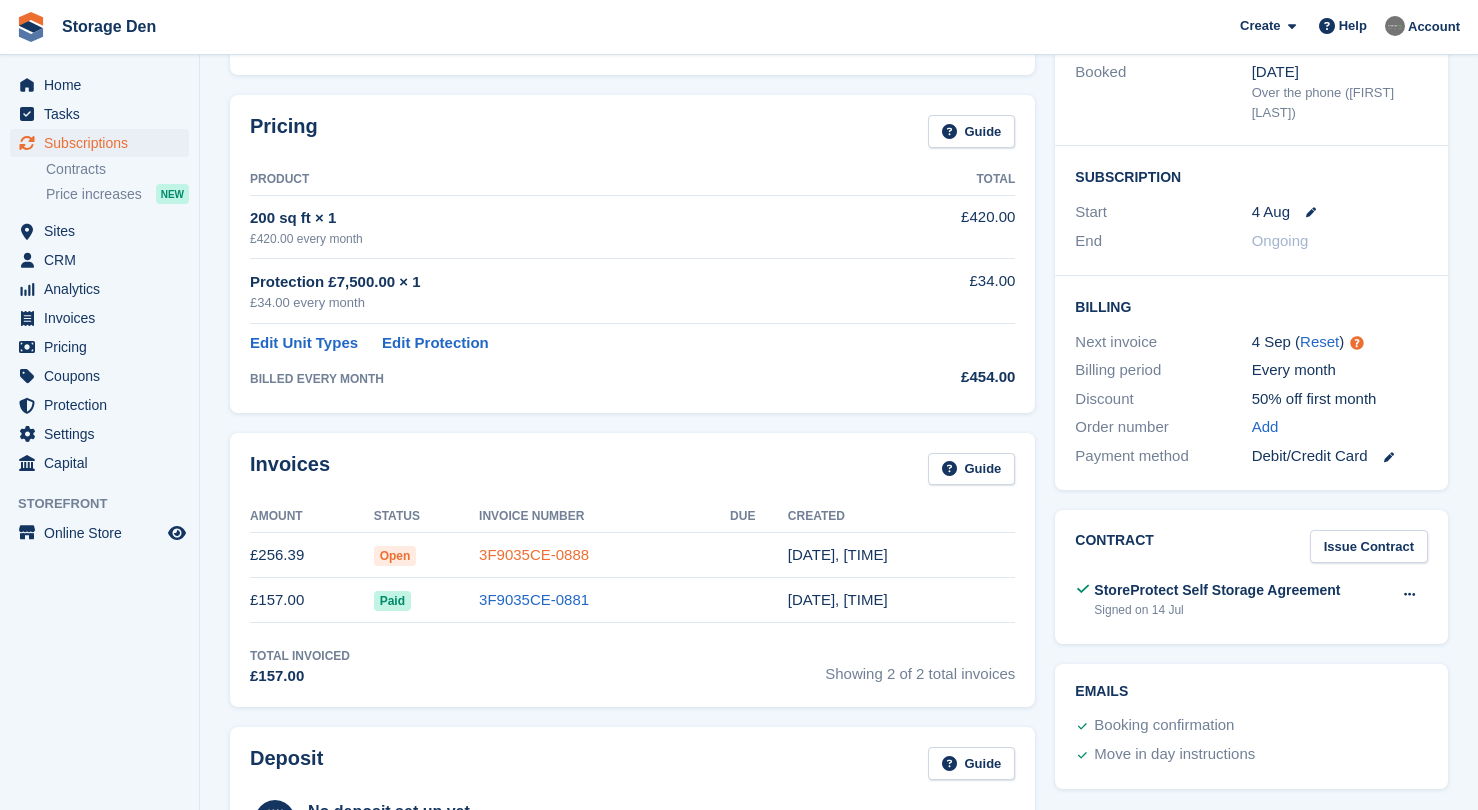click on "3F9035CE-0888" at bounding box center (534, 554) 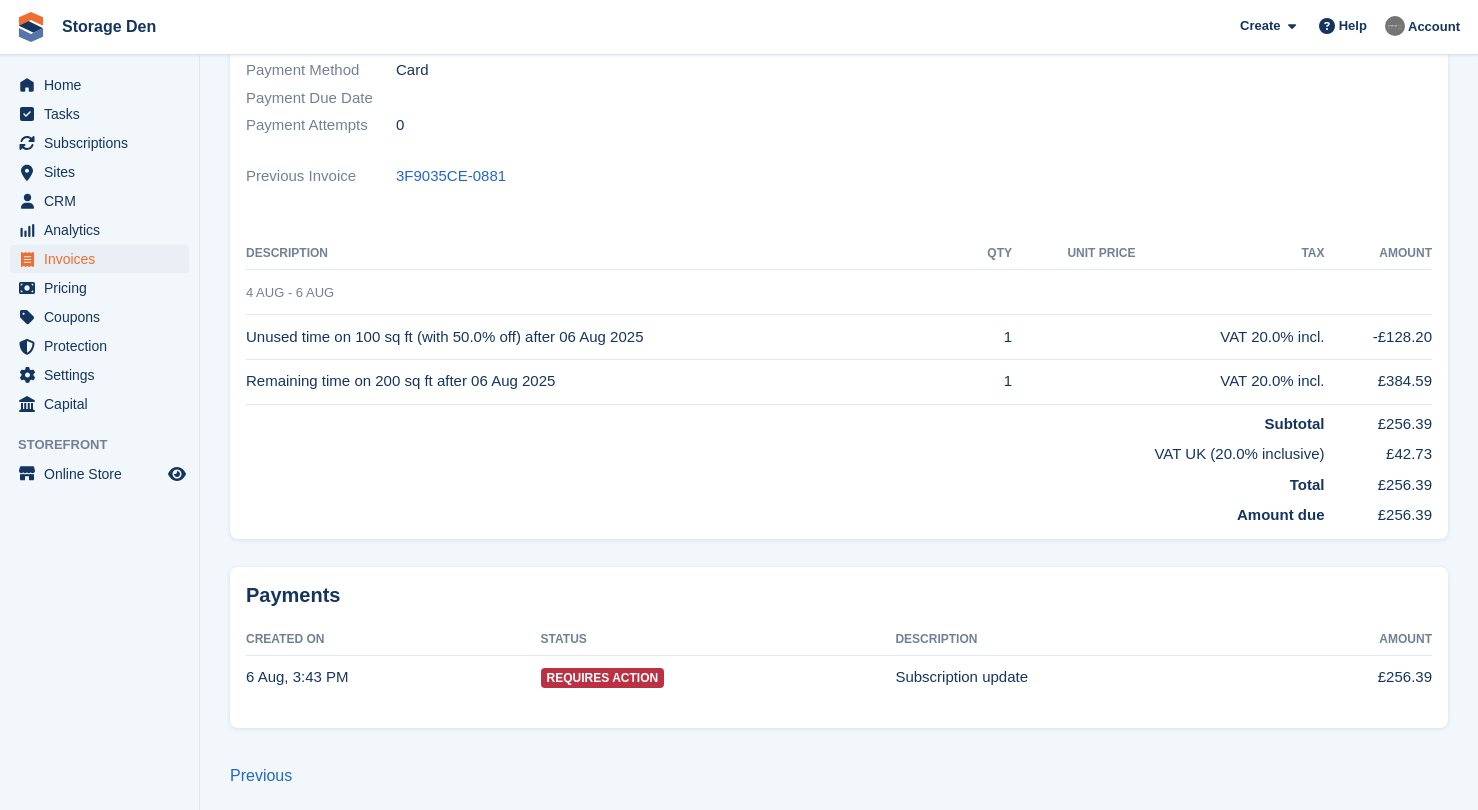 scroll, scrollTop: 0, scrollLeft: 0, axis: both 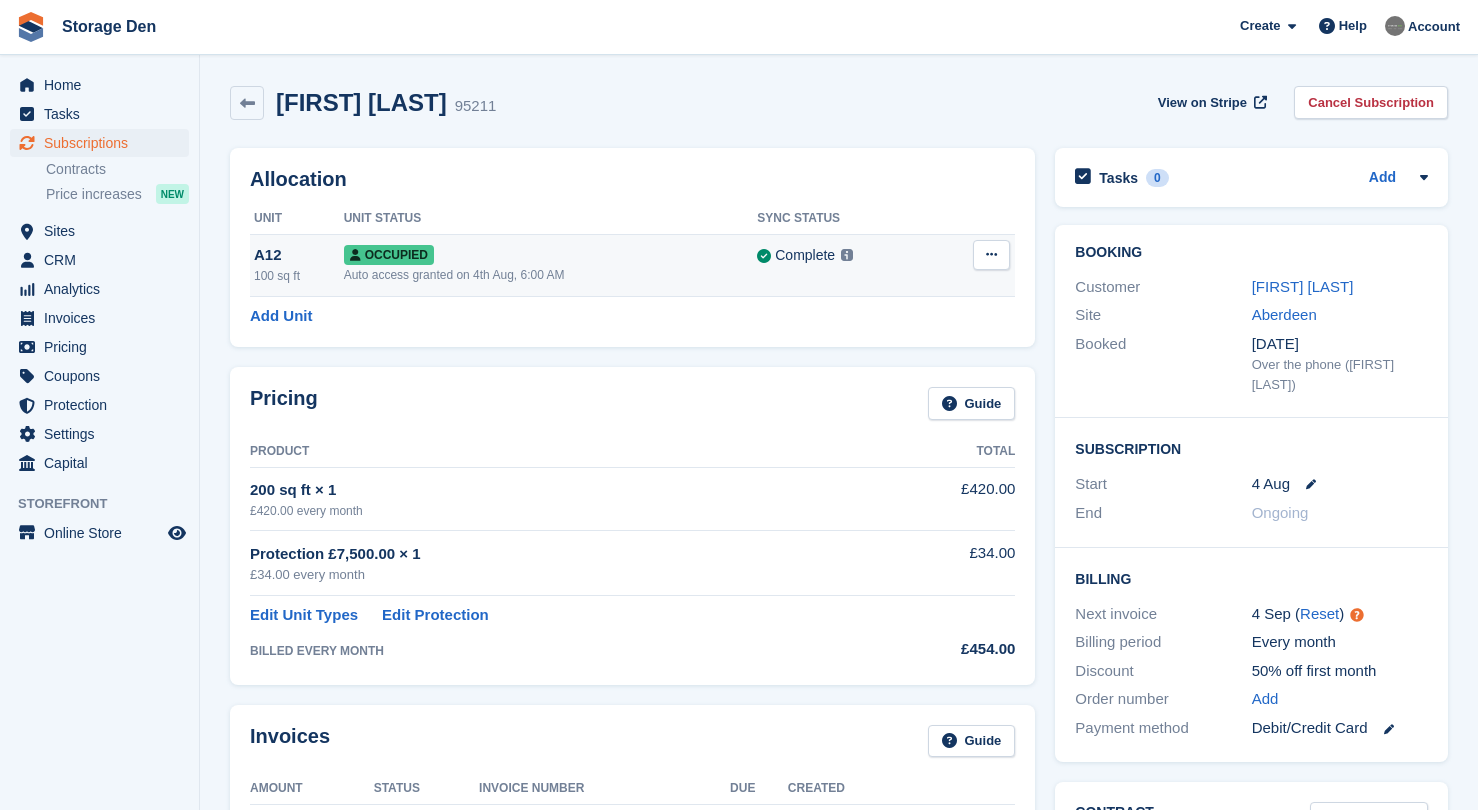 click at bounding box center (991, 255) 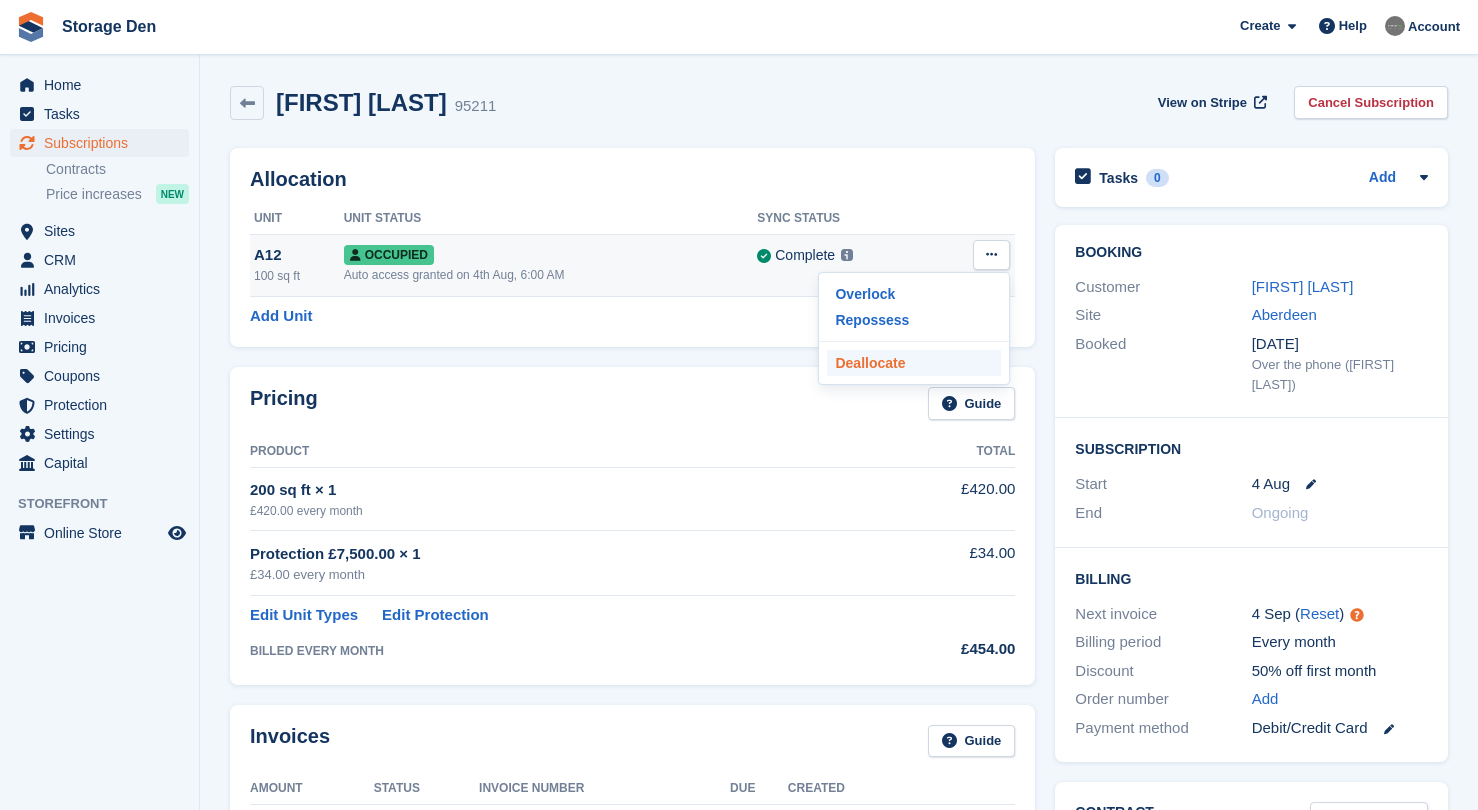click on "Deallocate" at bounding box center (914, 363) 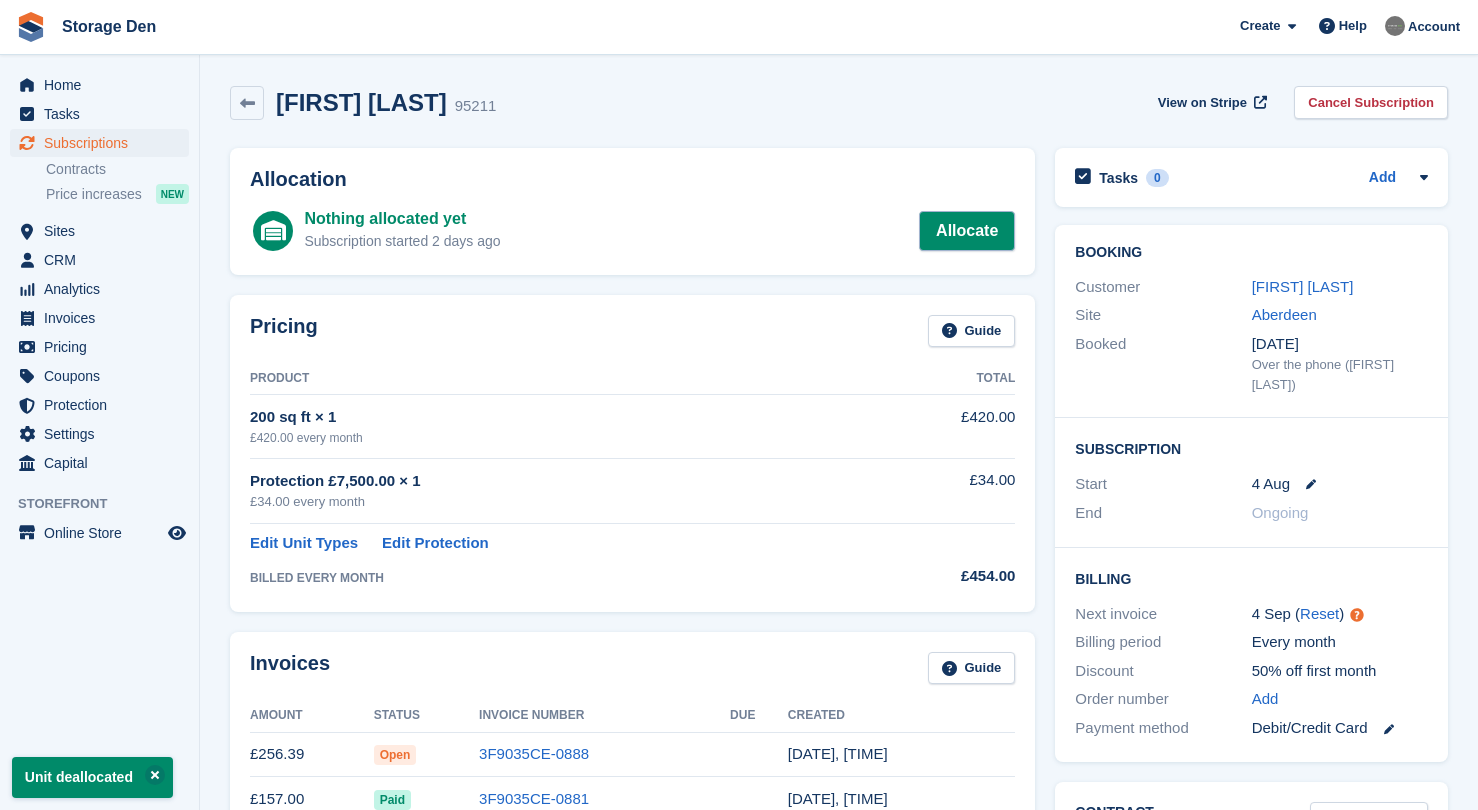 click on "Allocate" at bounding box center (967, 231) 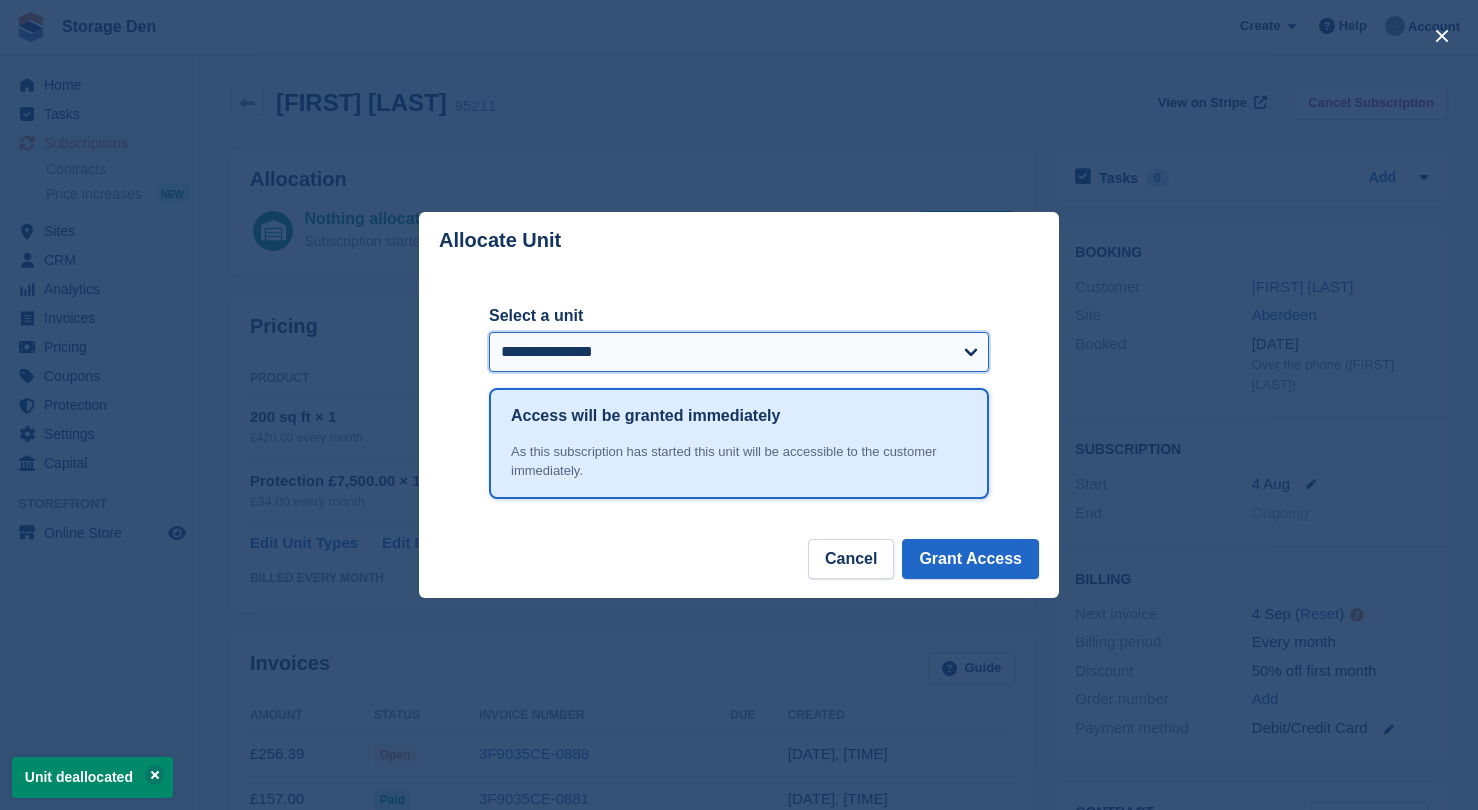 select on "*****" 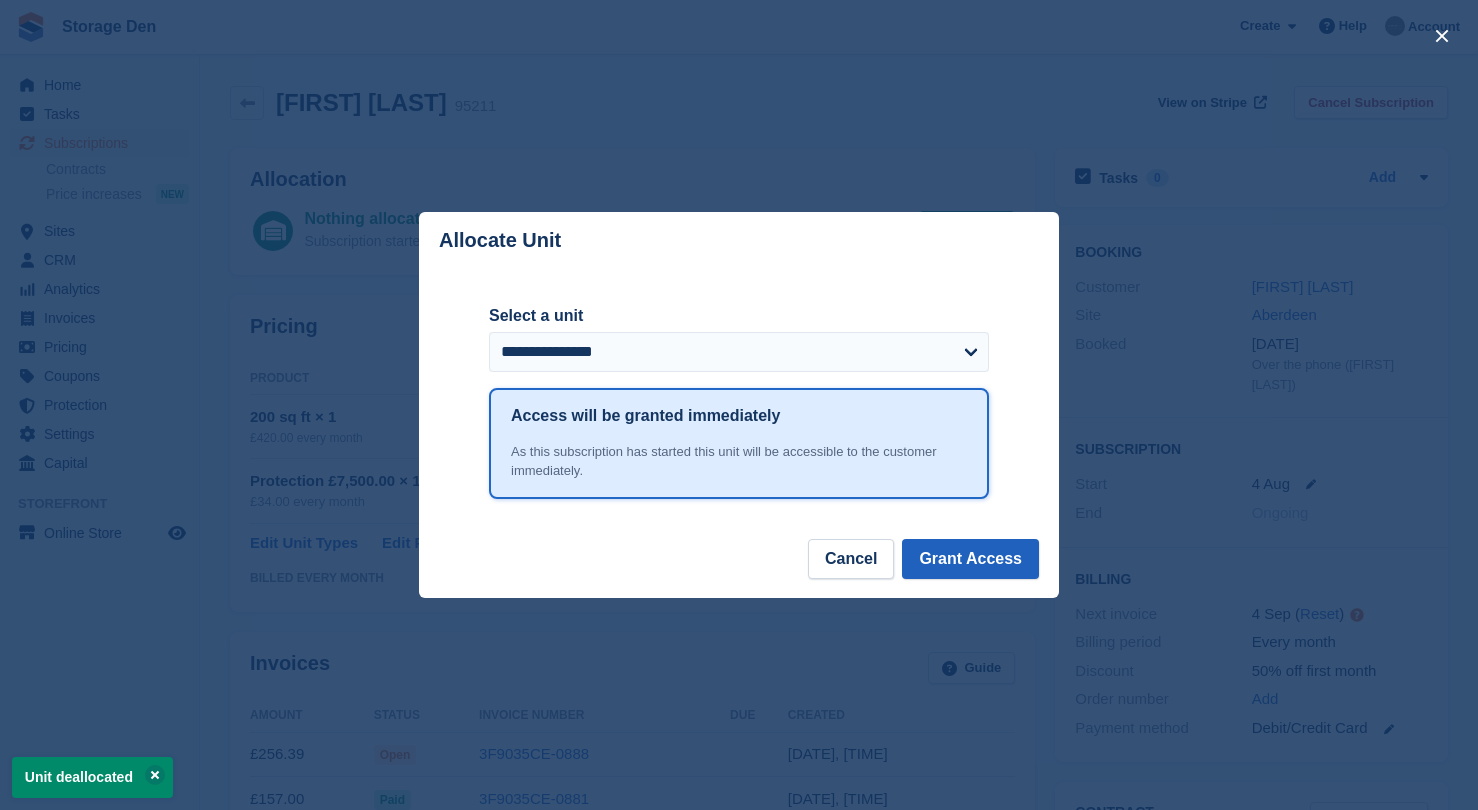 click on "Grant Access" at bounding box center (970, 559) 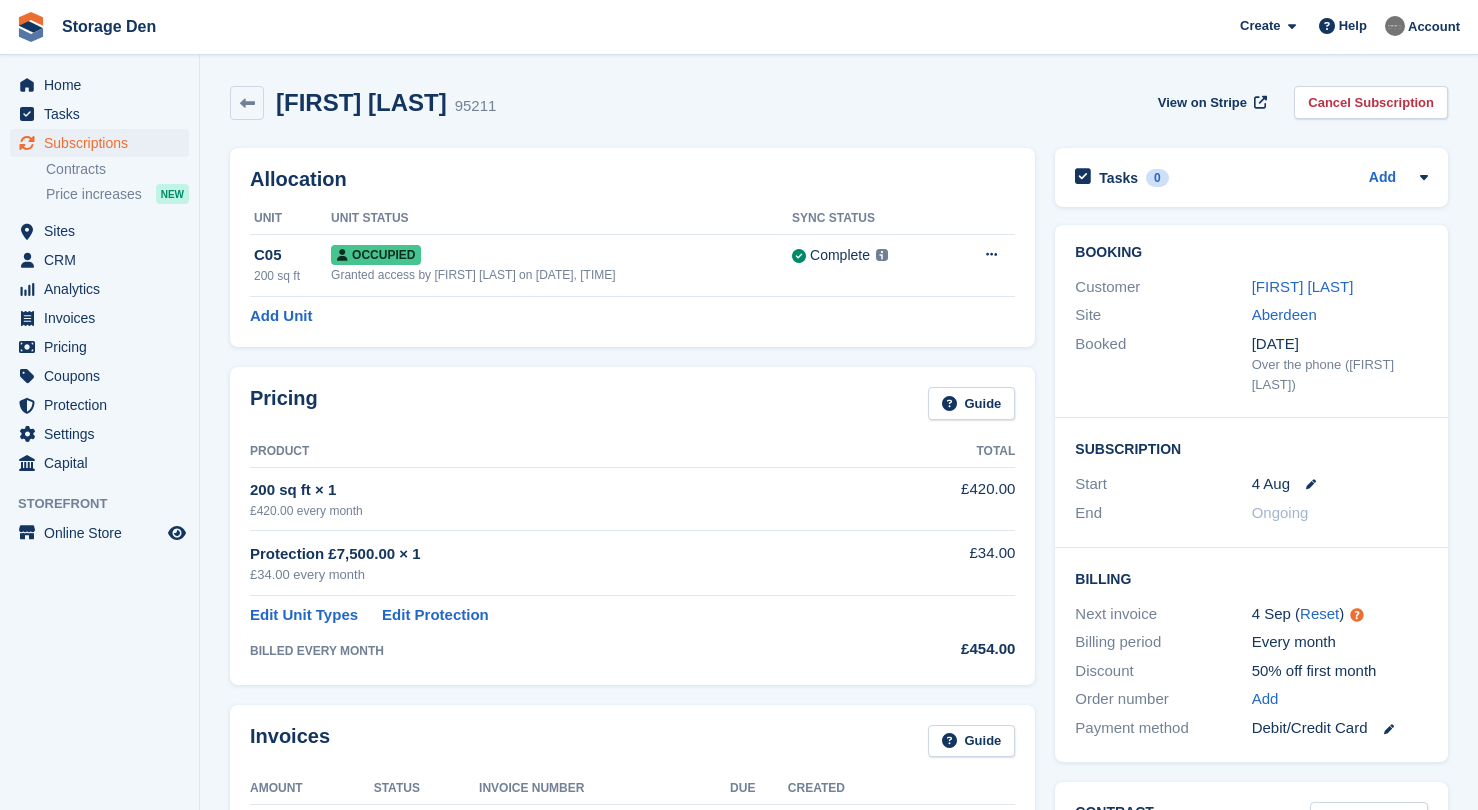 scroll, scrollTop: 286, scrollLeft: 0, axis: vertical 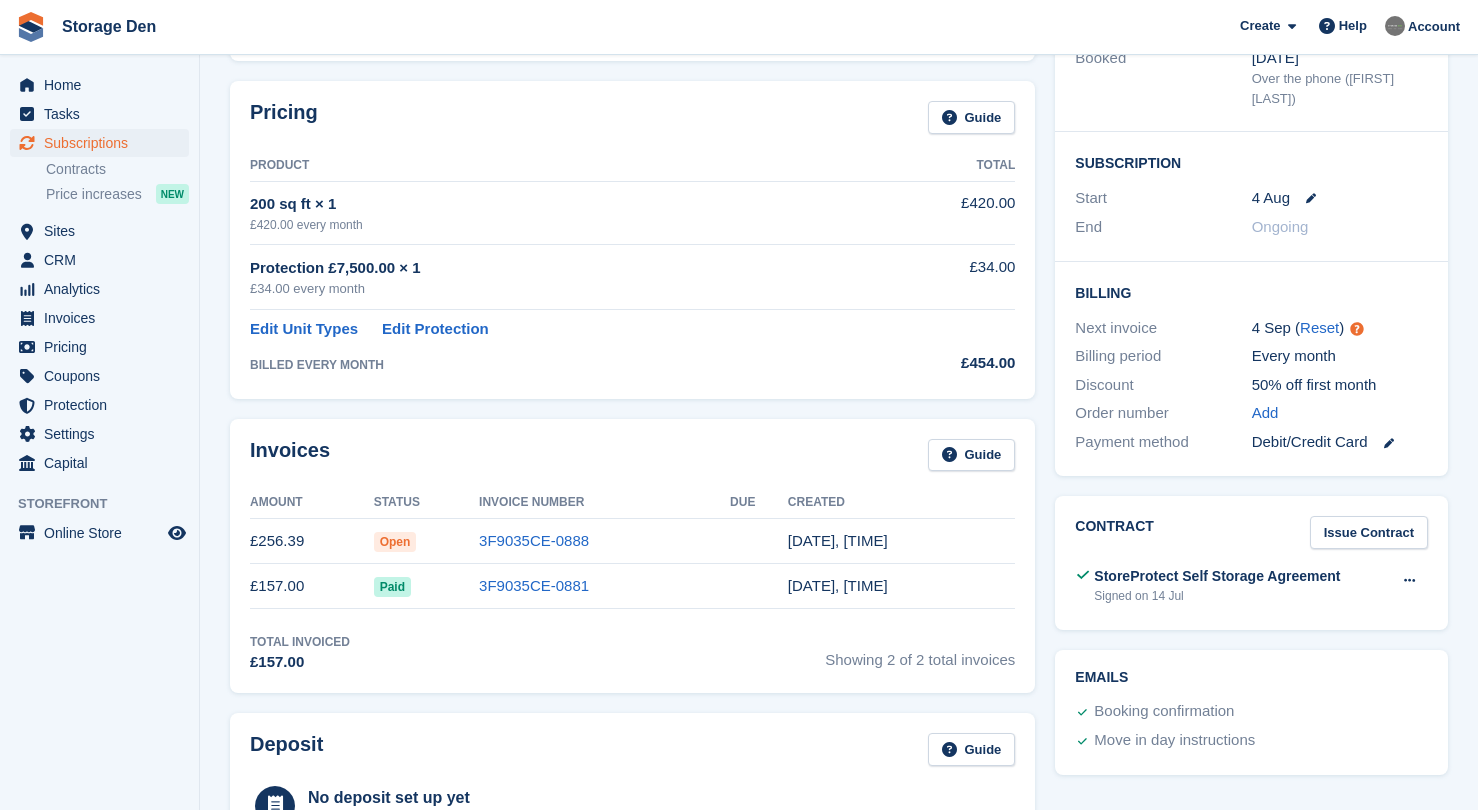 click on "Total Invoiced
£157.00
Showing 2 of 2 total invoices" at bounding box center [632, 653] 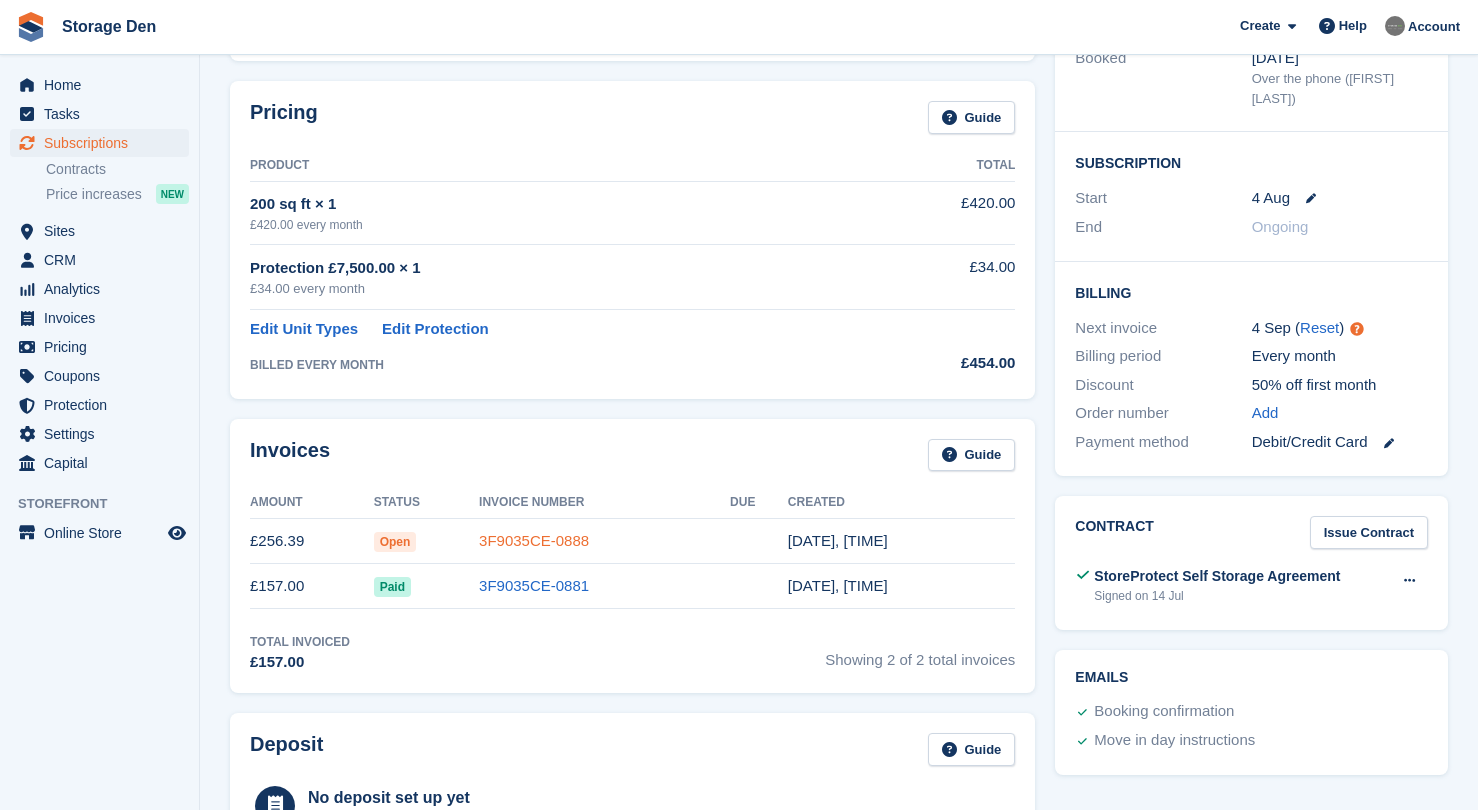 click on "3F9035CE-0888" at bounding box center [534, 540] 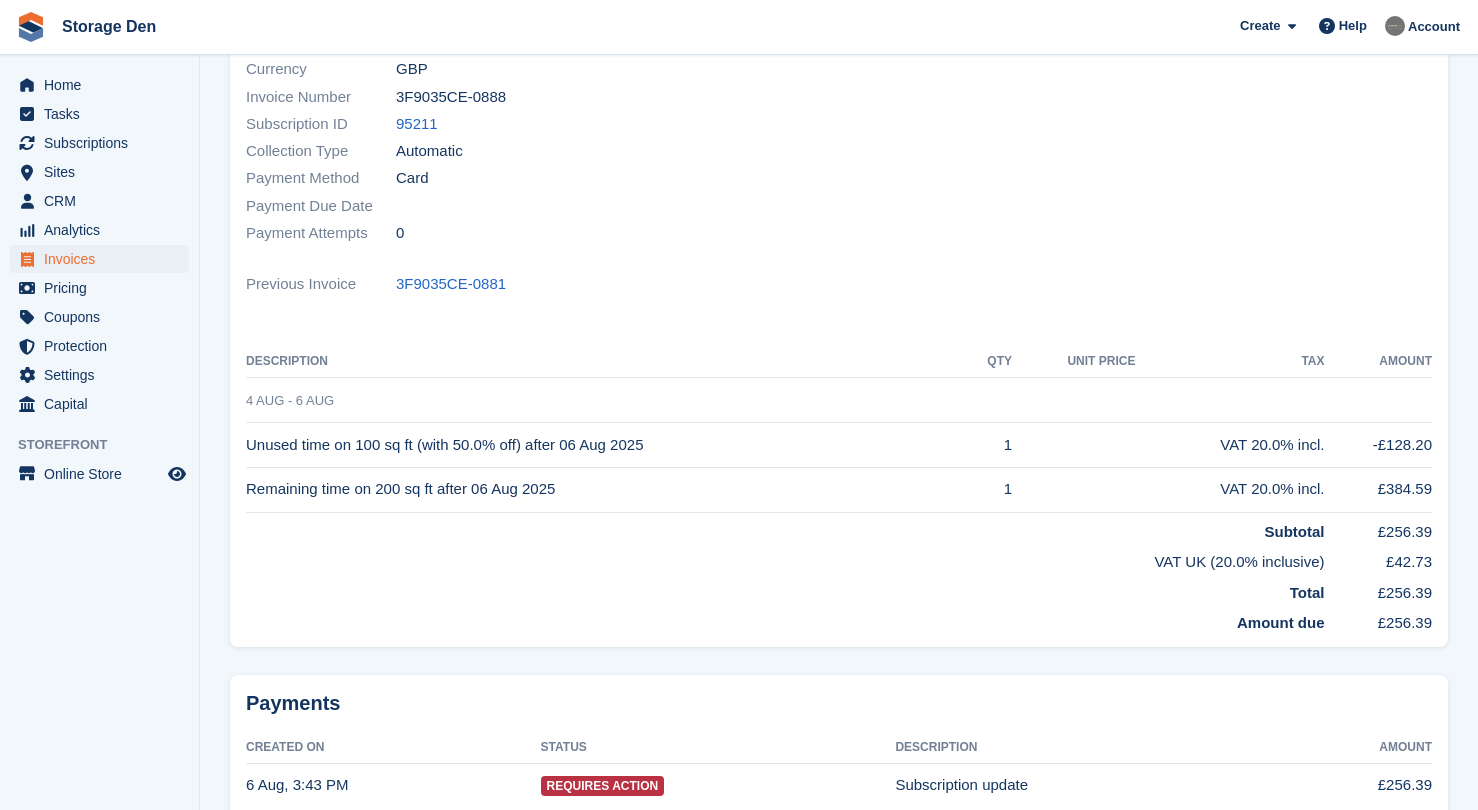 scroll, scrollTop: 0, scrollLeft: 0, axis: both 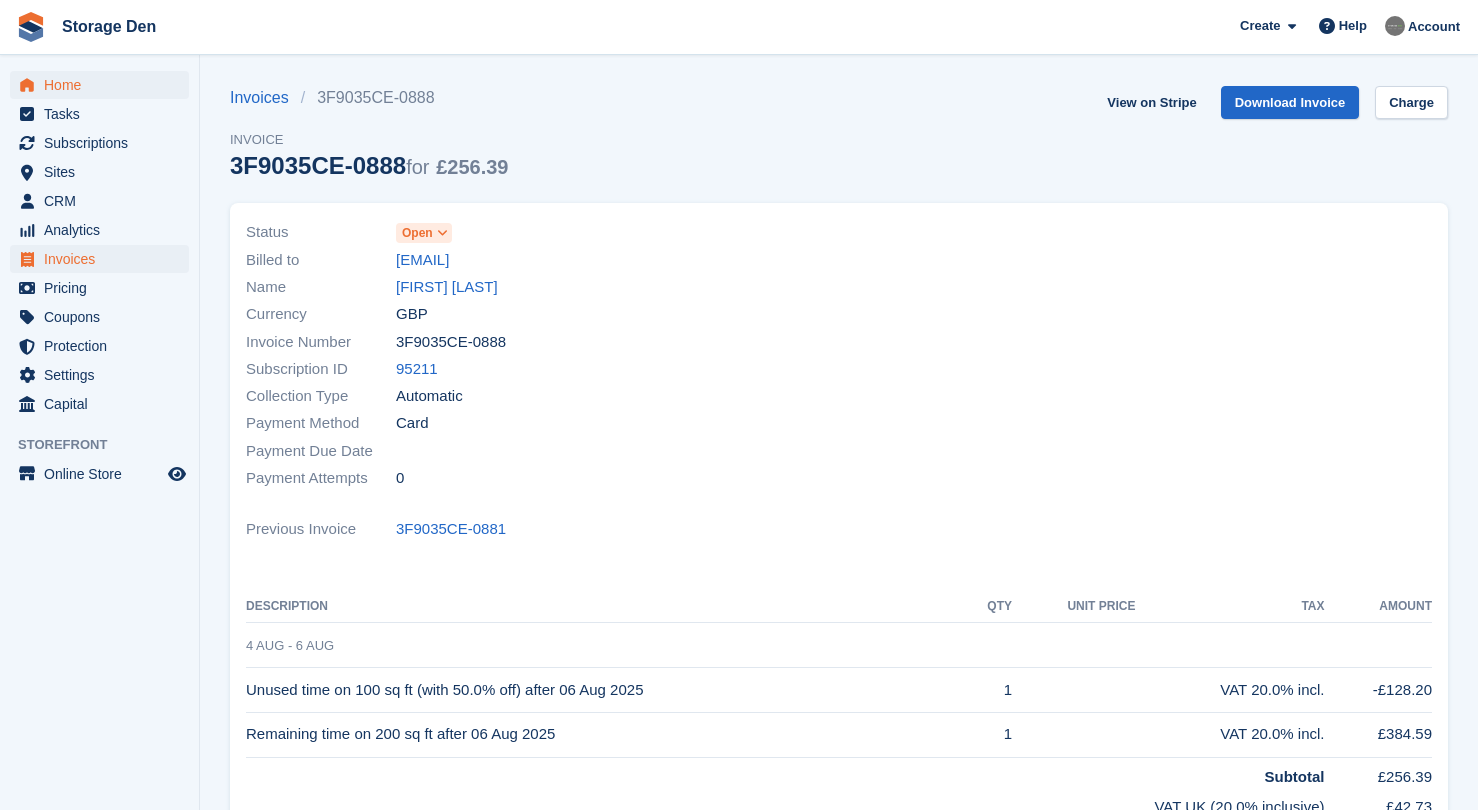 click on "Home" at bounding box center (104, 85) 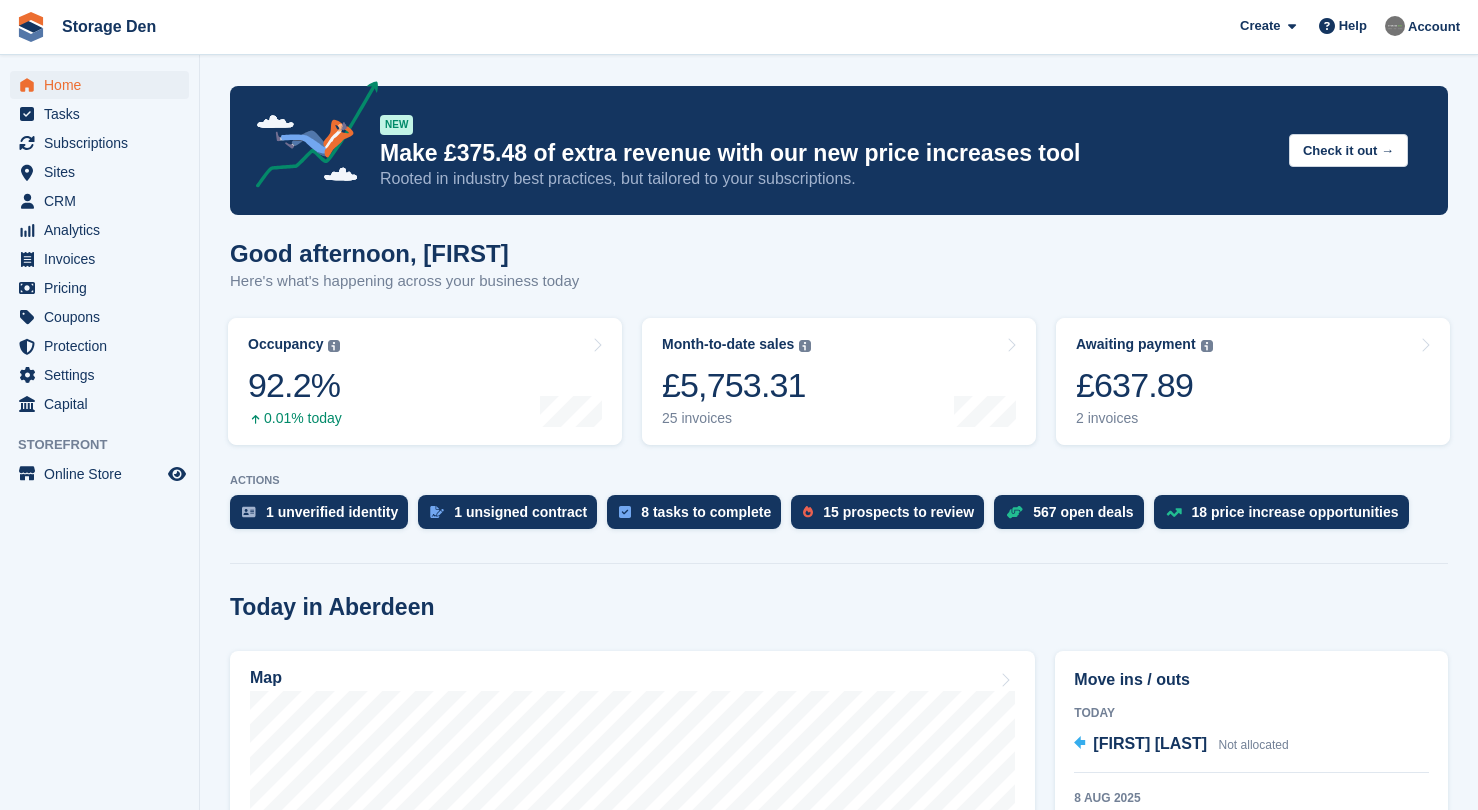 scroll, scrollTop: 490, scrollLeft: 0, axis: vertical 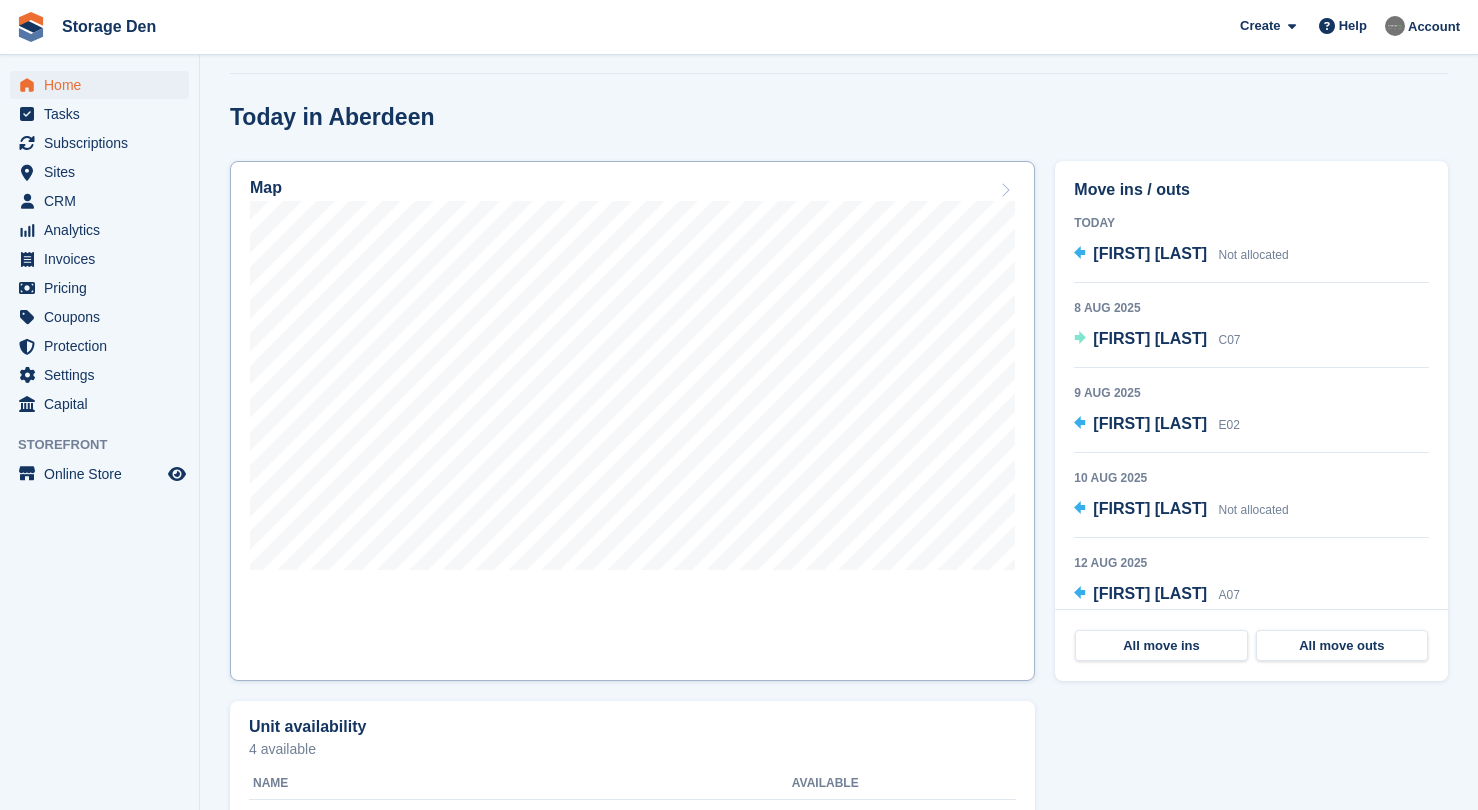 click on "Map" at bounding box center (632, 421) 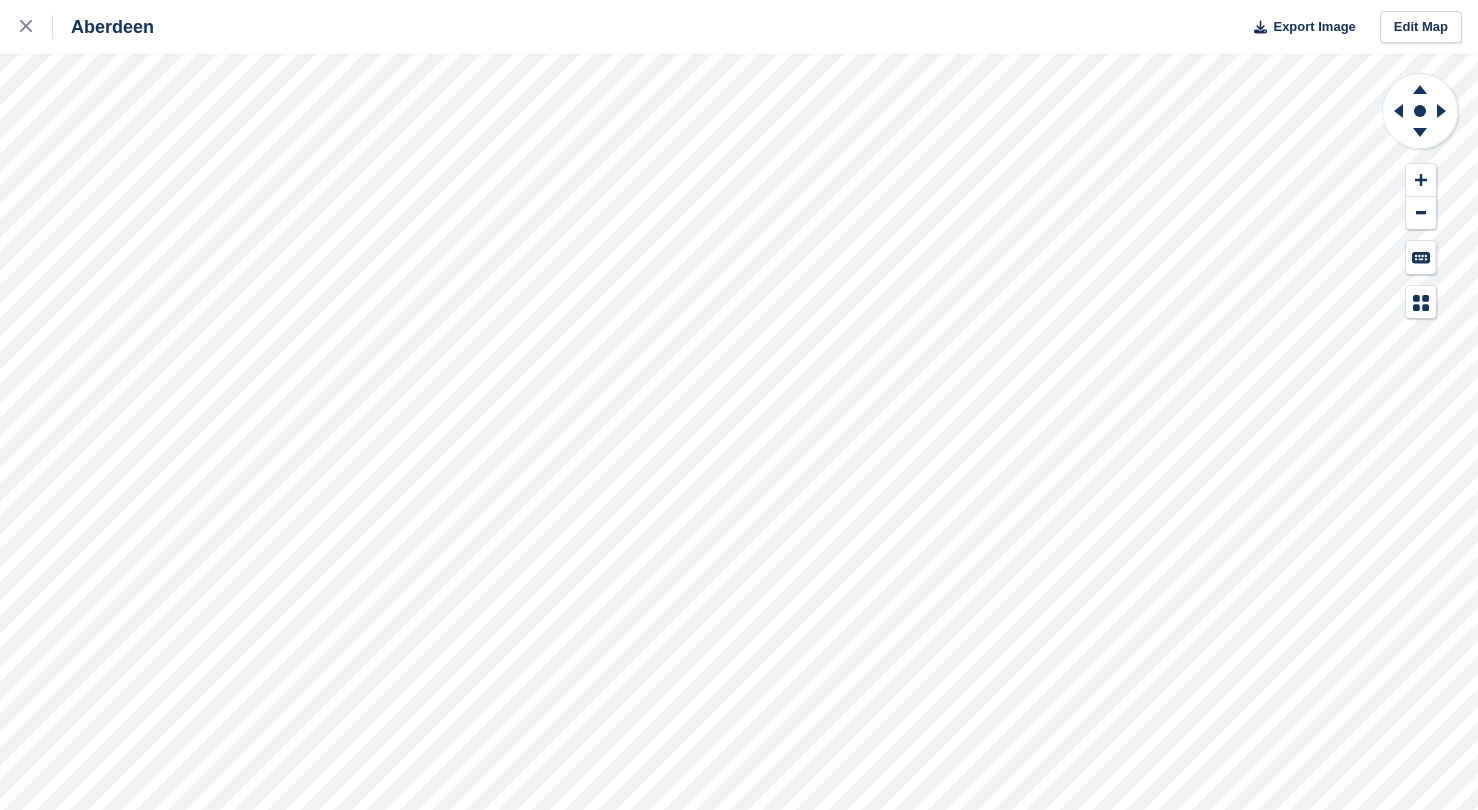 scroll, scrollTop: 0, scrollLeft: 0, axis: both 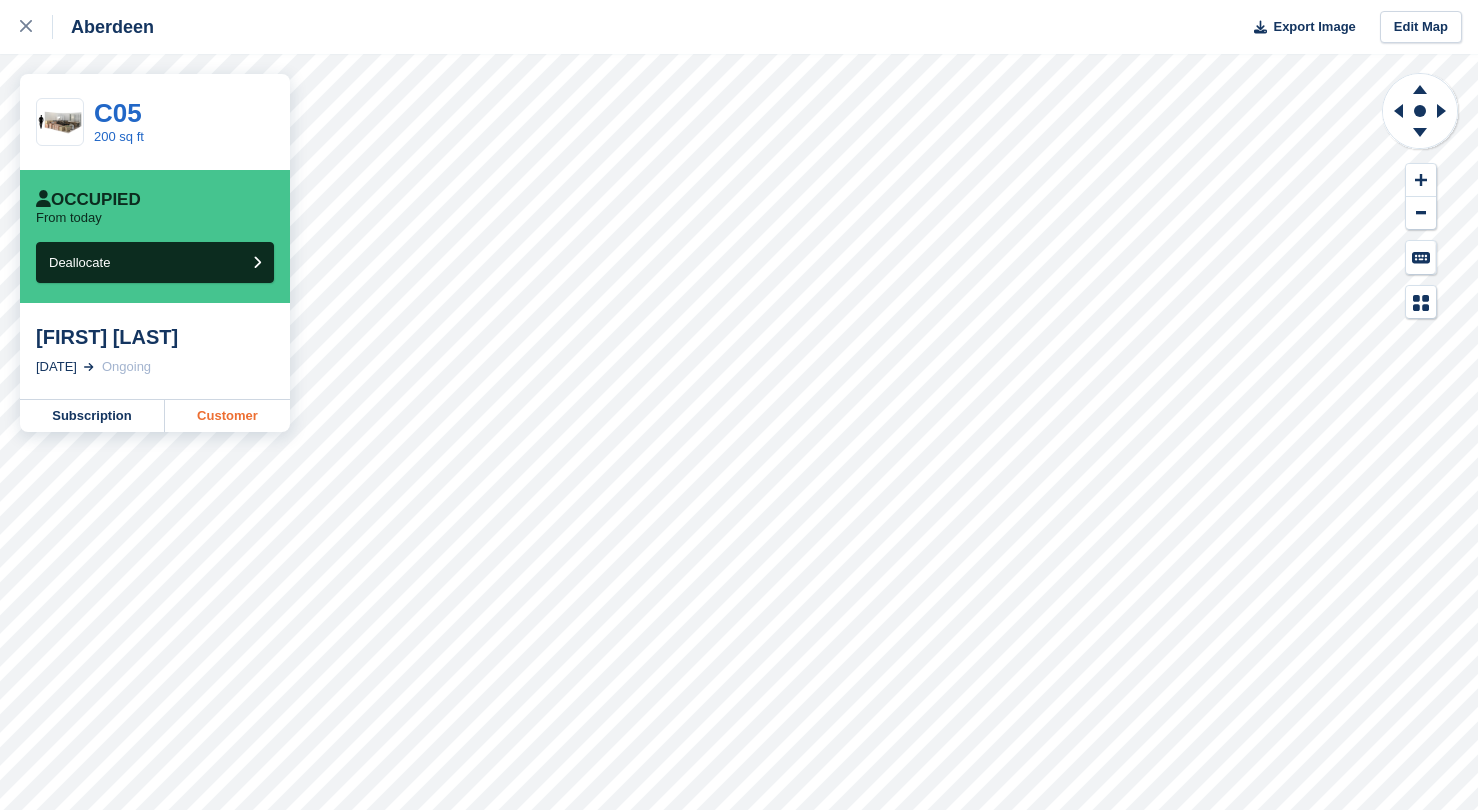 click on "Customer" at bounding box center [227, 416] 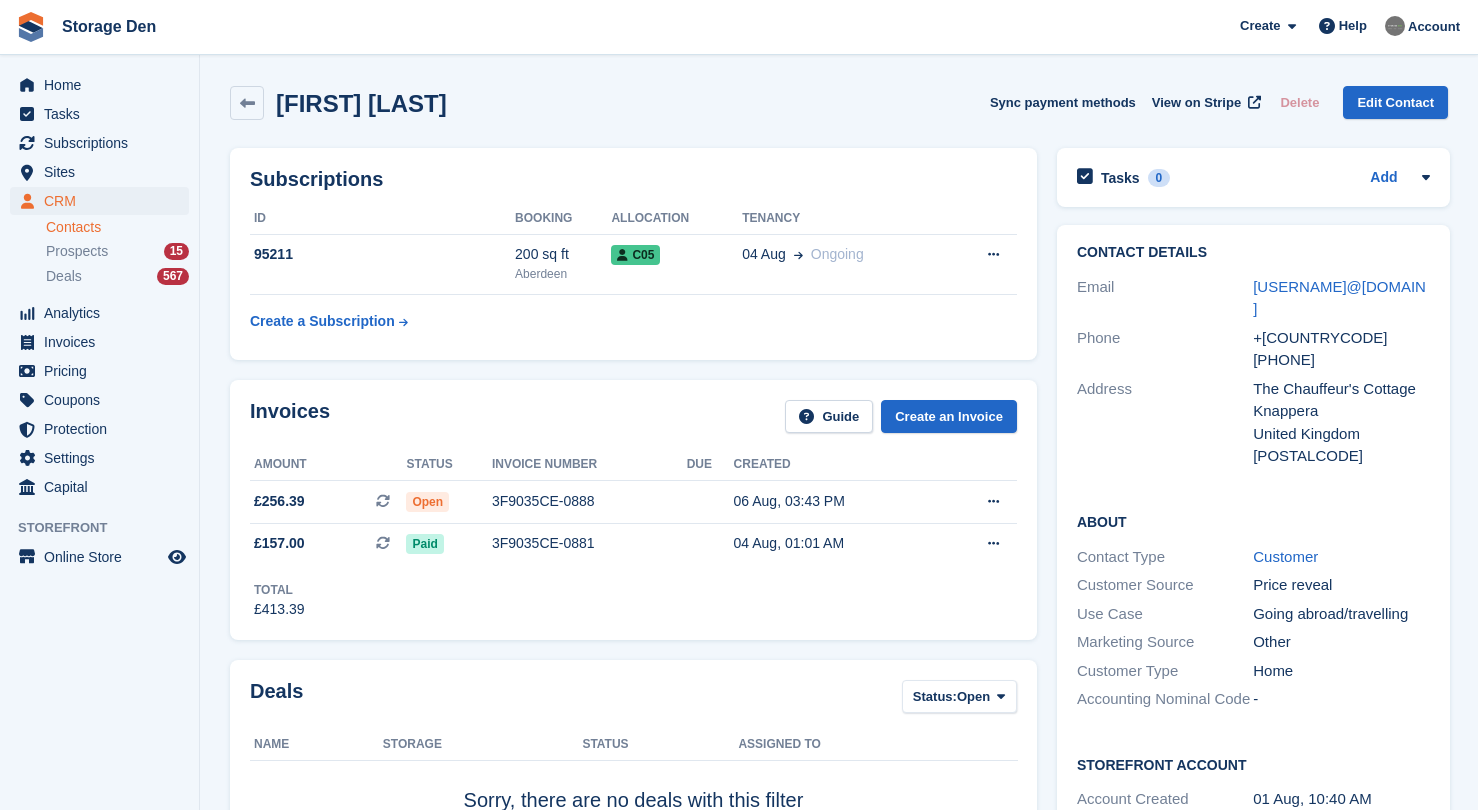 scroll, scrollTop: 0, scrollLeft: 0, axis: both 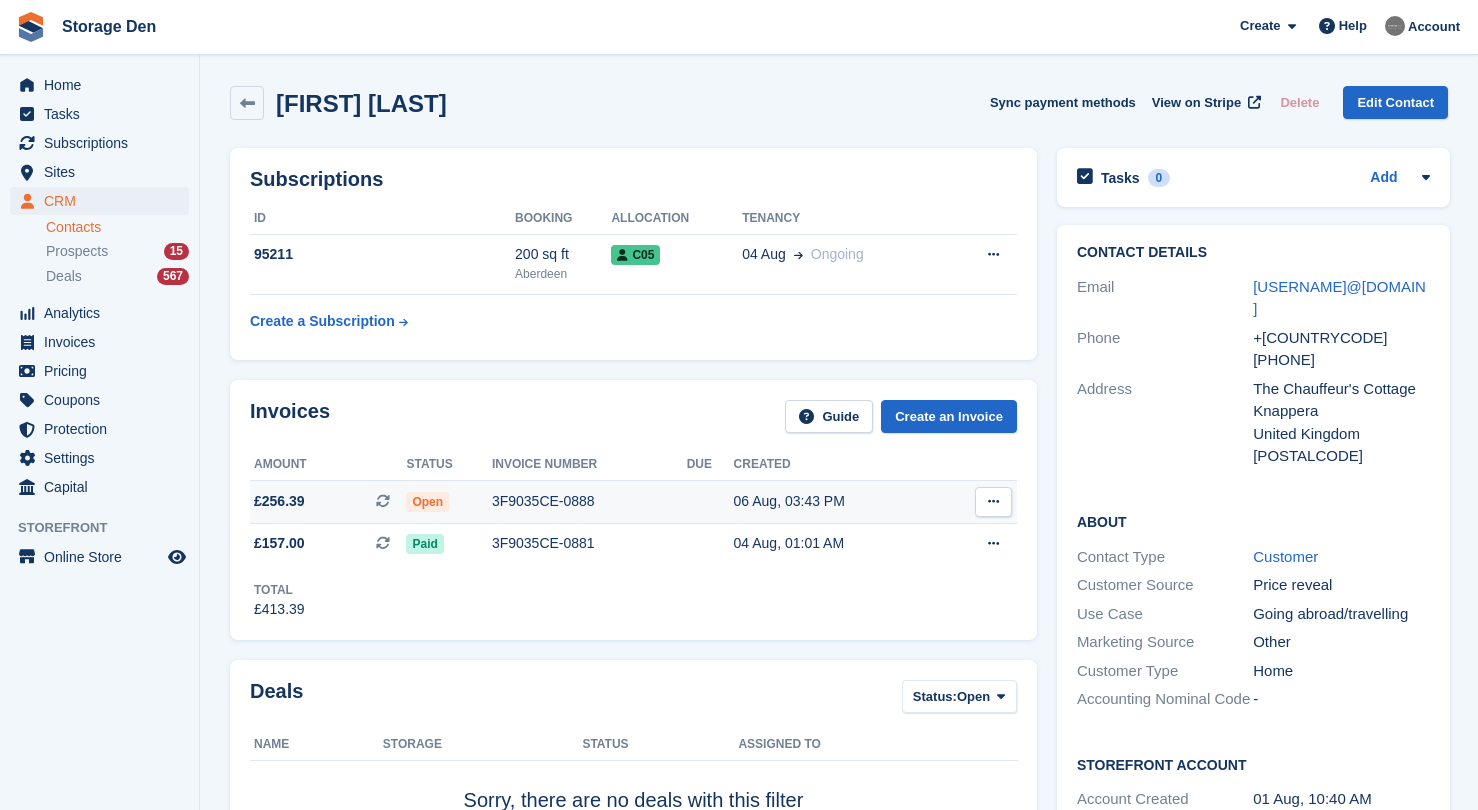click on "3F9035CE-0888" at bounding box center (589, 501) 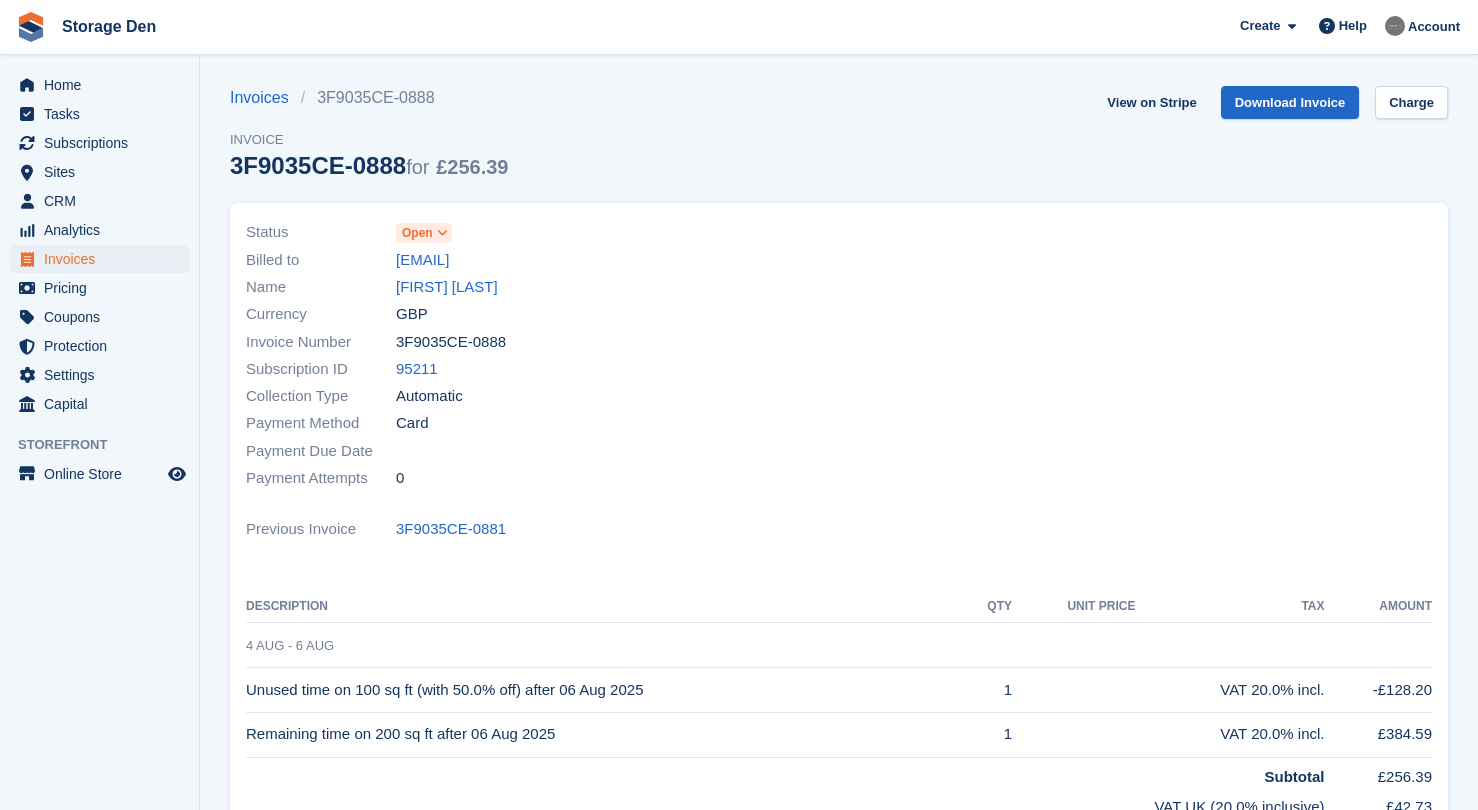 scroll, scrollTop: 353, scrollLeft: 0, axis: vertical 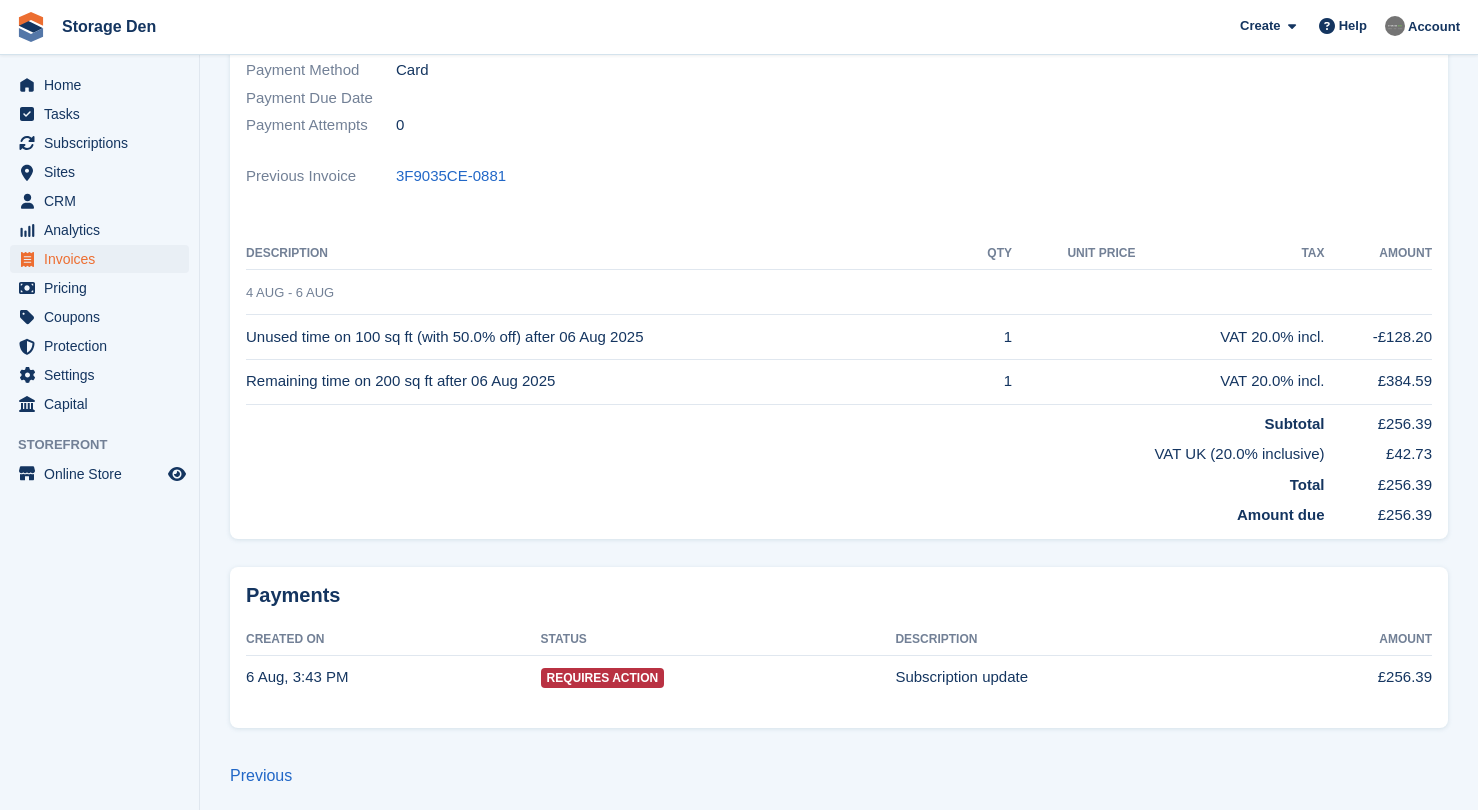 click on "6 Aug,   3:43 PM" at bounding box center [393, 677] 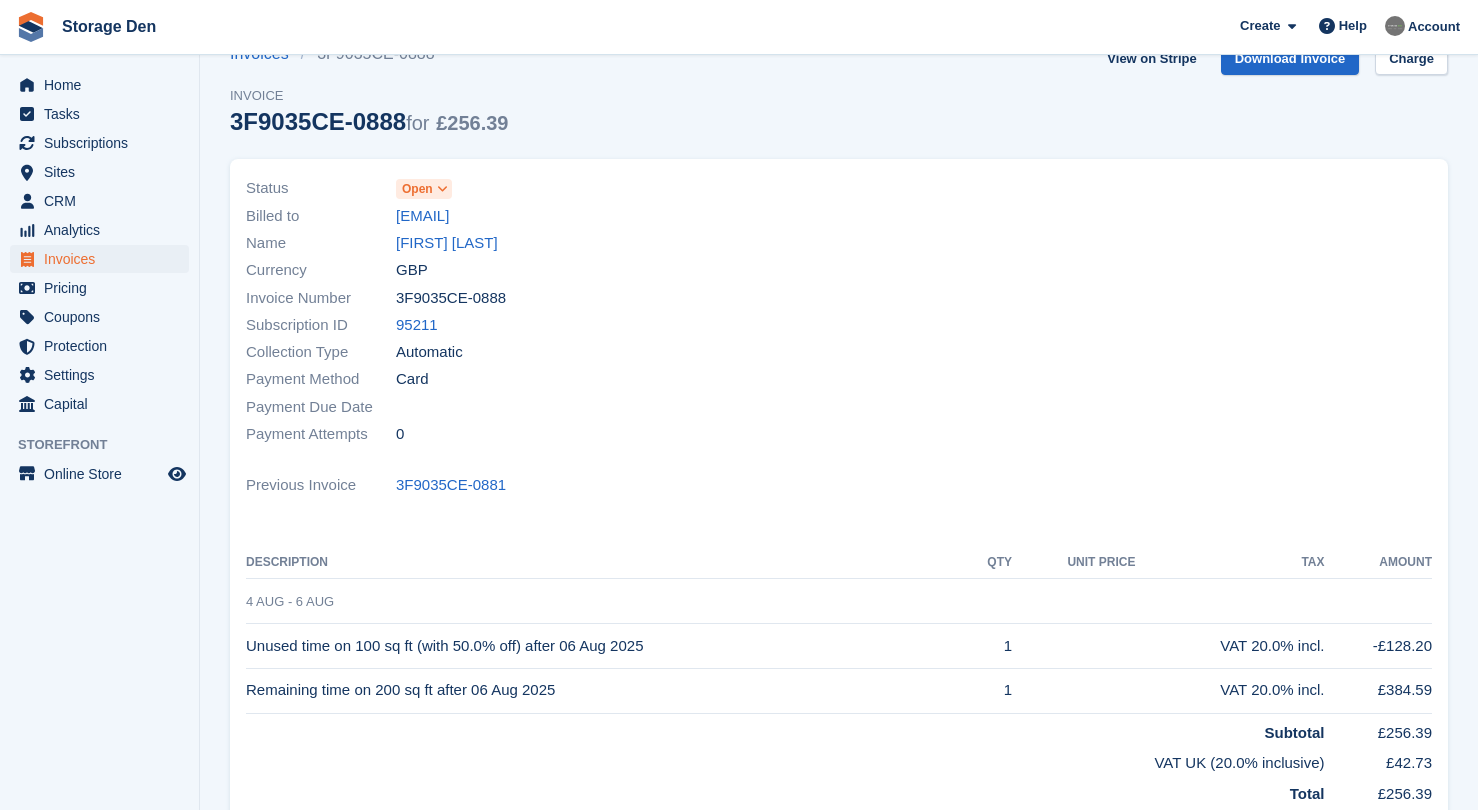 scroll, scrollTop: 0, scrollLeft: 0, axis: both 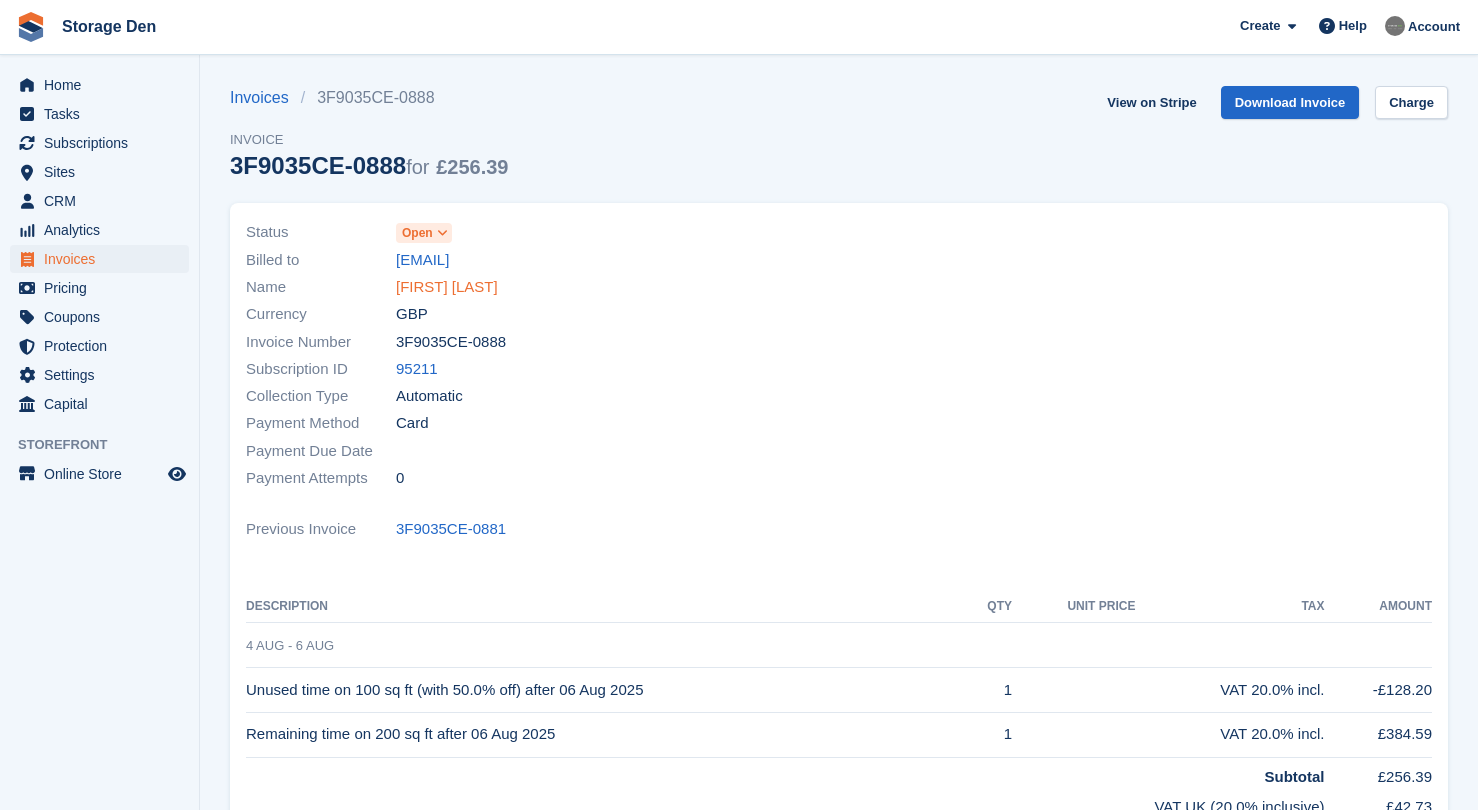 click on "[FIRST] [LAST]" at bounding box center (447, 287) 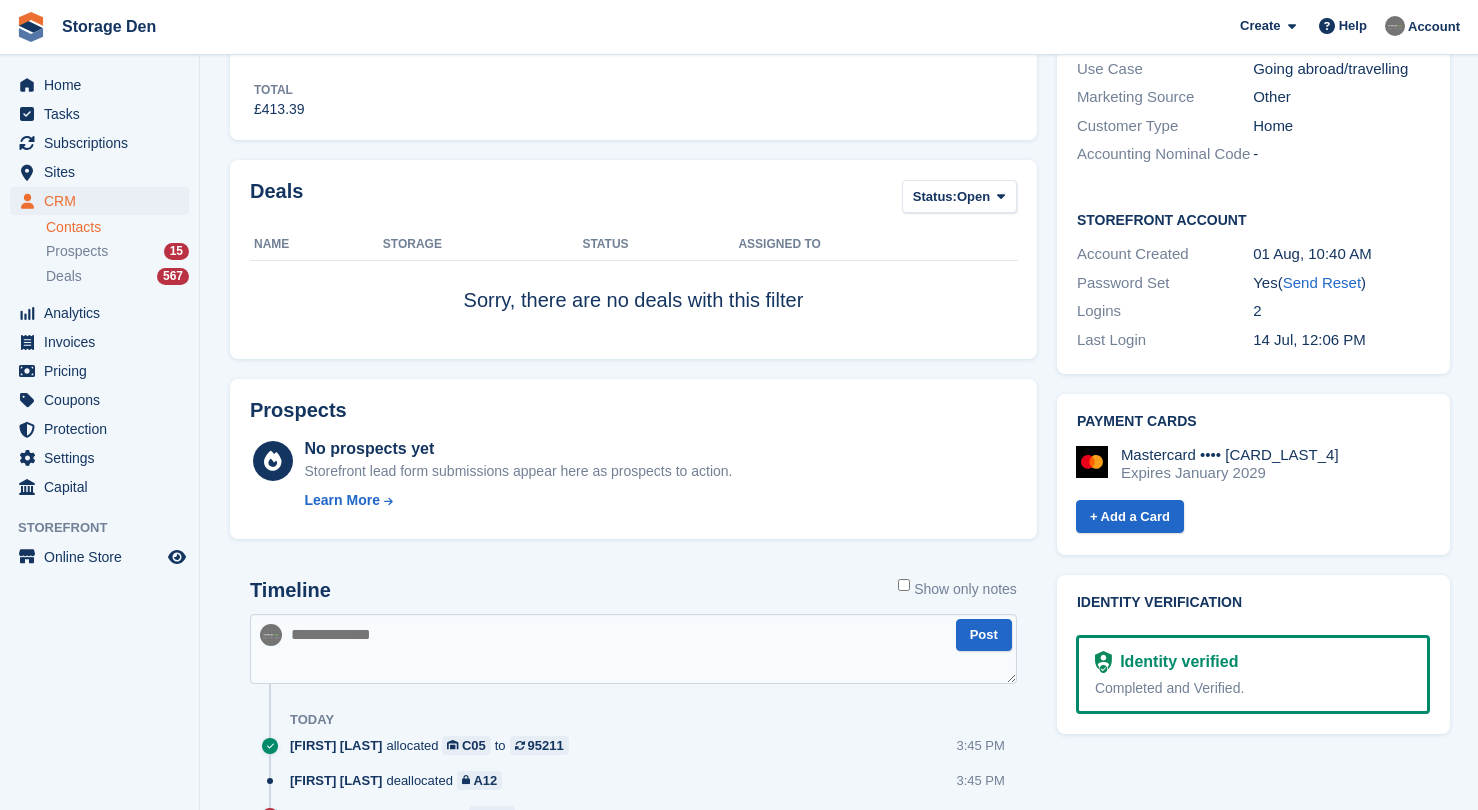 scroll, scrollTop: 0, scrollLeft: 0, axis: both 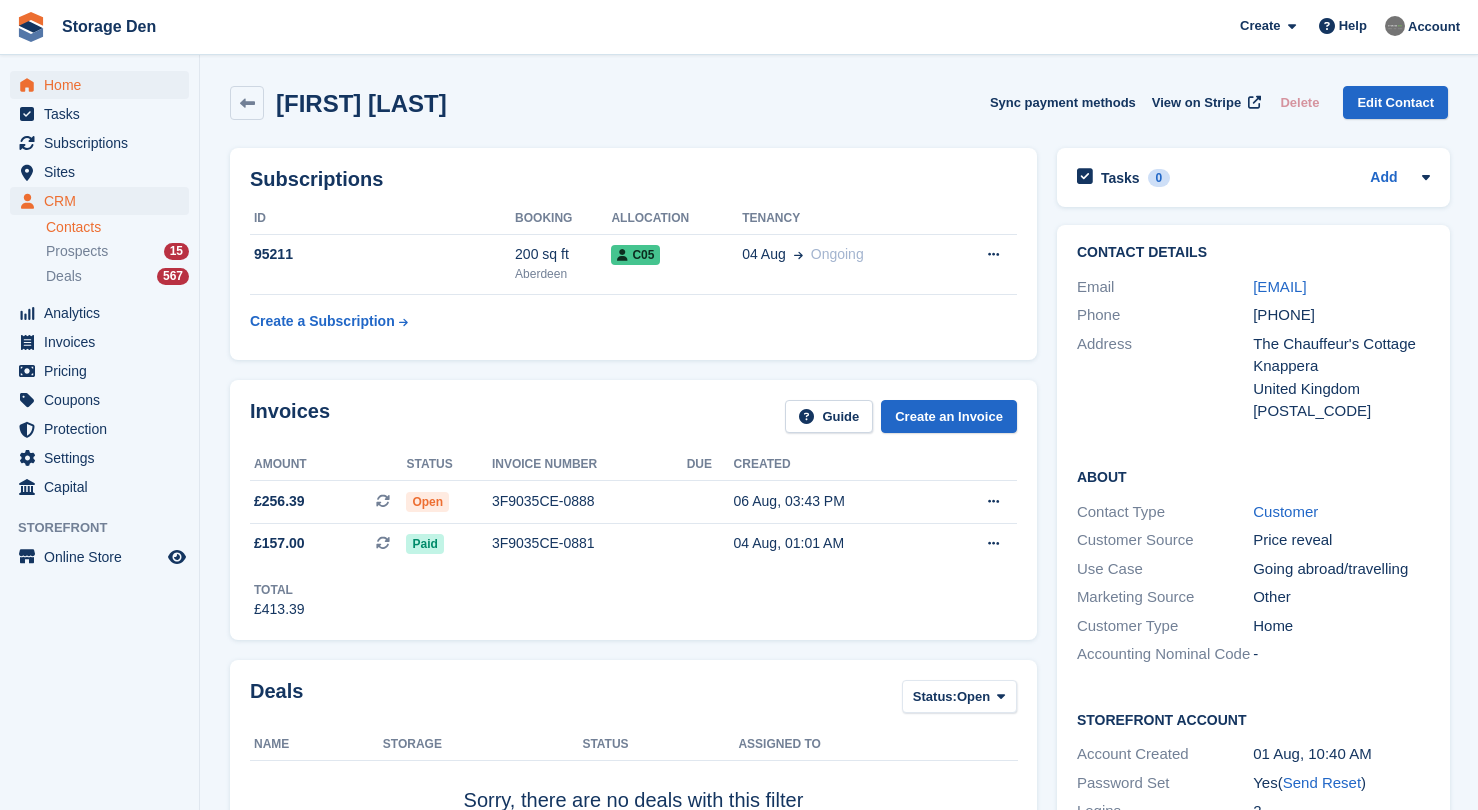 click on "Home" at bounding box center [104, 85] 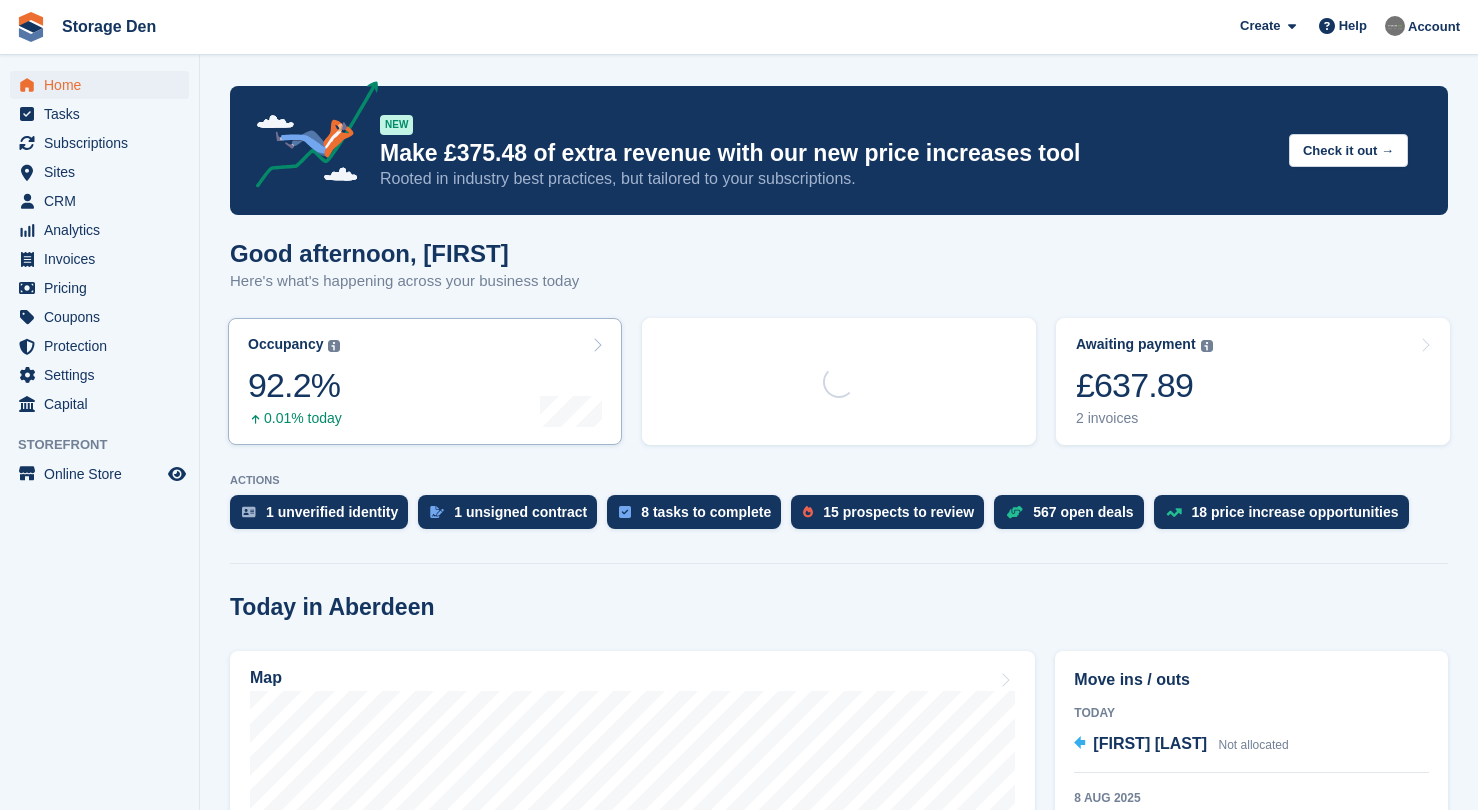 scroll, scrollTop: 0, scrollLeft: 0, axis: both 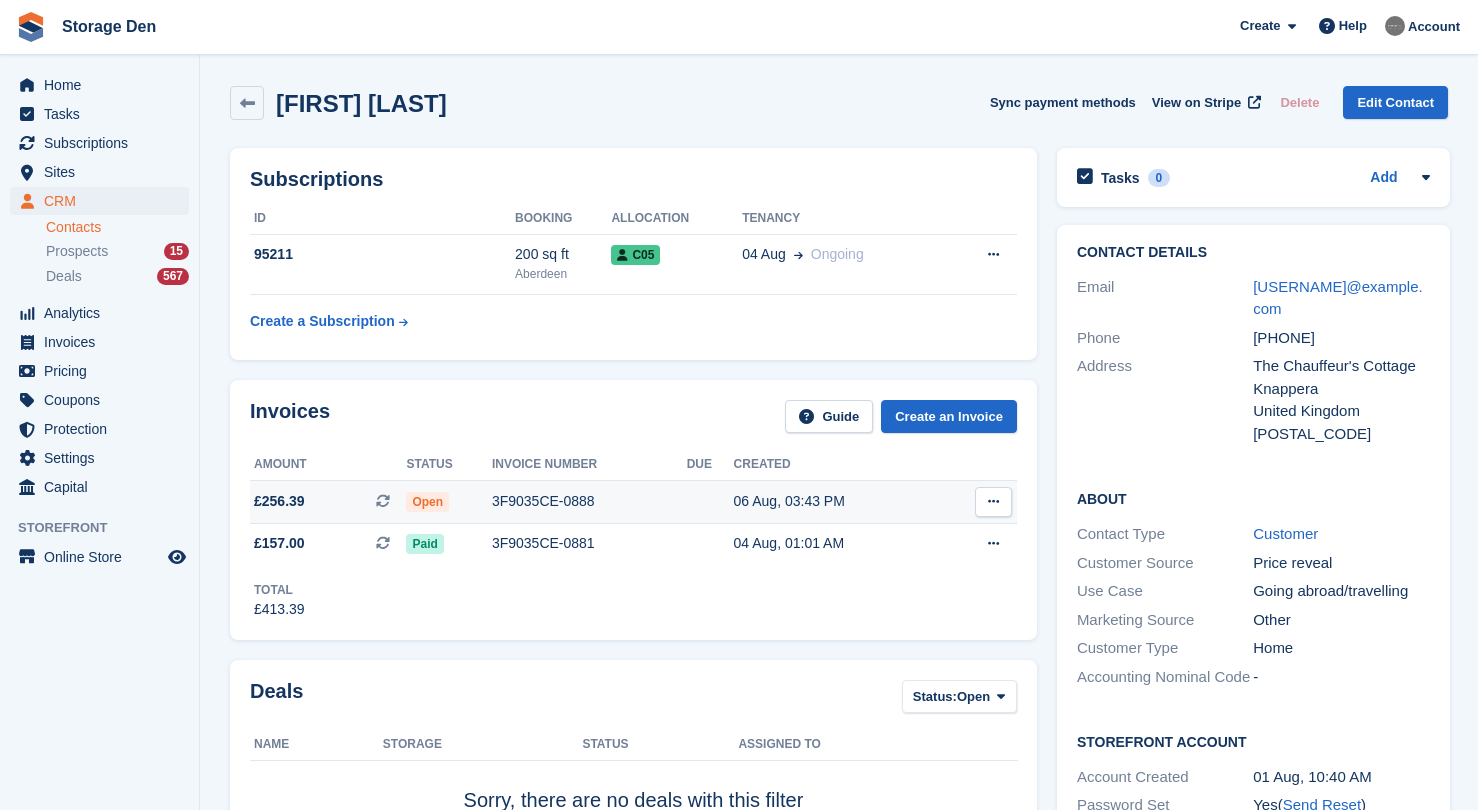 click on "3F9035CE-0888" at bounding box center (589, 501) 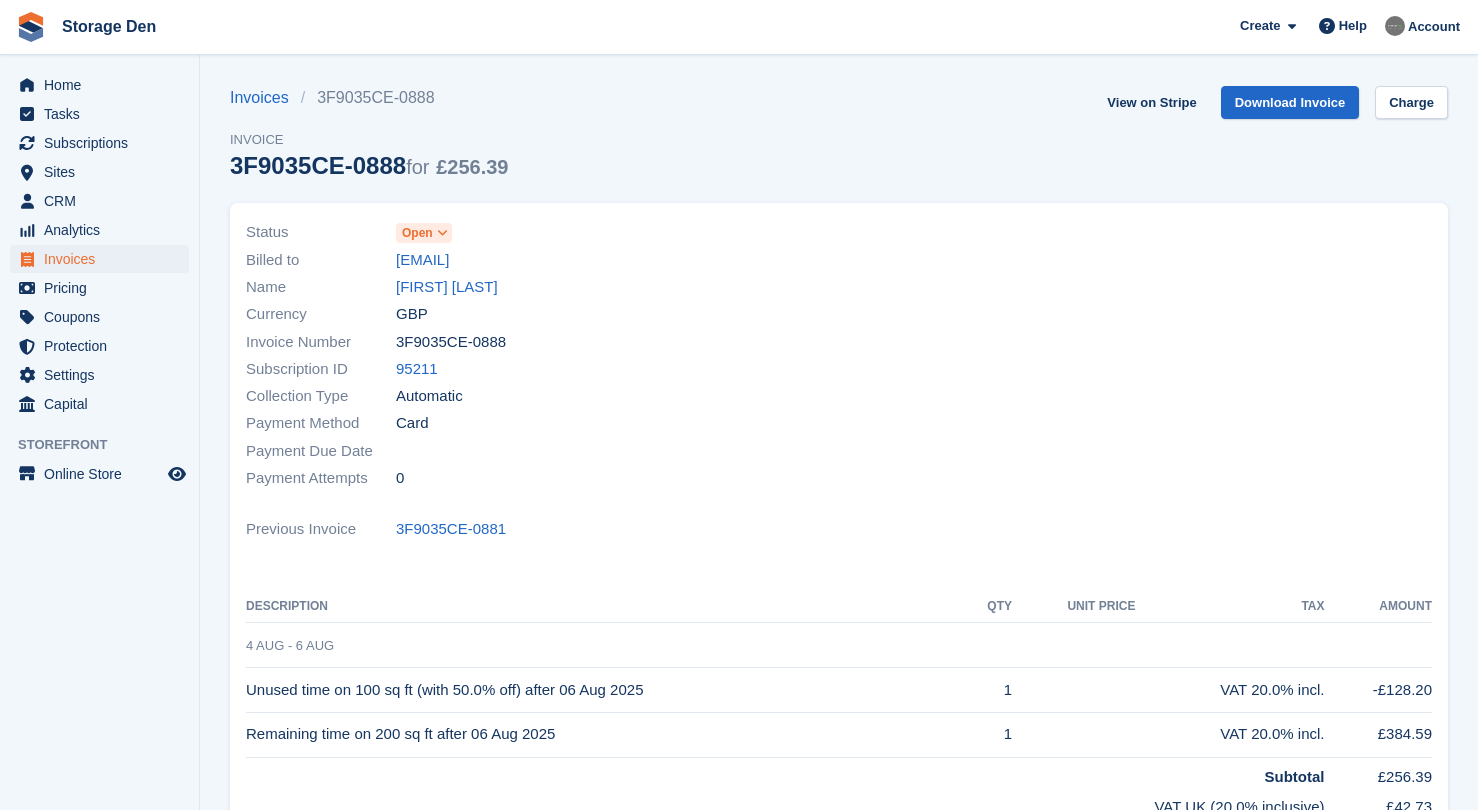 scroll, scrollTop: 0, scrollLeft: 0, axis: both 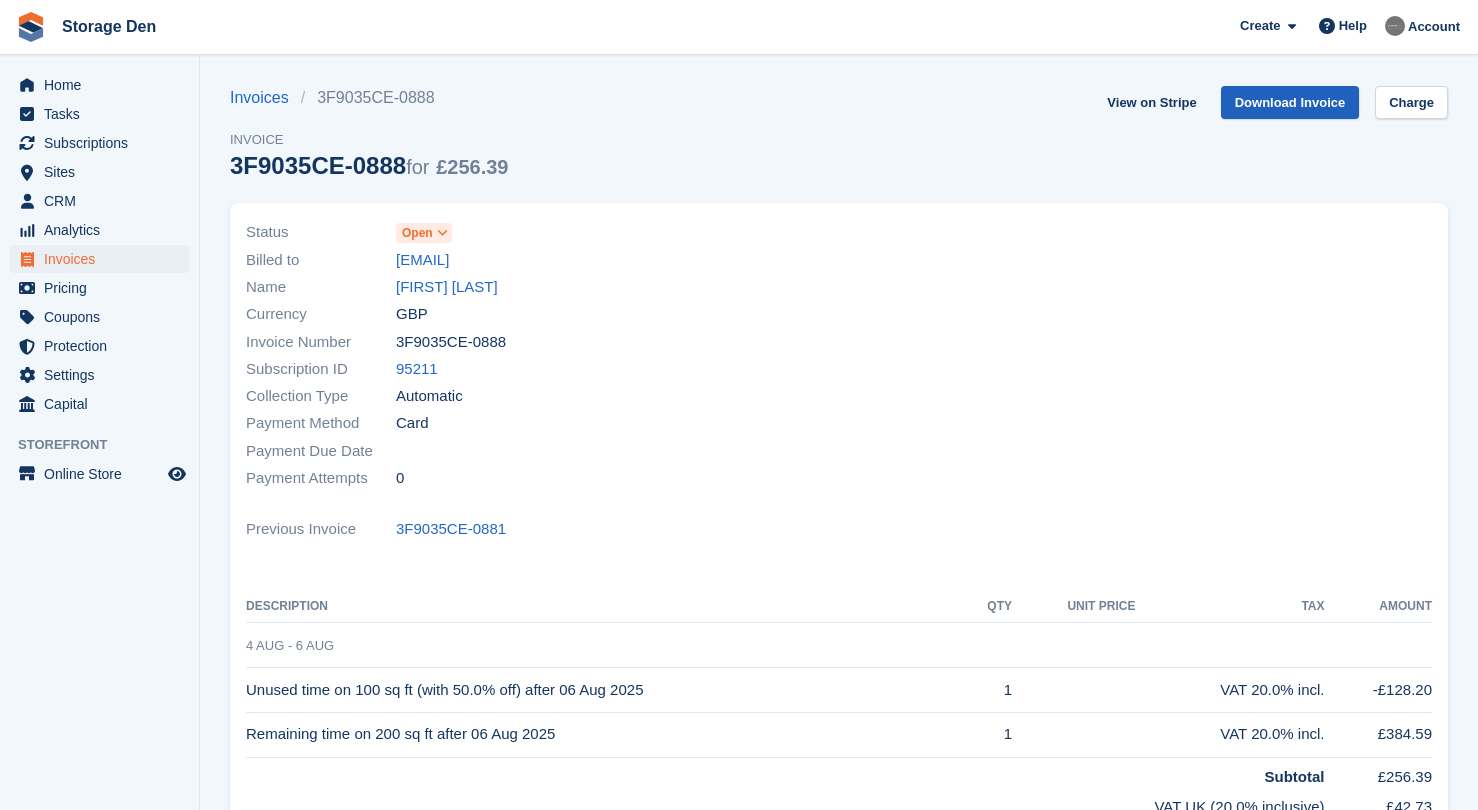 click on "Download Invoice" at bounding box center [1290, 102] 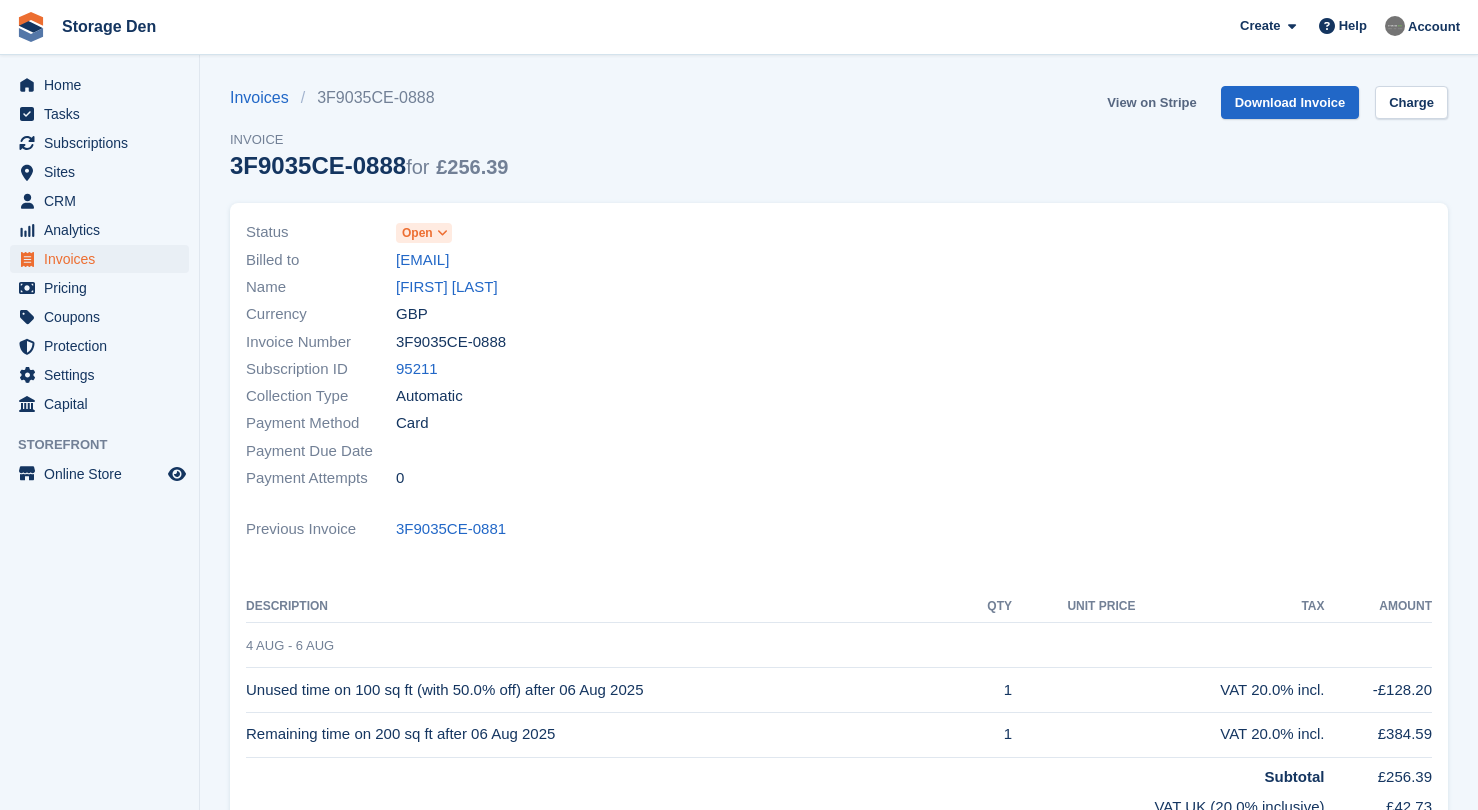 click on "View on Stripe" at bounding box center (1151, 102) 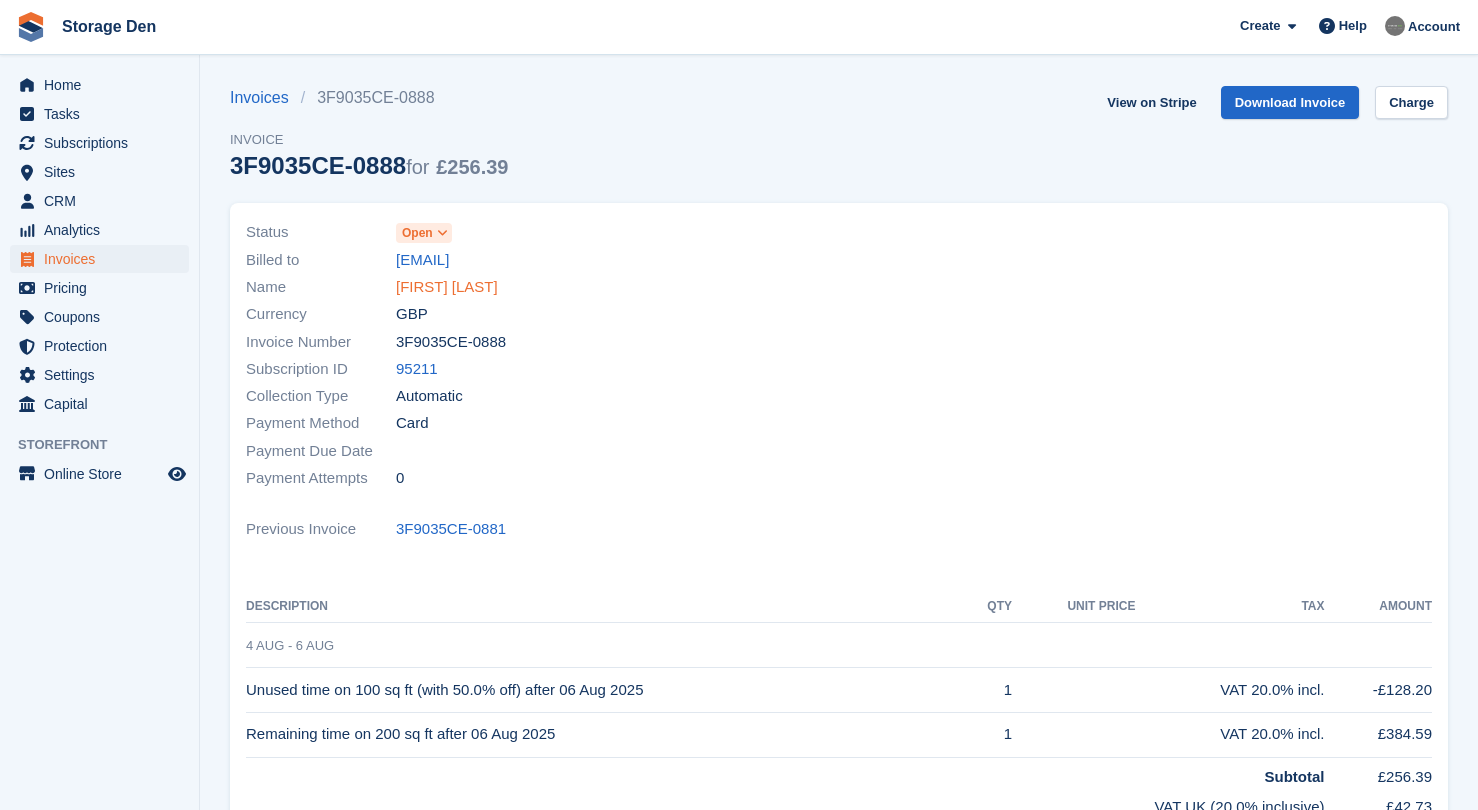 click on "[FIRST] [LAST]" at bounding box center (447, 287) 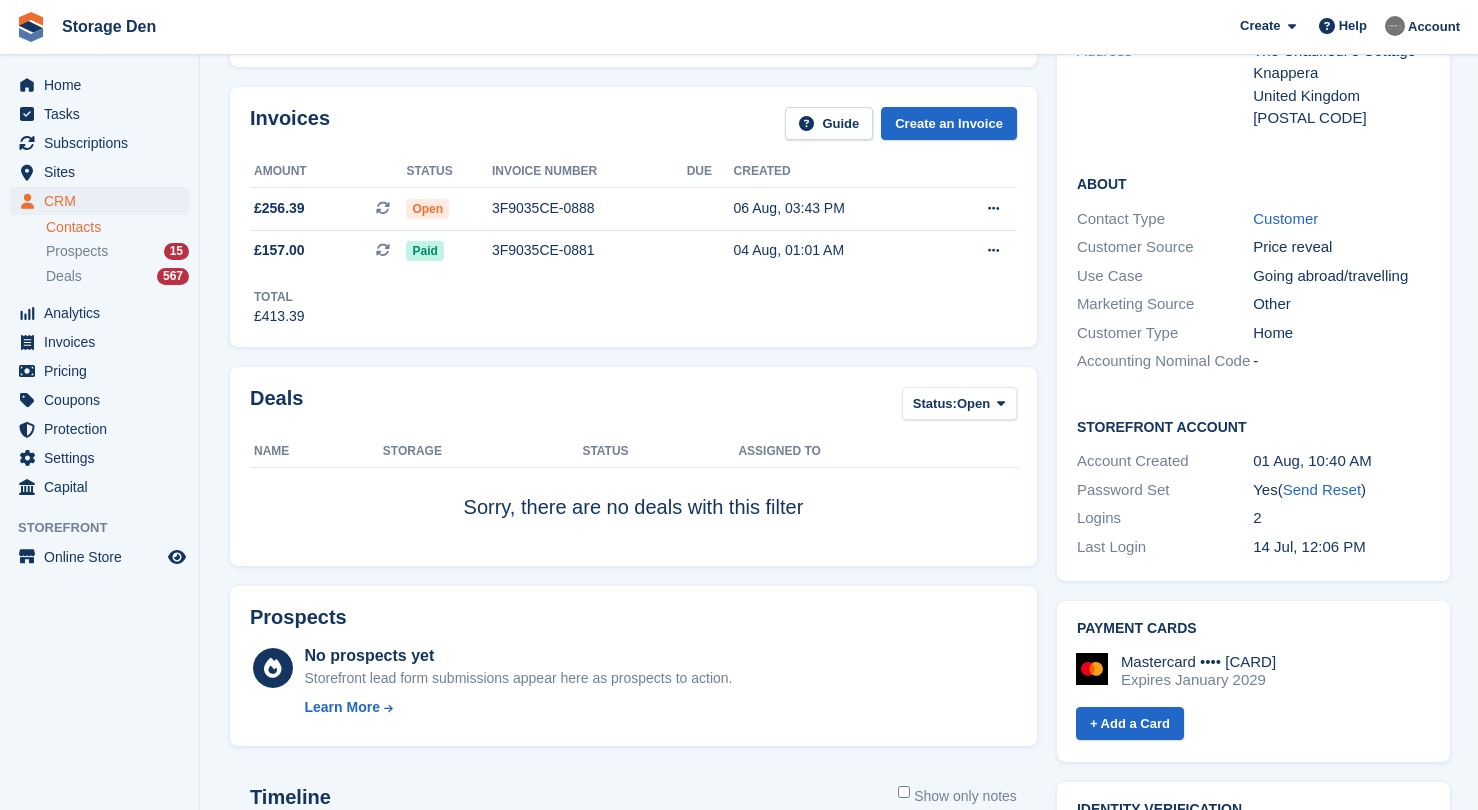 scroll, scrollTop: 156, scrollLeft: 0, axis: vertical 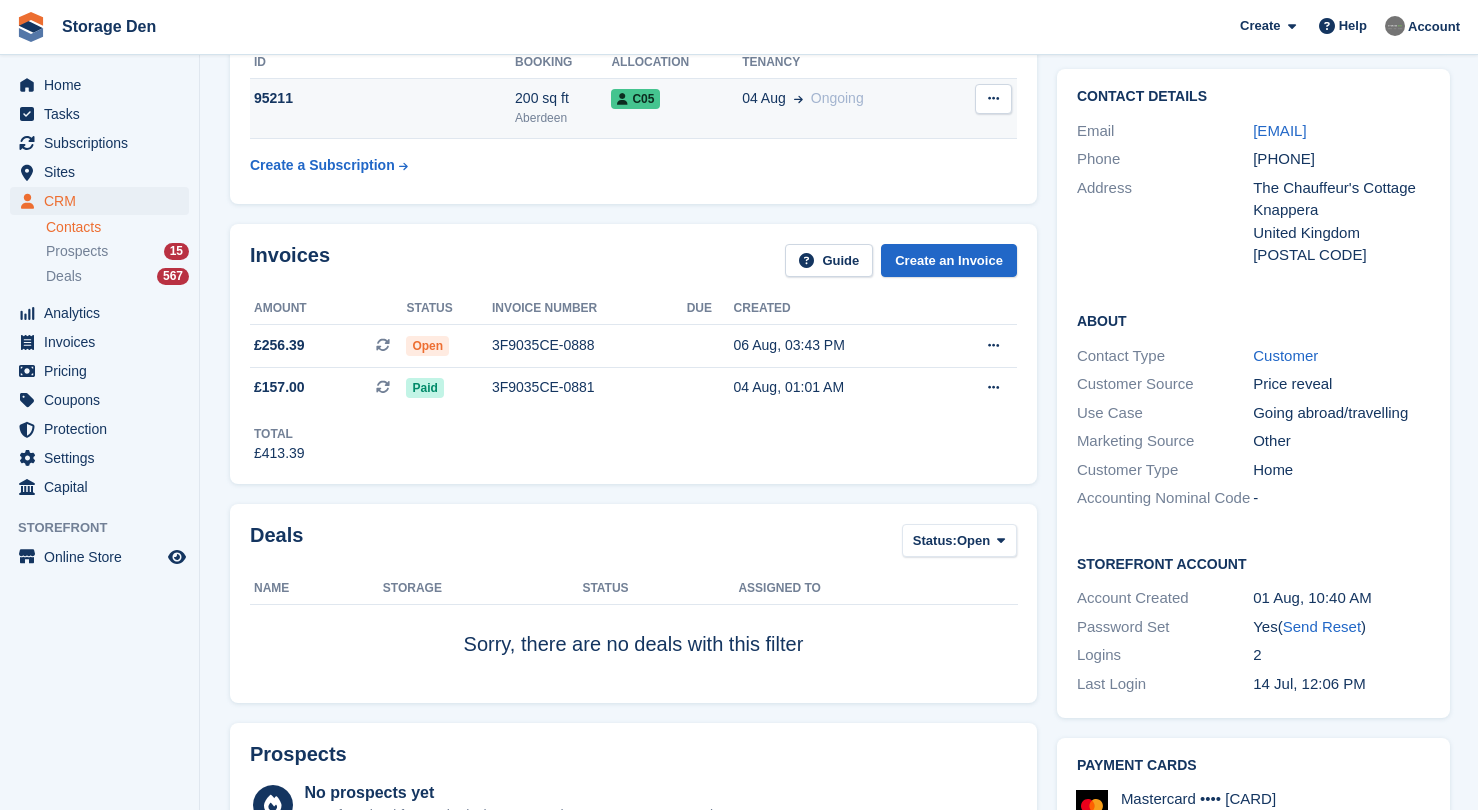 click on "95211" at bounding box center (382, 108) 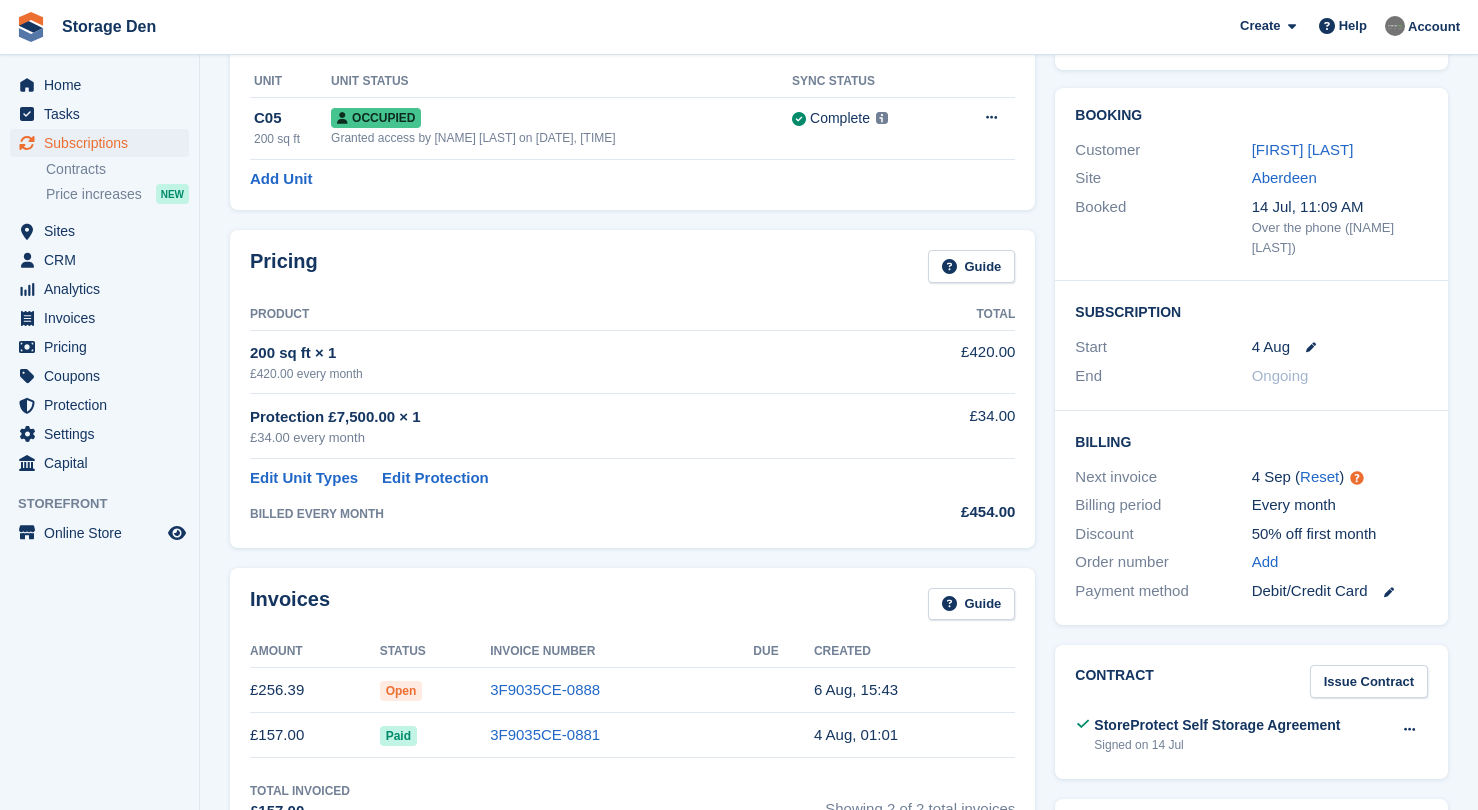 scroll, scrollTop: 32, scrollLeft: 0, axis: vertical 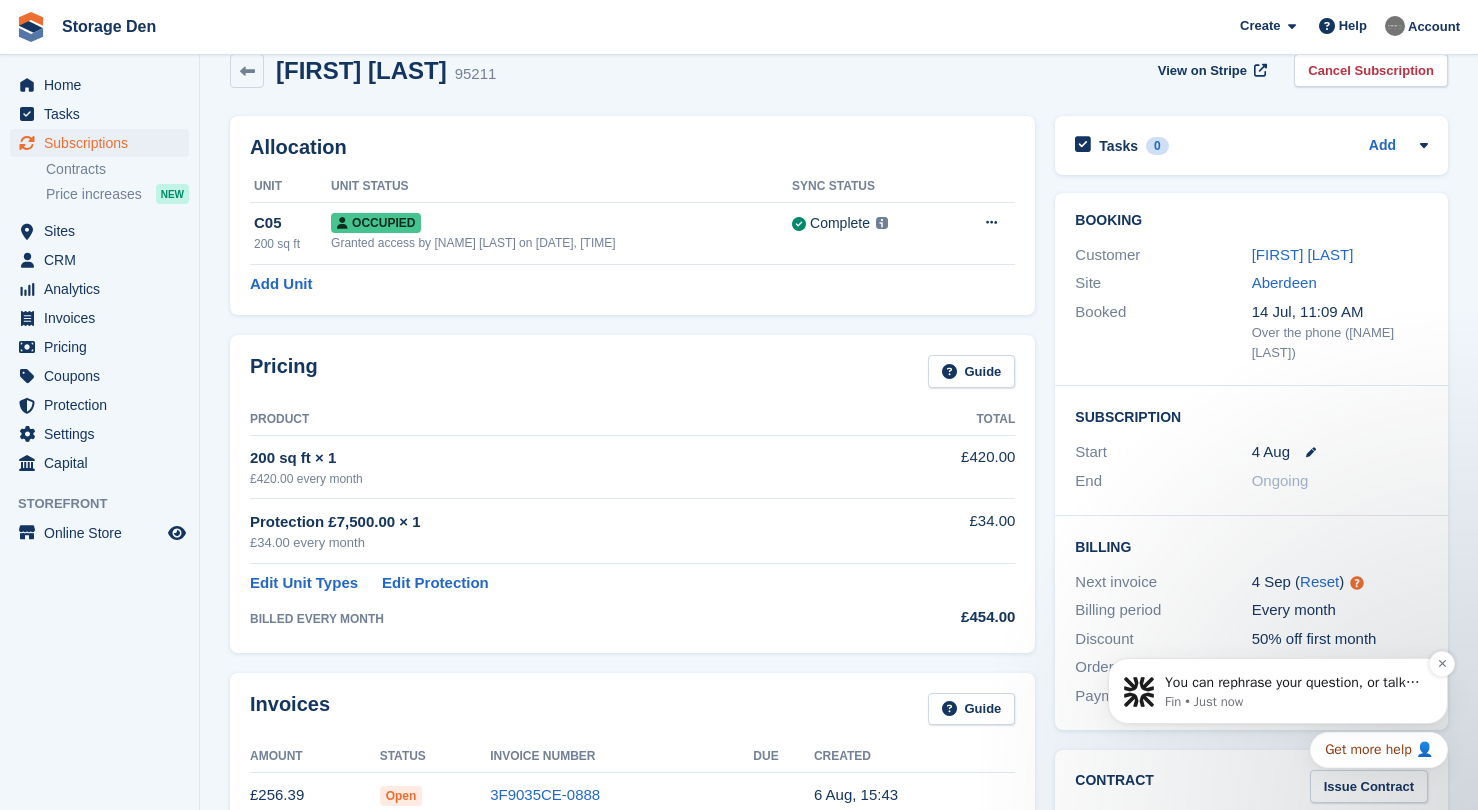 click on "Fin • Just now" at bounding box center (1294, 702) 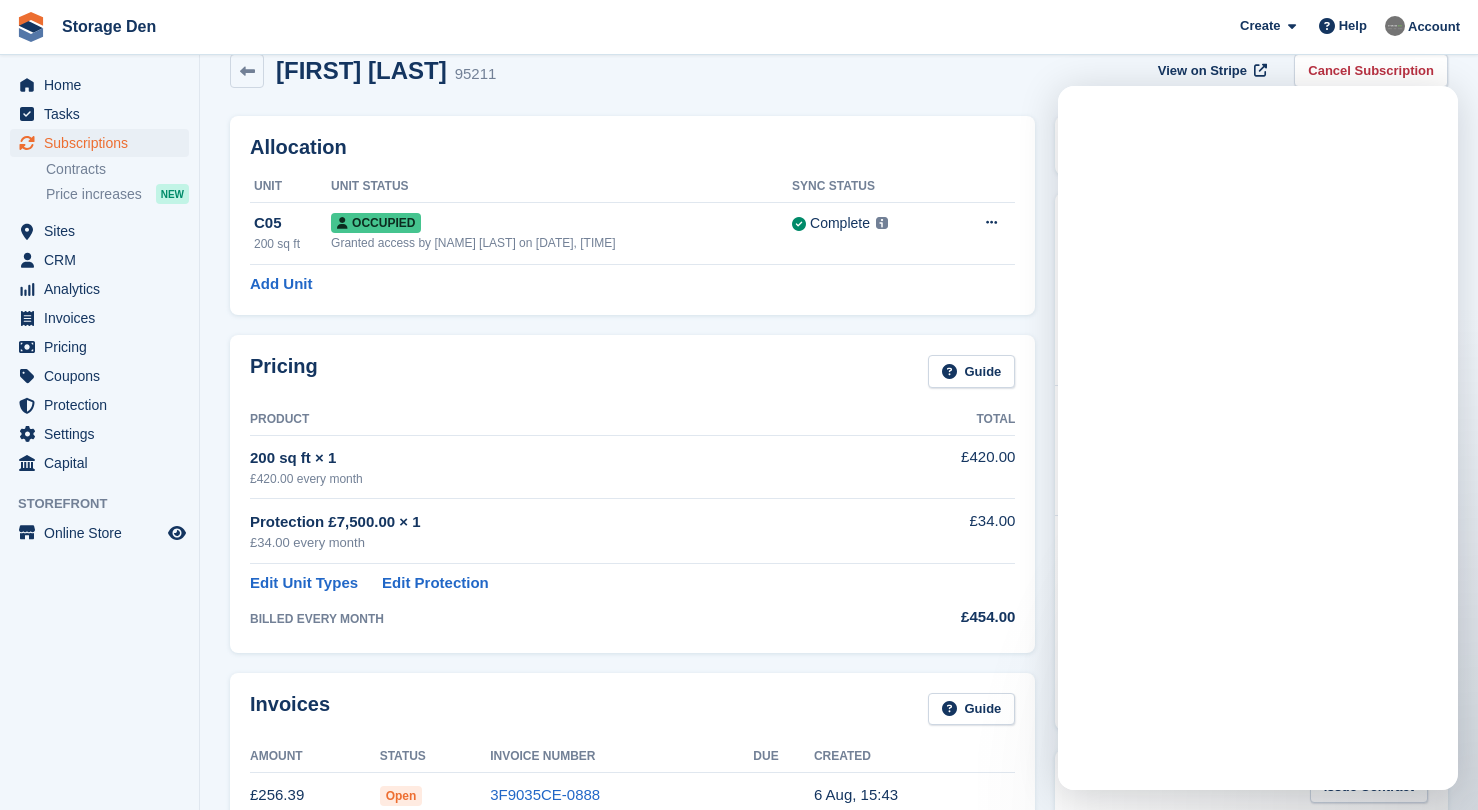 scroll, scrollTop: 0, scrollLeft: 0, axis: both 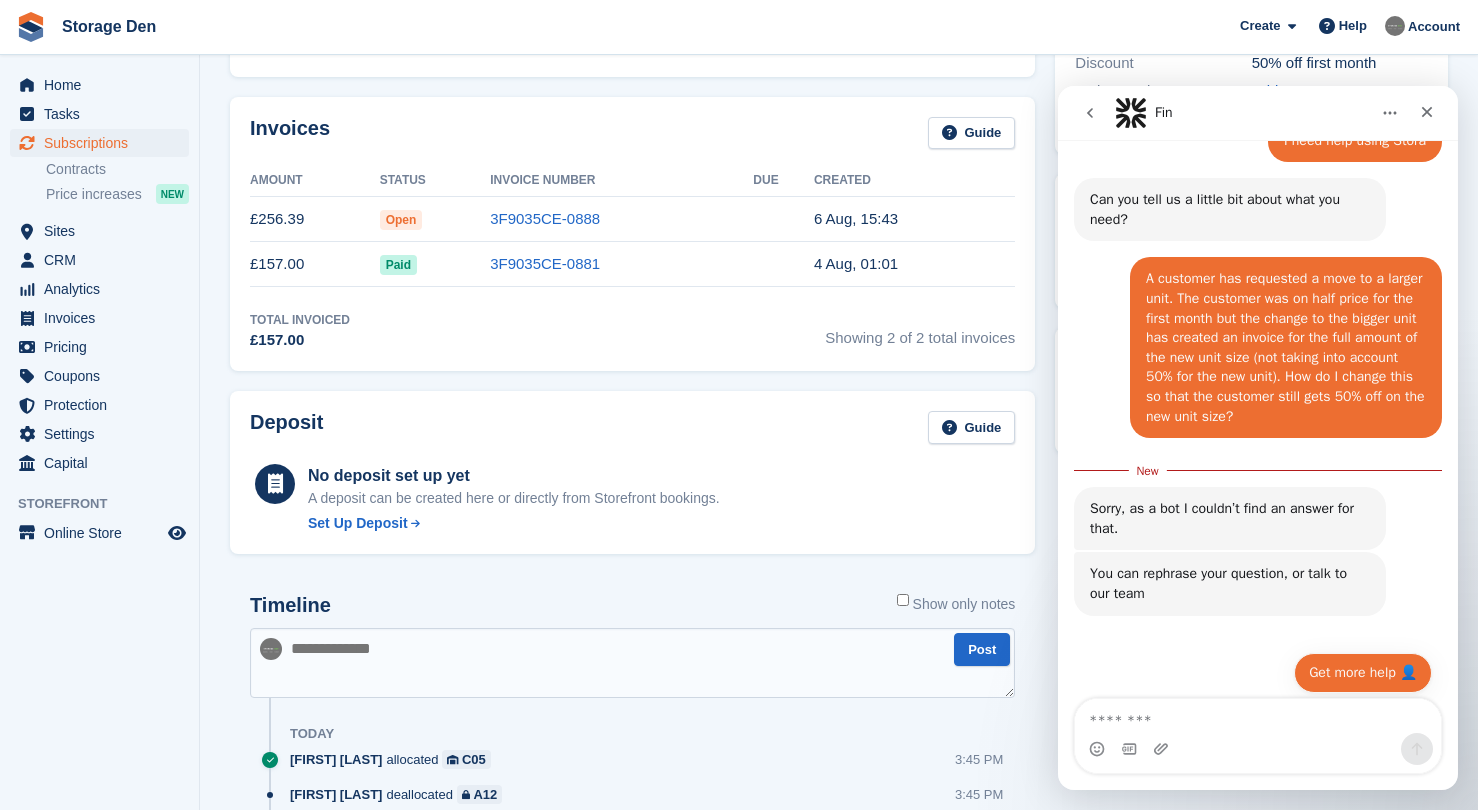 click on "Get more help 👤" at bounding box center (1363, 673) 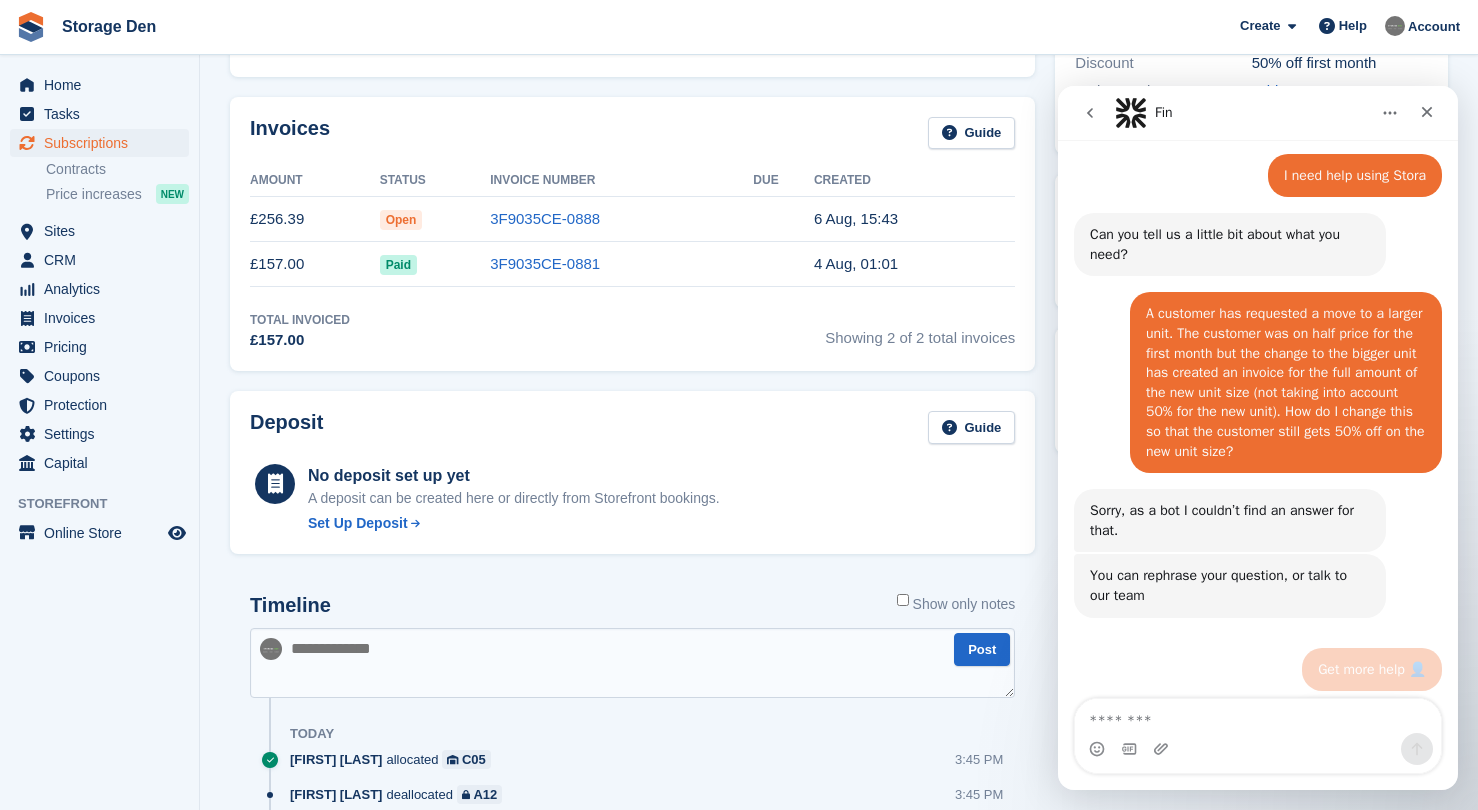 scroll, scrollTop: 117, scrollLeft: 0, axis: vertical 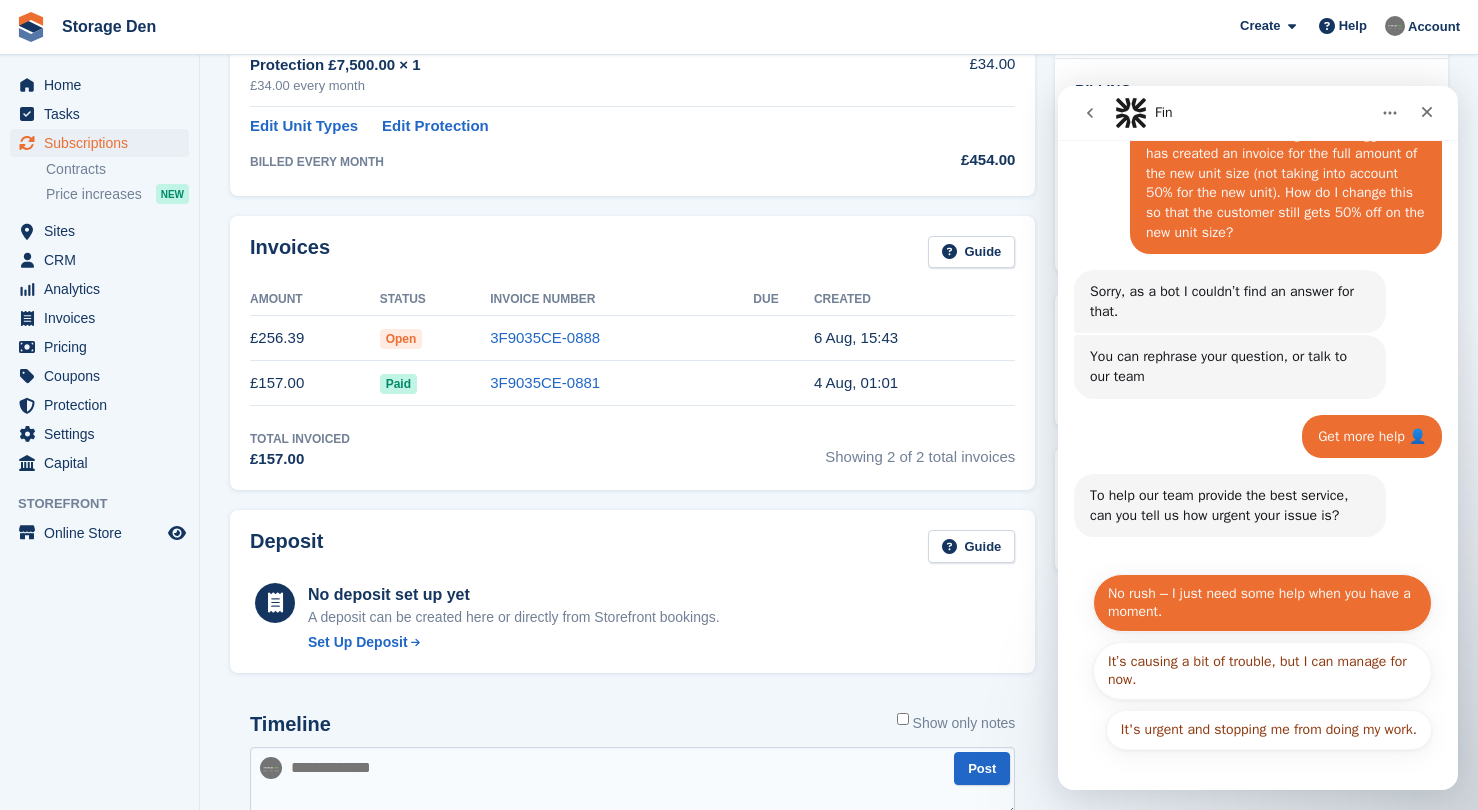 click on "No rush – I just need some help when you have a moment." at bounding box center [1262, 603] 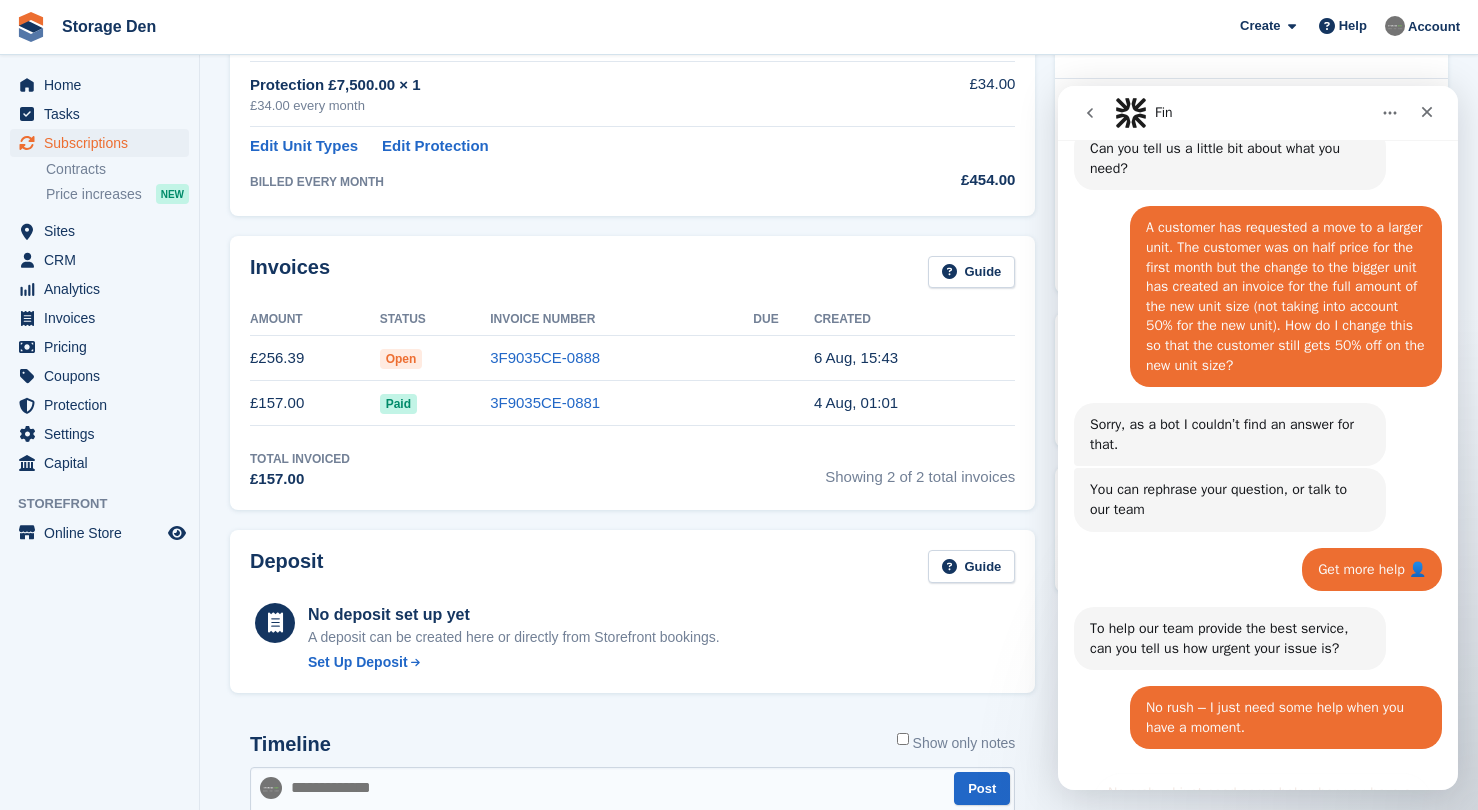 scroll, scrollTop: 181, scrollLeft: 0, axis: vertical 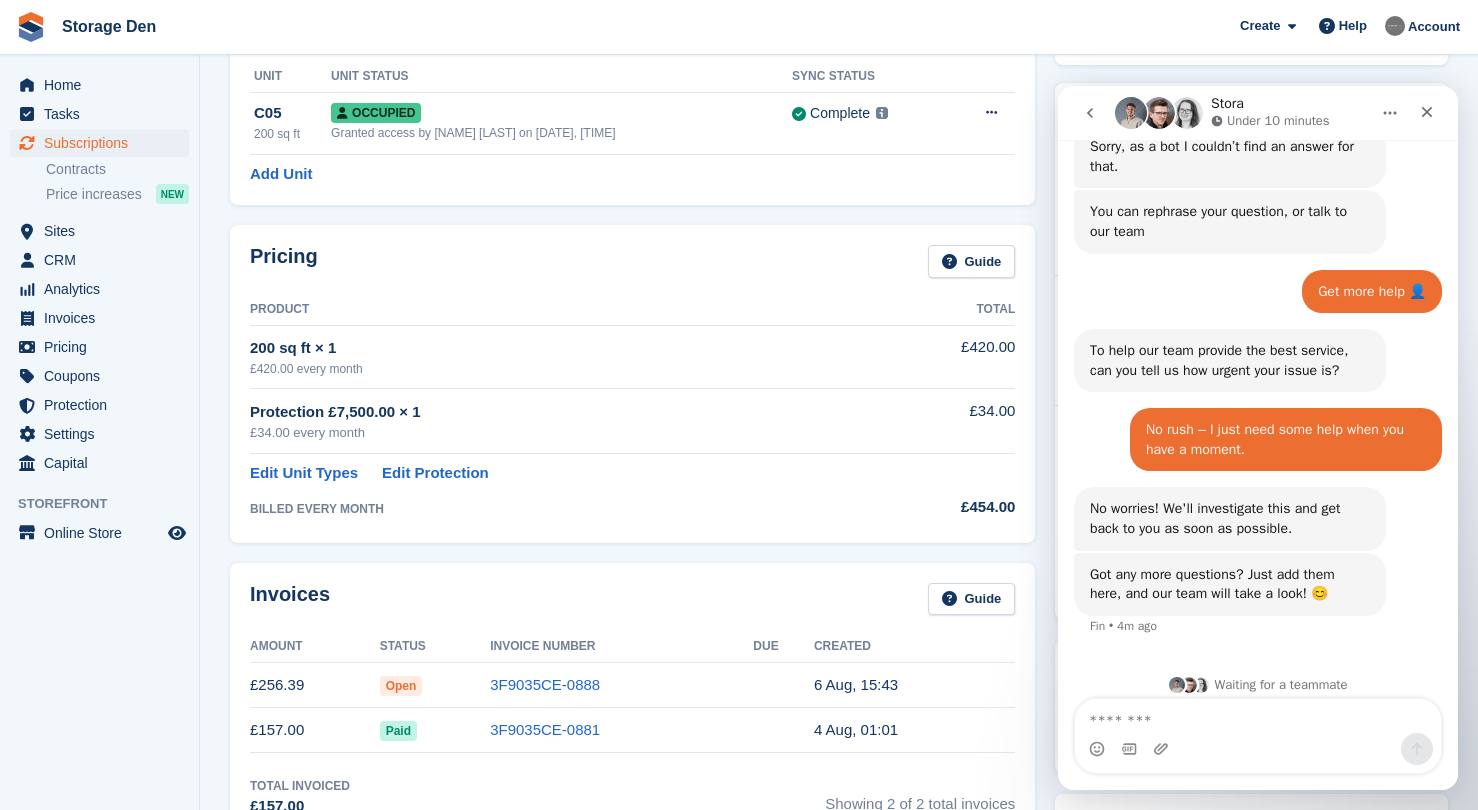 click on "Invoices
Guide
Amount
Status
Invoice Number
Due
Created
£256.39
Open
3F9035CE-0888
6 Aug,  15:43
£157.00
Paid
3F9035CE-0881
4 Aug,  01:01
Total Invoiced
£157.00
Showing 2 of 2 total invoices" at bounding box center (632, 700) 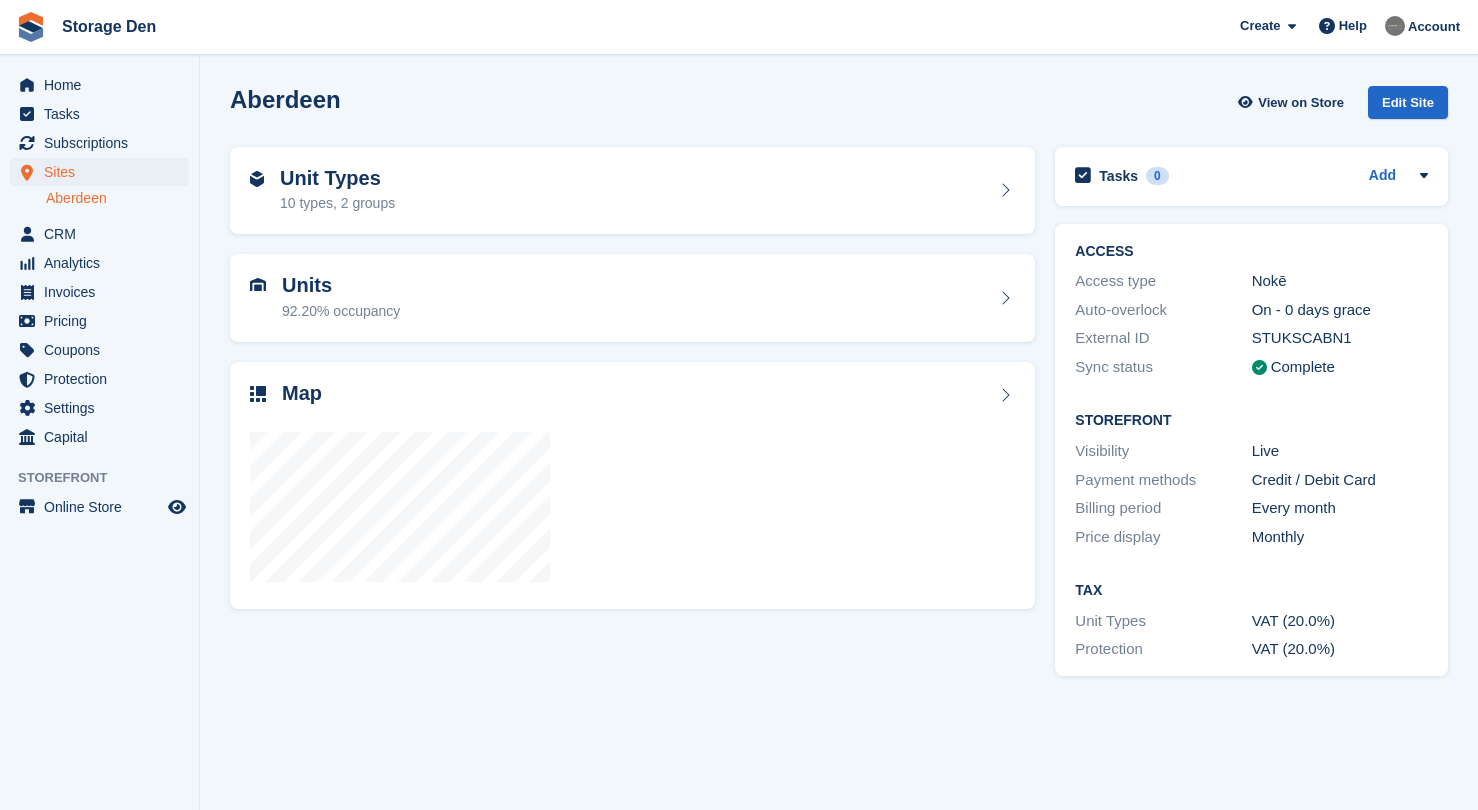 scroll, scrollTop: 0, scrollLeft: 0, axis: both 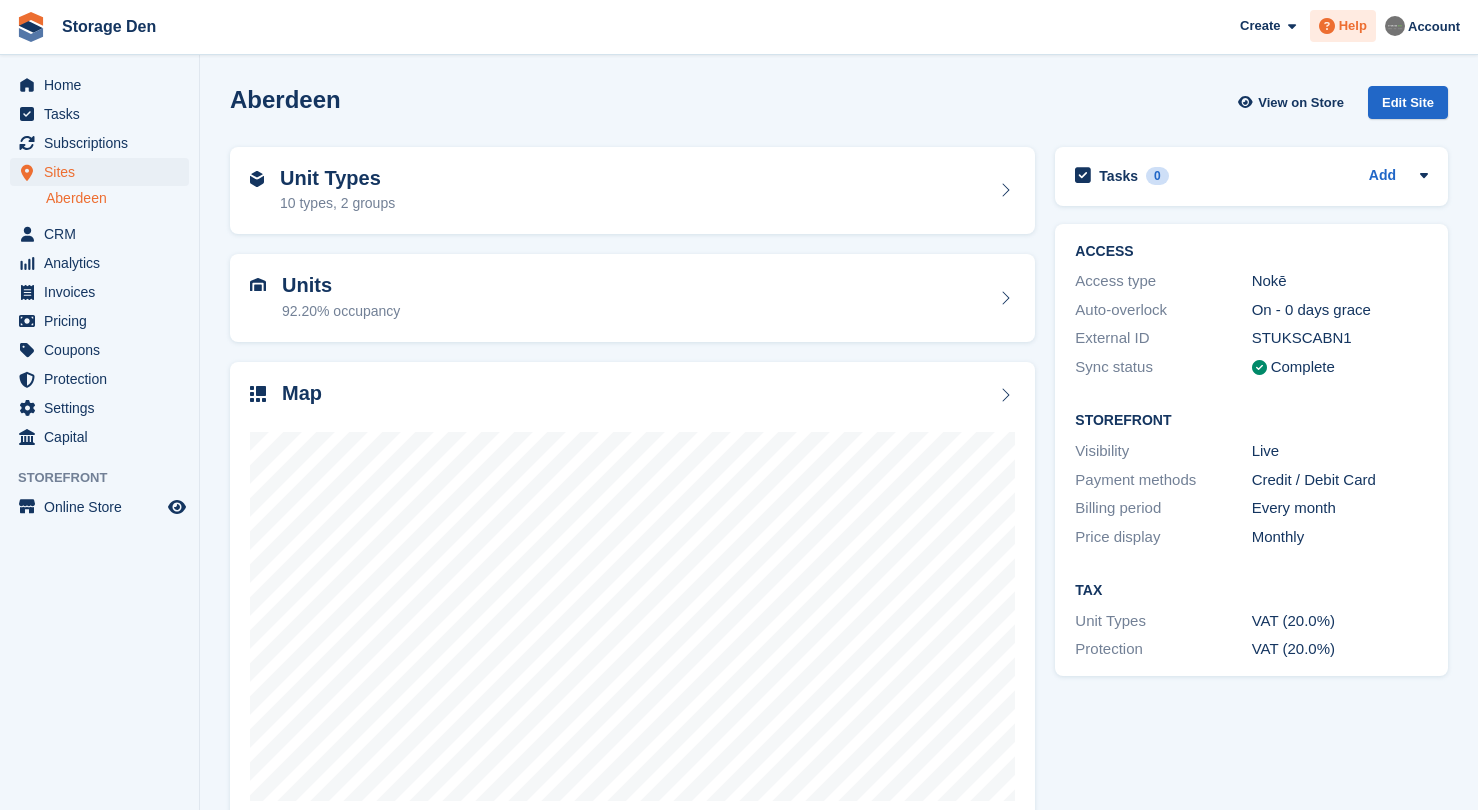 click on "Help" at bounding box center (1353, 26) 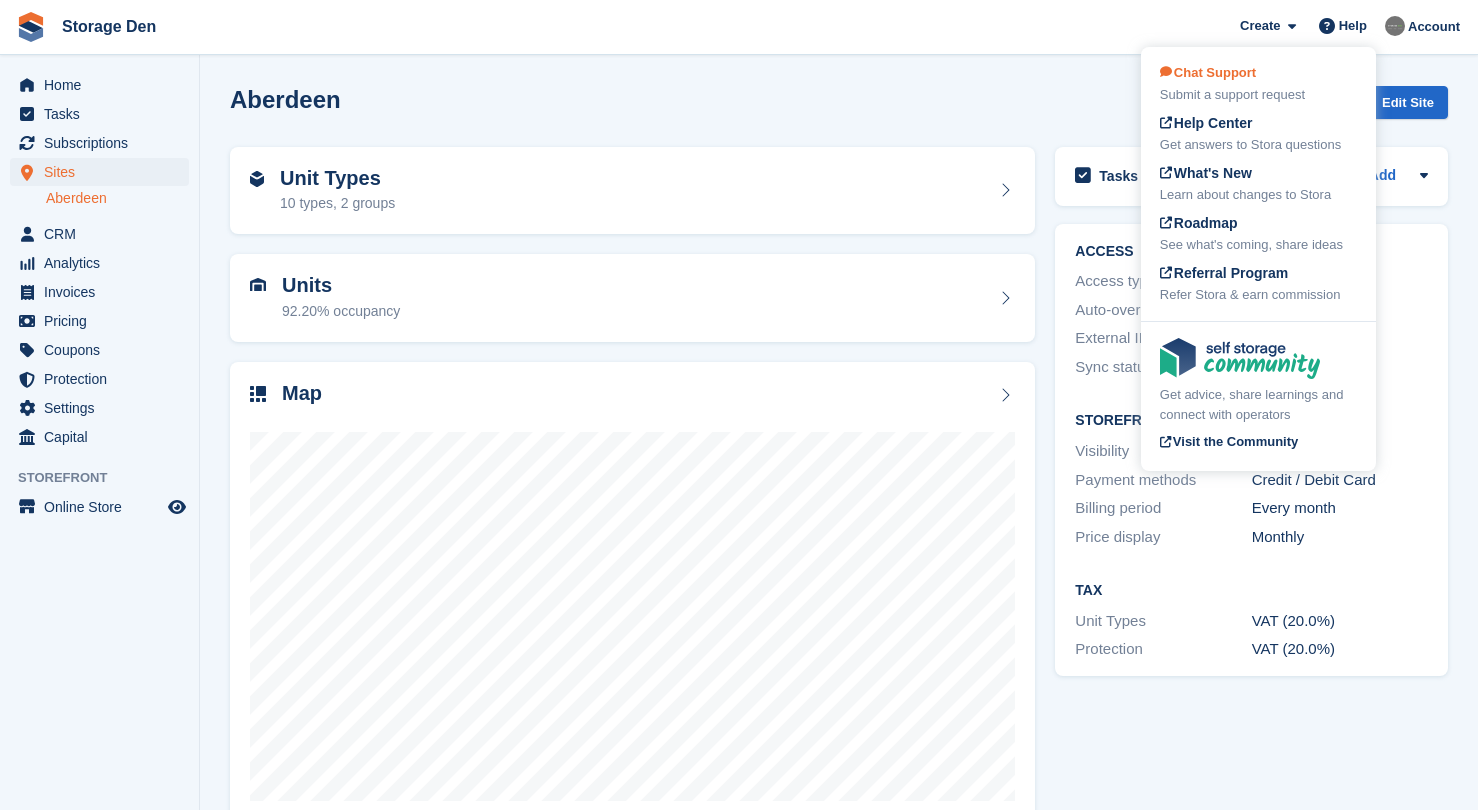 click on "Submit a support request" at bounding box center (1258, 95) 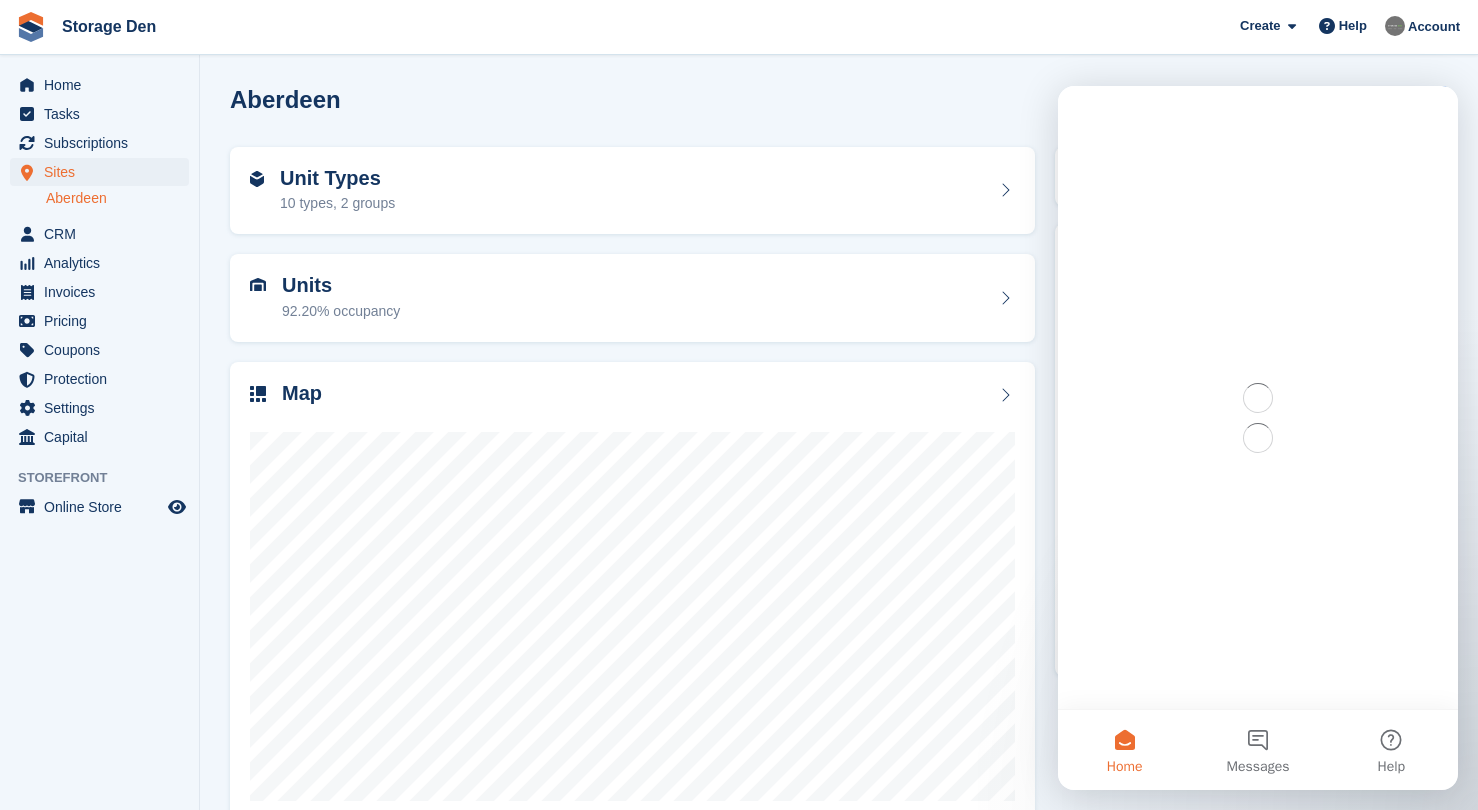 scroll, scrollTop: 0, scrollLeft: 0, axis: both 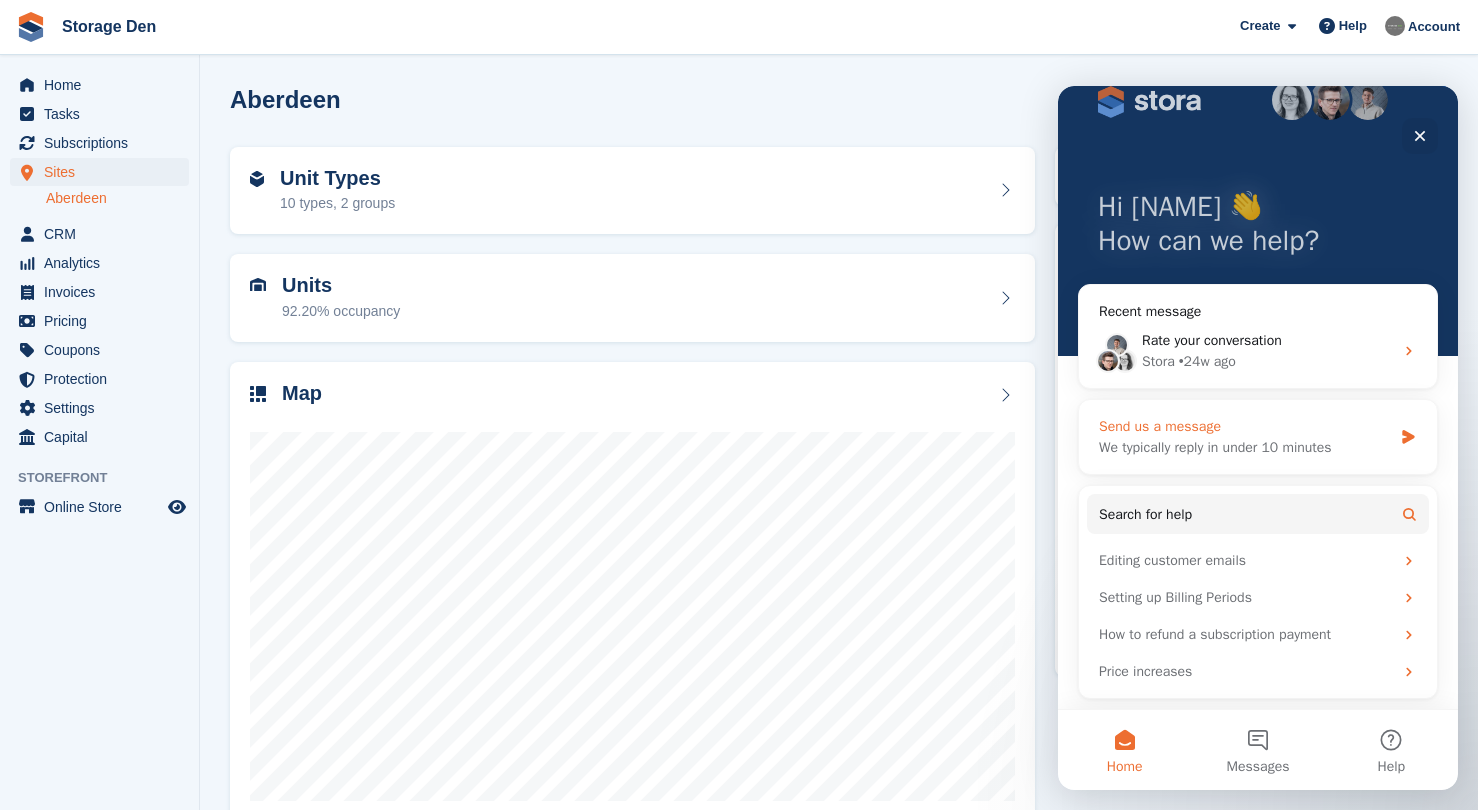 click on "We typically reply in under 10 minutes" at bounding box center (1245, 447) 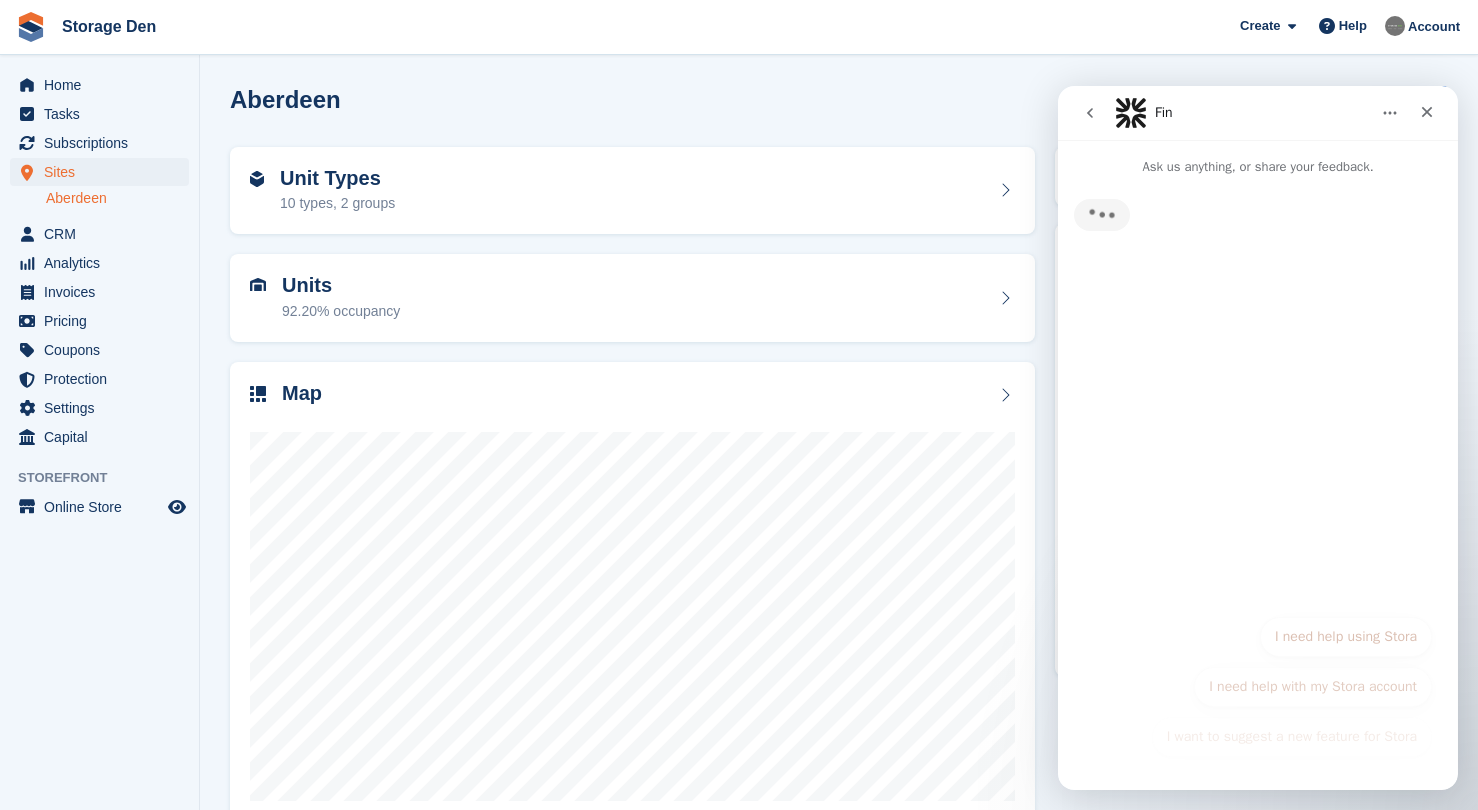 scroll, scrollTop: 0, scrollLeft: 0, axis: both 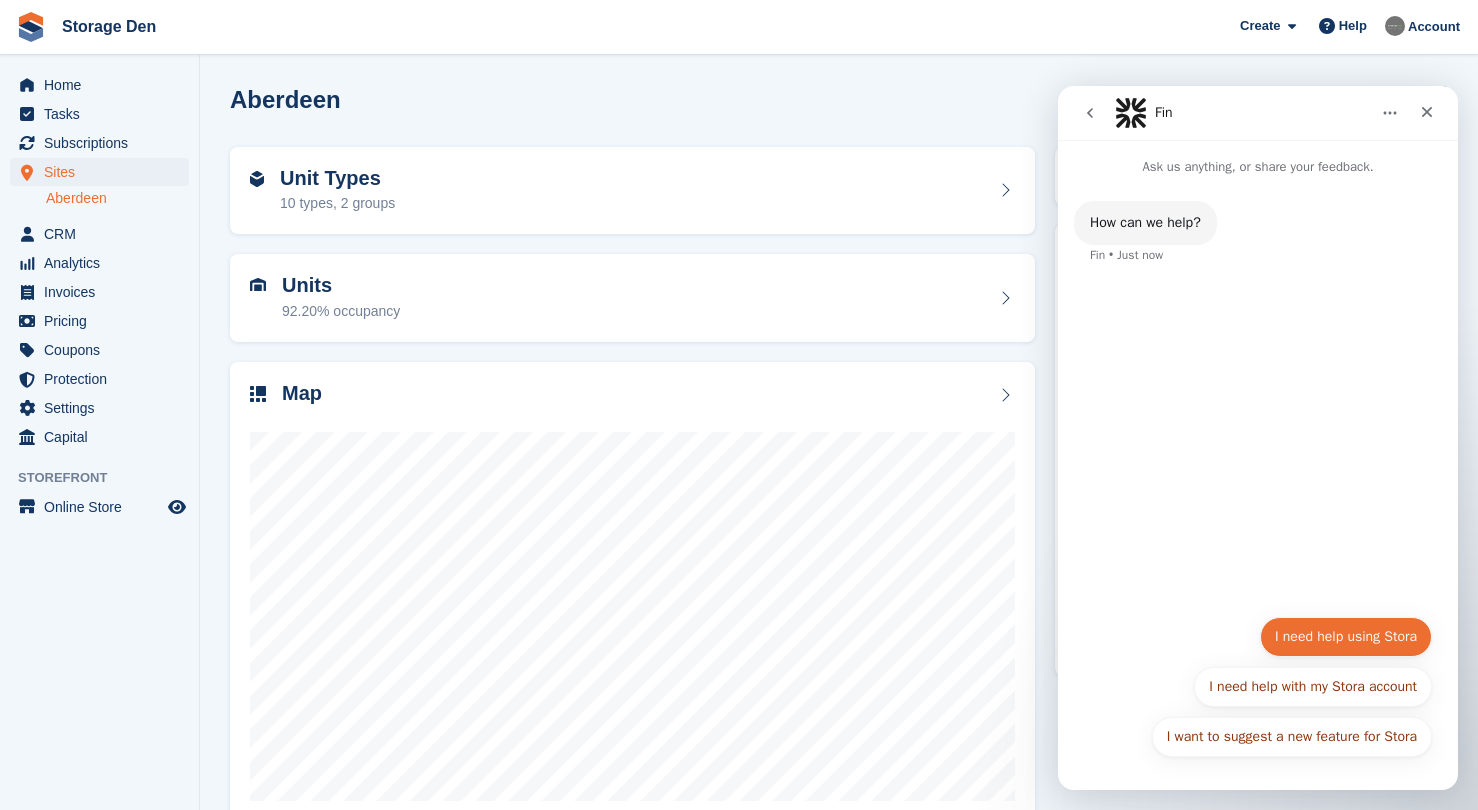 click on "I need help using Stora" at bounding box center (1346, 637) 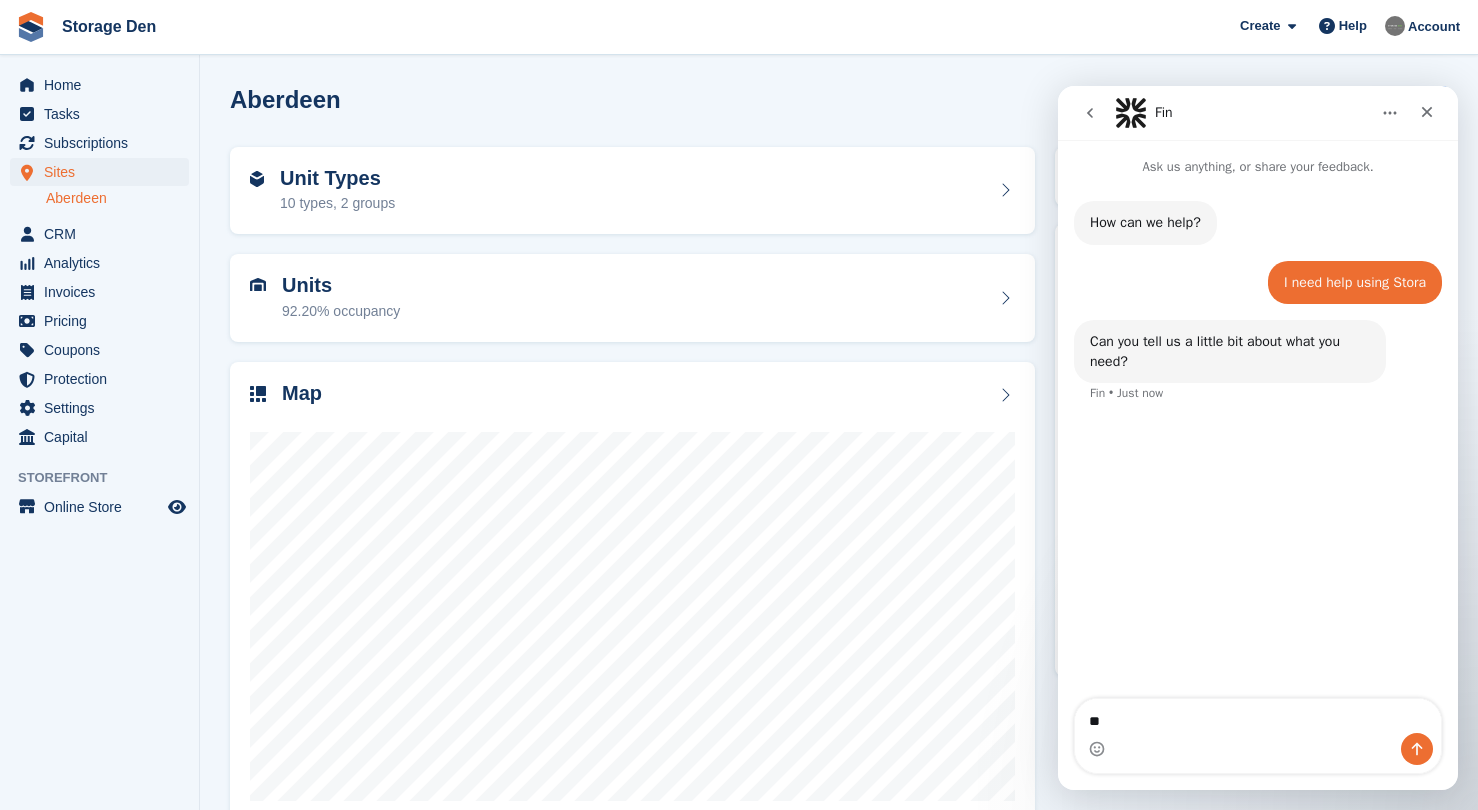 type on "*" 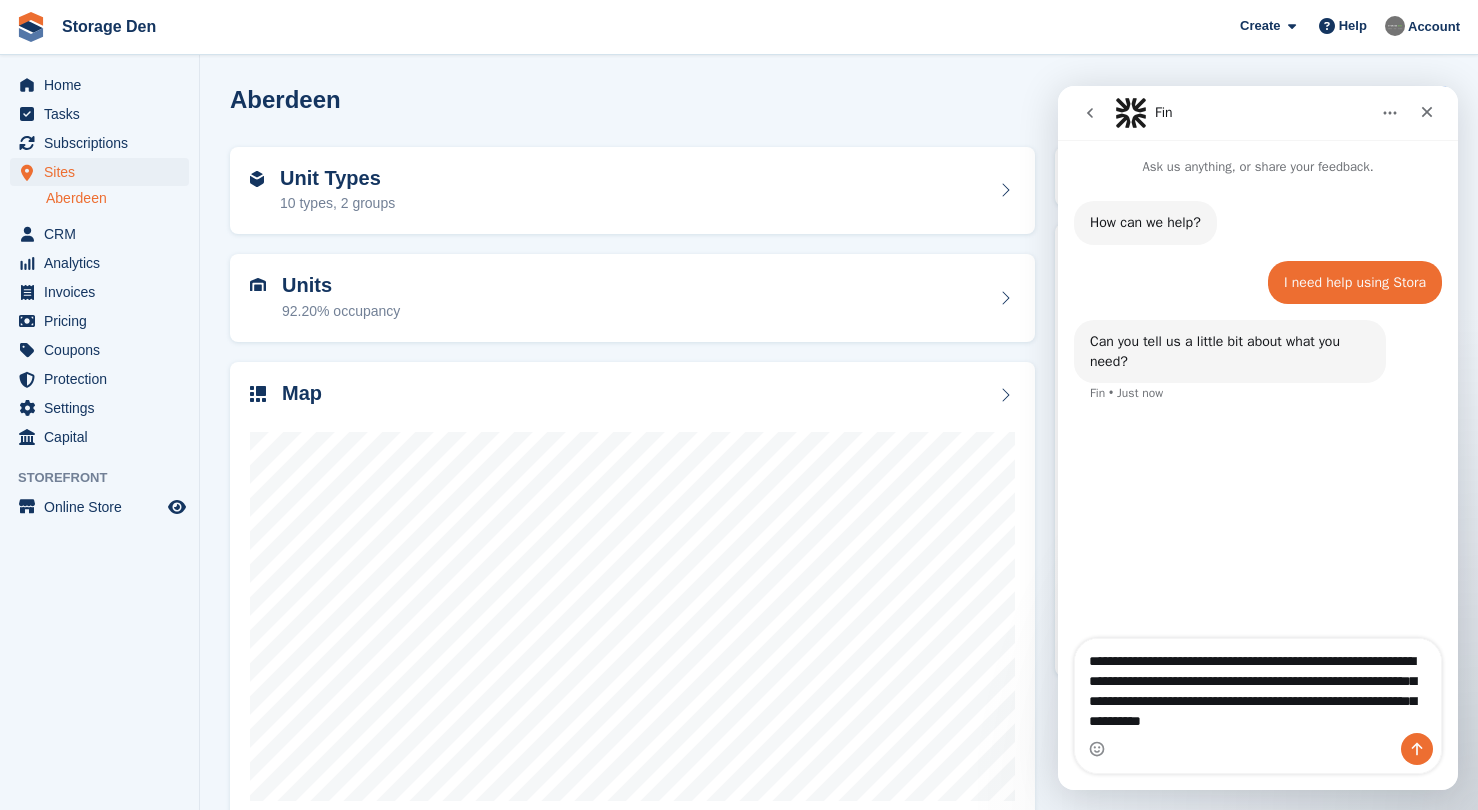 scroll, scrollTop: 0, scrollLeft: 0, axis: both 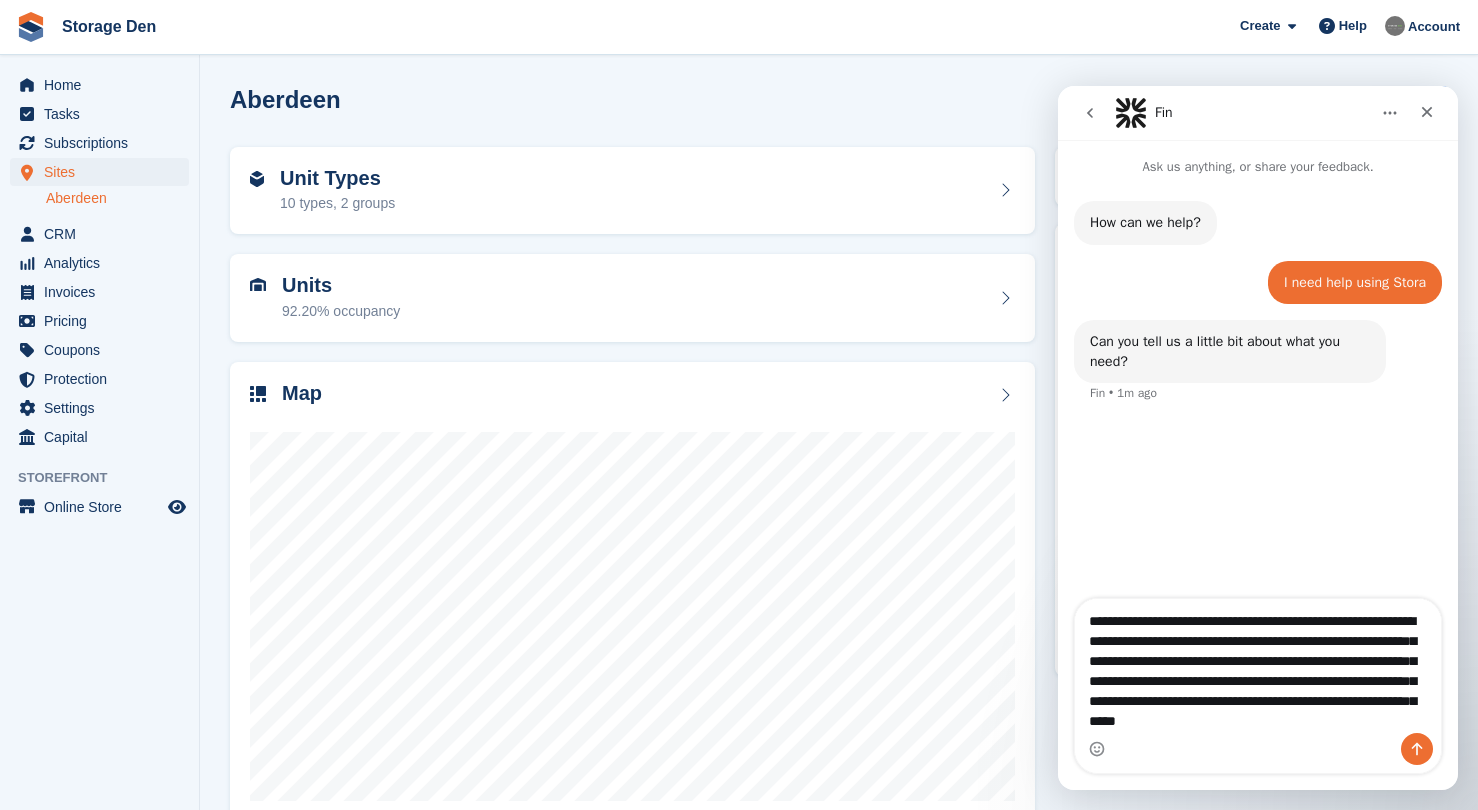 type on "**********" 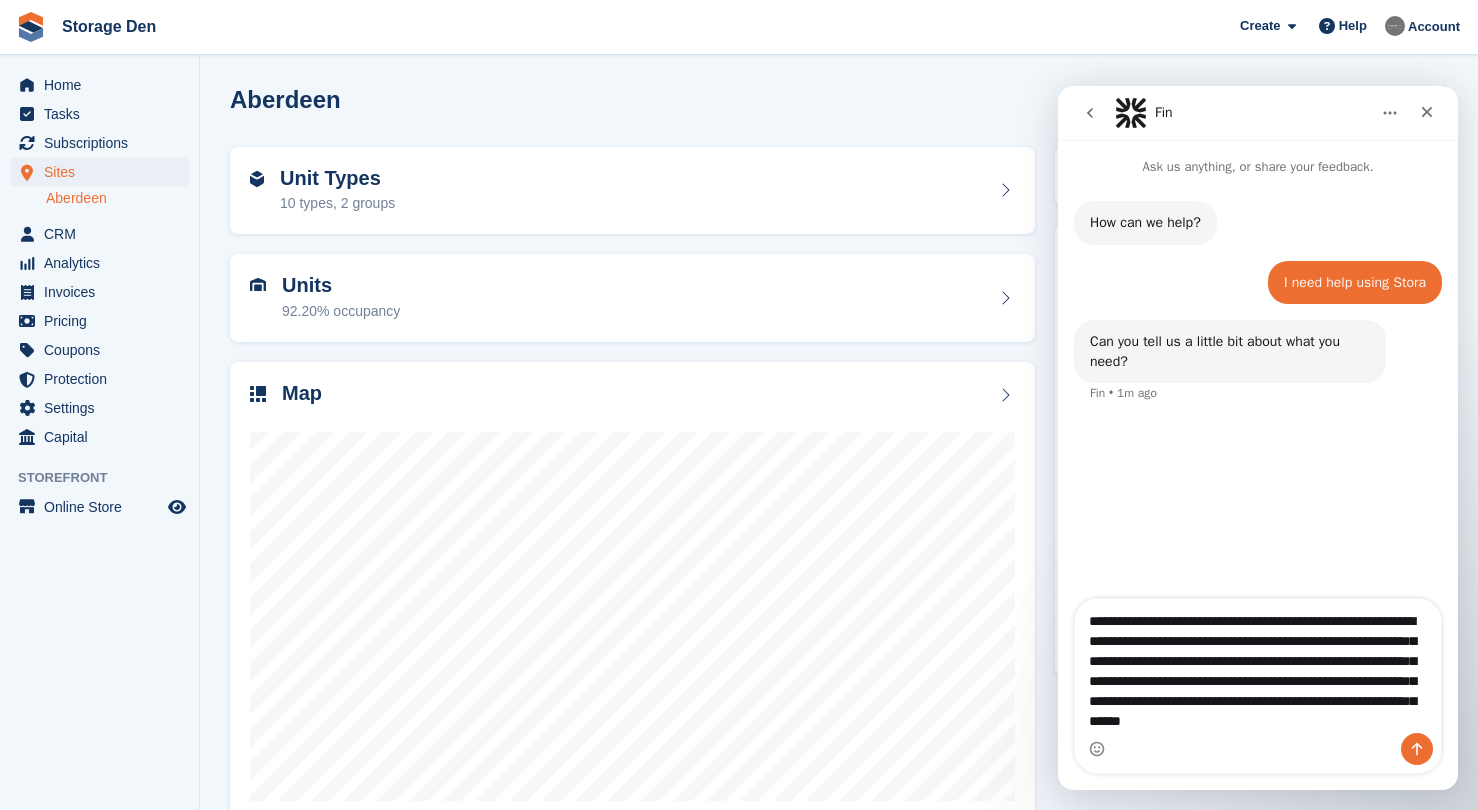 type 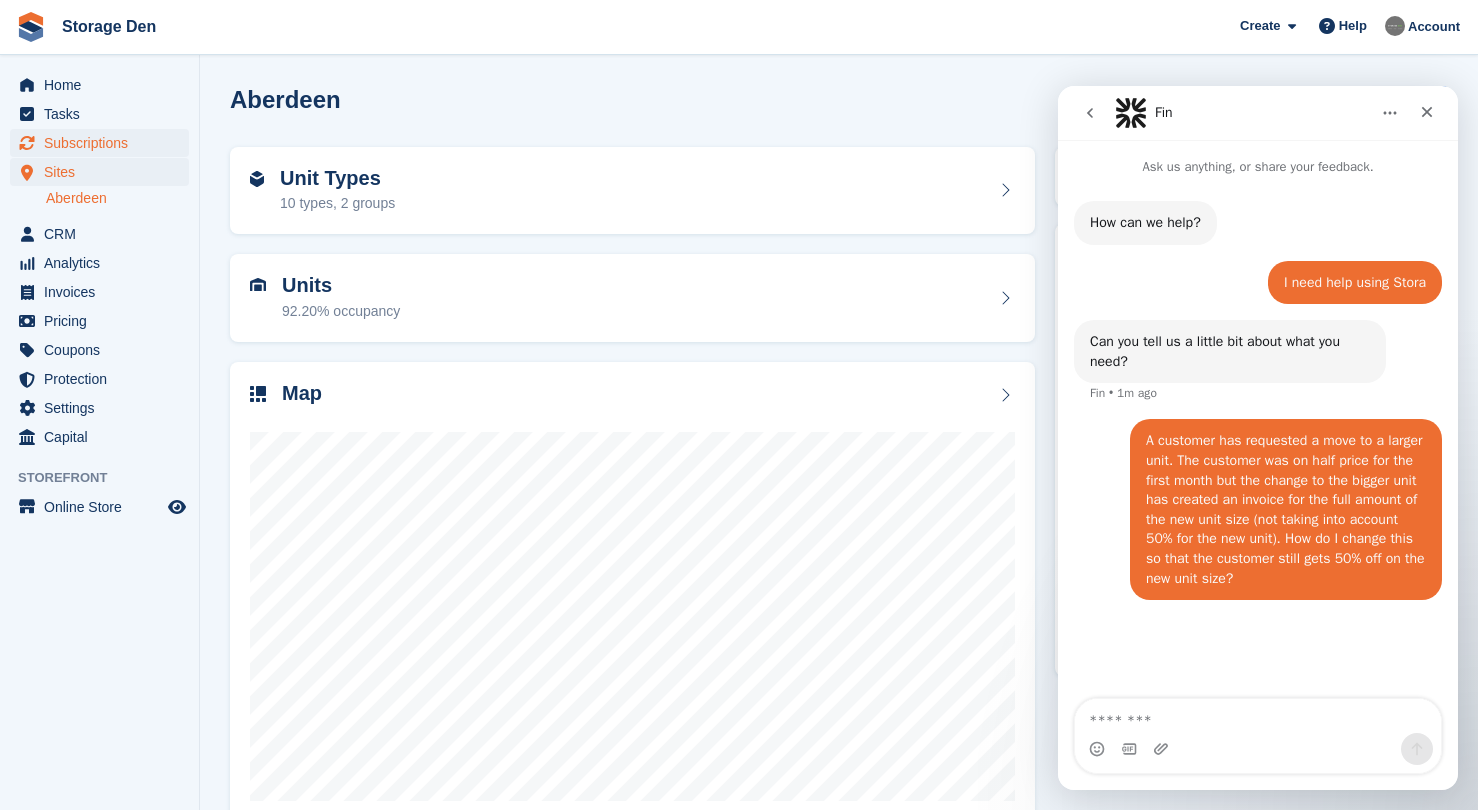click on "Subscriptions" at bounding box center [104, 143] 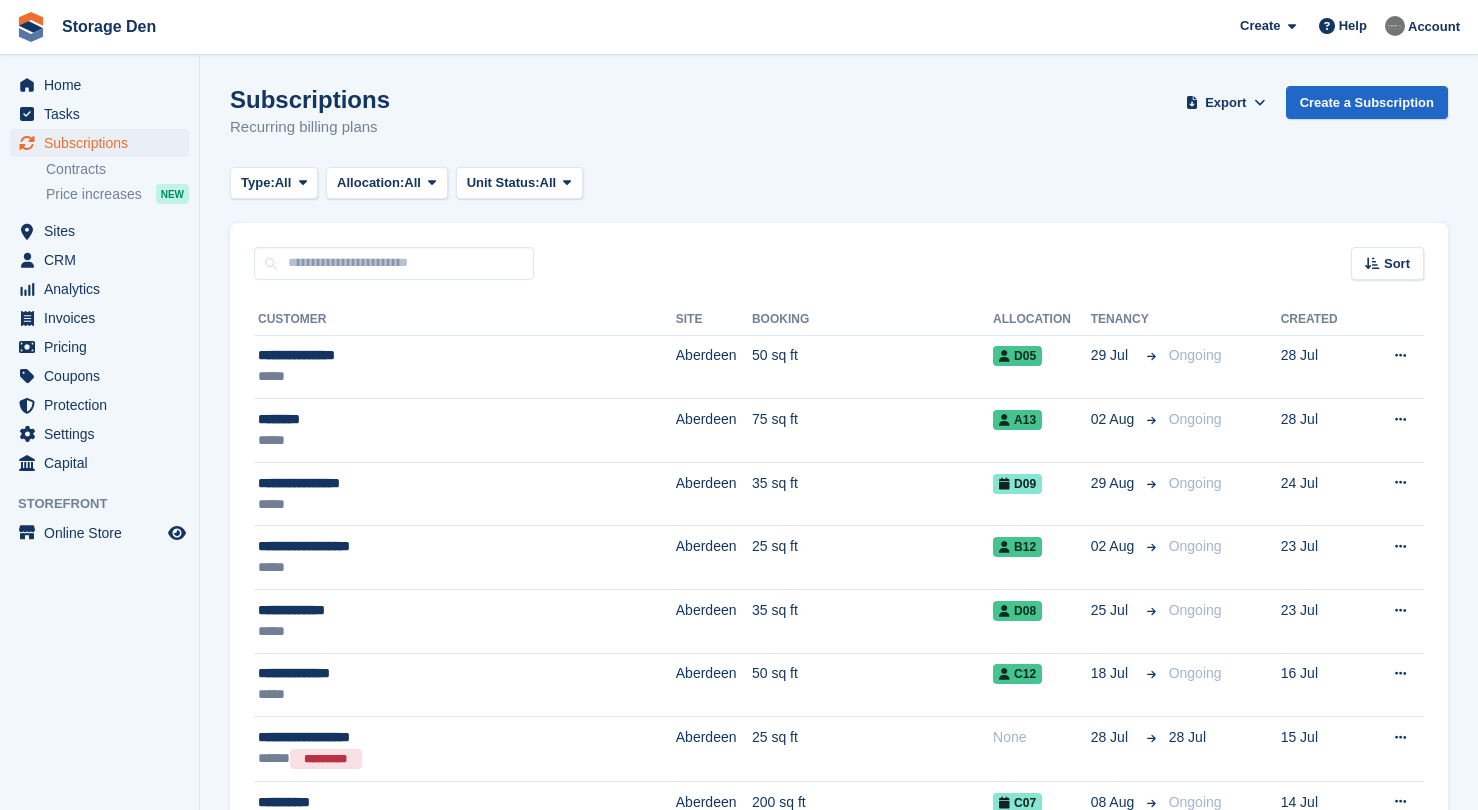 scroll, scrollTop: 0, scrollLeft: 0, axis: both 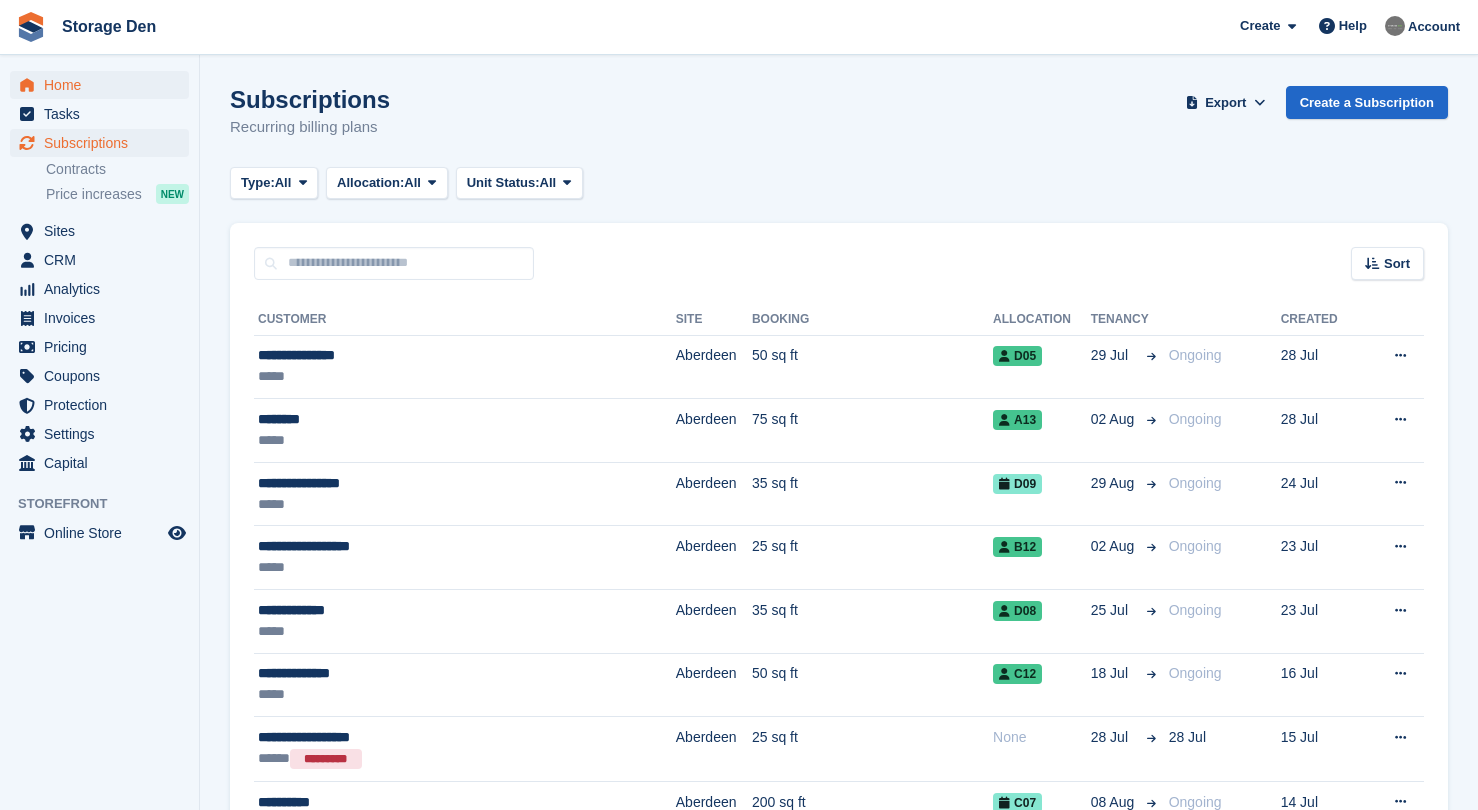 click on "Home" at bounding box center (104, 85) 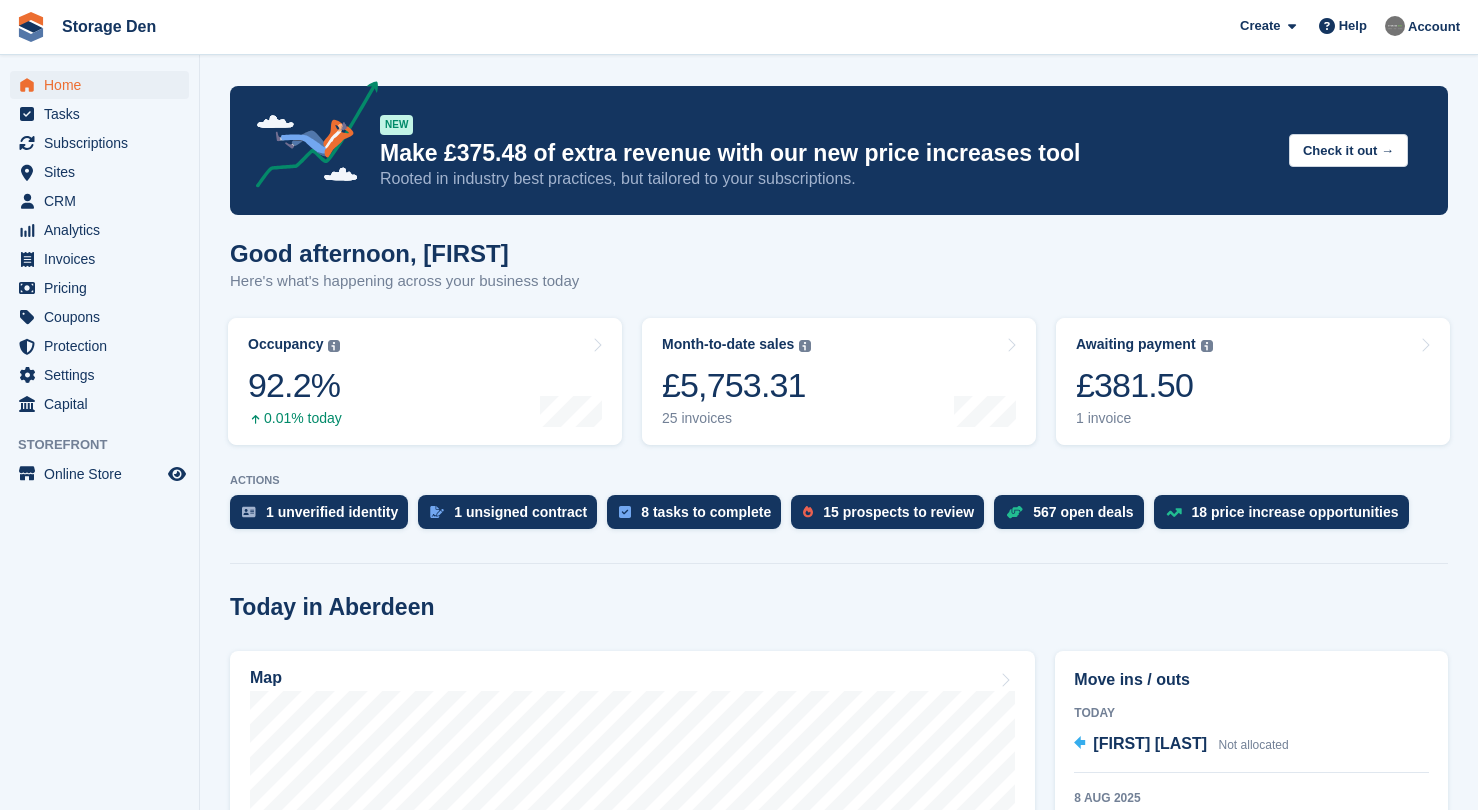 scroll, scrollTop: 491, scrollLeft: 0, axis: vertical 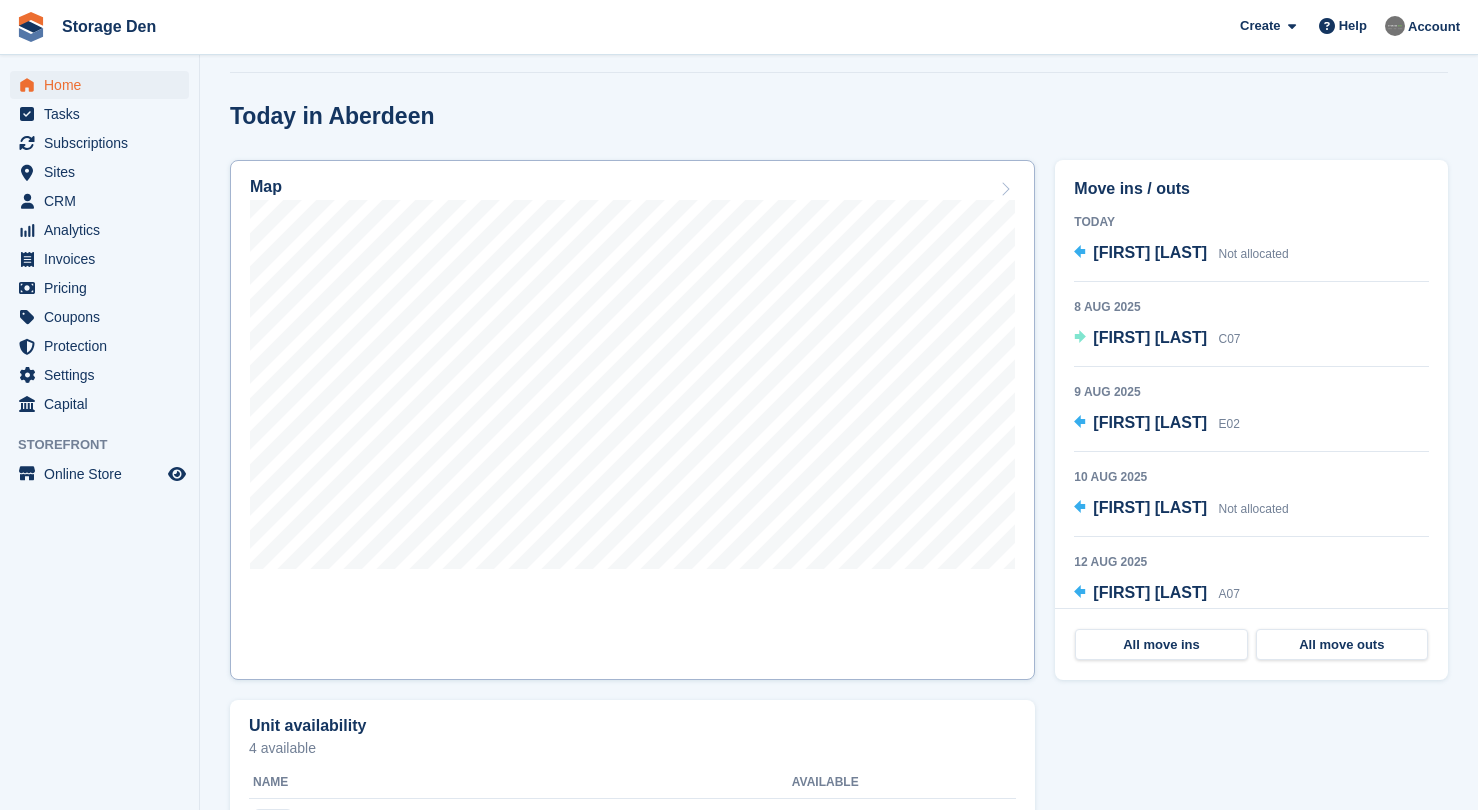 click at bounding box center [632, 388] 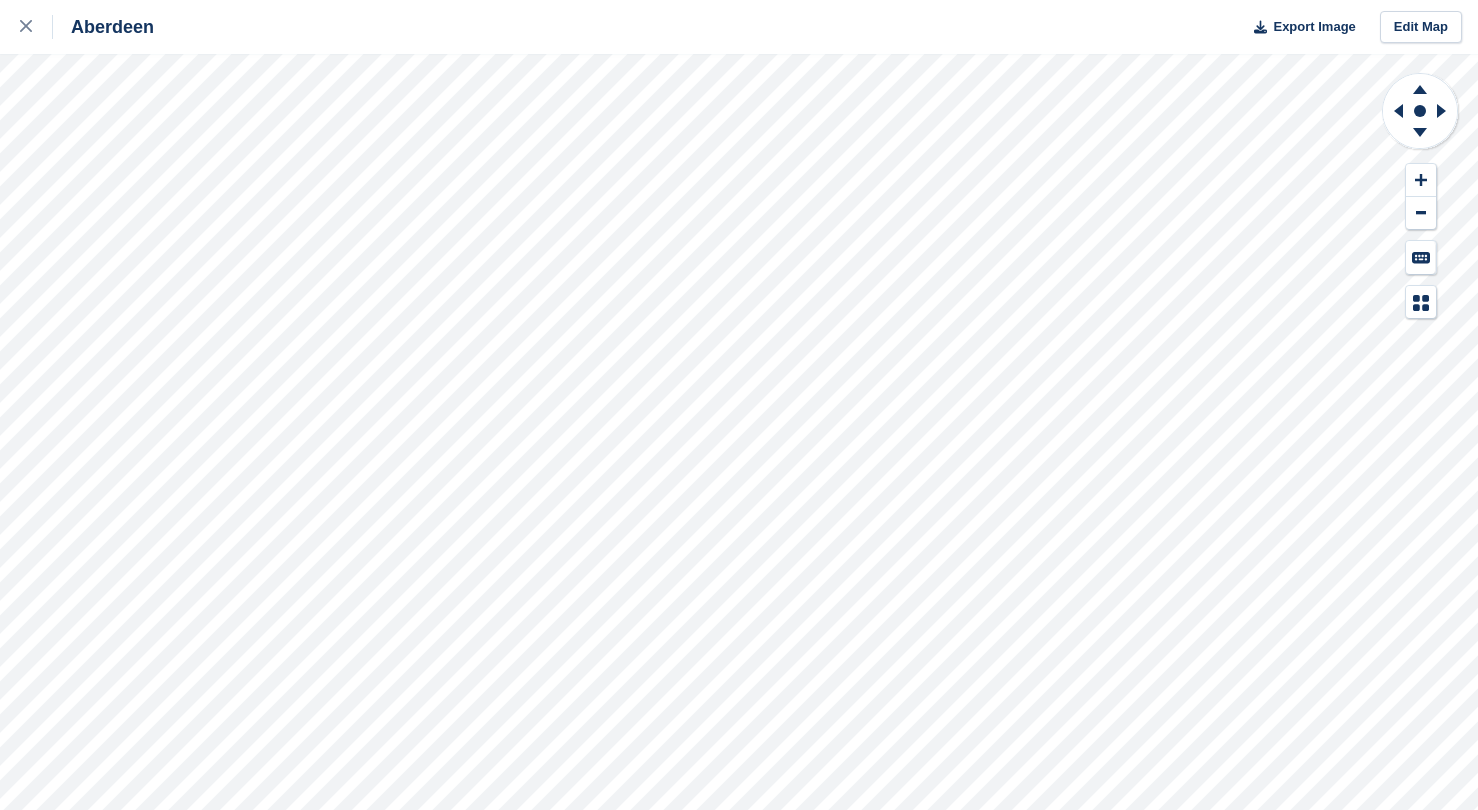 scroll, scrollTop: 0, scrollLeft: 0, axis: both 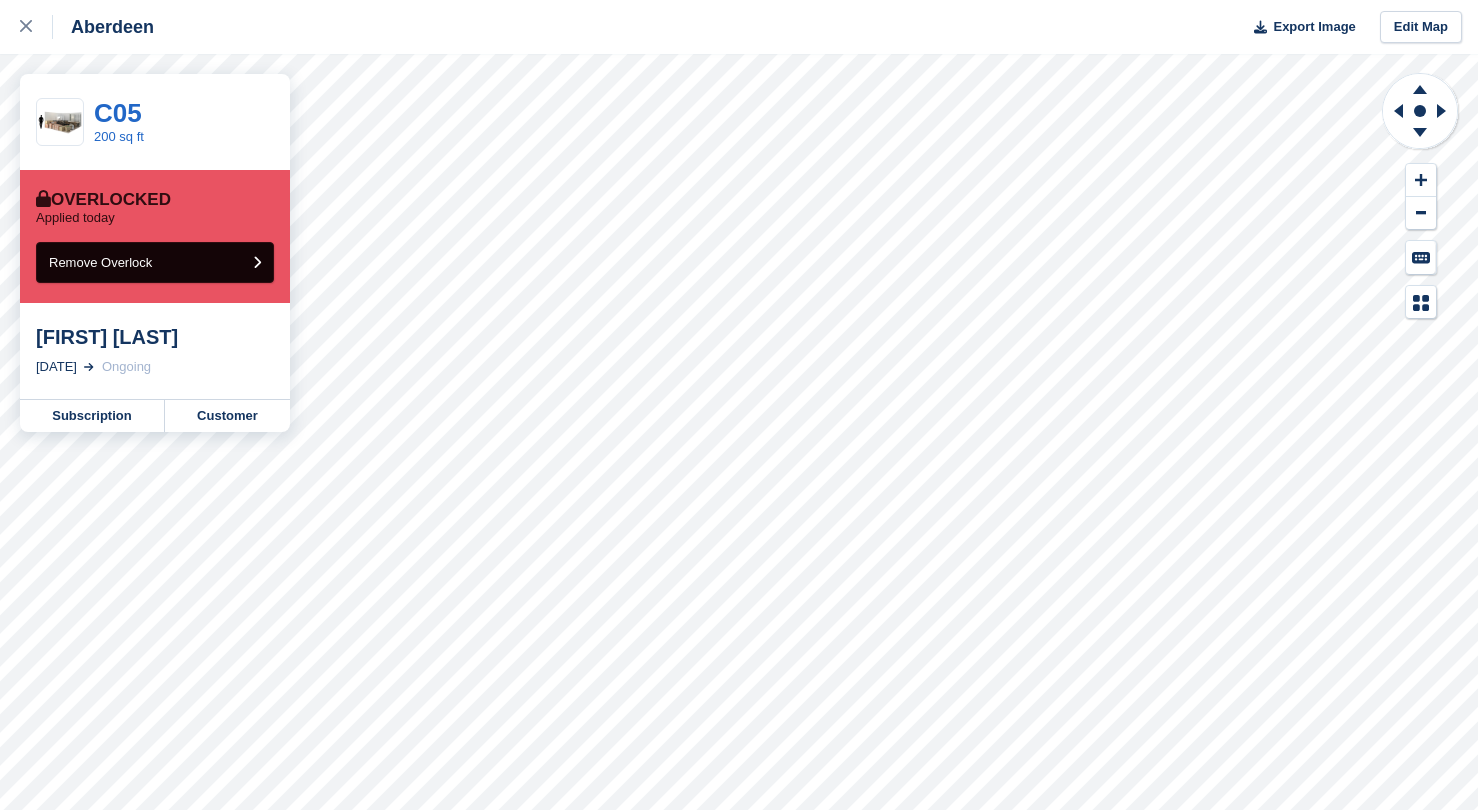 click on "Remove Overlock" at bounding box center (100, 262) 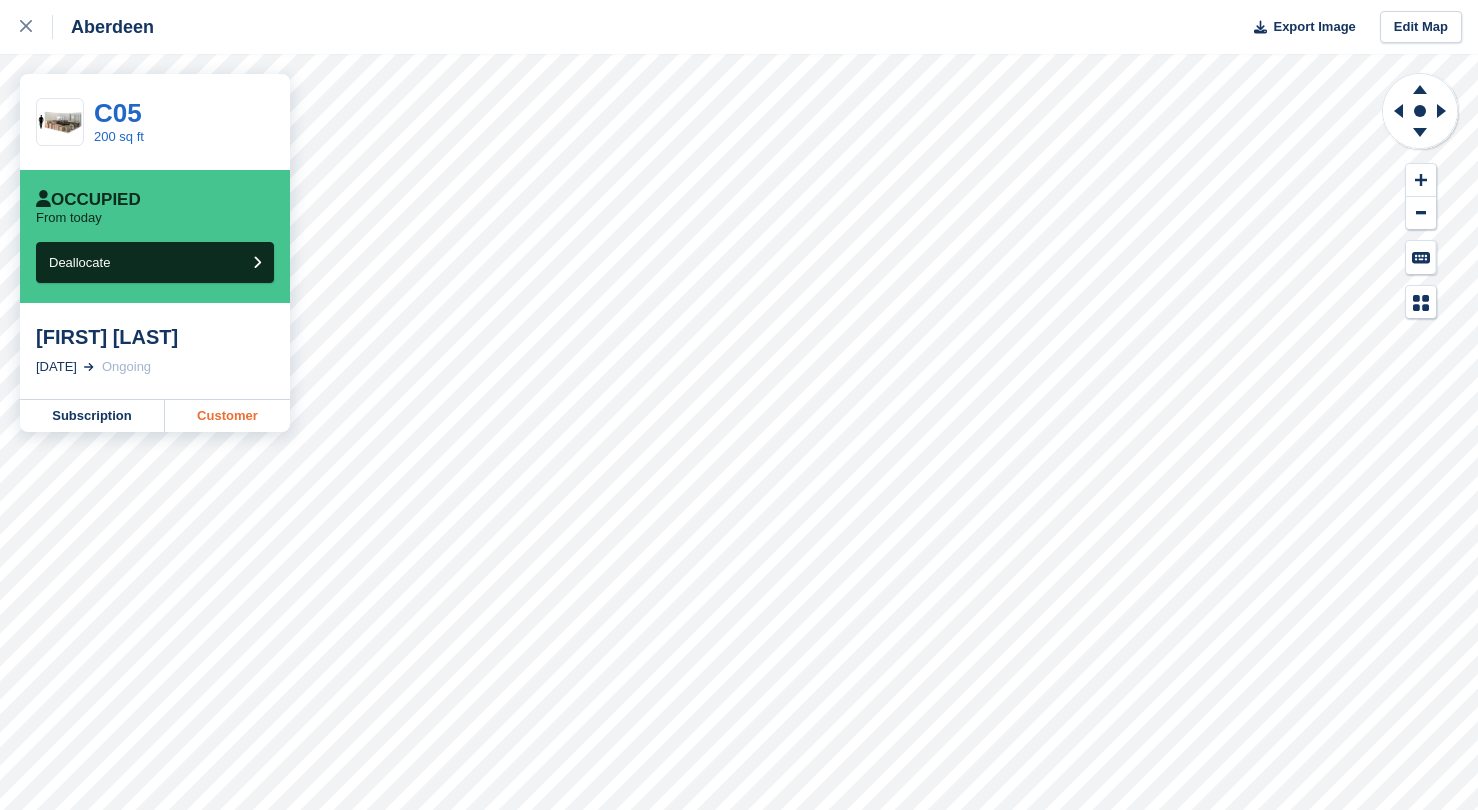 click on "Customer" at bounding box center [227, 416] 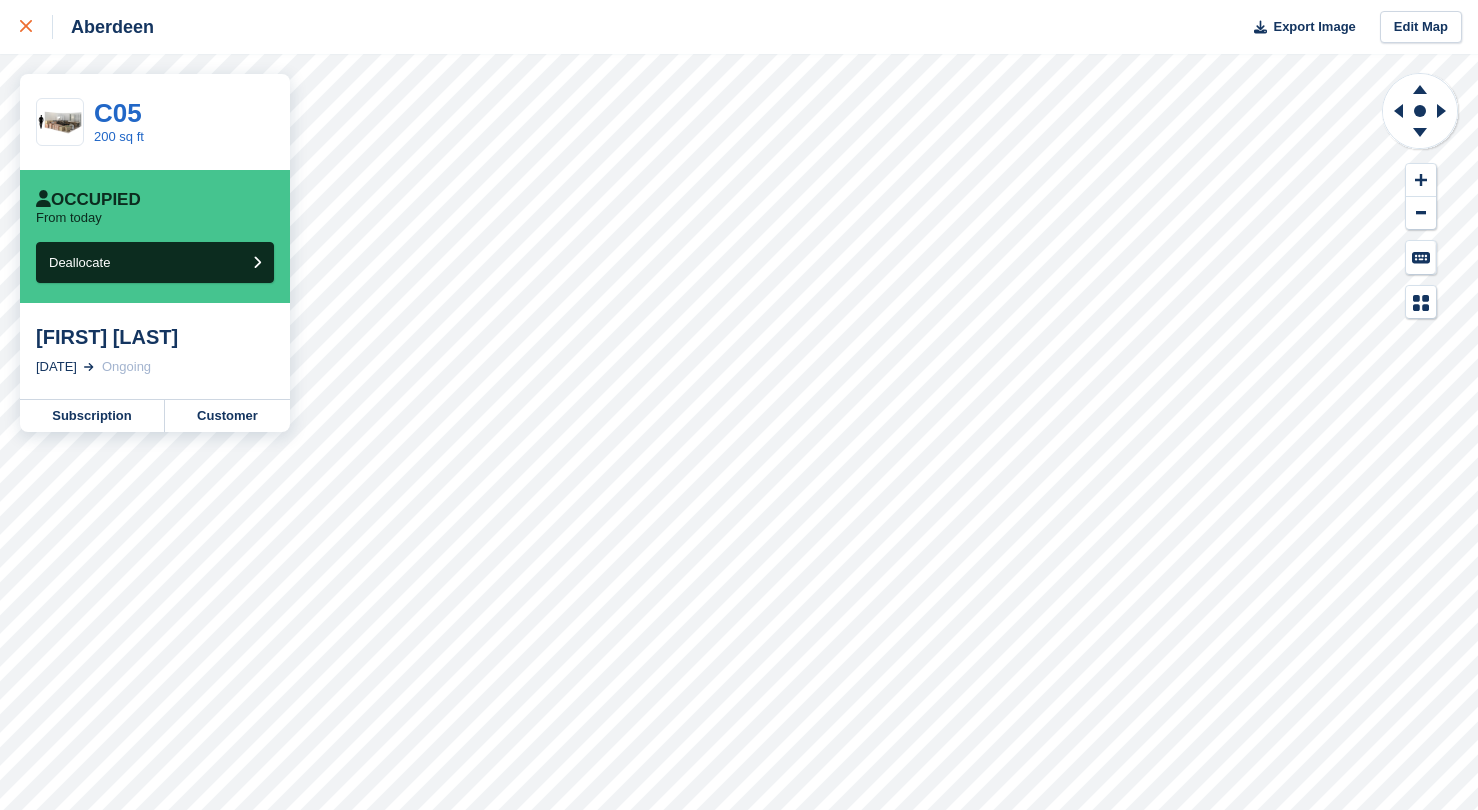 click at bounding box center [36, 27] 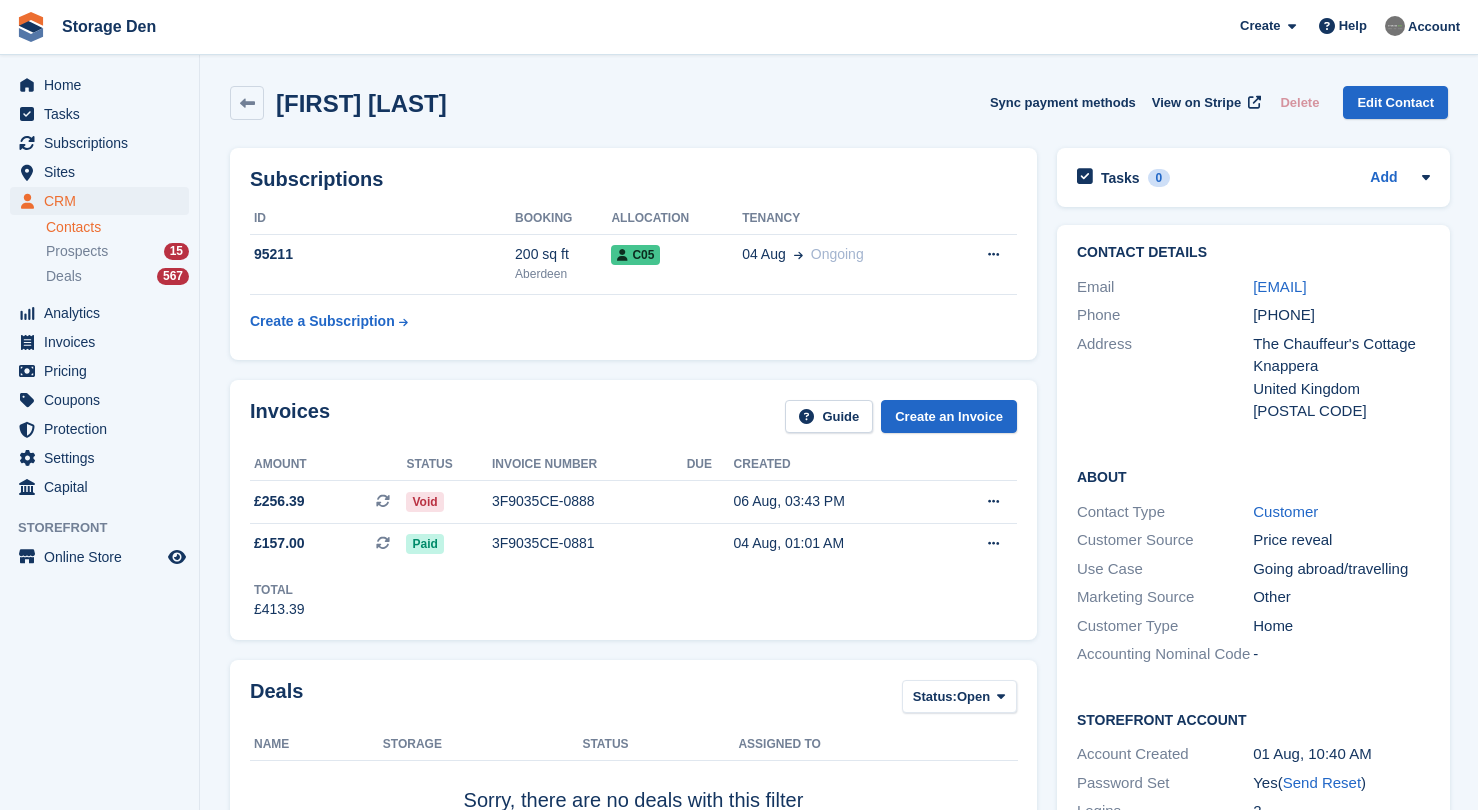 scroll, scrollTop: 0, scrollLeft: 0, axis: both 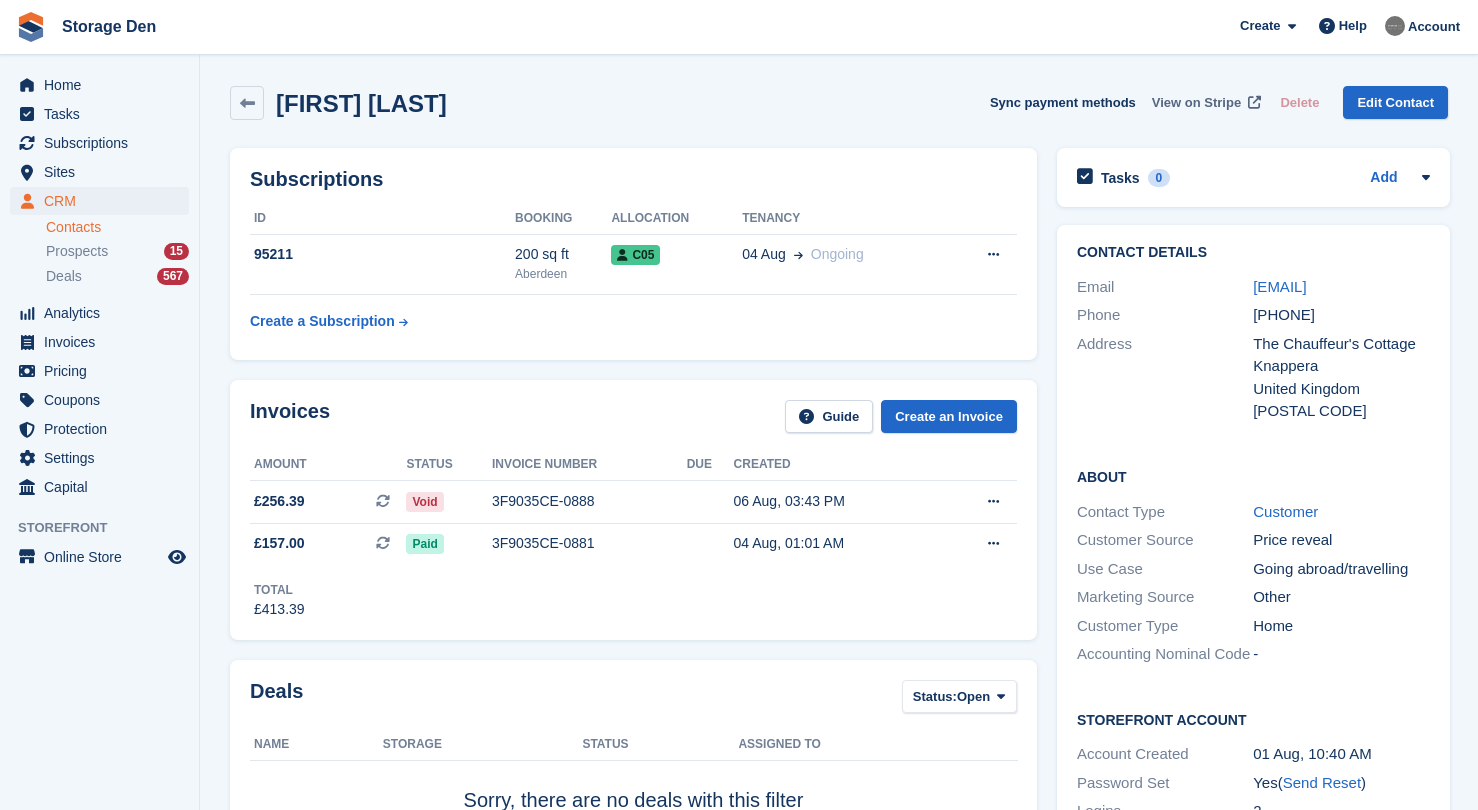 click on "View on Stripe" at bounding box center [1196, 103] 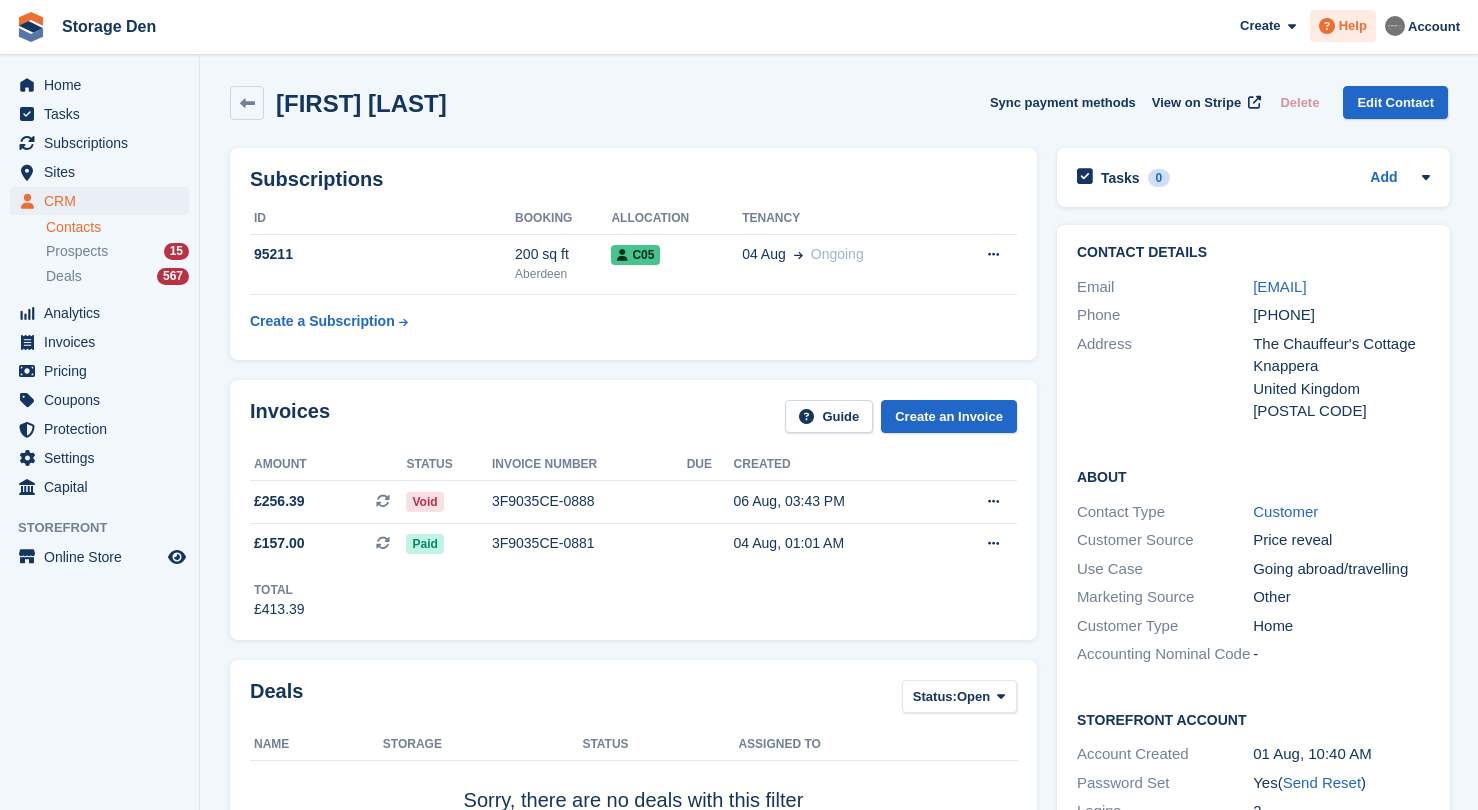 click on "Help" at bounding box center (1343, 26) 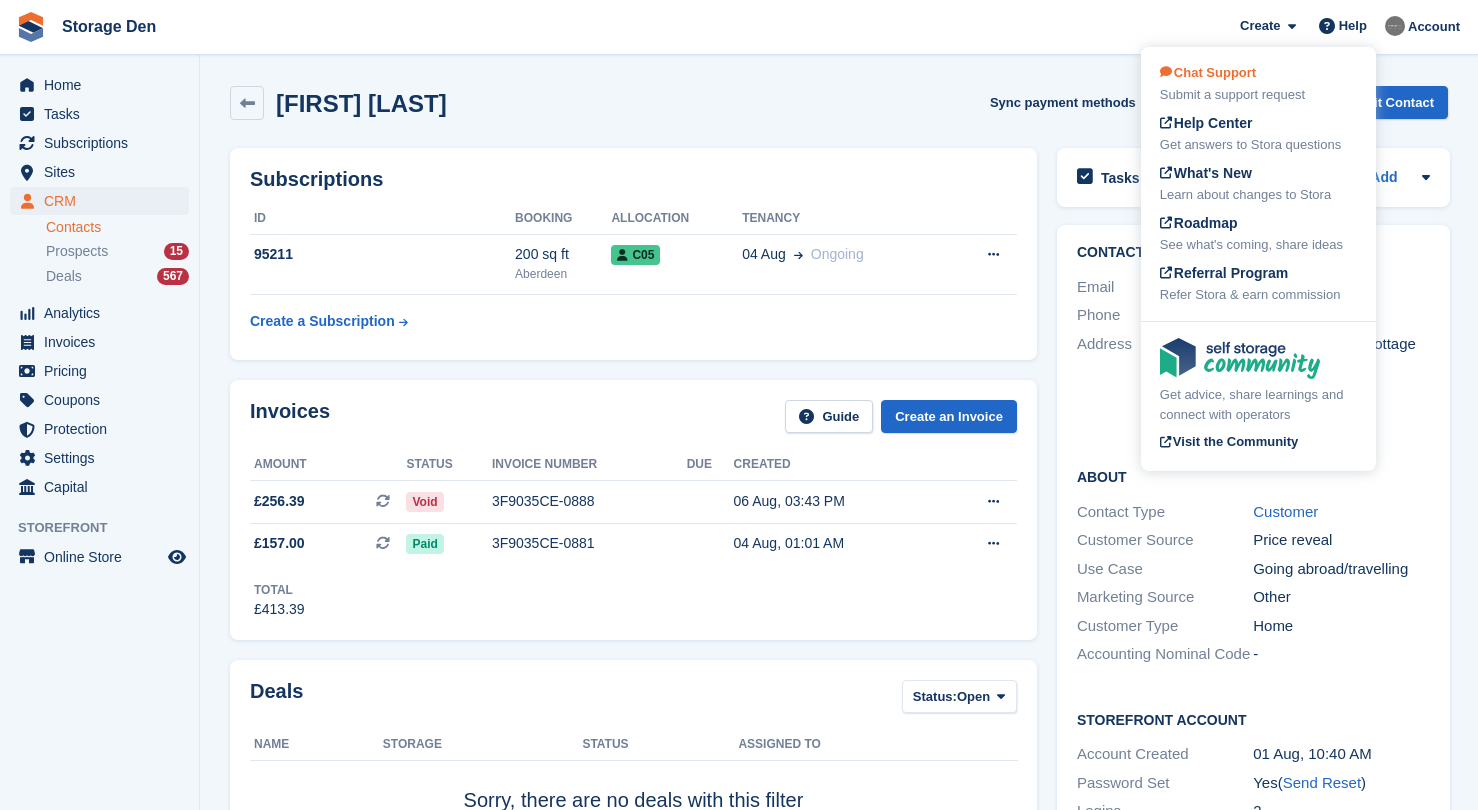 click on "Chat Support
Submit a support request" at bounding box center (1258, 84) 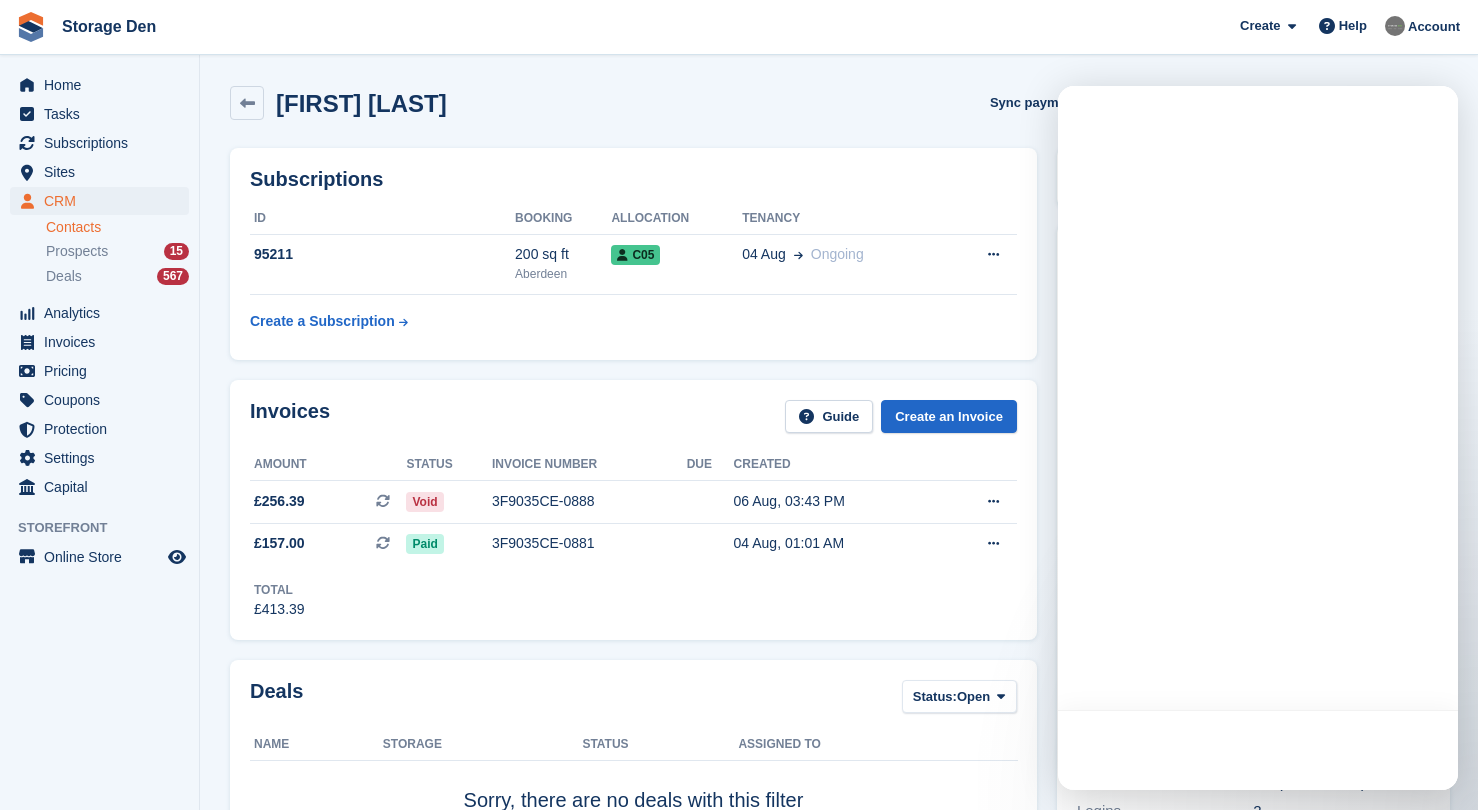 scroll, scrollTop: 0, scrollLeft: 0, axis: both 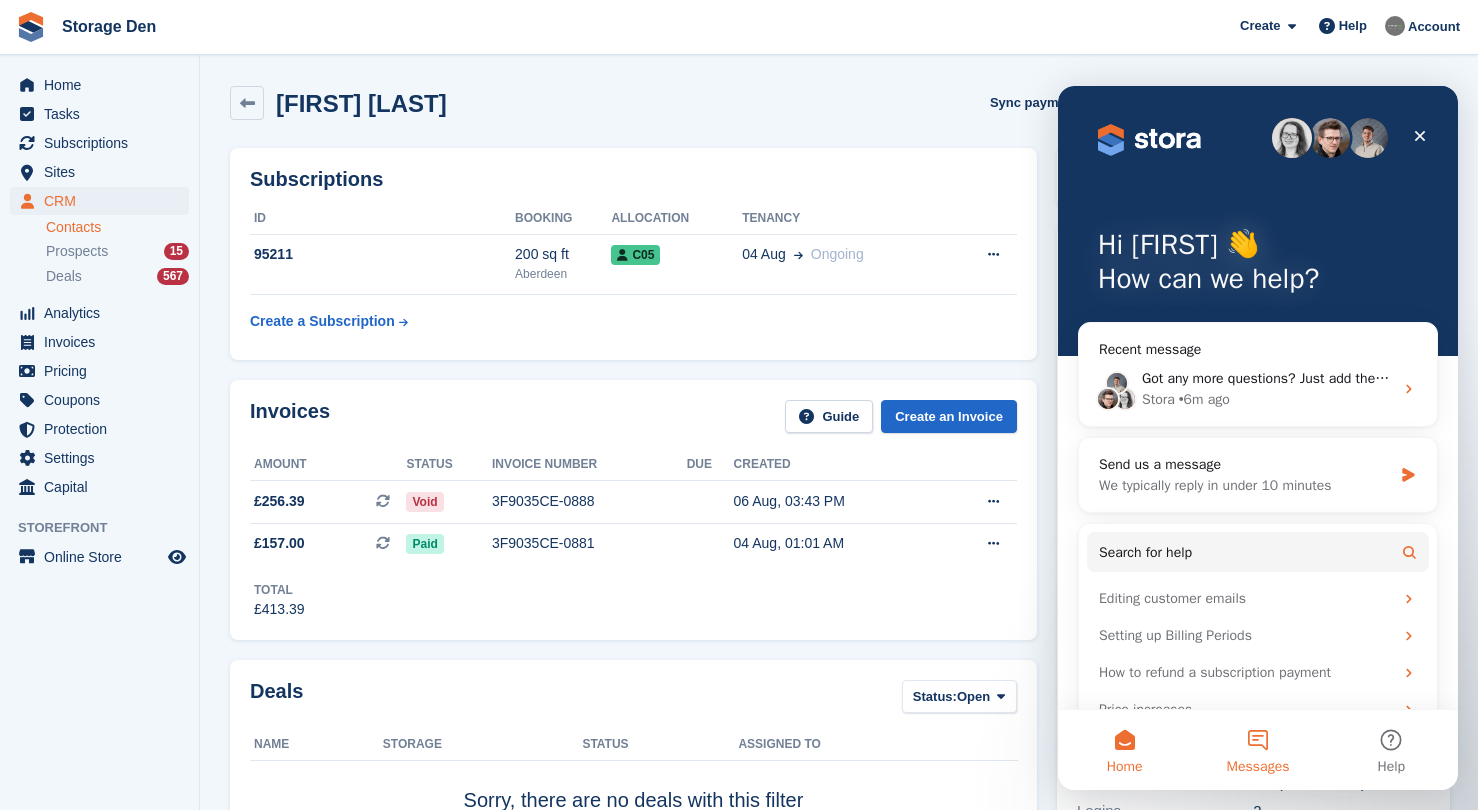 click on "Messages" at bounding box center (1257, 750) 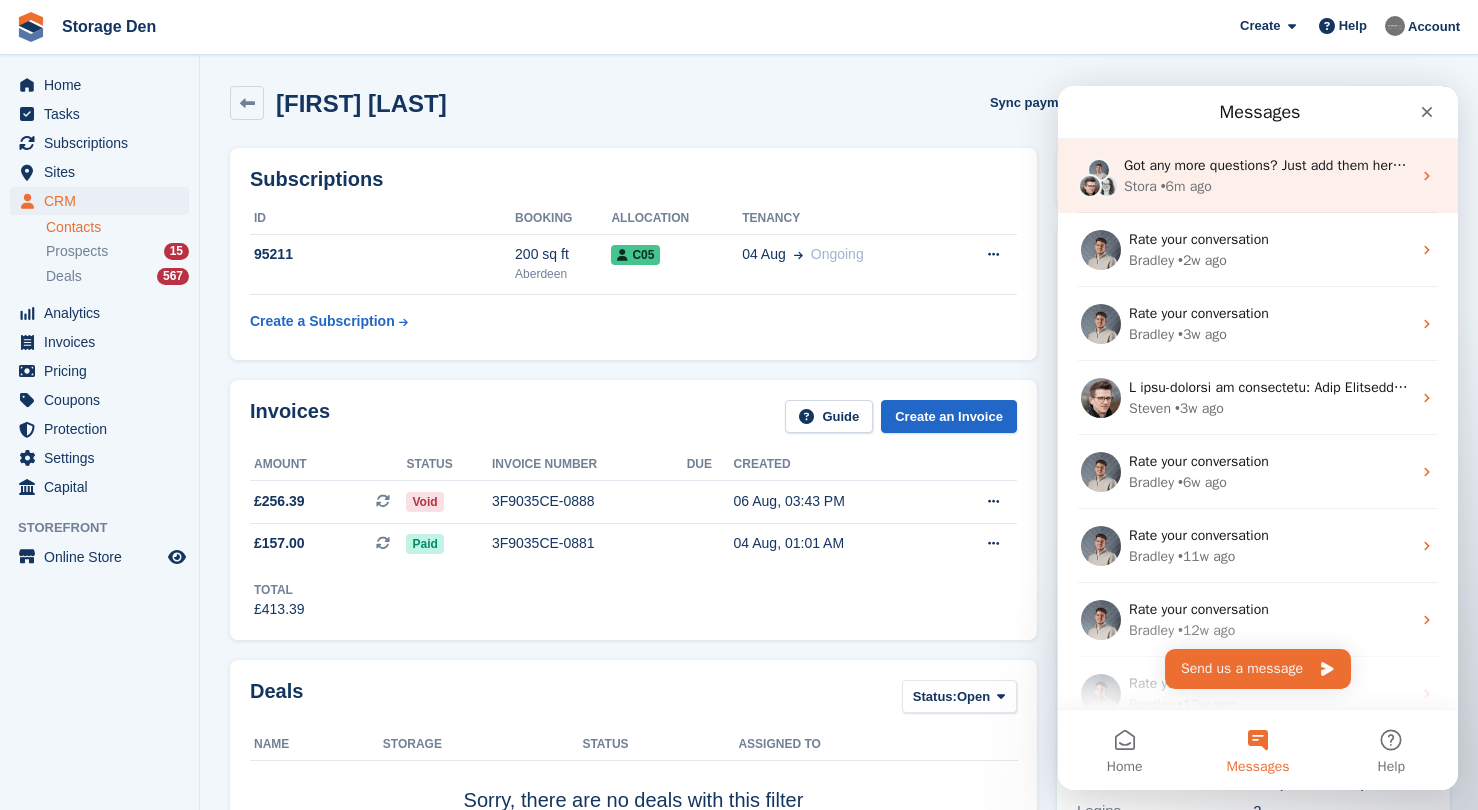 click on "Got any more questions? Just add them here, and our team will take a look! 😊" at bounding box center (1267, 165) 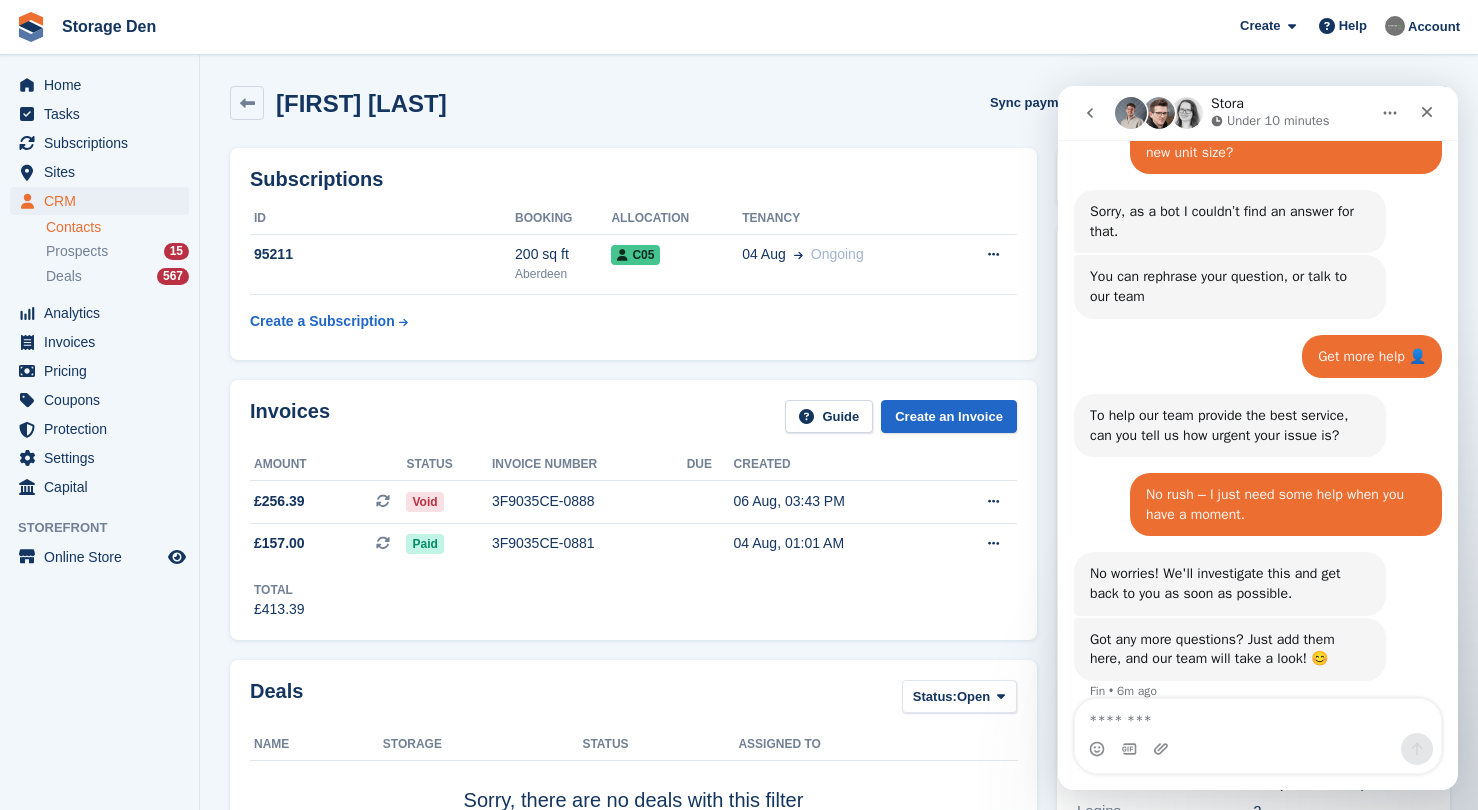 scroll, scrollTop: 471, scrollLeft: 0, axis: vertical 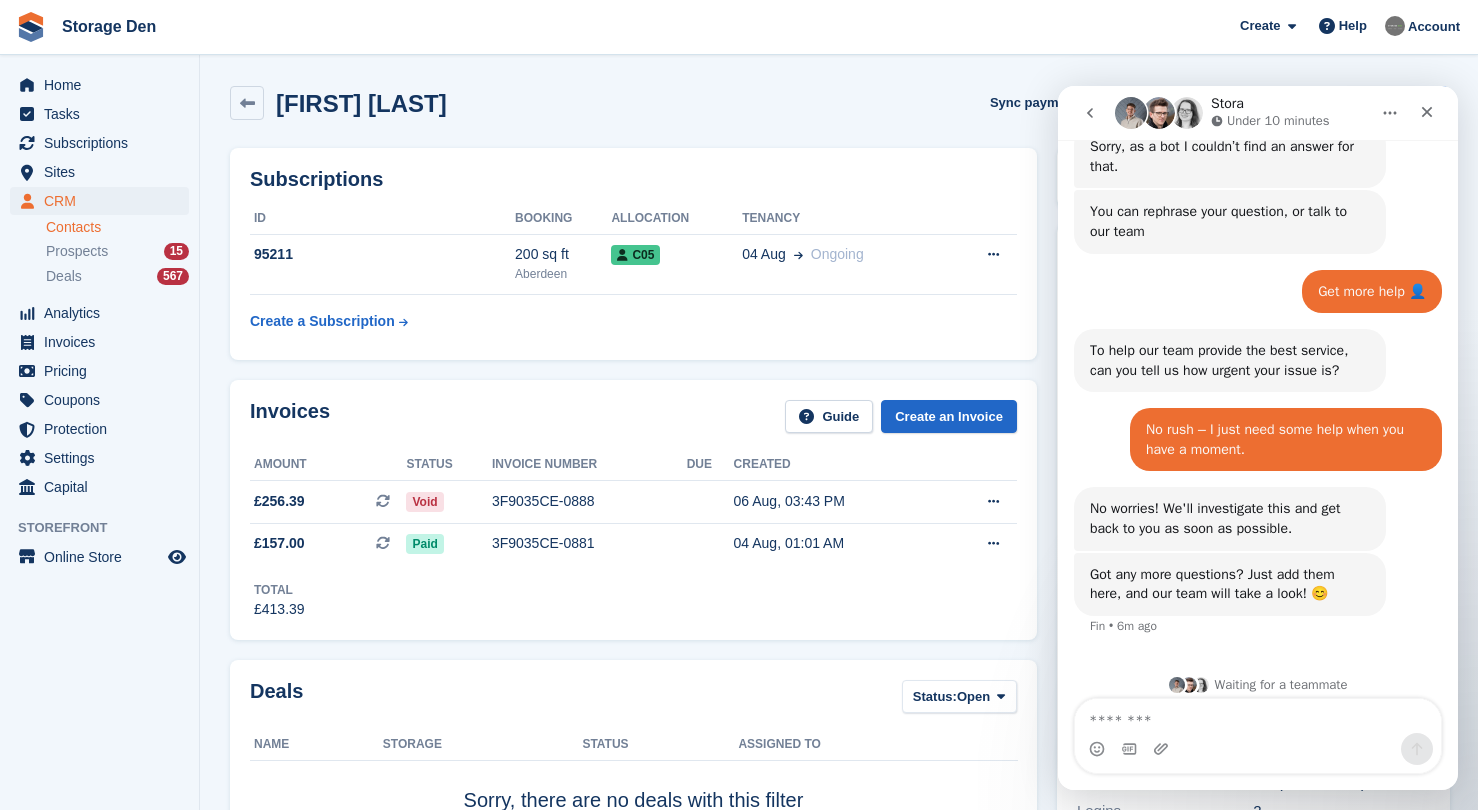 click at bounding box center (1258, 716) 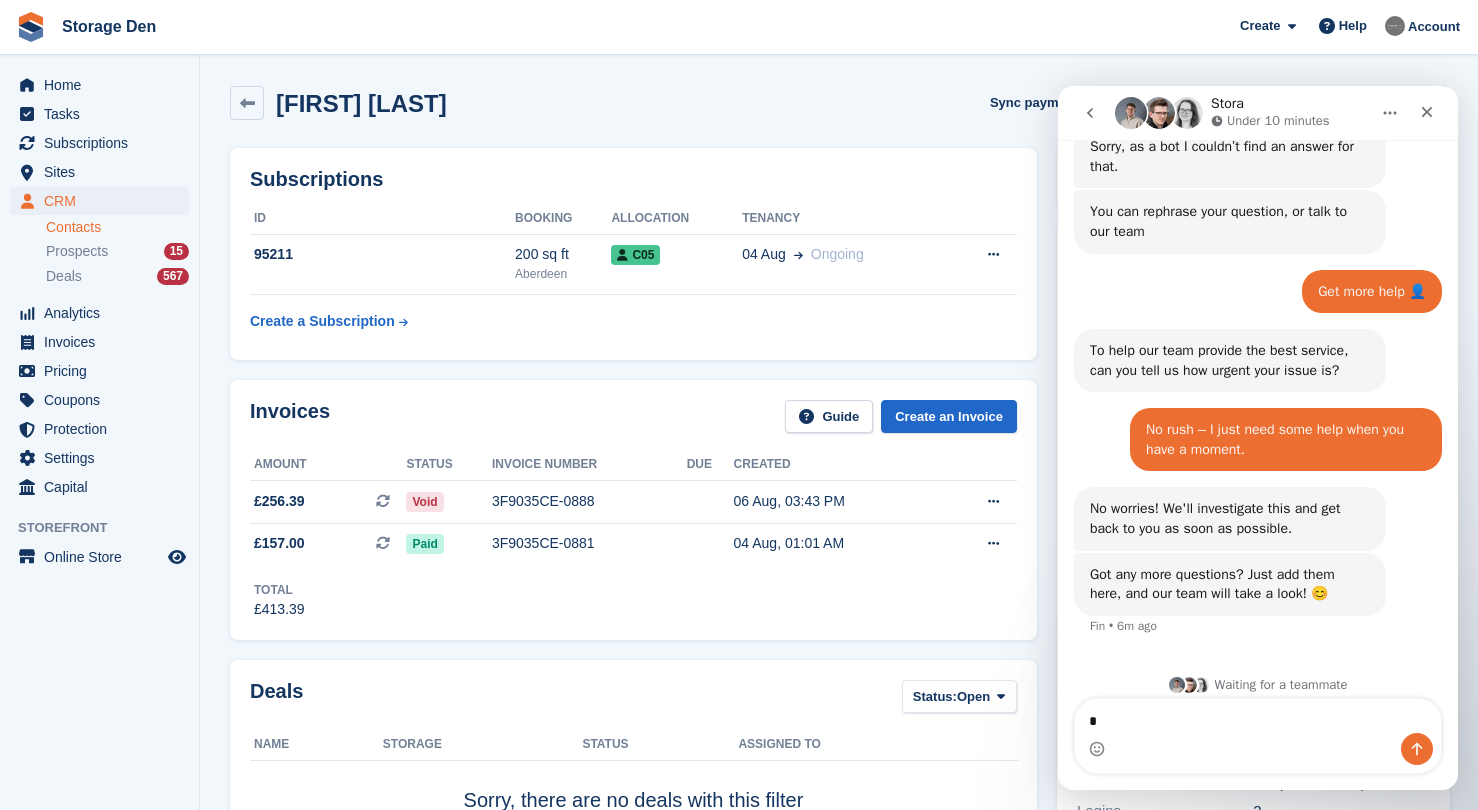 type on "*" 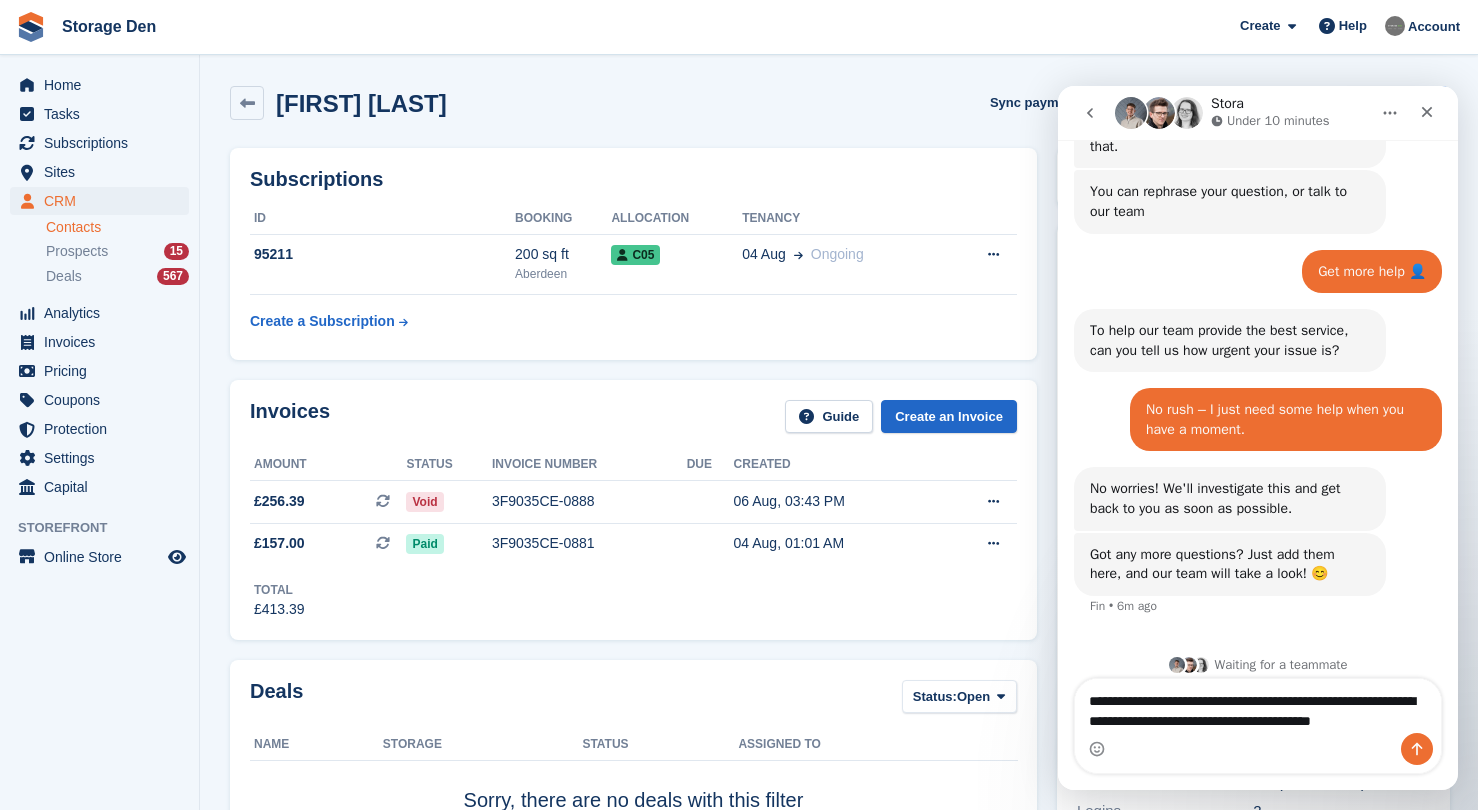 scroll, scrollTop: 511, scrollLeft: 0, axis: vertical 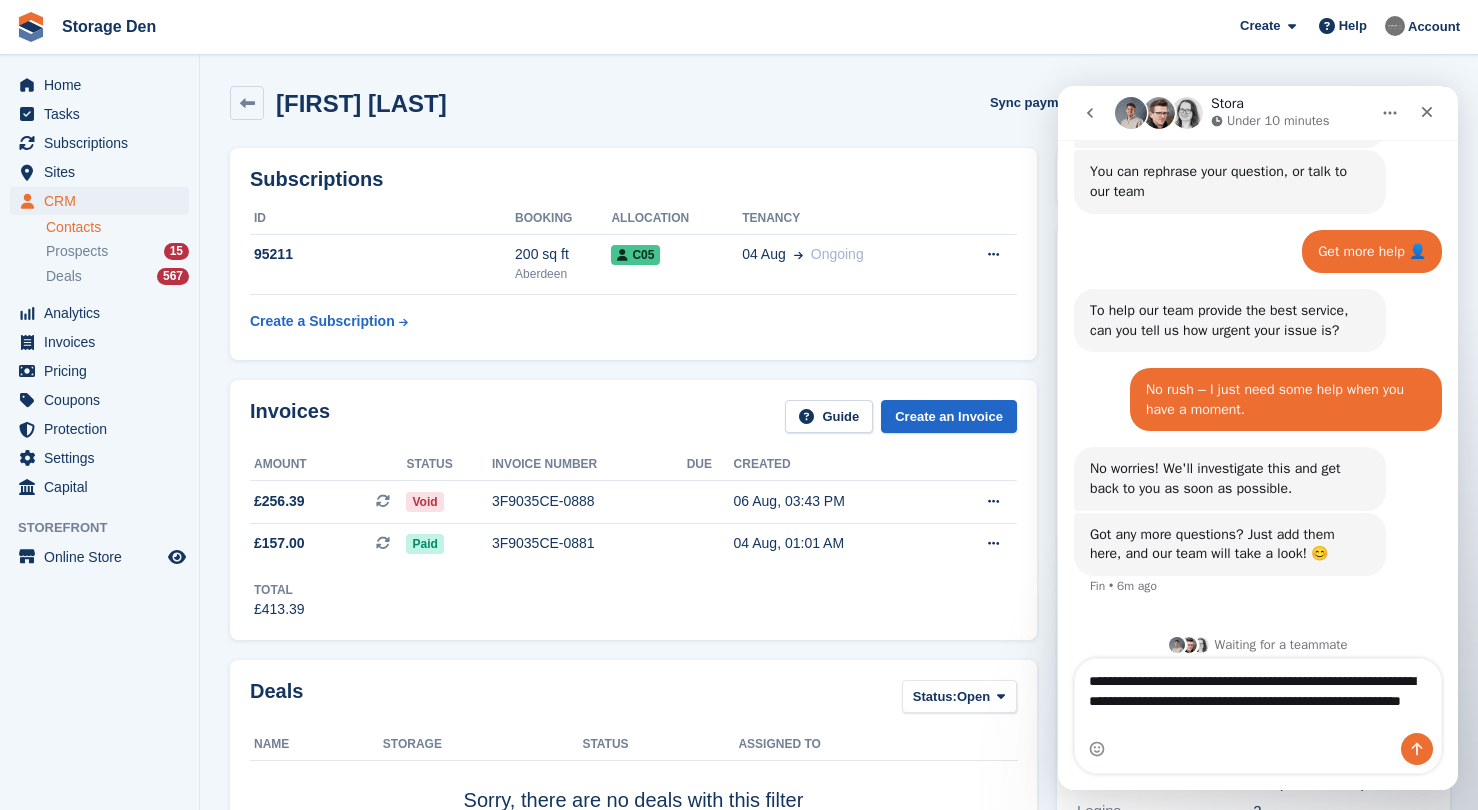 type on "**********" 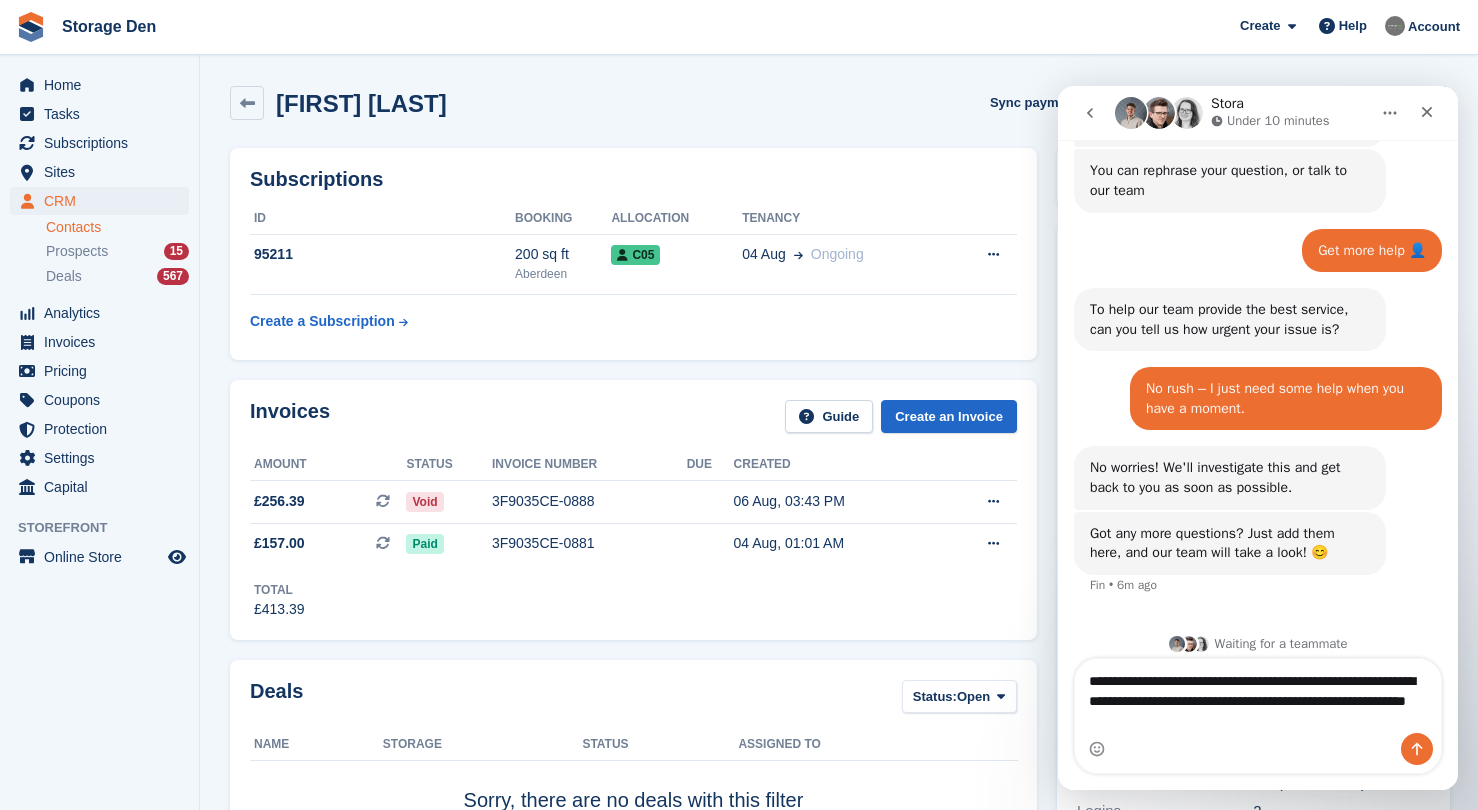type 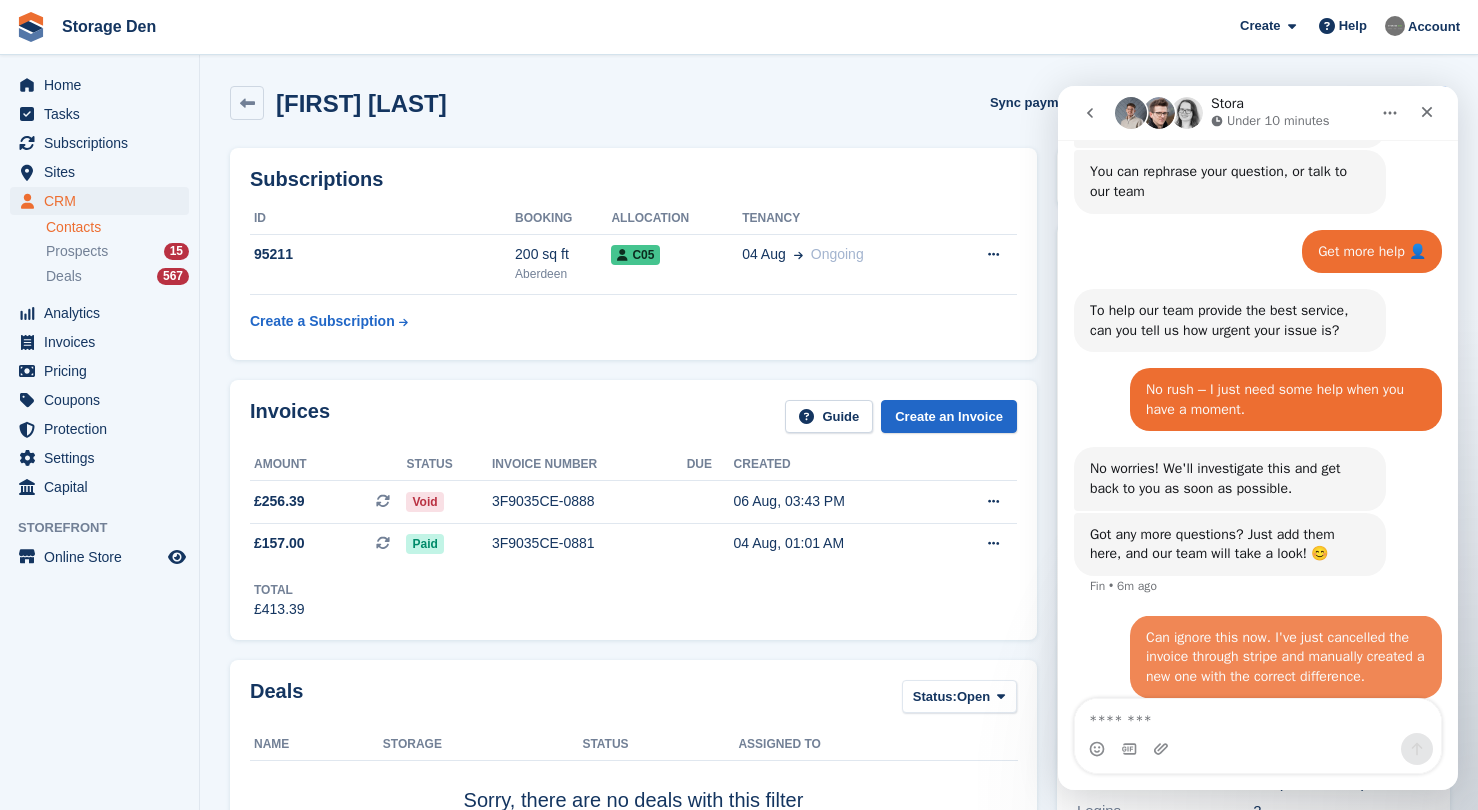 scroll, scrollTop: 587, scrollLeft: 0, axis: vertical 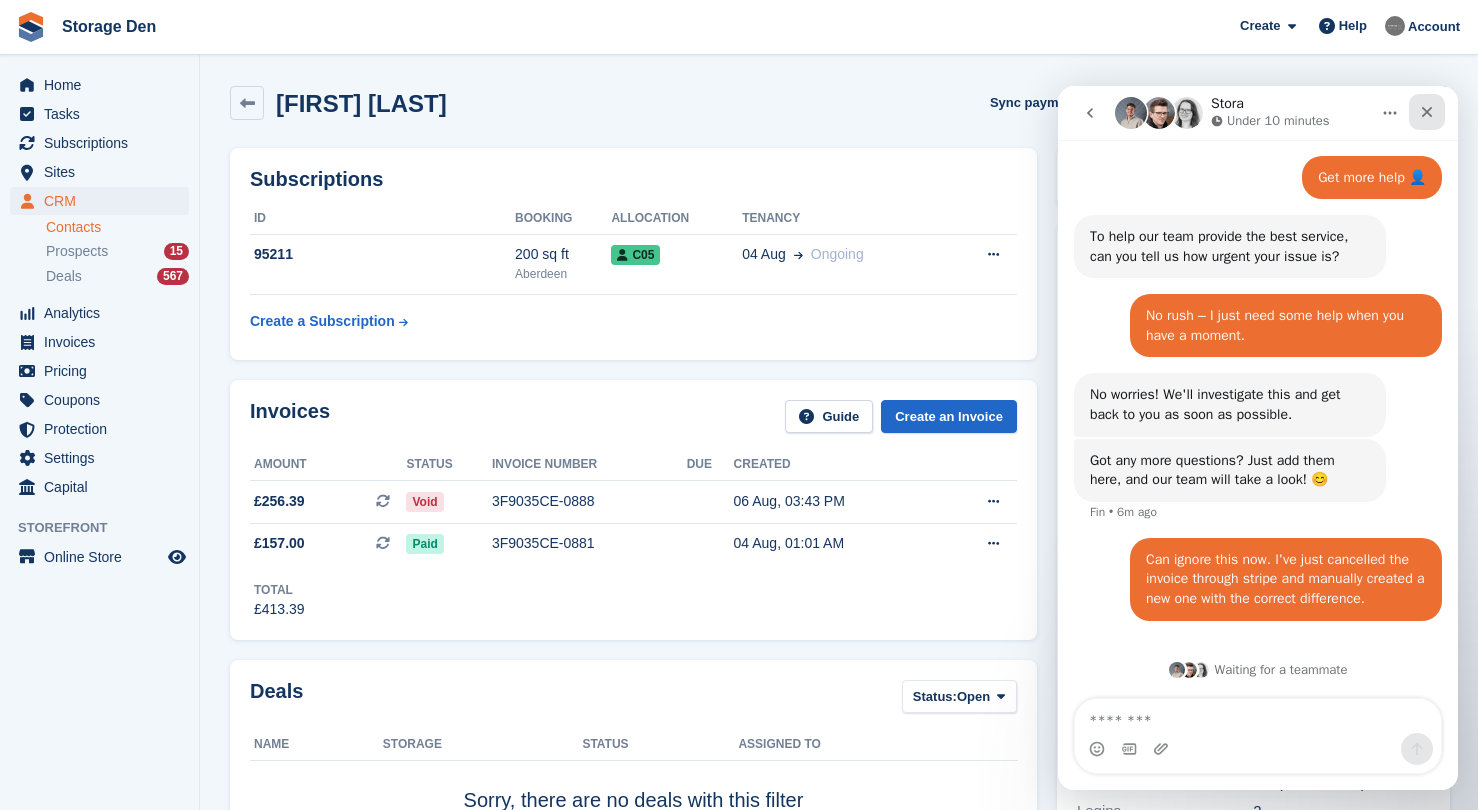 click 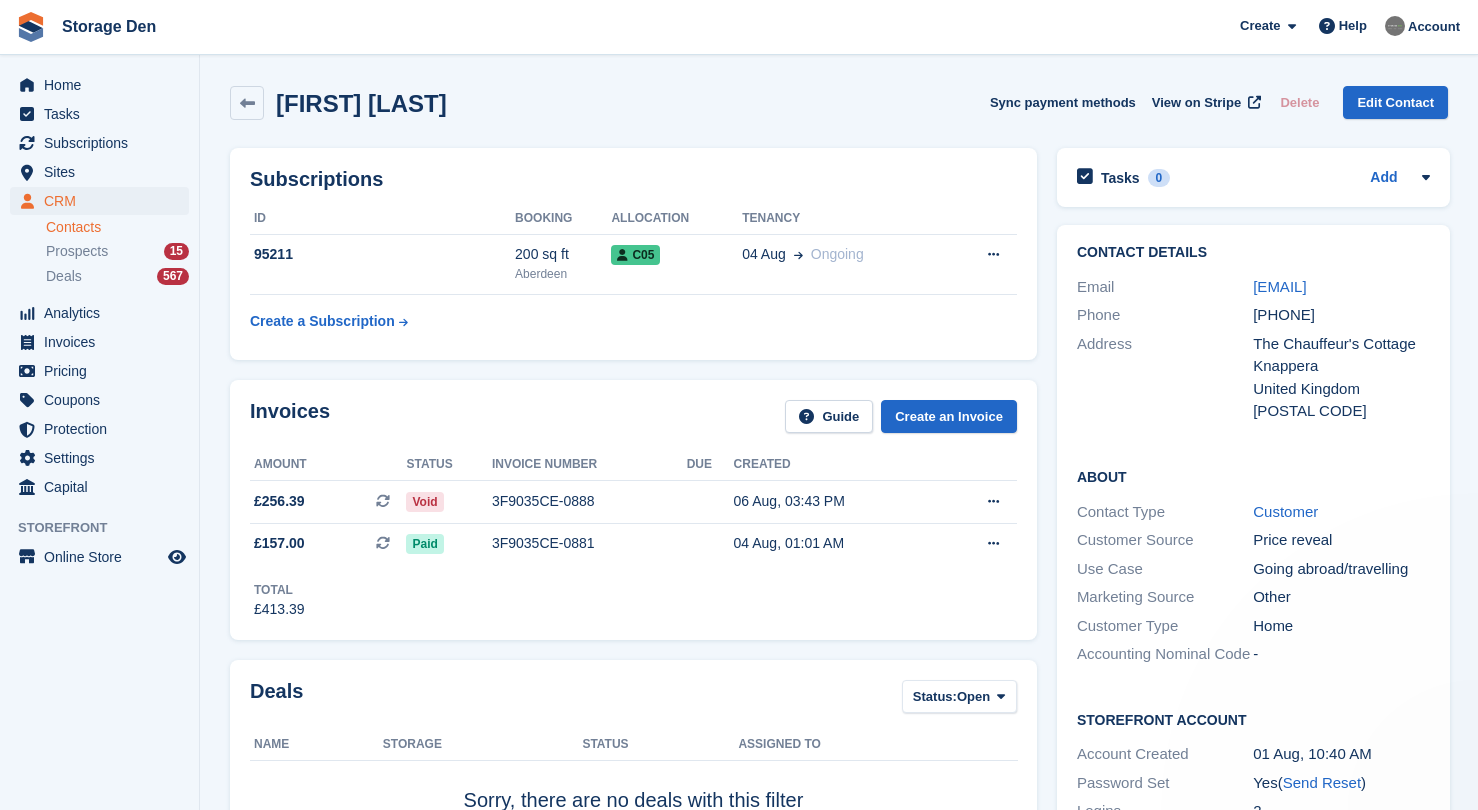 scroll, scrollTop: 0, scrollLeft: 0, axis: both 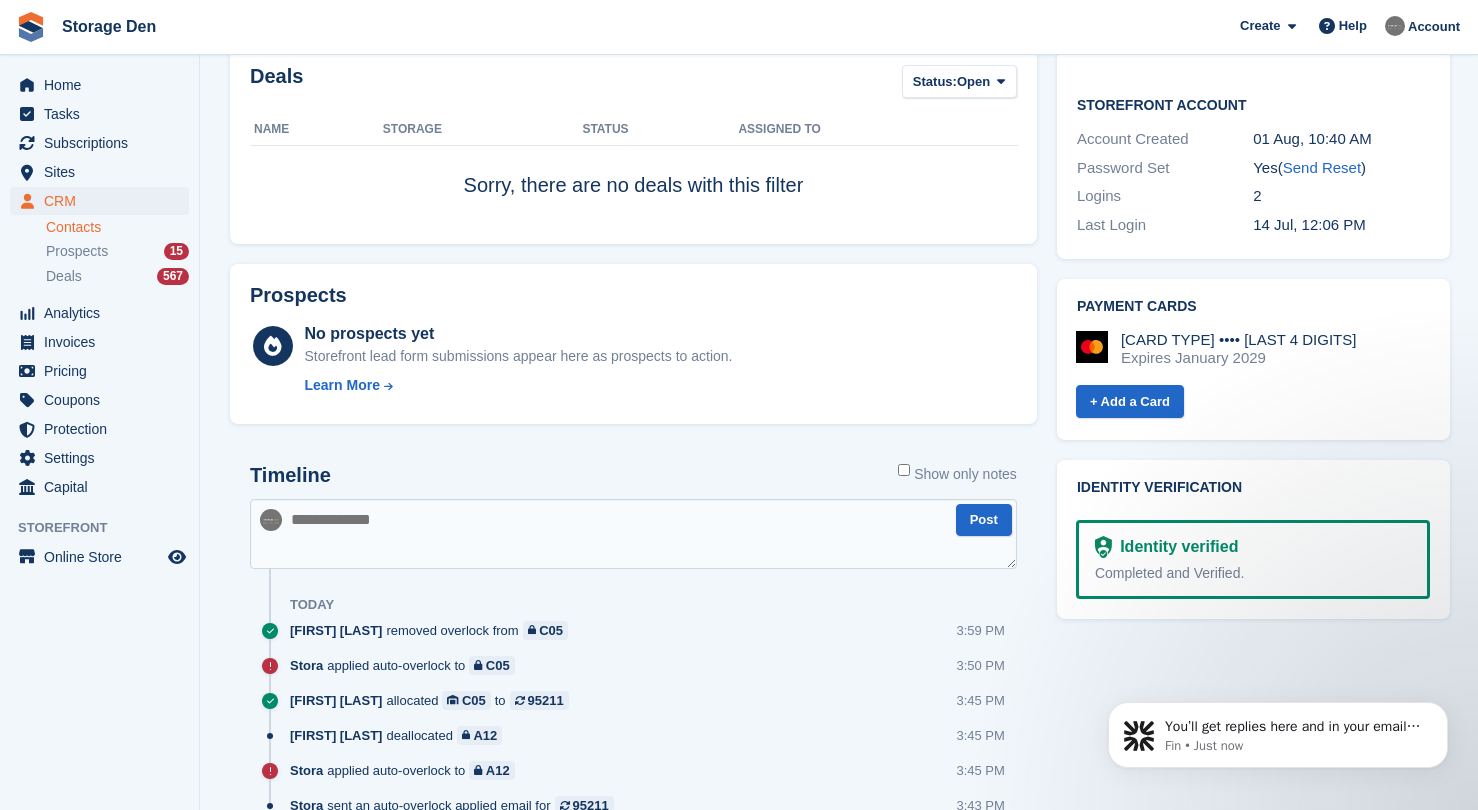 click at bounding box center (633, 534) 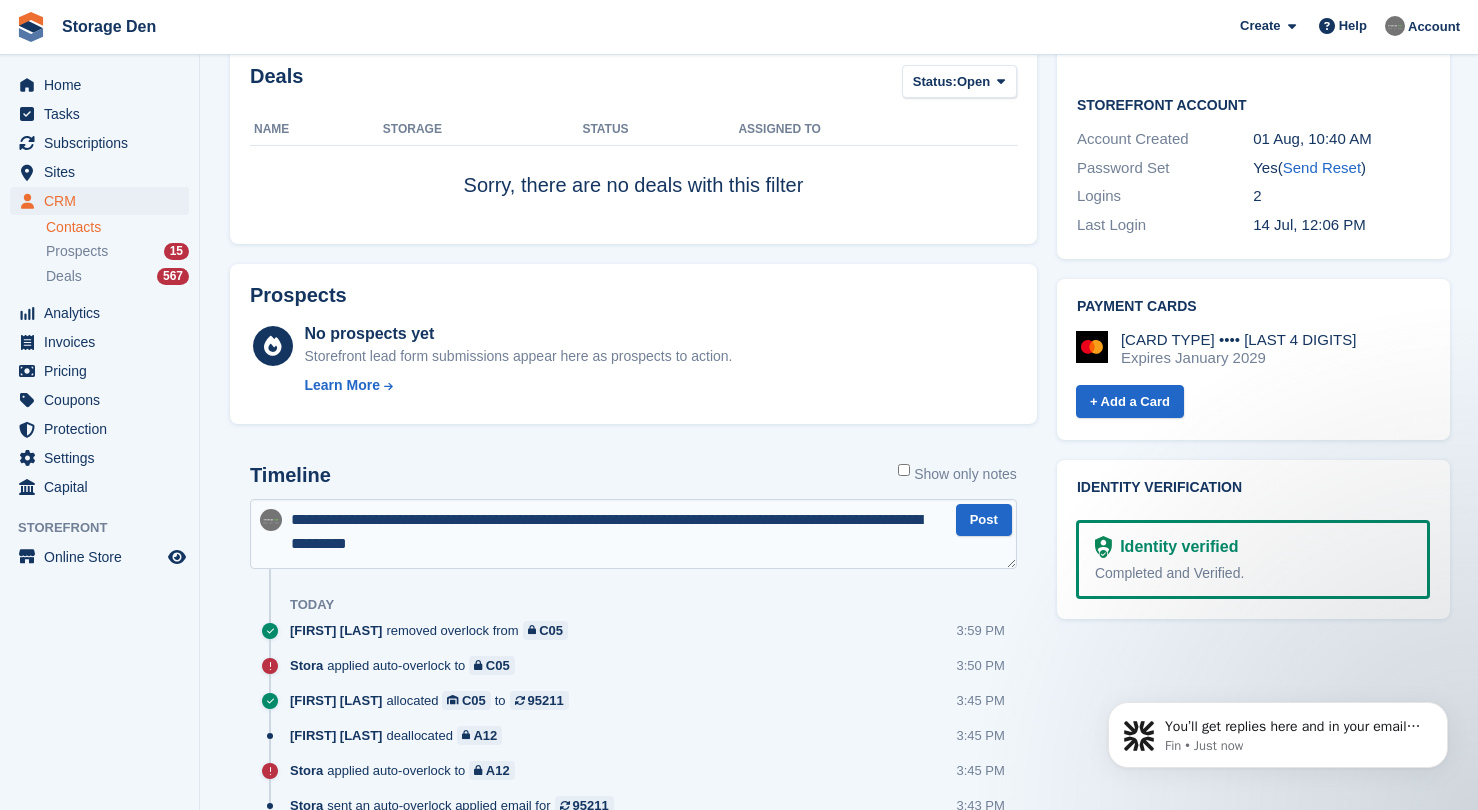 type on "**********" 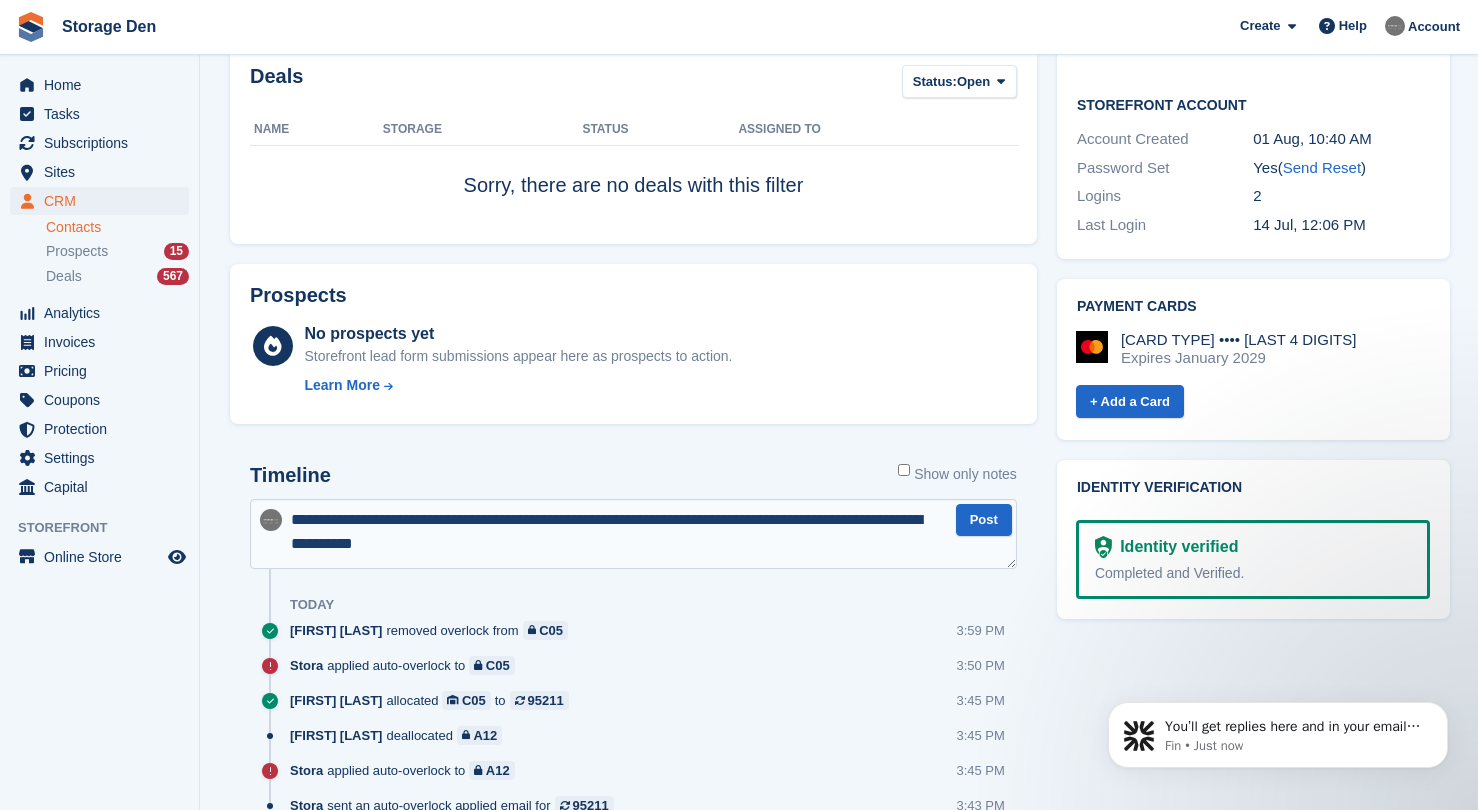 type 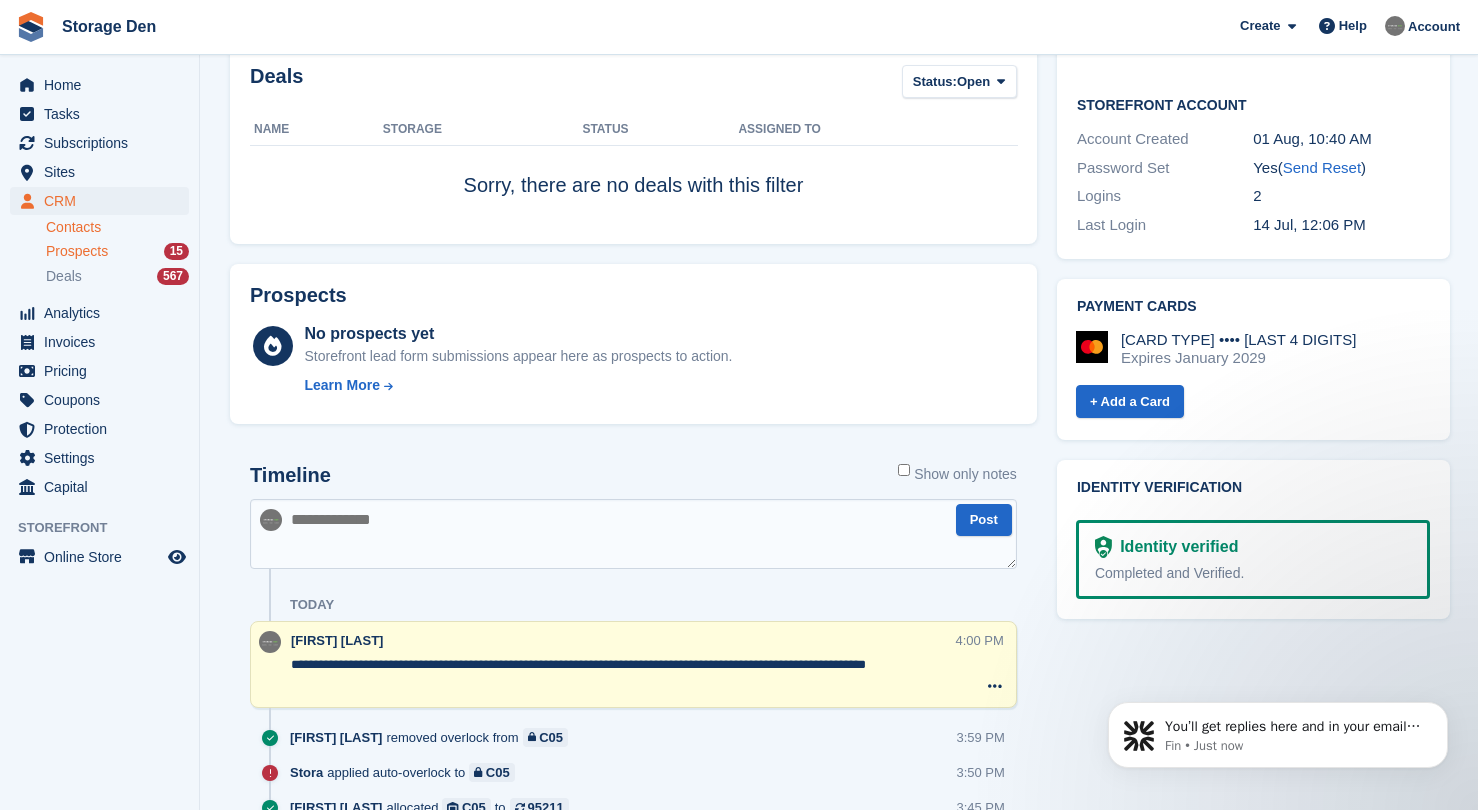 click on "Prospects" at bounding box center [77, 251] 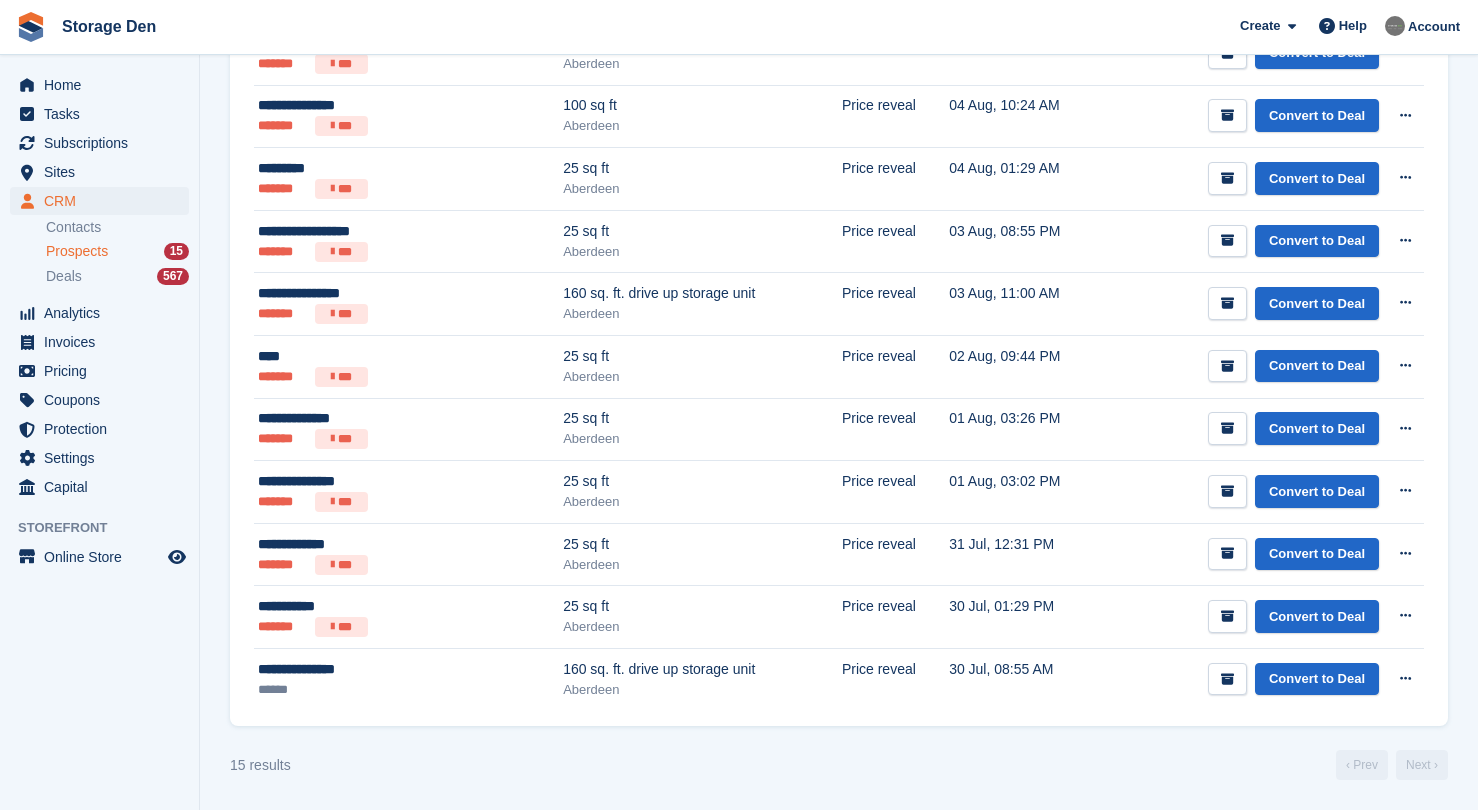 scroll, scrollTop: 0, scrollLeft: 0, axis: both 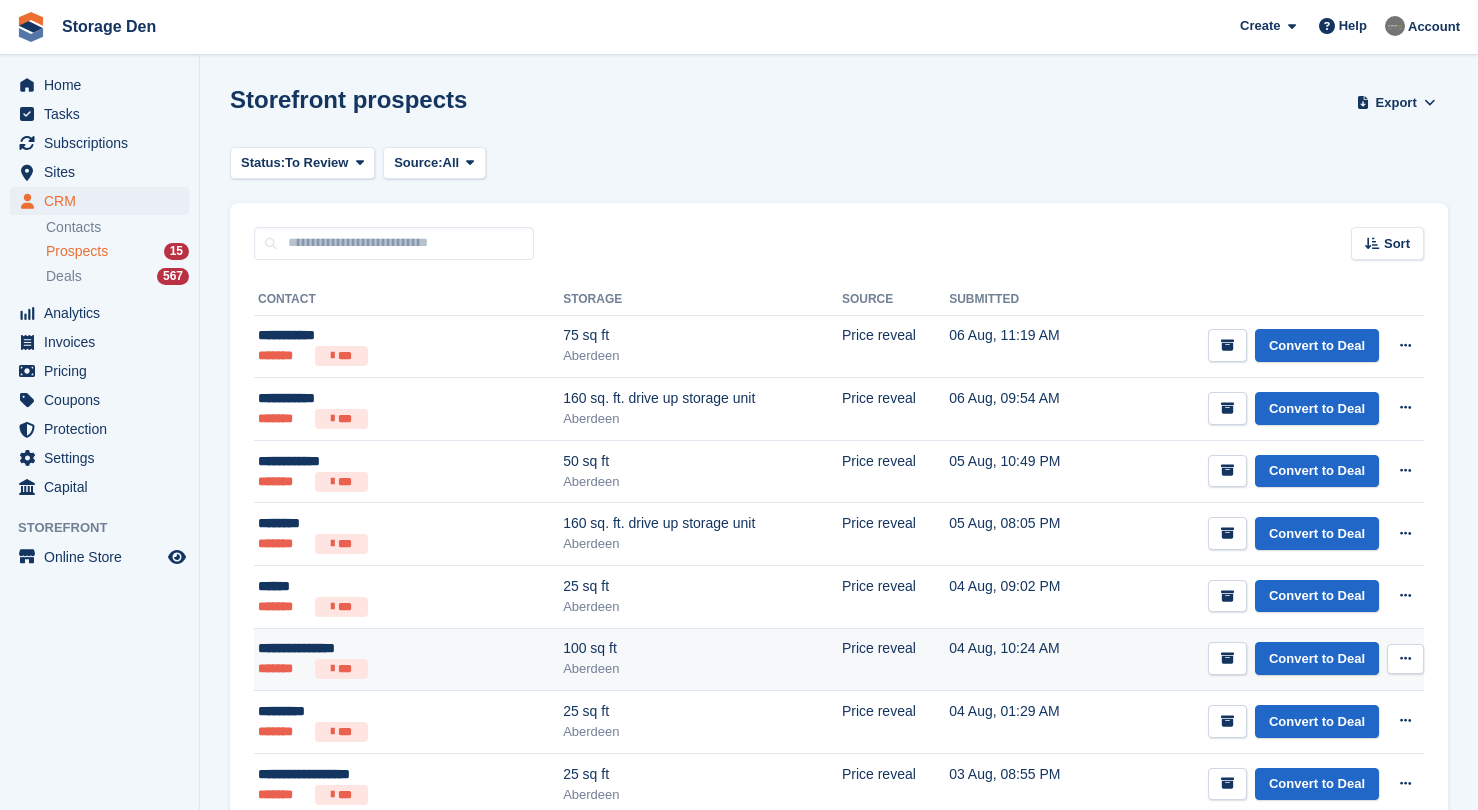 click on "**********" at bounding box center [362, 648] 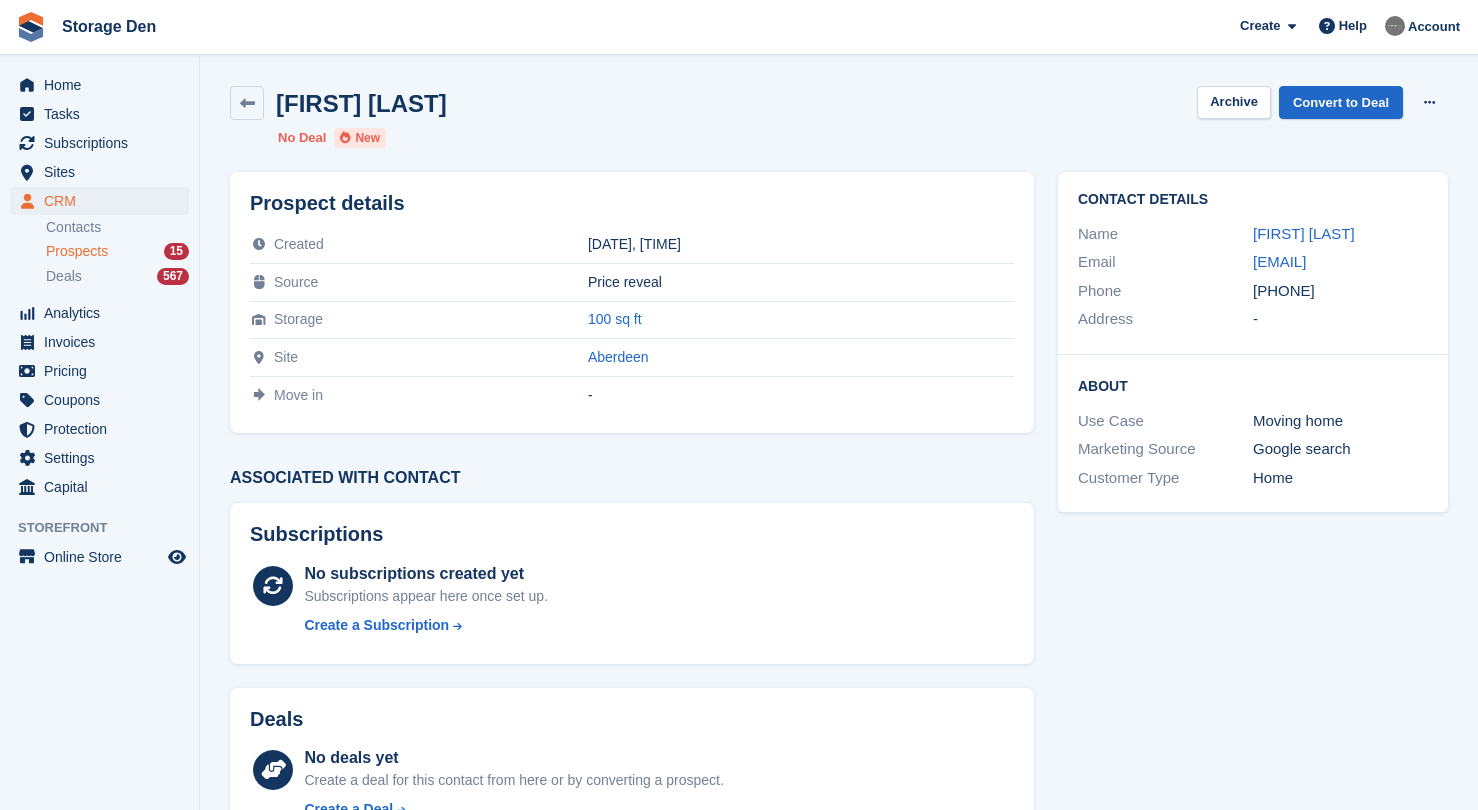 scroll, scrollTop: 0, scrollLeft: 0, axis: both 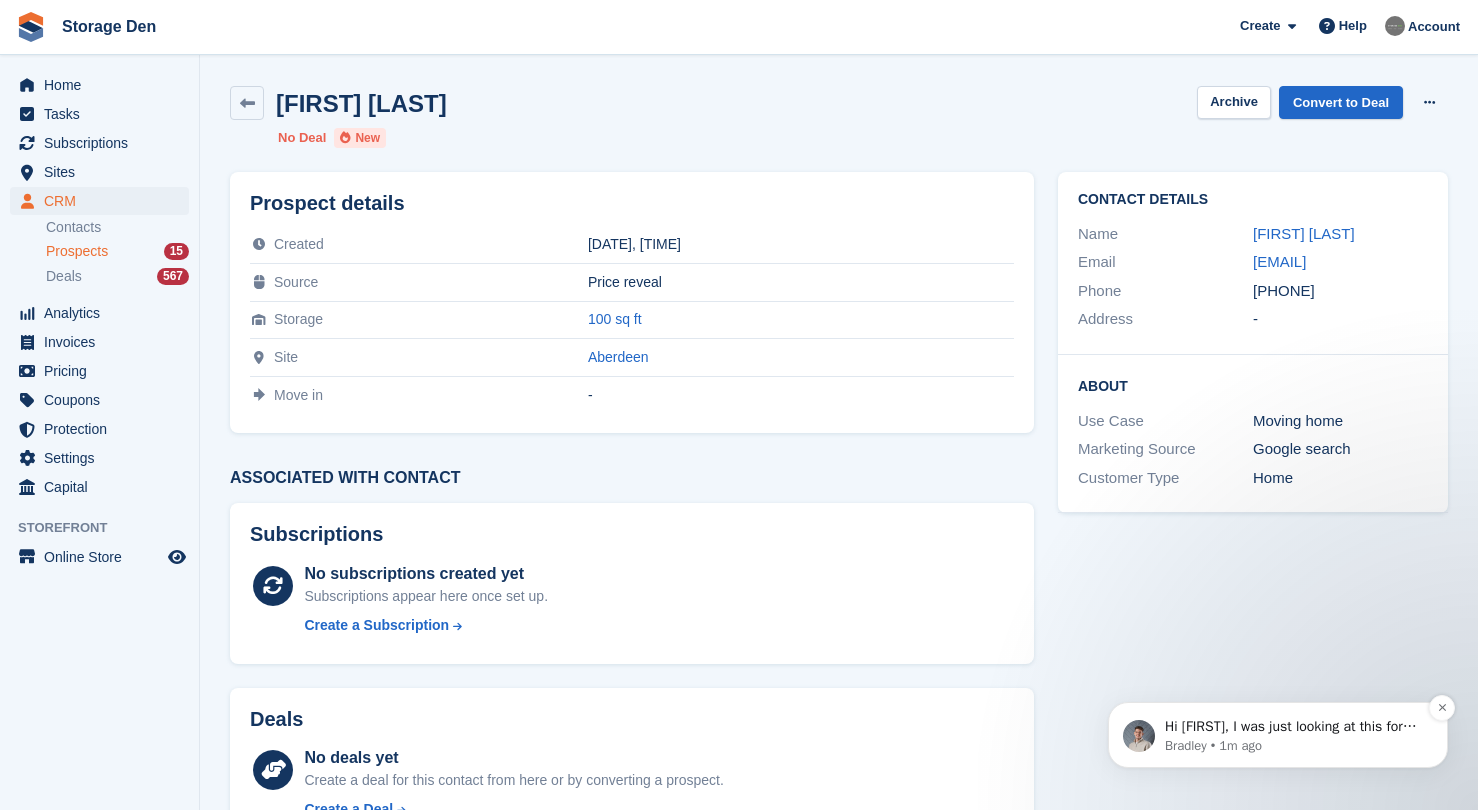 click on "Hi Brian,   I was just looking at this for you, but glad to hear you managed to sort it. To give clarity on why the discount wasn't applied. The discount you have is 50% off the first month, which translates to 50% off the first invoice generated. Since the discount was already applied to the customer's first invoice, it was then removed from the subscription, meaning all further invoices would be full price.   Can I help with anything else today?" at bounding box center [1294, 727] 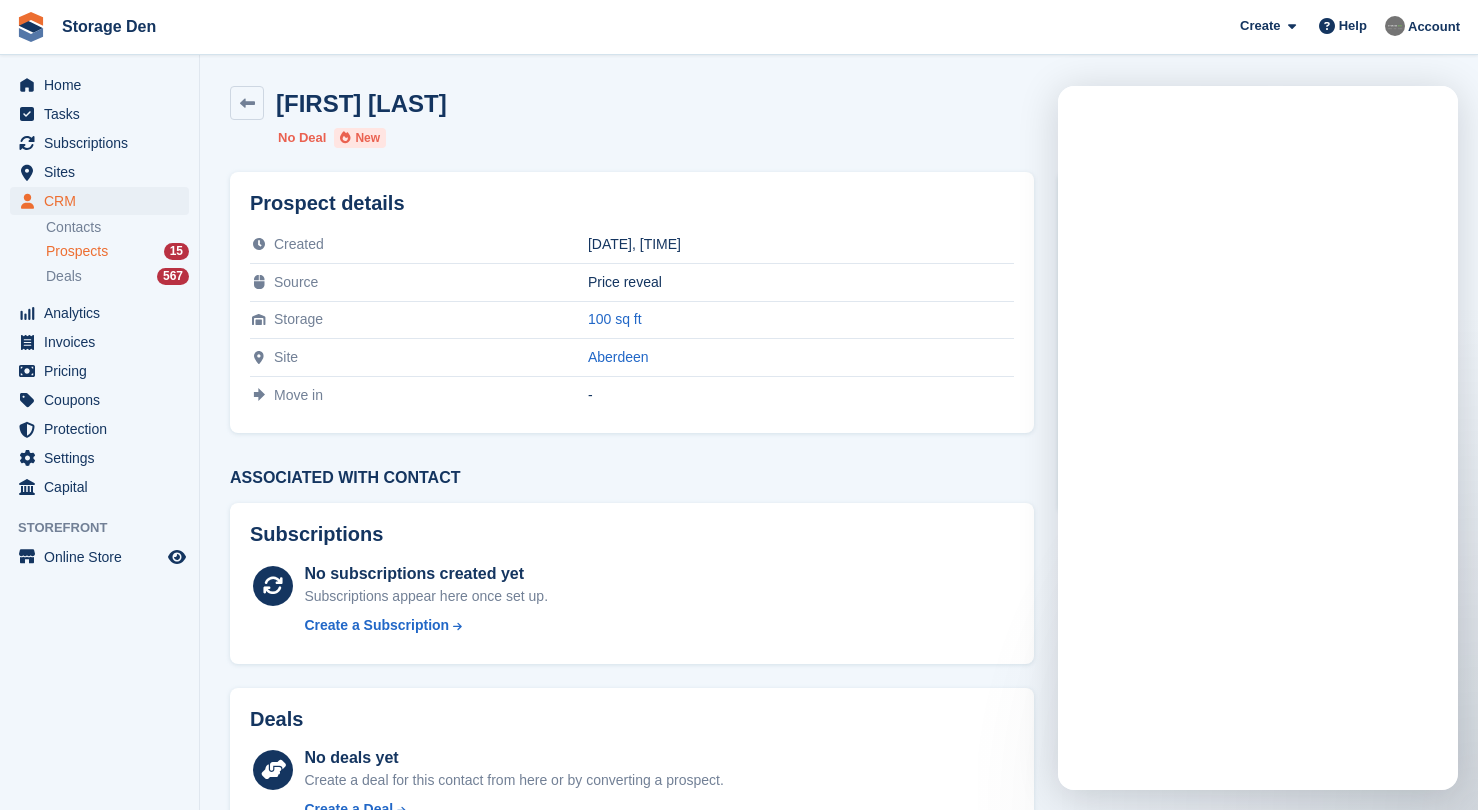 scroll, scrollTop: 0, scrollLeft: 0, axis: both 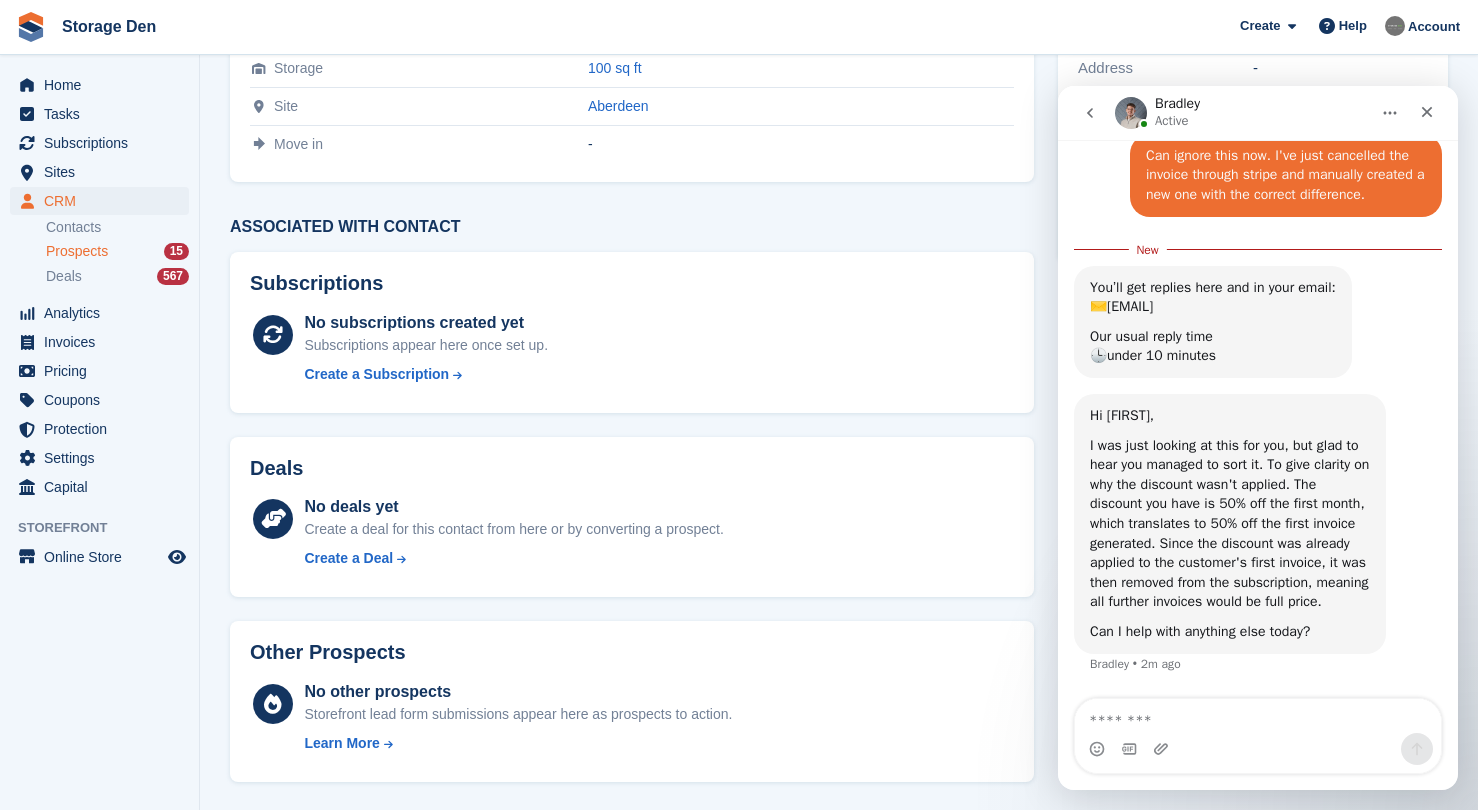 click at bounding box center [1258, 716] 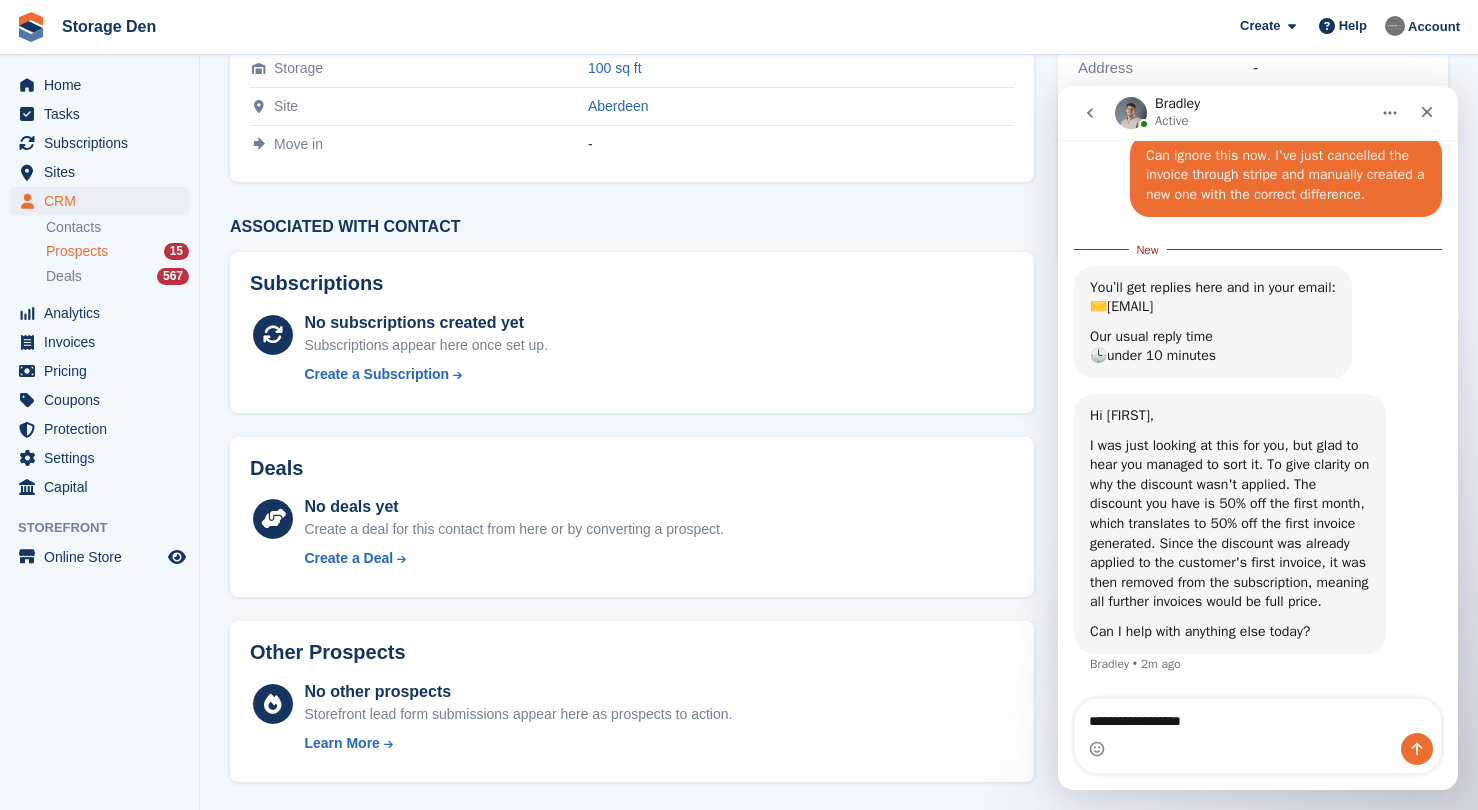 scroll, scrollTop: 0, scrollLeft: 0, axis: both 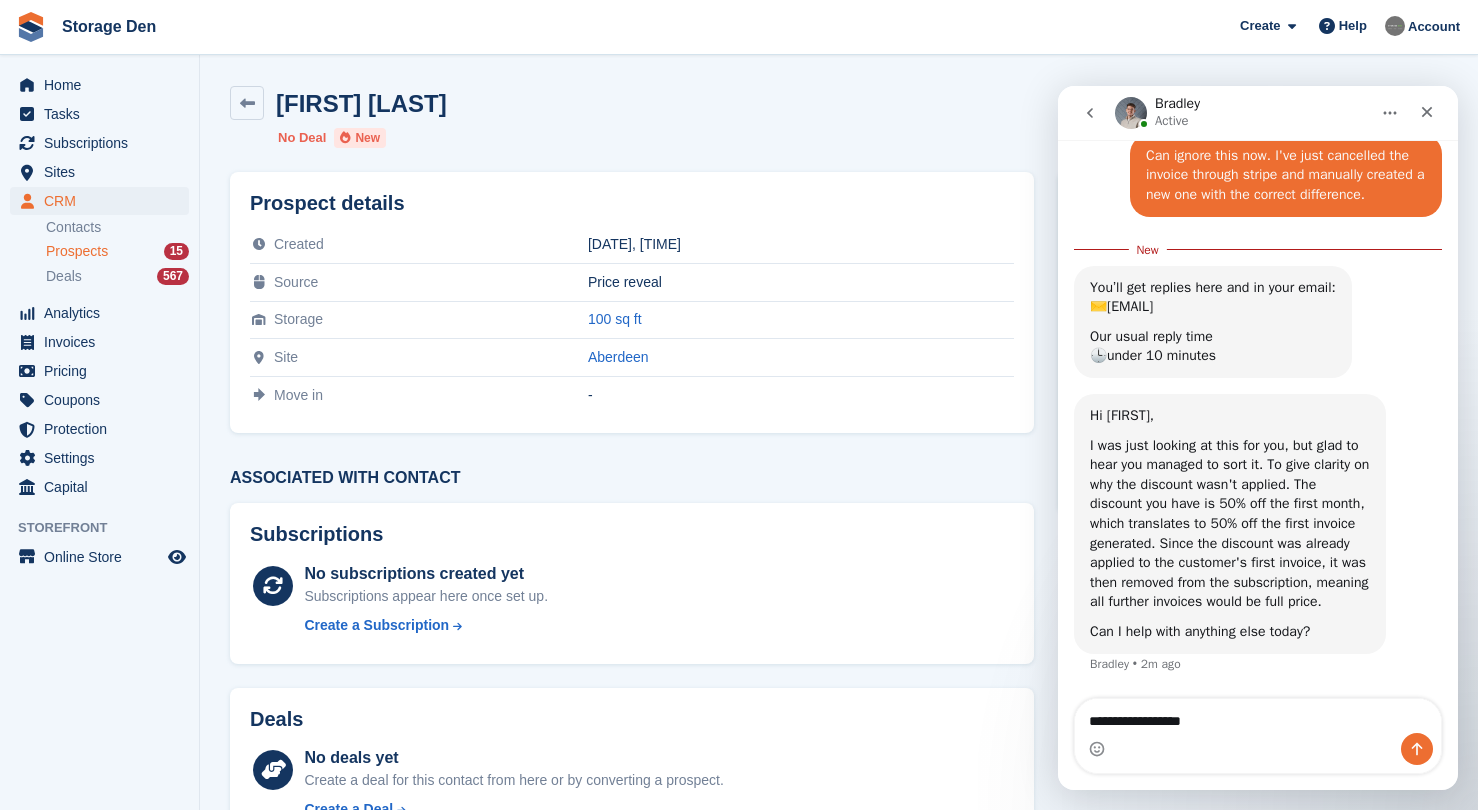type on "**********" 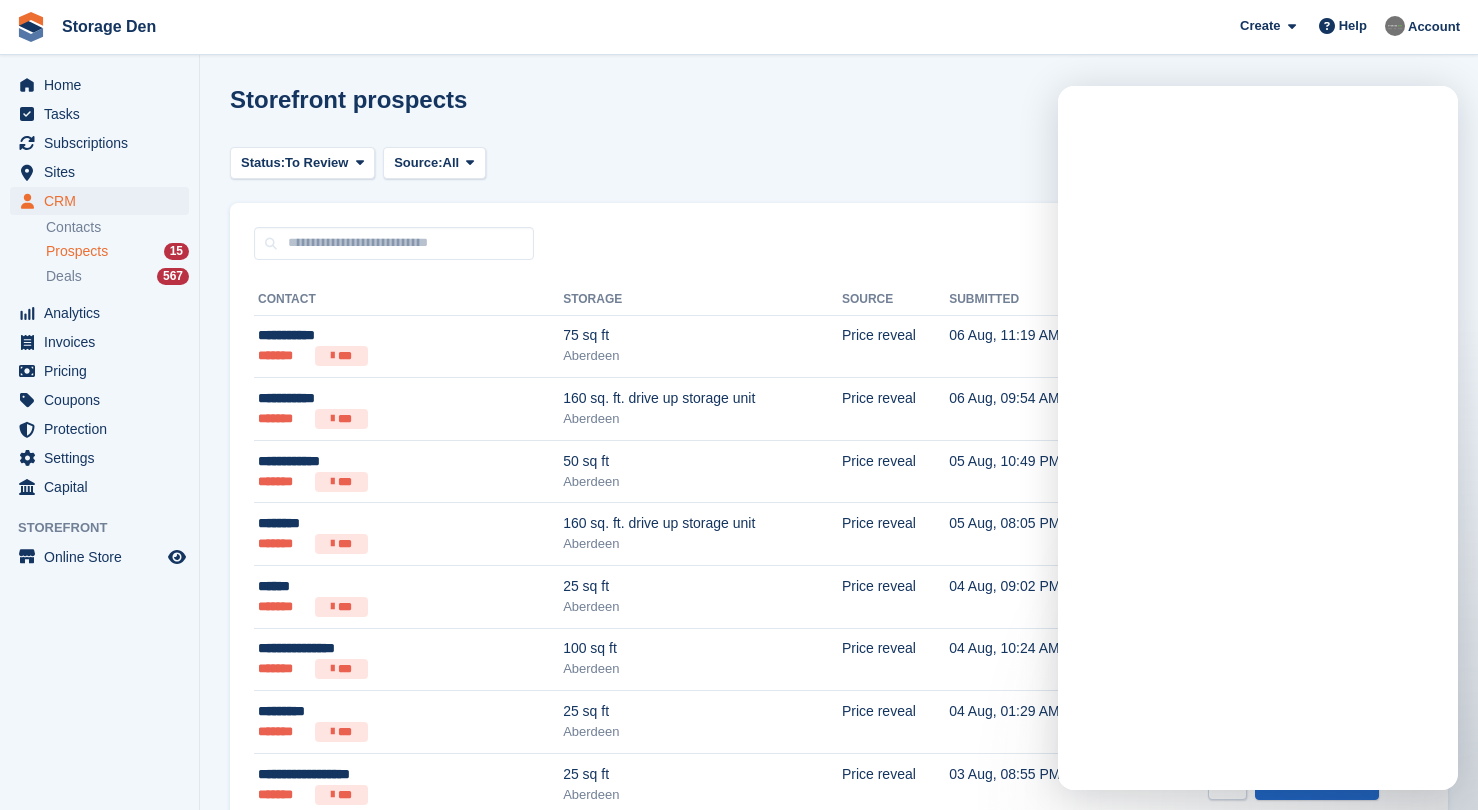 scroll, scrollTop: 0, scrollLeft: 0, axis: both 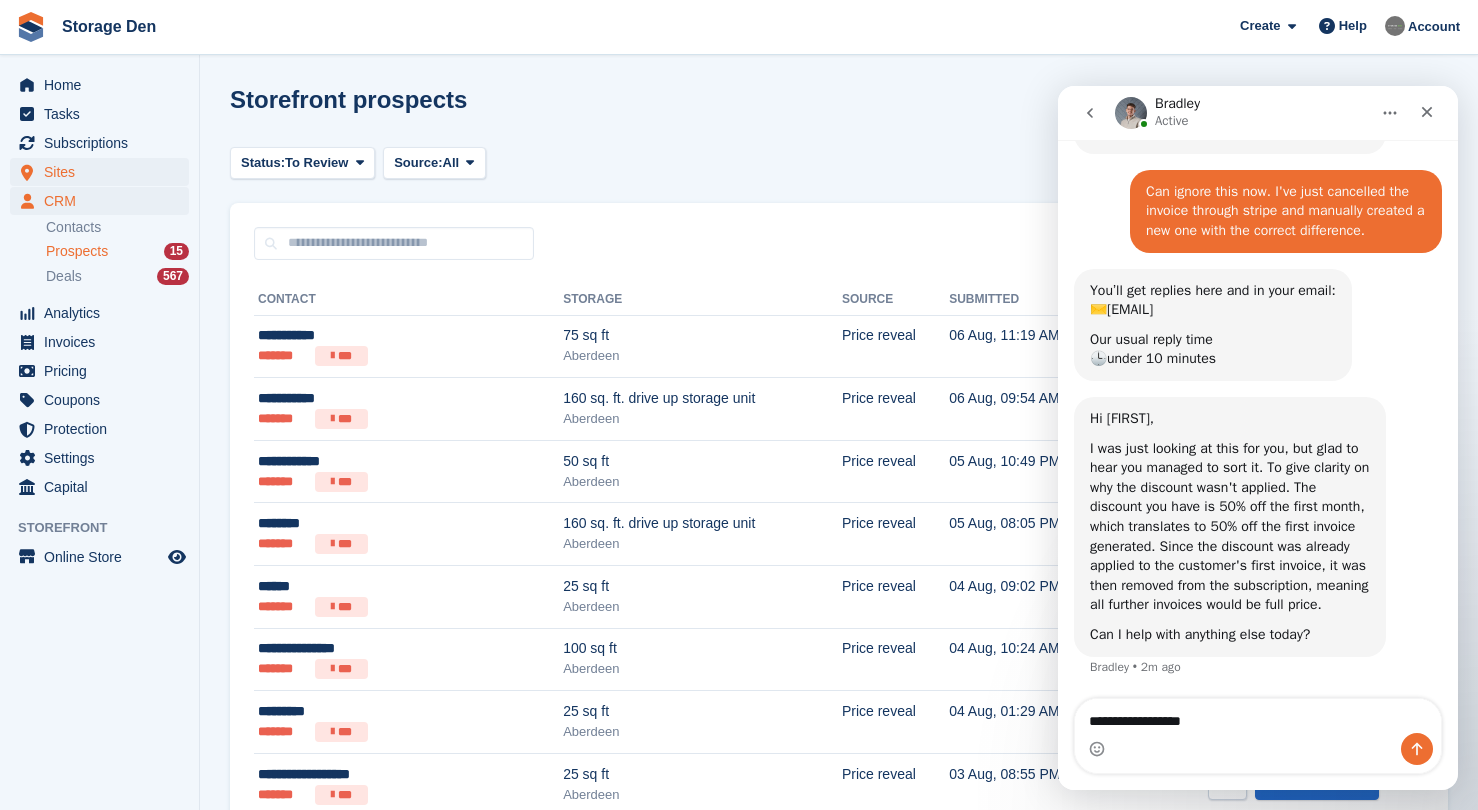 click on "Sites" at bounding box center [104, 172] 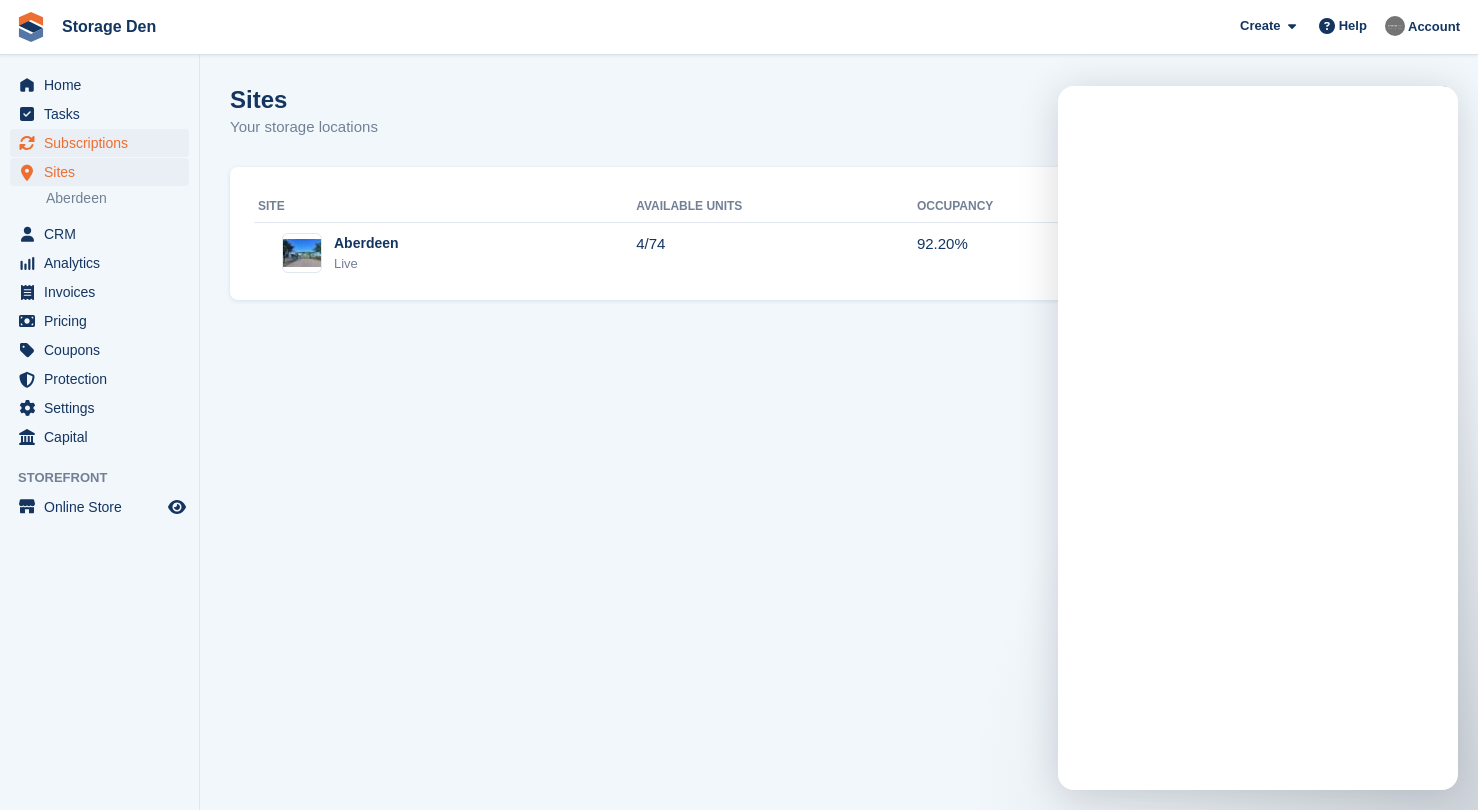 scroll, scrollTop: 0, scrollLeft: 0, axis: both 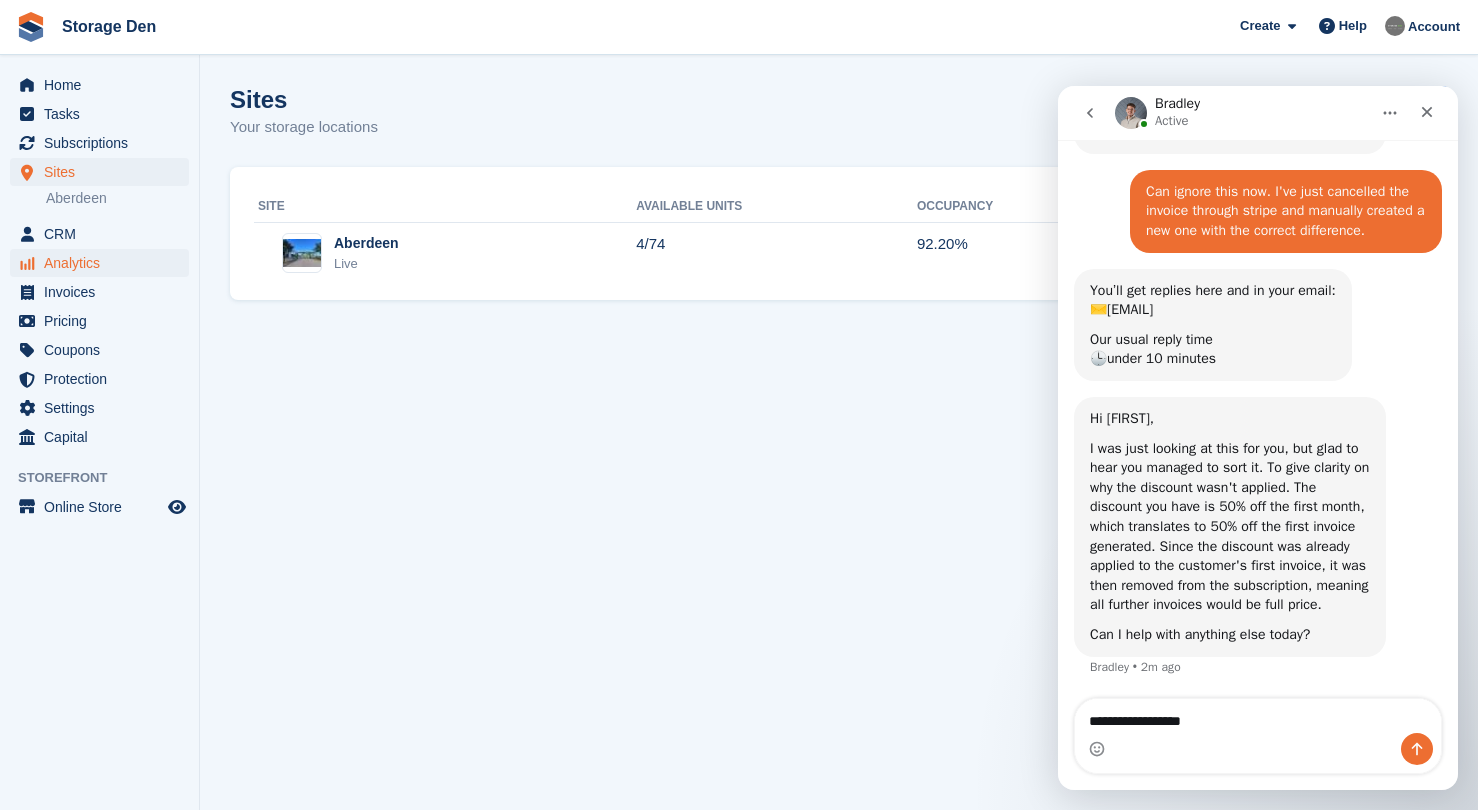 click on "Analytics" at bounding box center [104, 263] 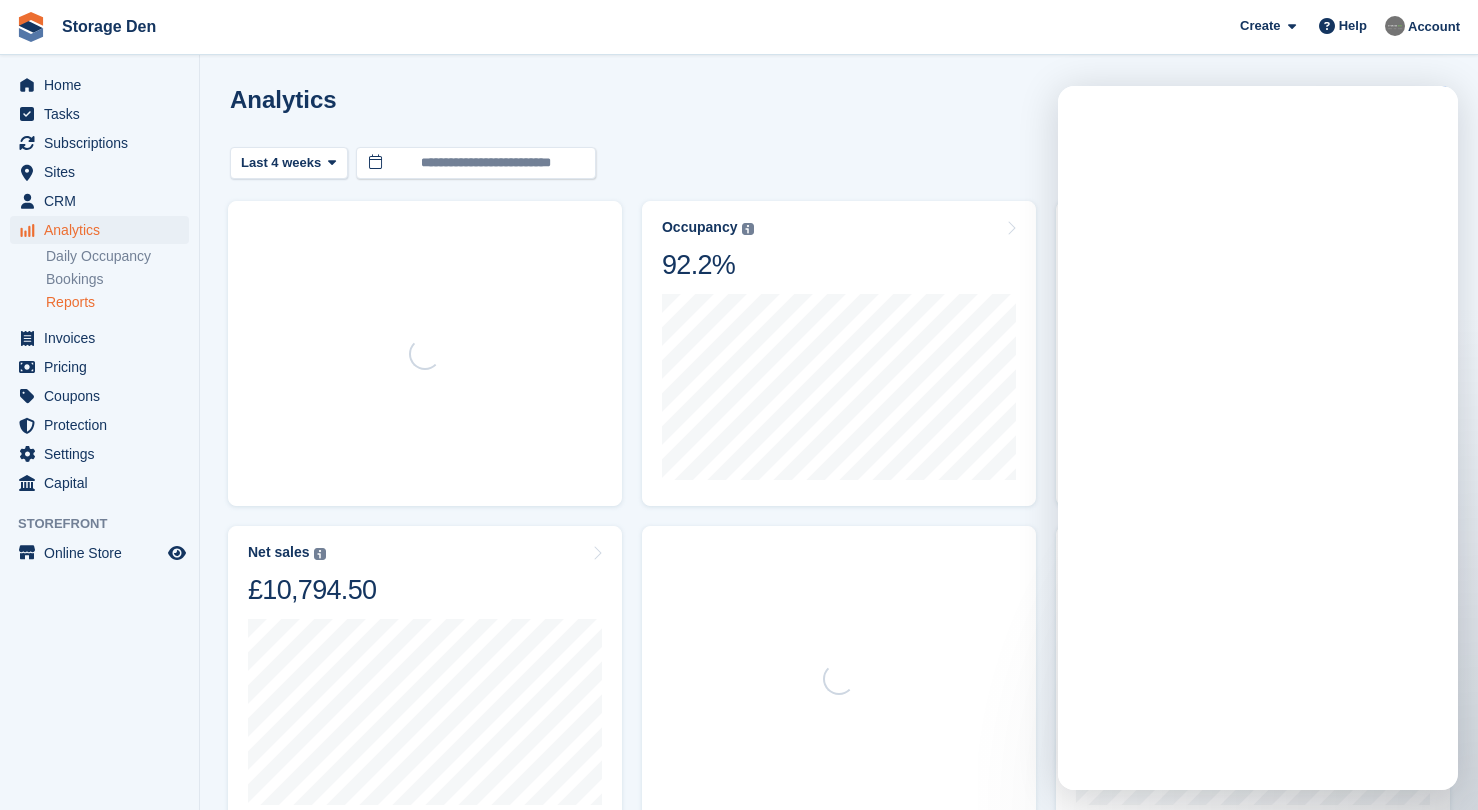 scroll, scrollTop: 0, scrollLeft: 0, axis: both 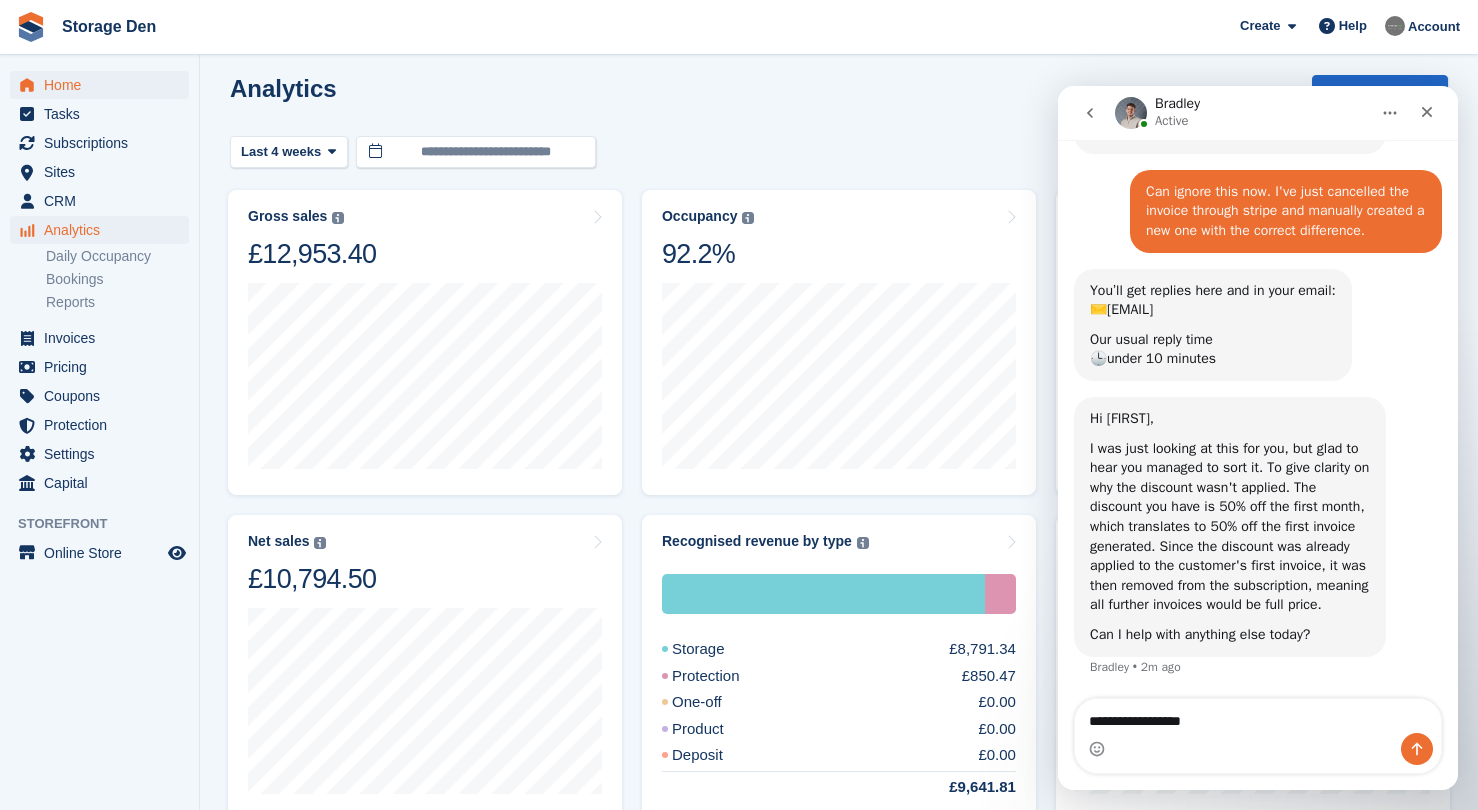 click on "Home" at bounding box center (104, 85) 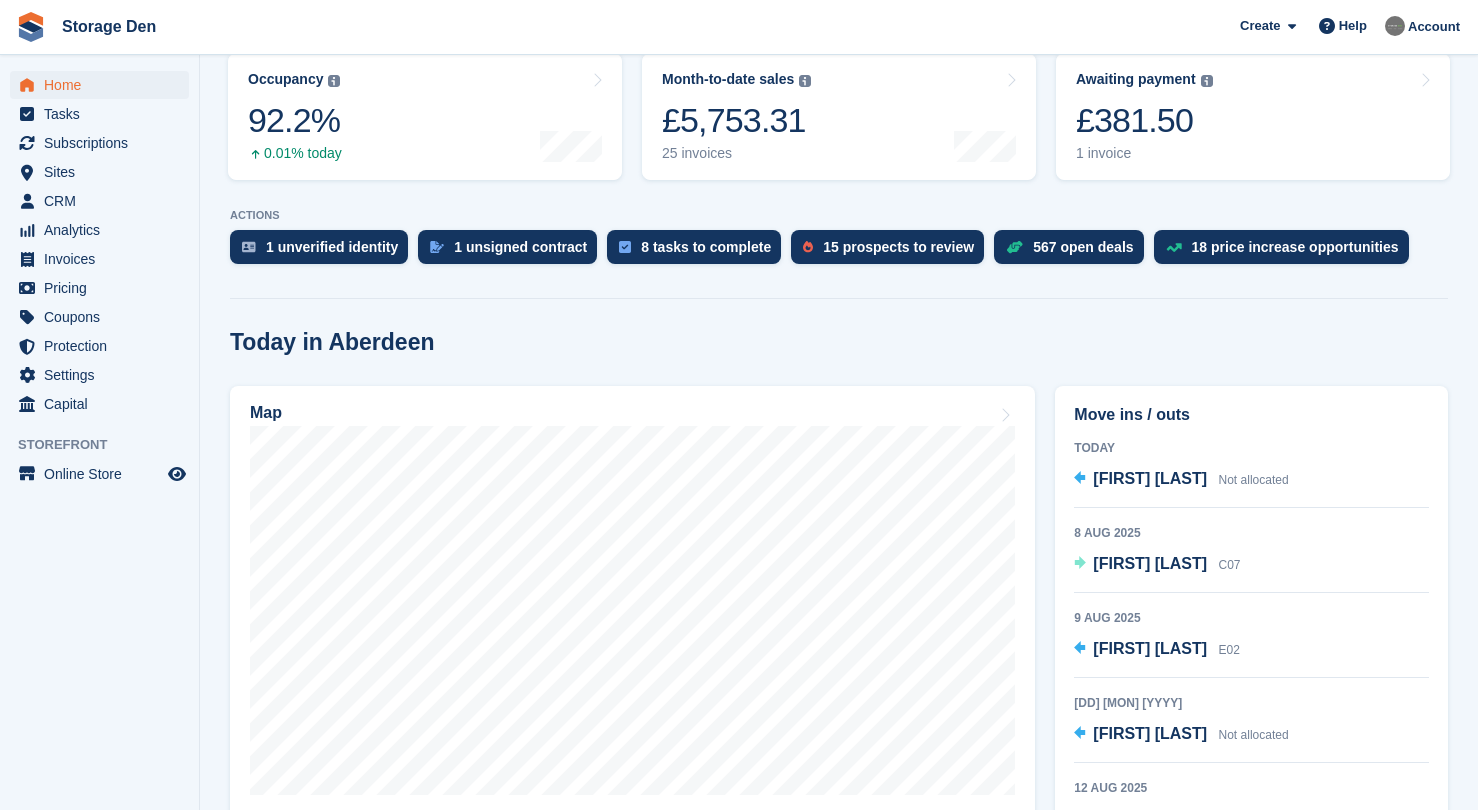 scroll, scrollTop: 0, scrollLeft: 0, axis: both 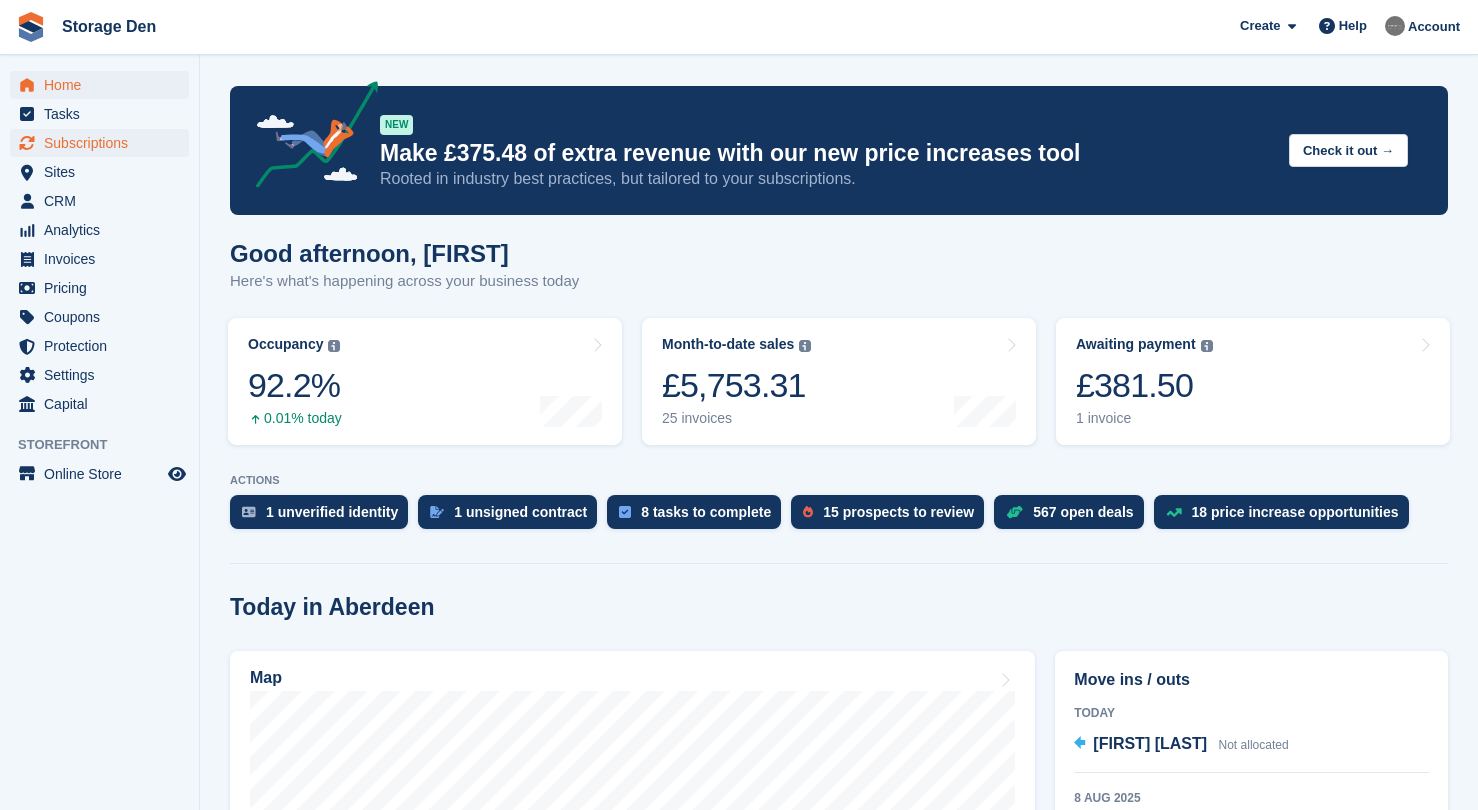 click on "Subscriptions" at bounding box center [104, 143] 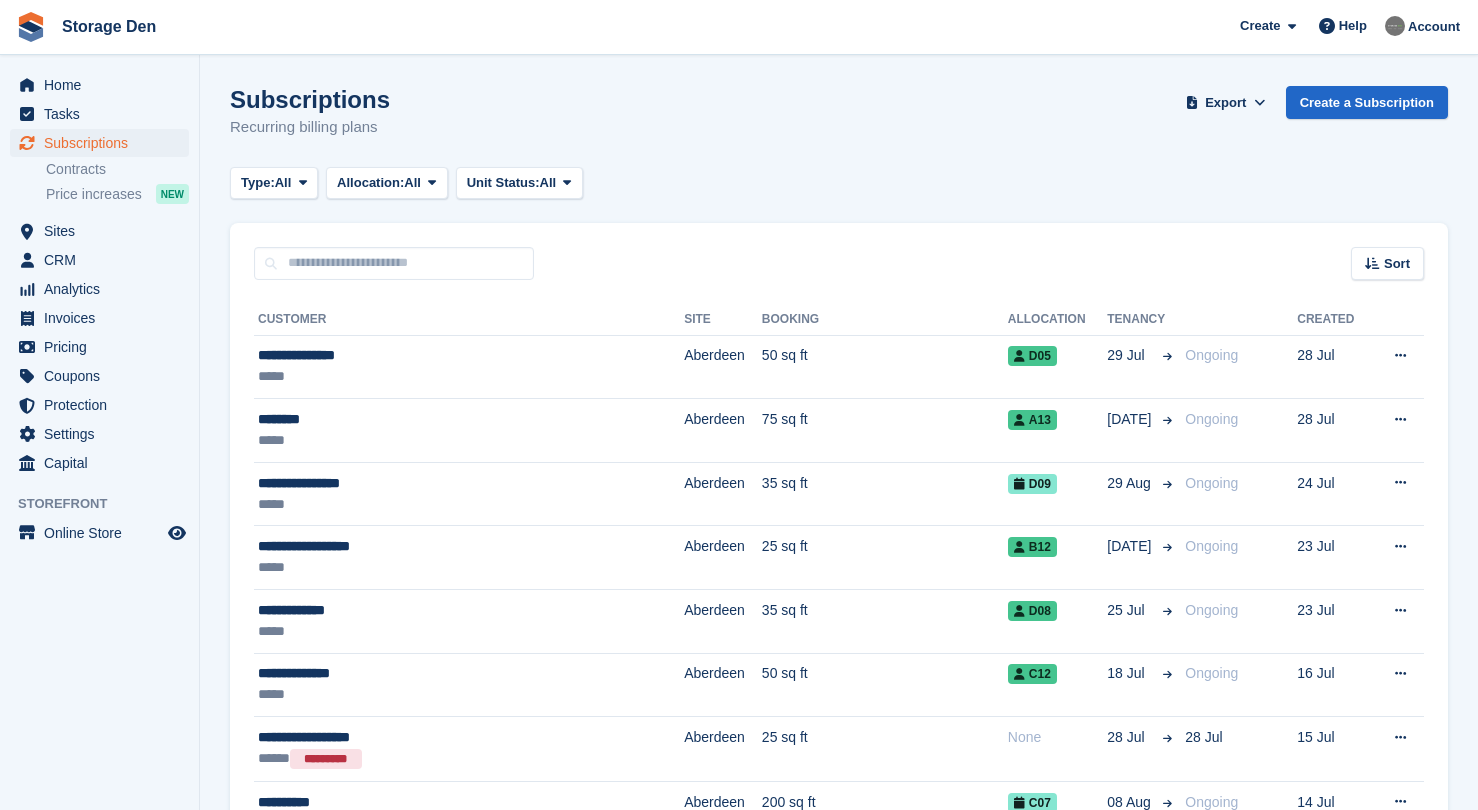 scroll, scrollTop: 0, scrollLeft: 0, axis: both 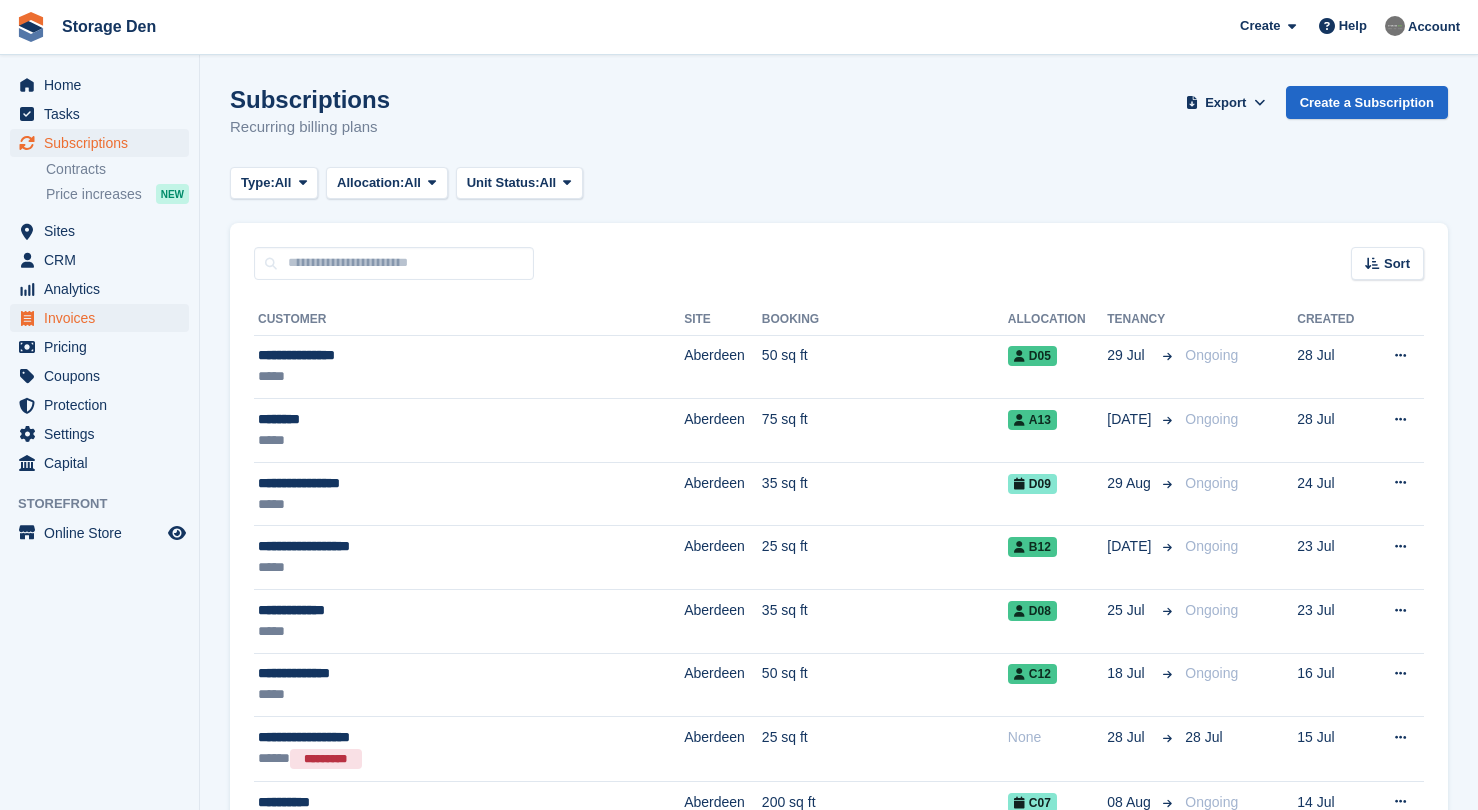 click on "Invoices" at bounding box center (104, 318) 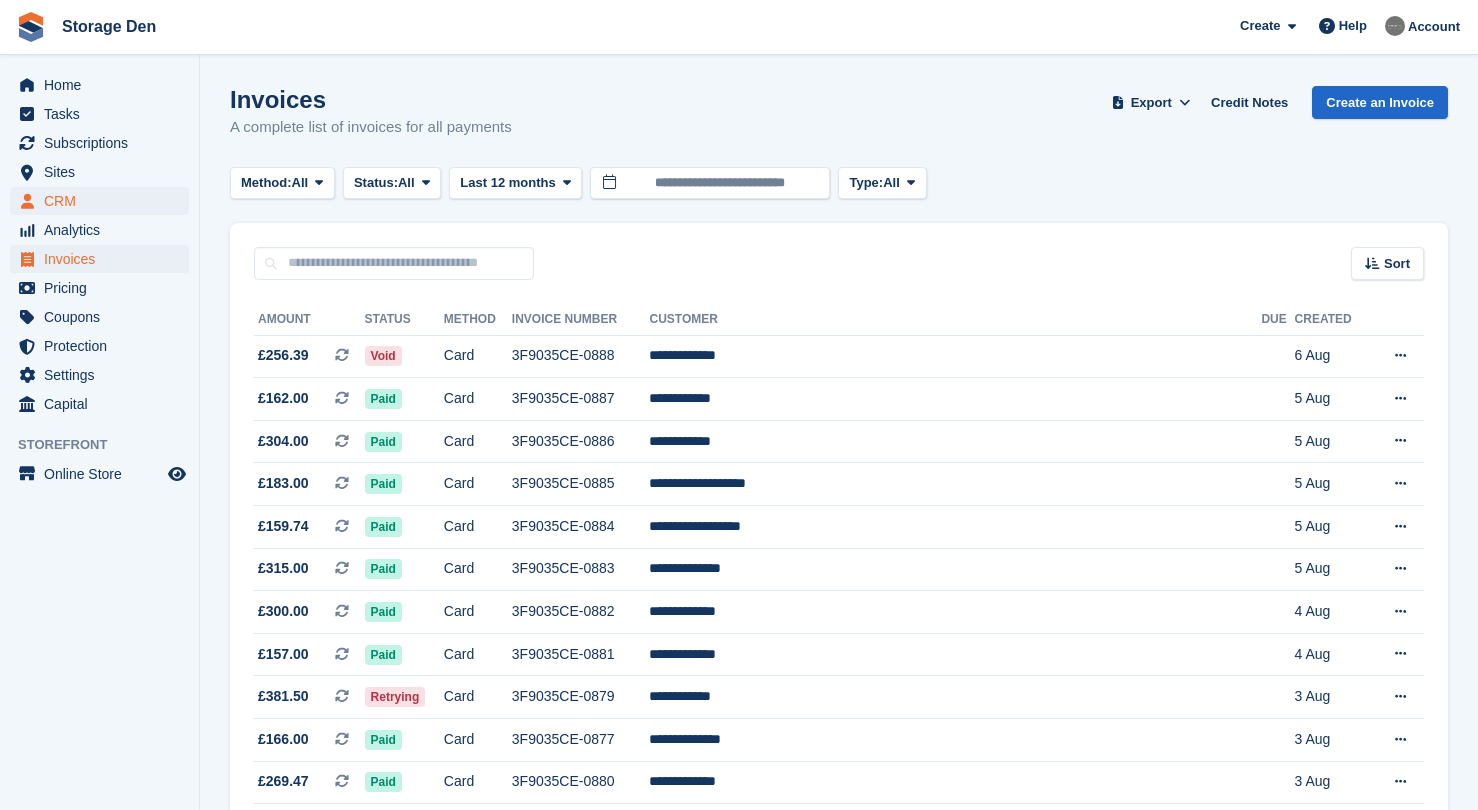 click on "CRM" at bounding box center (104, 201) 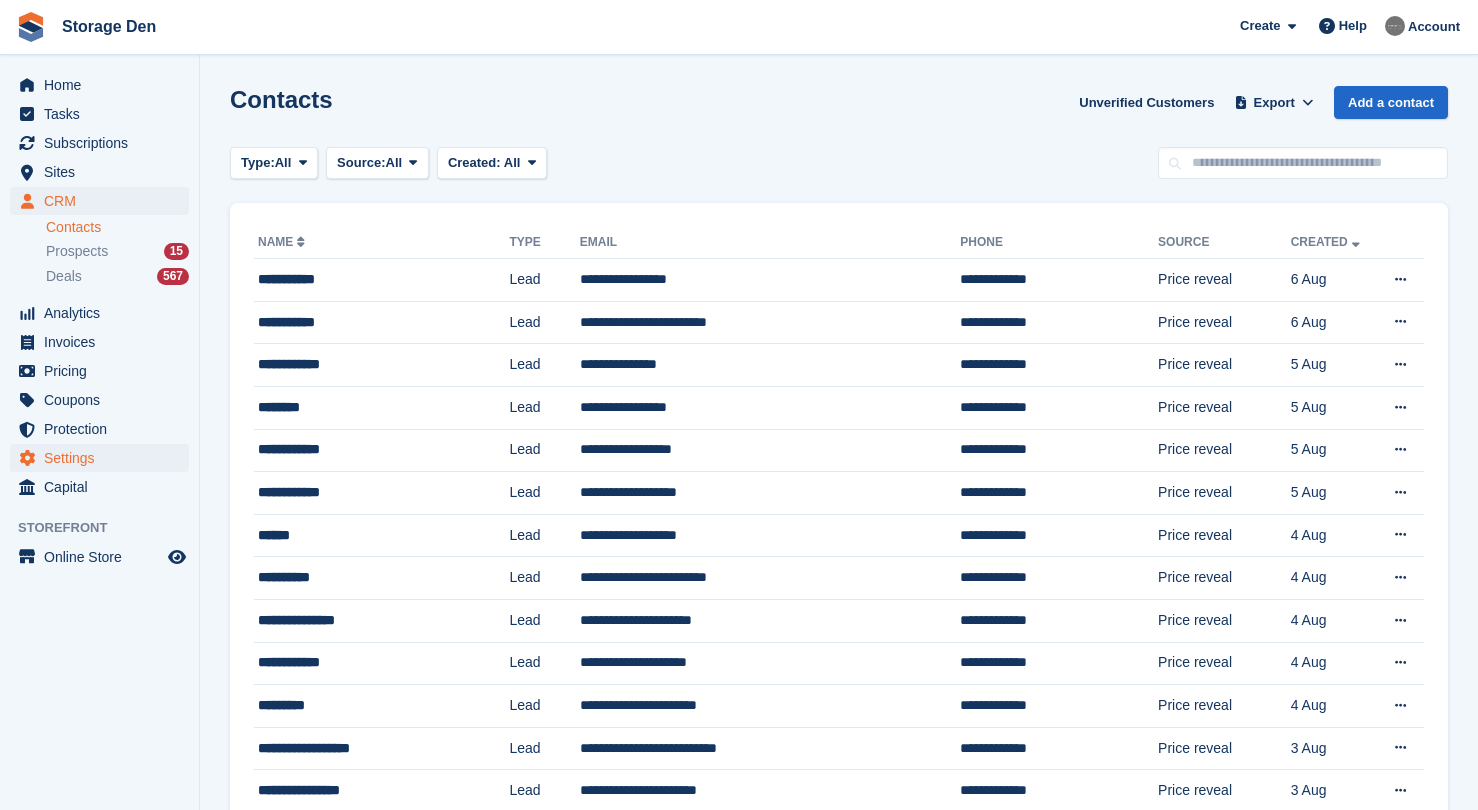 click on "Settings" at bounding box center [104, 458] 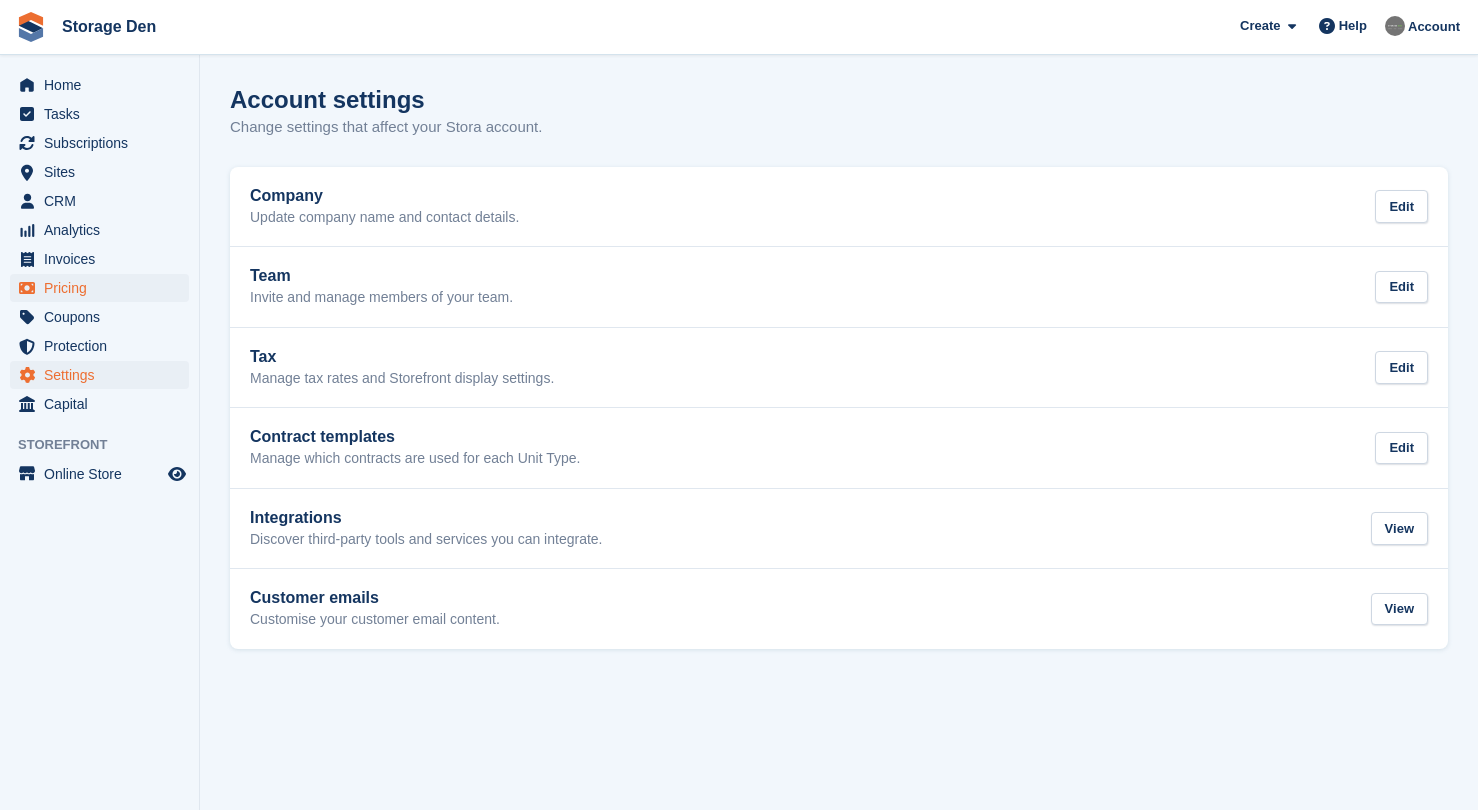 click on "Pricing" at bounding box center (104, 288) 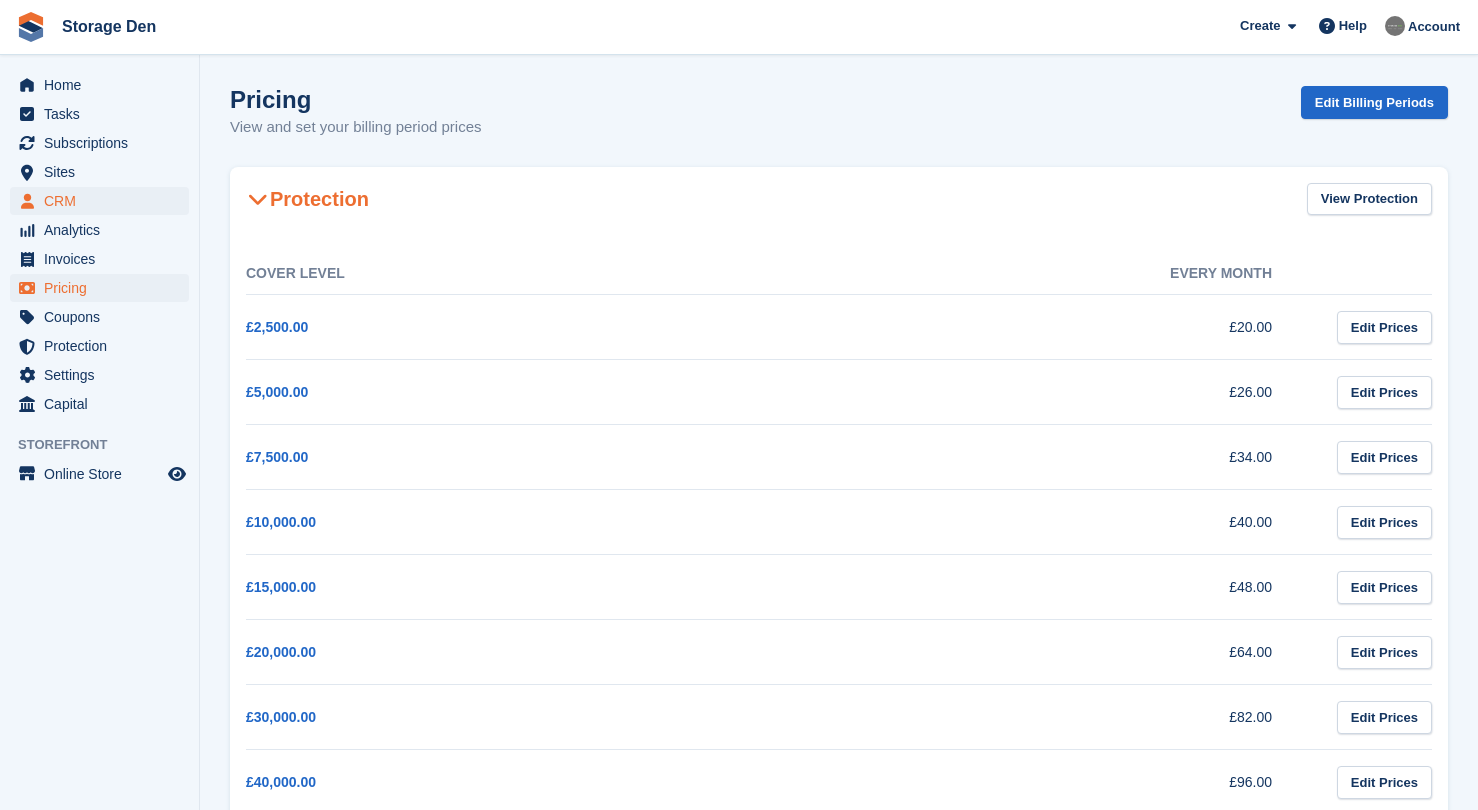 click on "CRM" at bounding box center [104, 201] 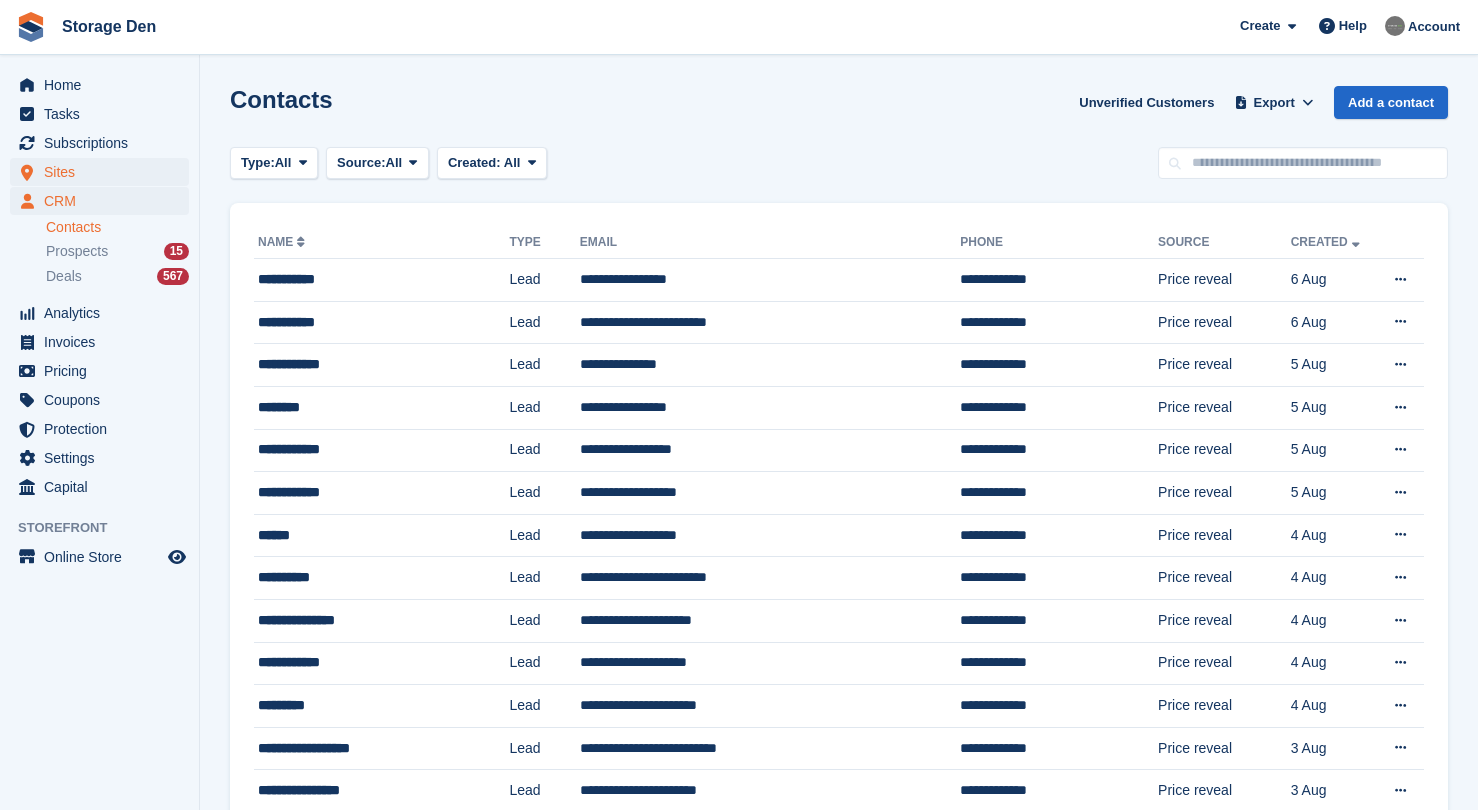 click on "Sites" at bounding box center [104, 172] 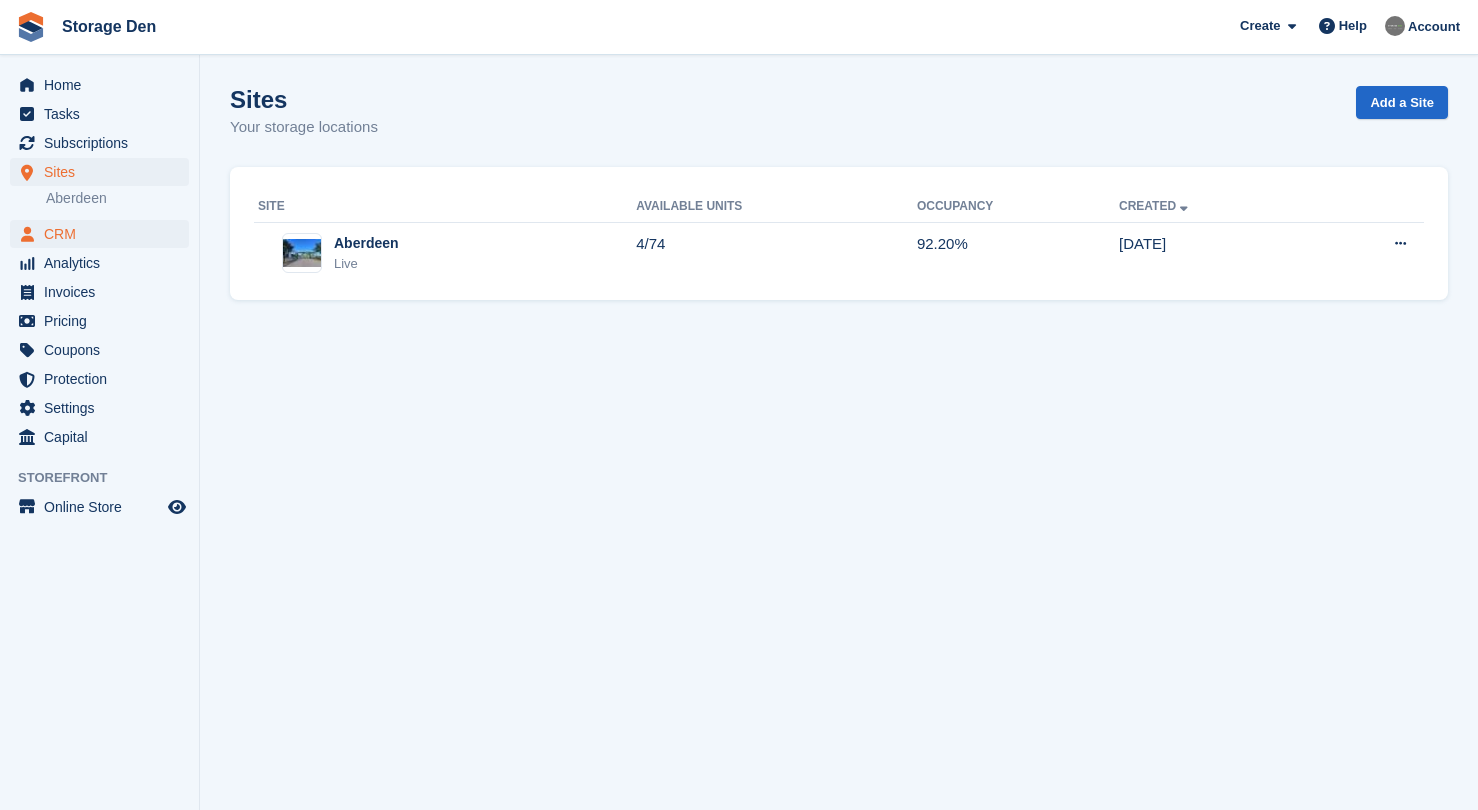 click on "CRM" at bounding box center (104, 234) 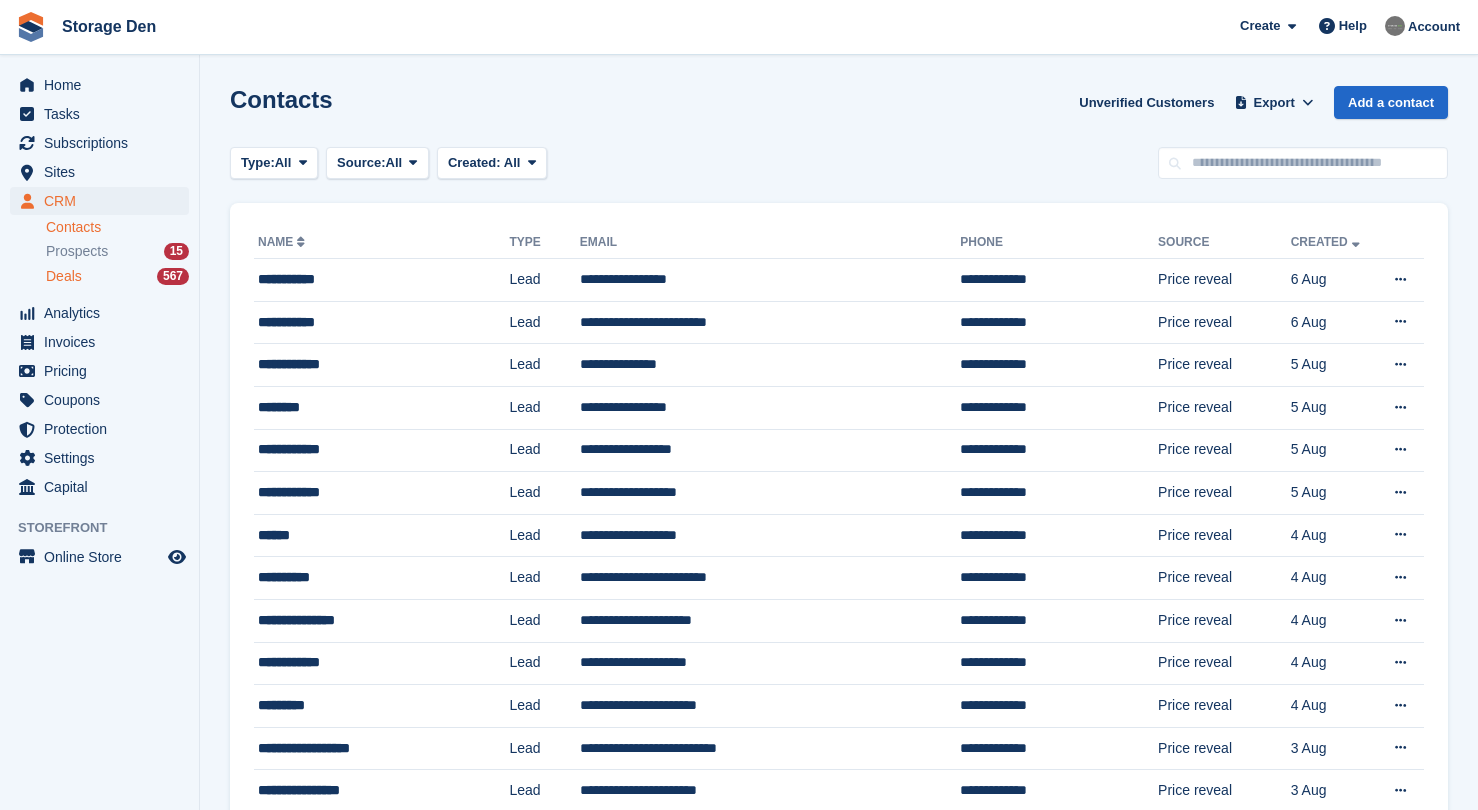 click on "Deals" at bounding box center [64, 276] 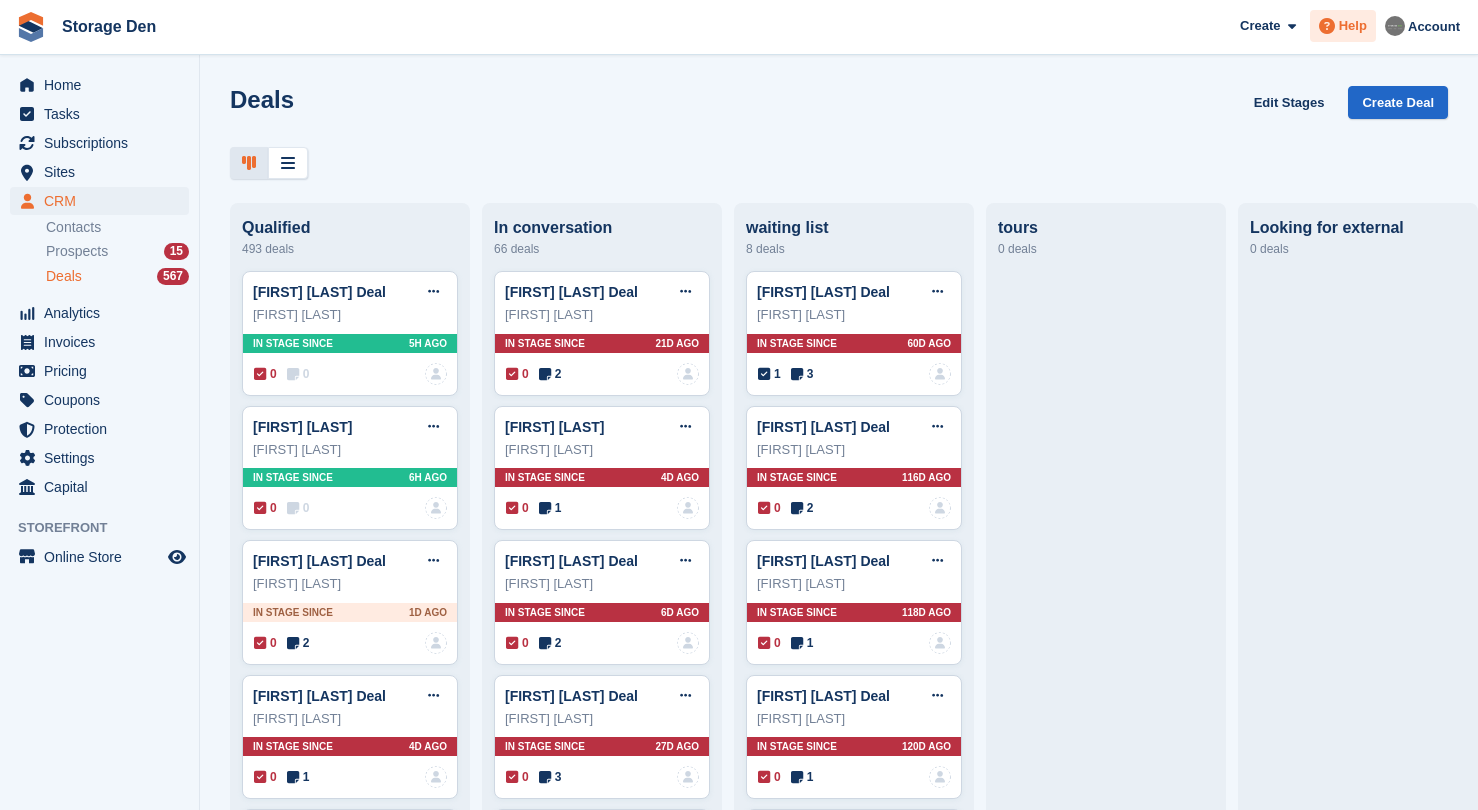 click at bounding box center [1327, 26] 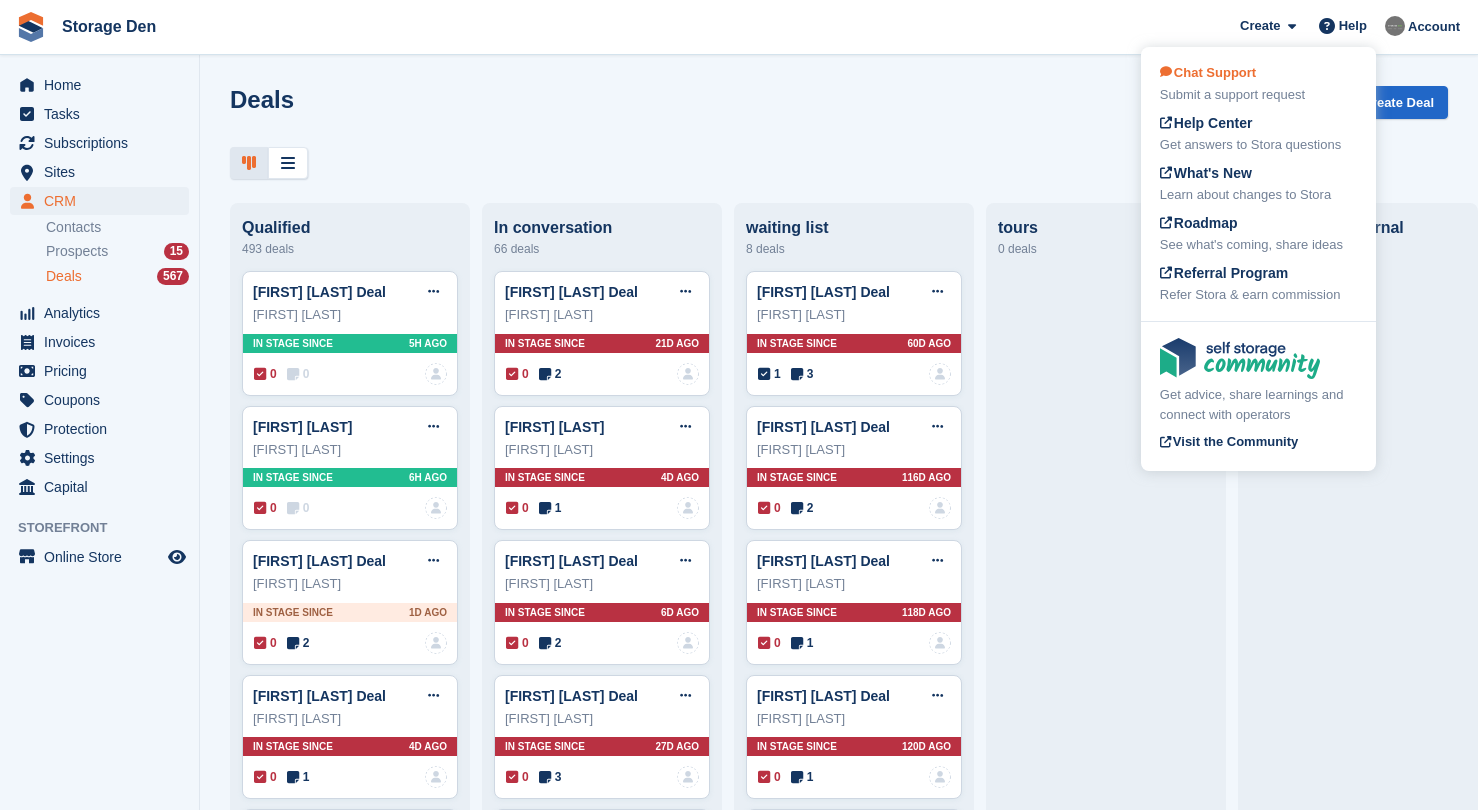 click on "Submit a support request" at bounding box center (1258, 95) 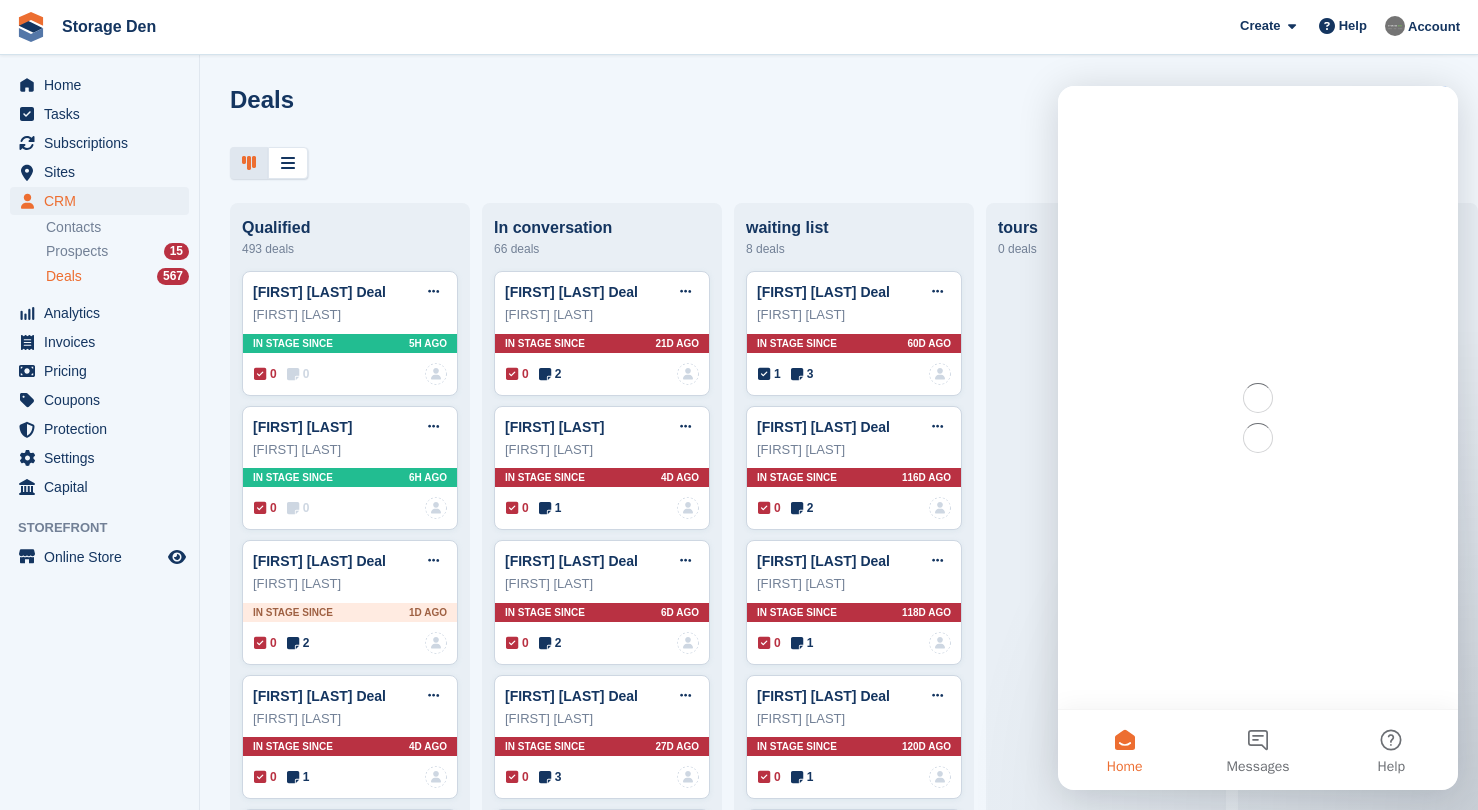 scroll, scrollTop: 0, scrollLeft: 0, axis: both 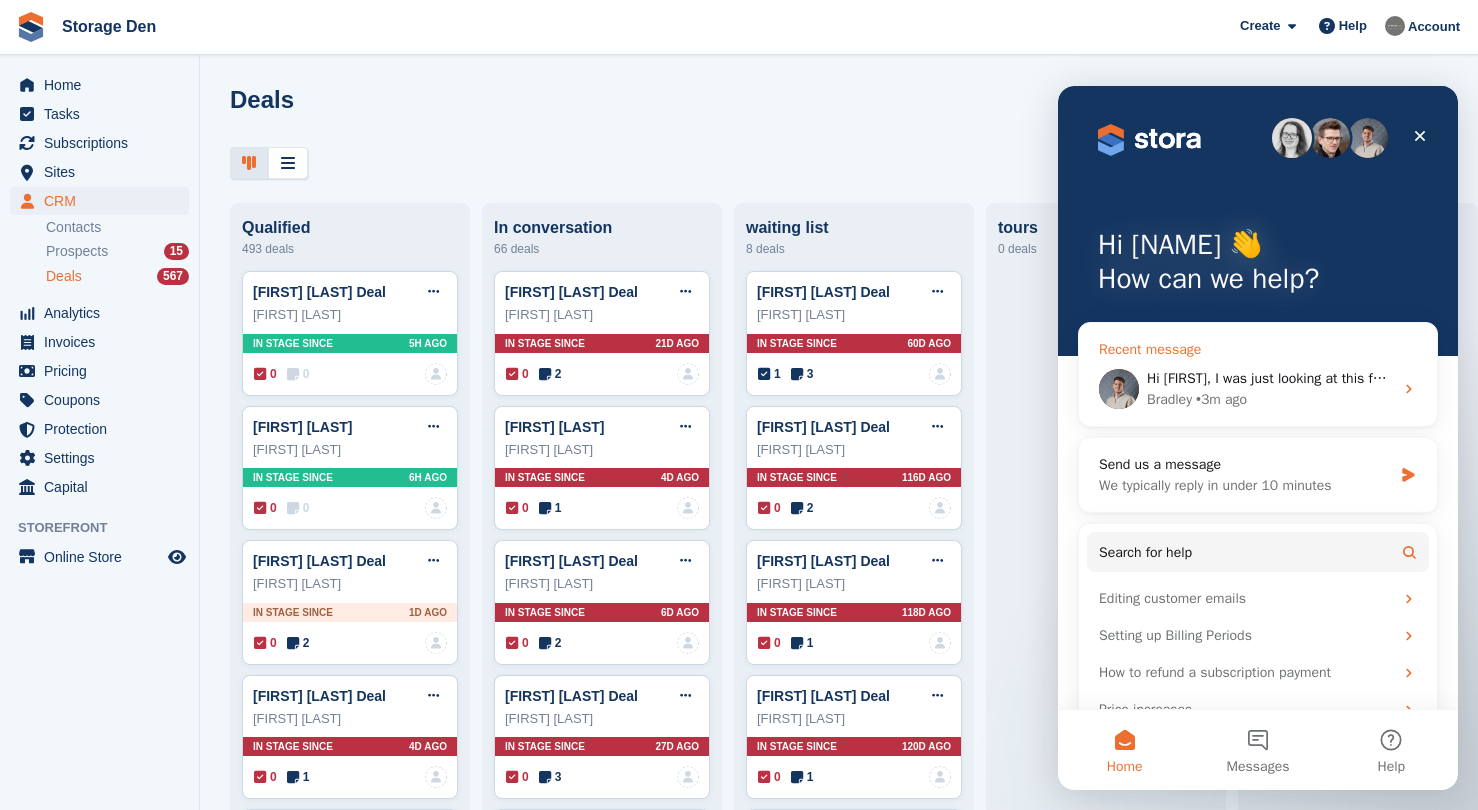 click on "Hi Brian,   I was just looking at this for you, but glad to hear you managed to sort it. To give clarity on why the discount wasn't applied. The discount you have is 50% off the first month, which translates to 50% off the first invoice generated. Since the discount was already applied to the customer's first invoice, it was then removed from the subscription, meaning all further invoices would be full price.   Can I help with anything else today?" at bounding box center (2490, 378) 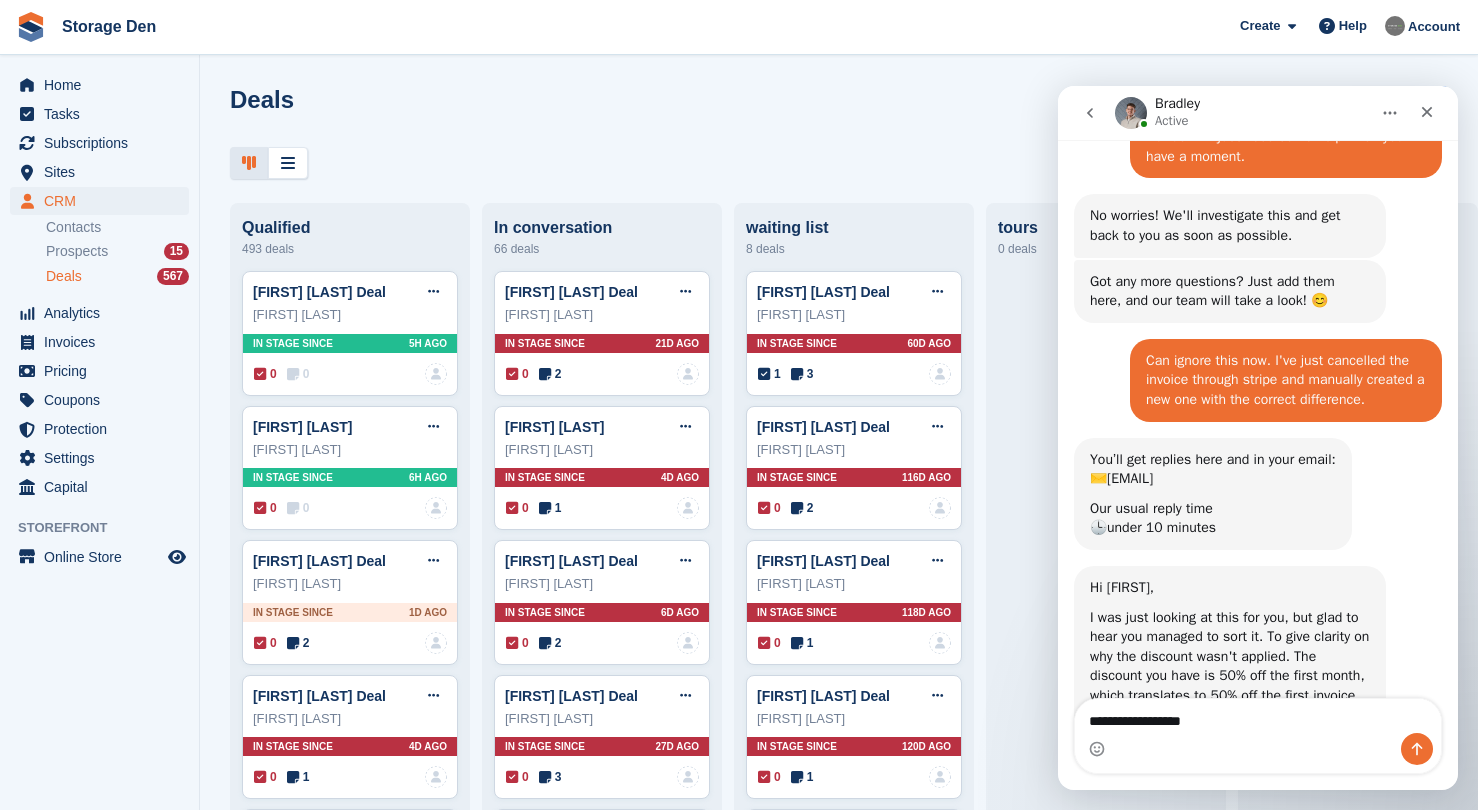 scroll, scrollTop: 945, scrollLeft: 0, axis: vertical 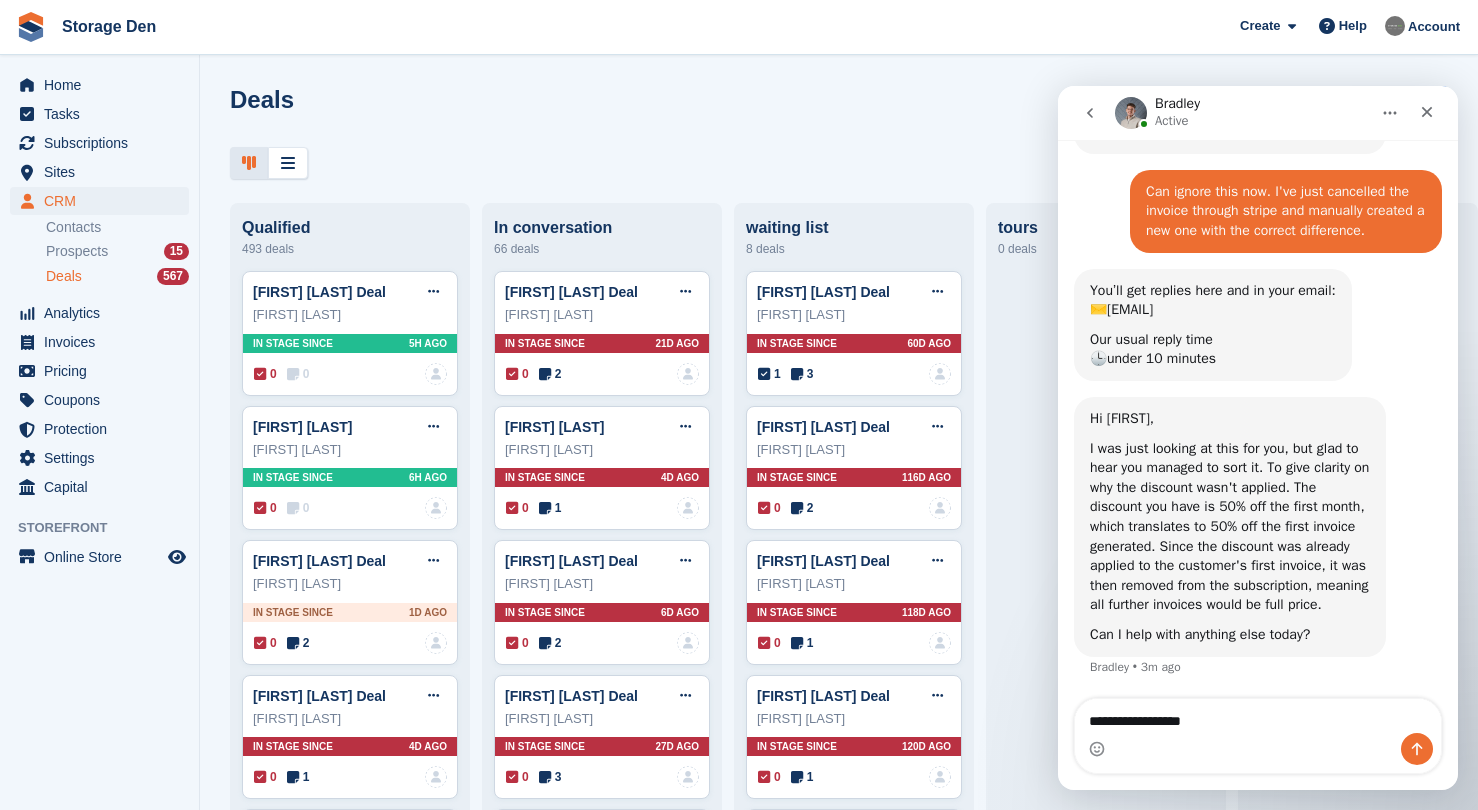 click on "**********" at bounding box center [1258, 716] 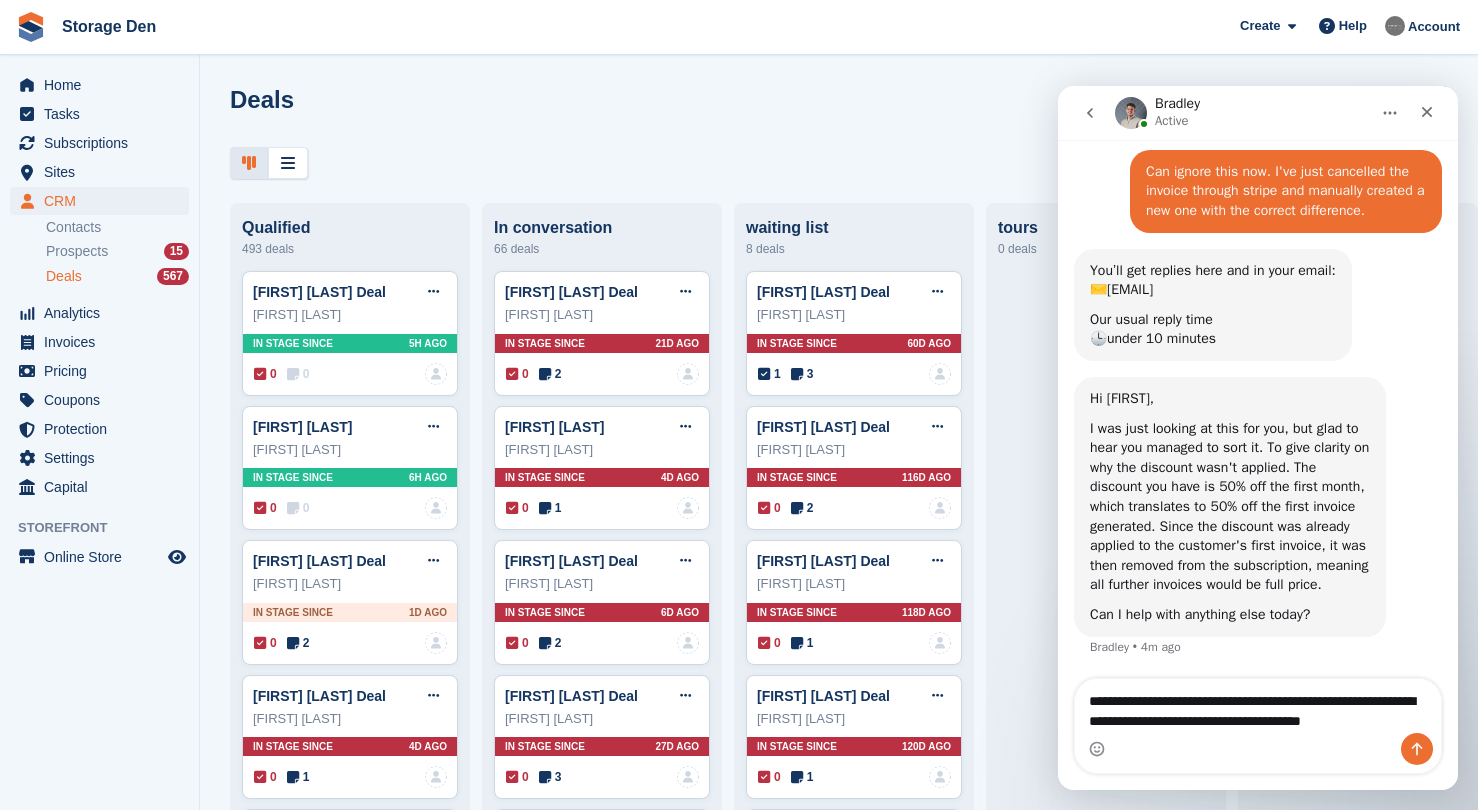 scroll, scrollTop: 985, scrollLeft: 0, axis: vertical 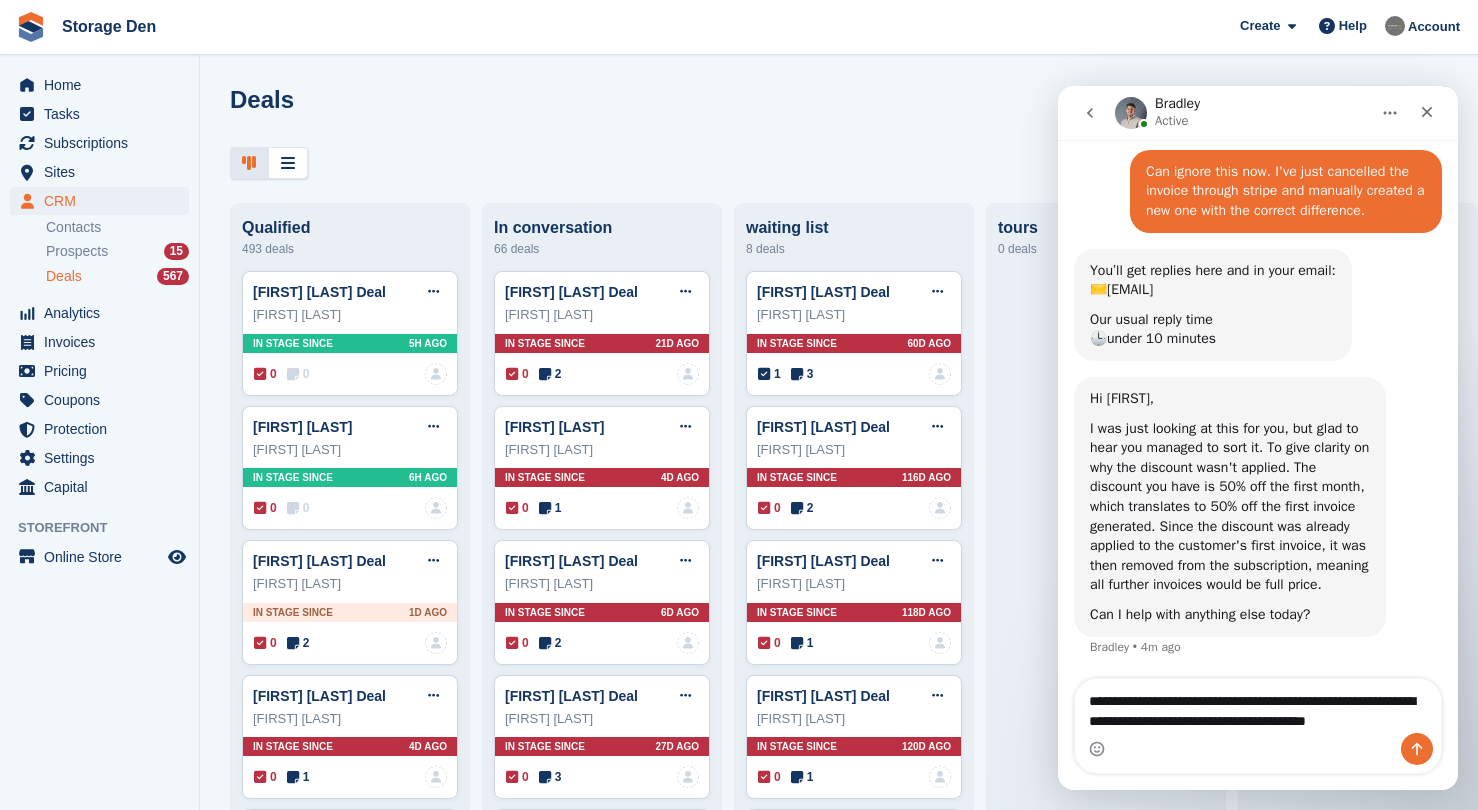 type on "**********" 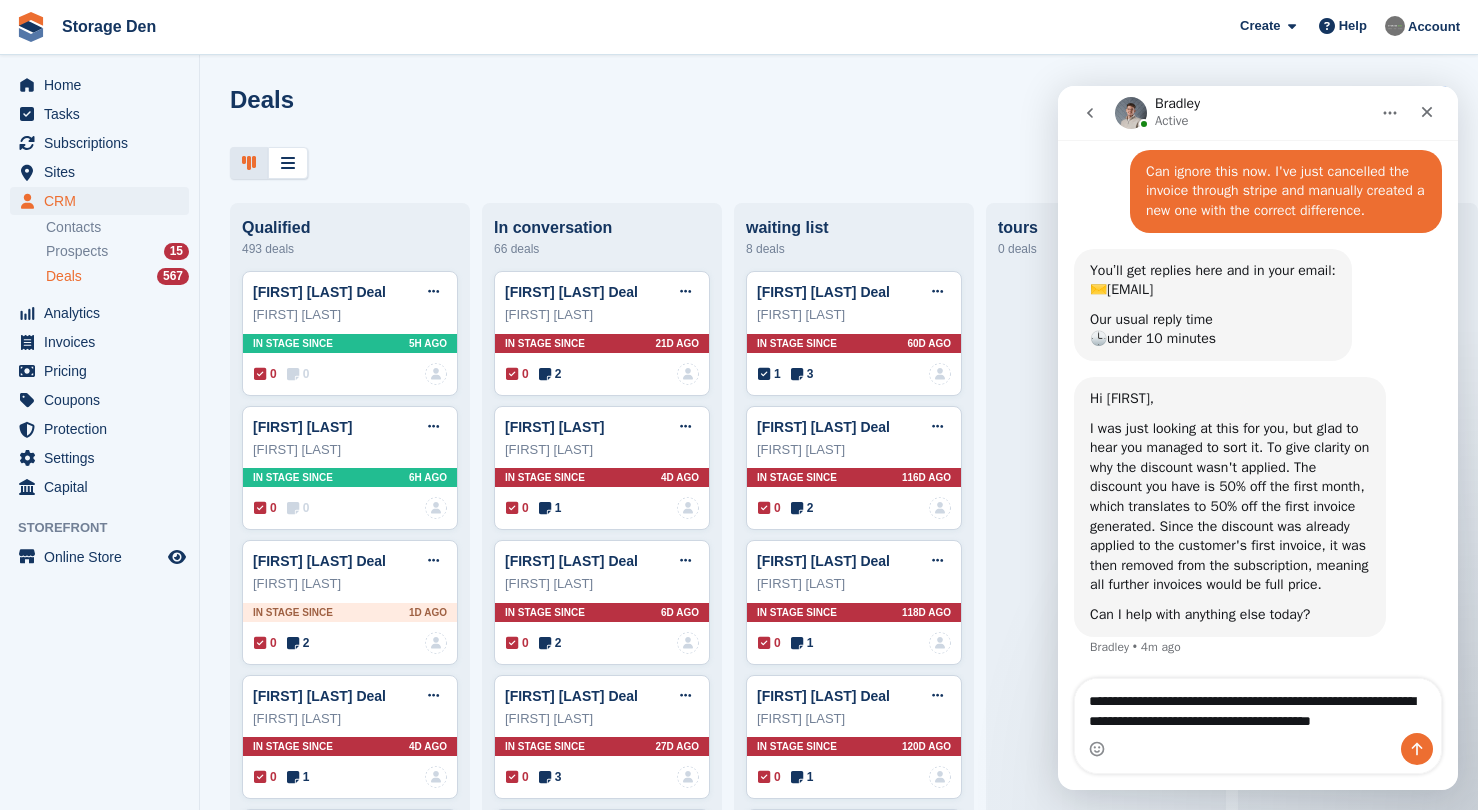 type 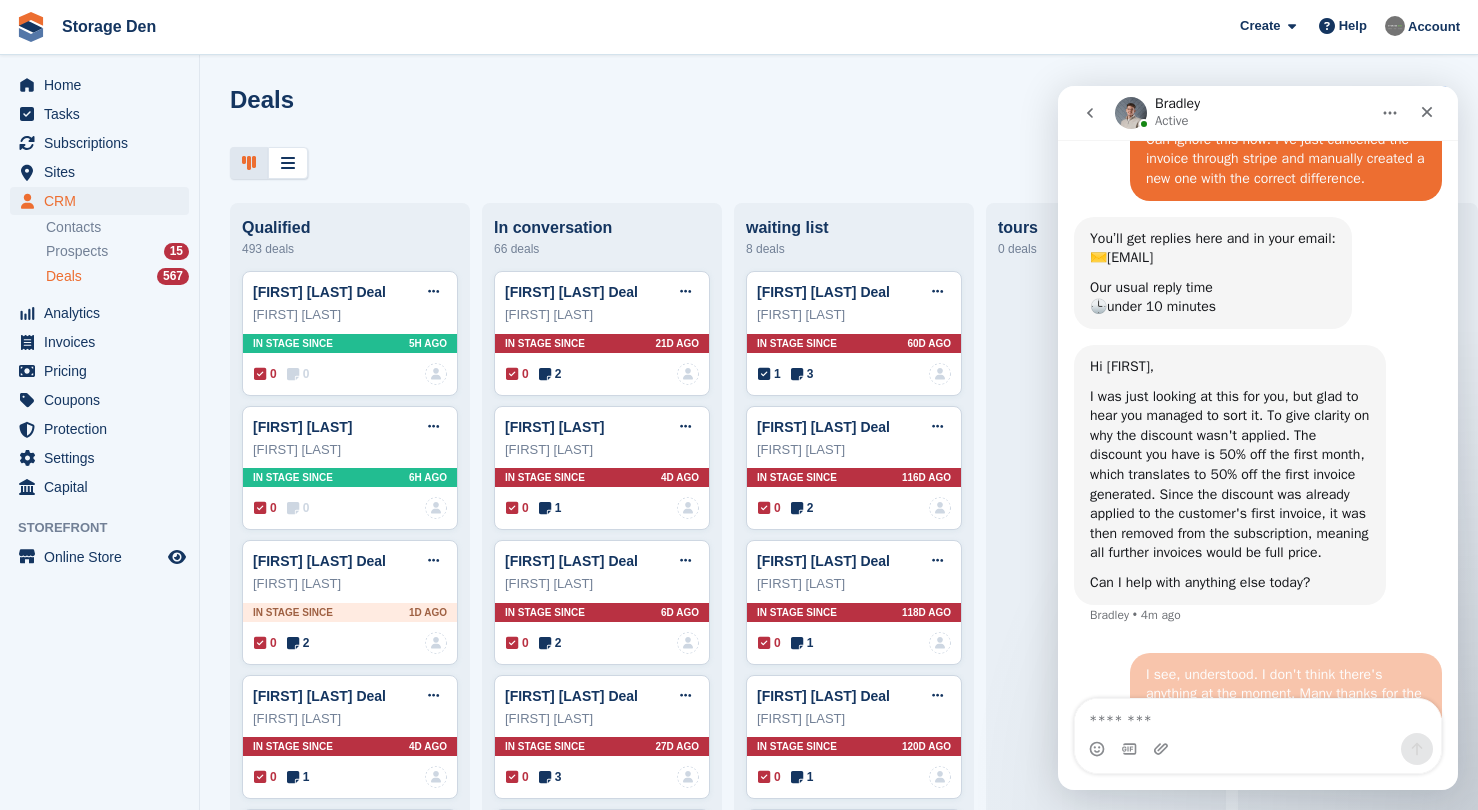 scroll, scrollTop: 1042, scrollLeft: 0, axis: vertical 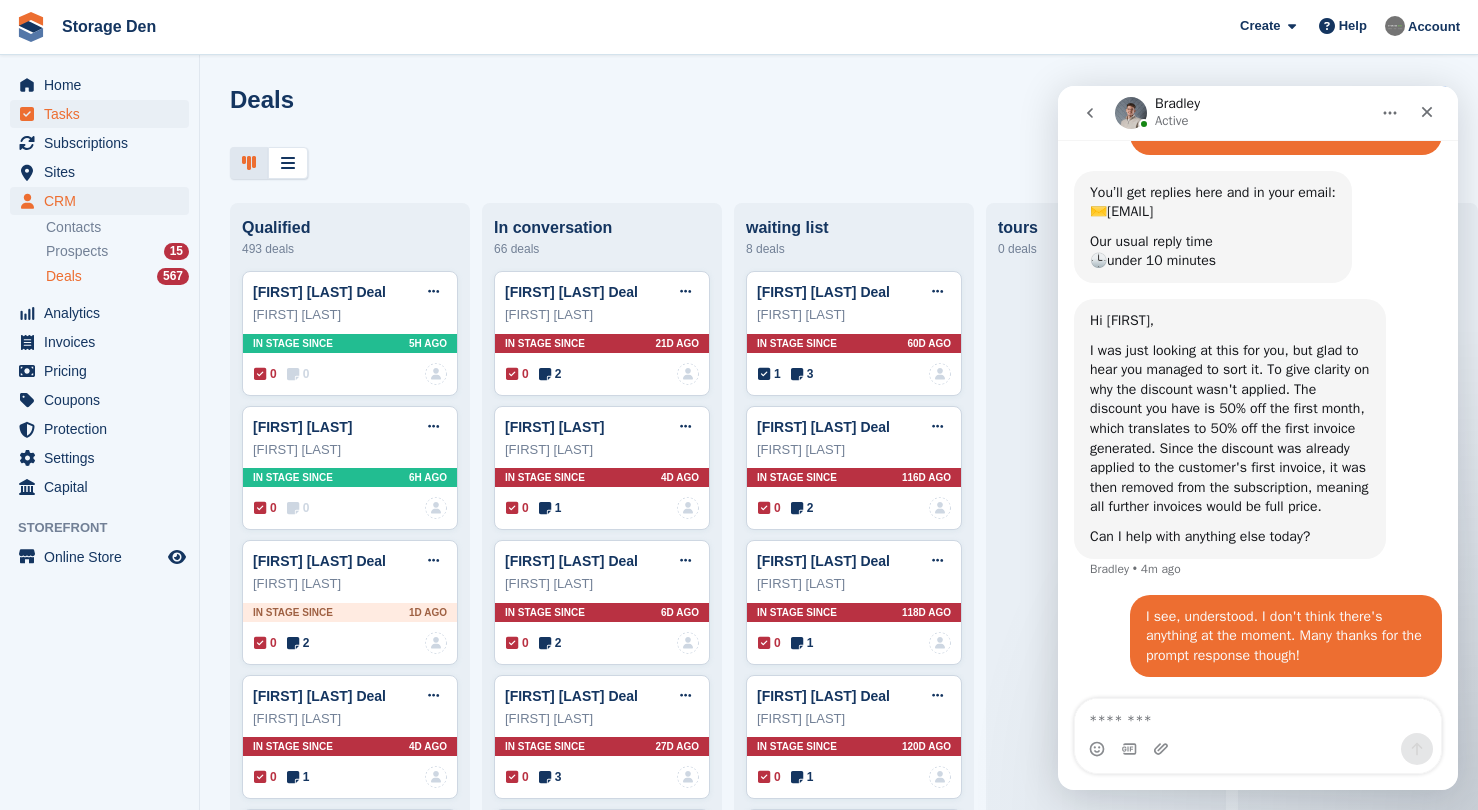 click on "Tasks" at bounding box center [104, 114] 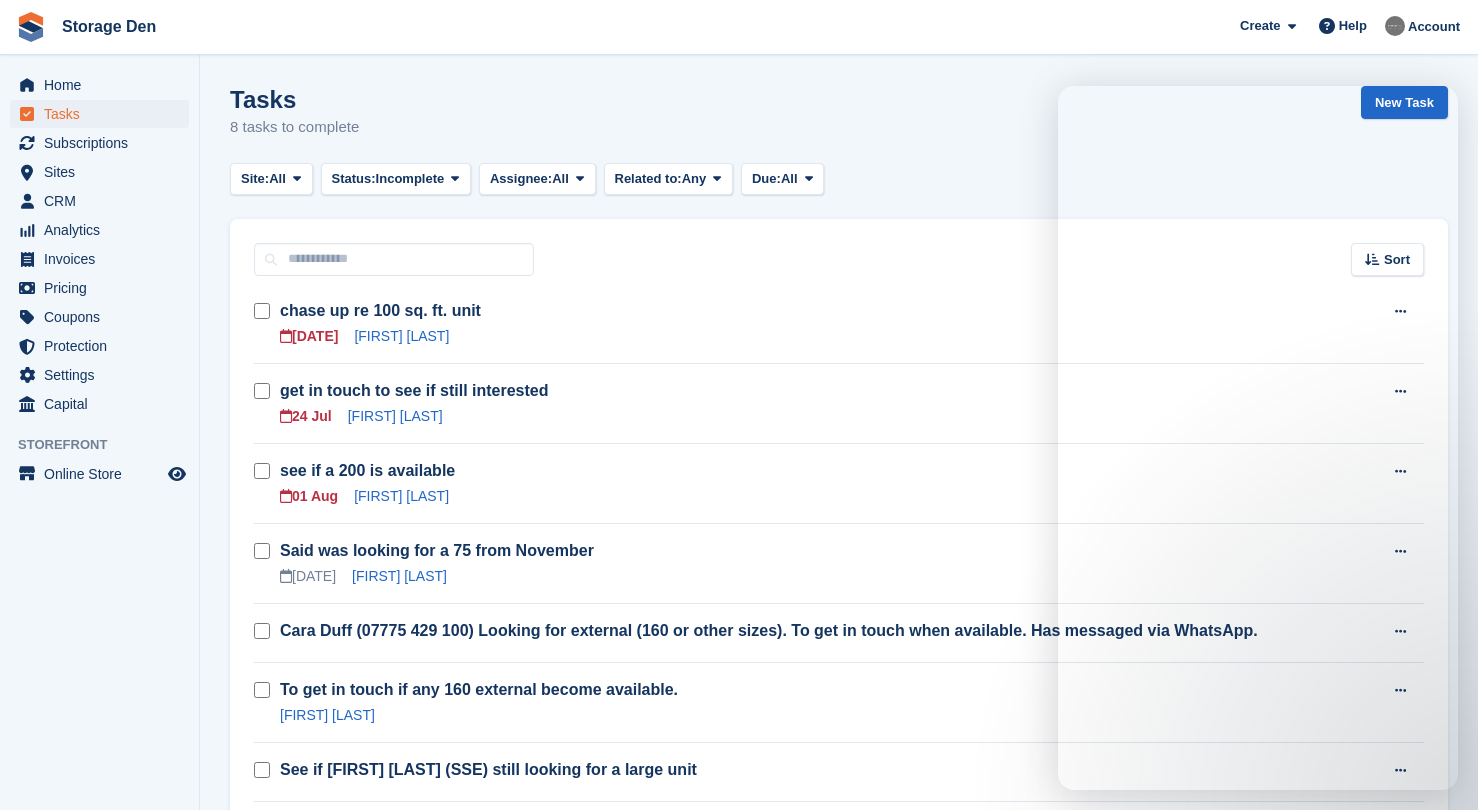click on "Home" at bounding box center [104, 85] 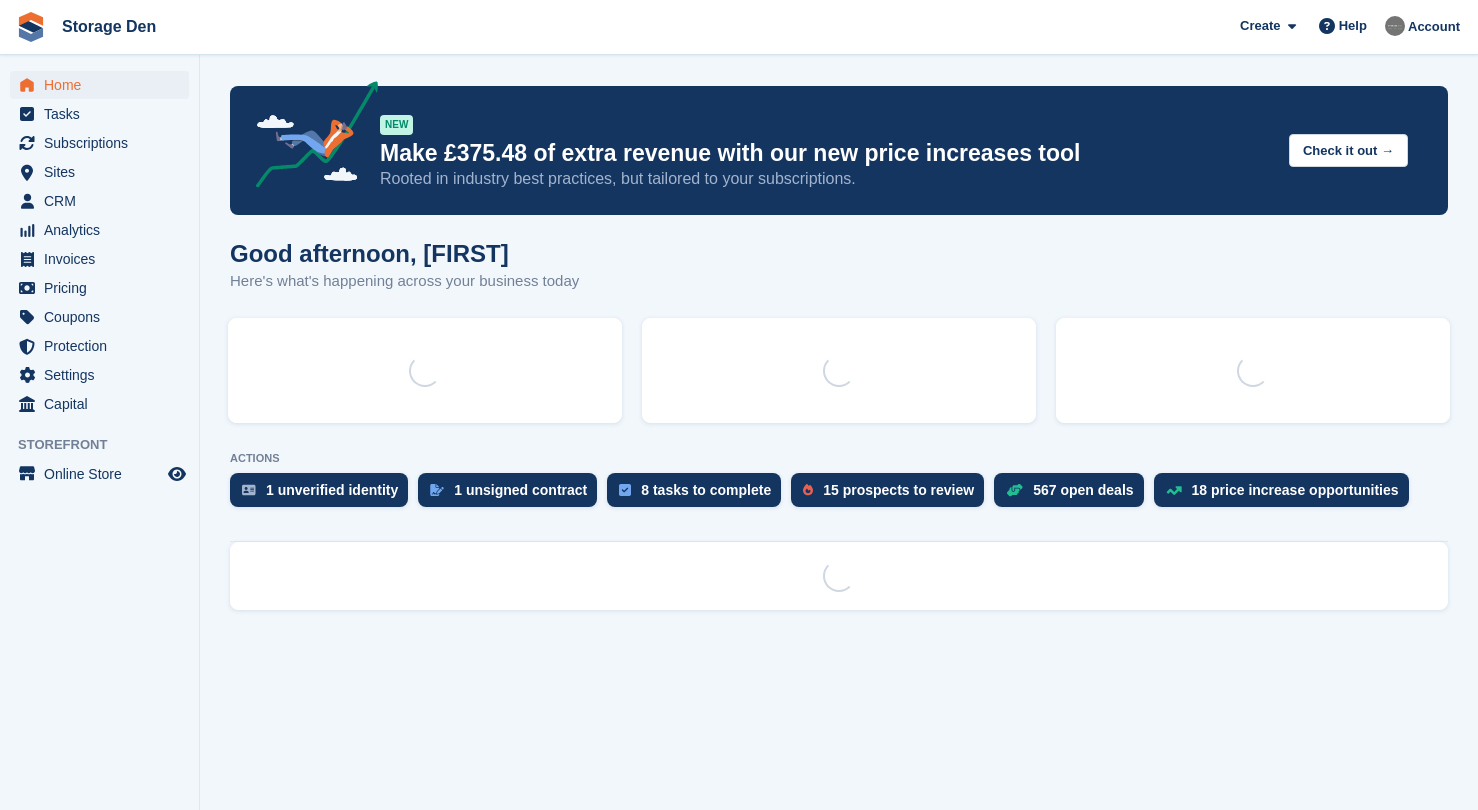 scroll, scrollTop: 0, scrollLeft: 0, axis: both 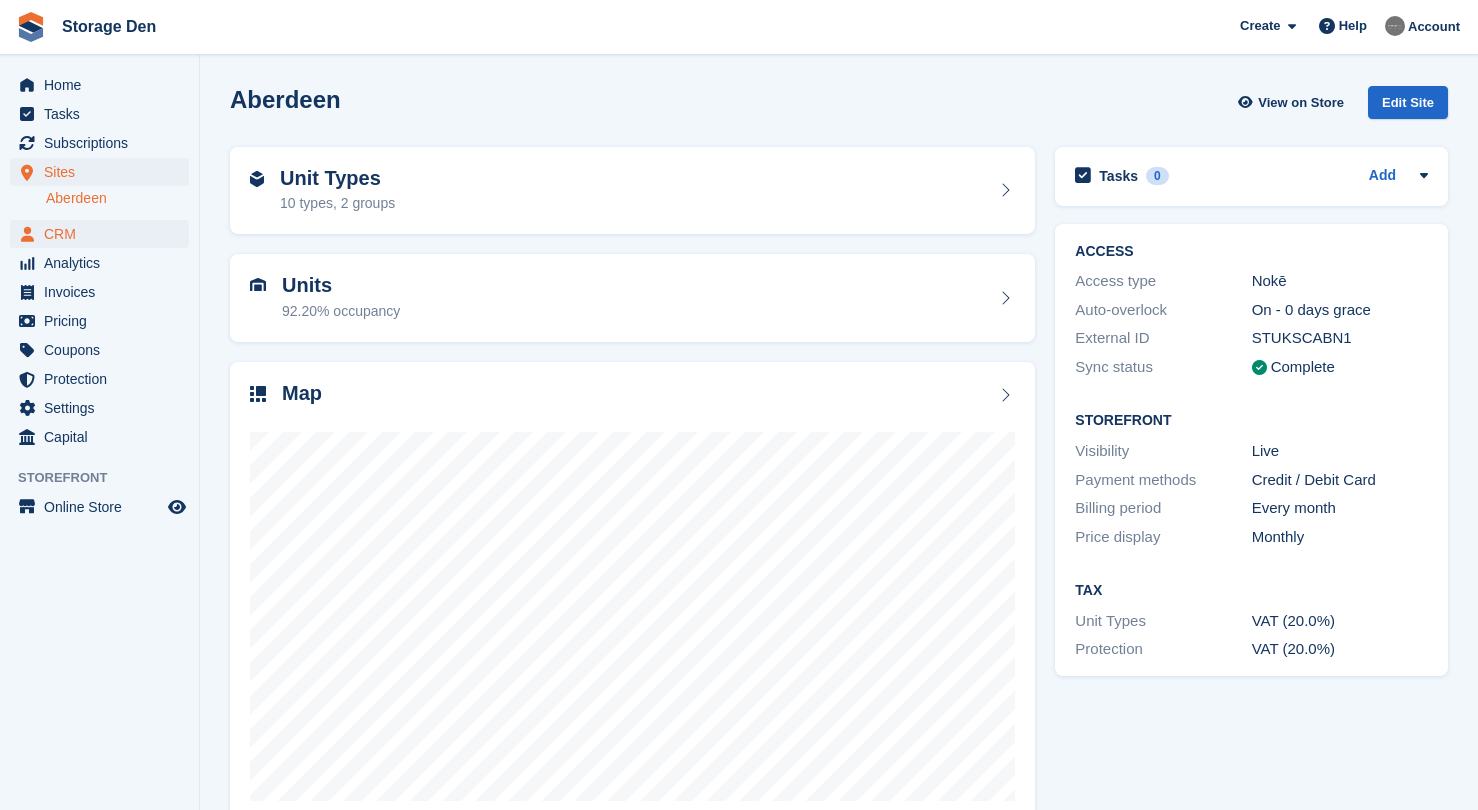 click on "CRM" at bounding box center (104, 234) 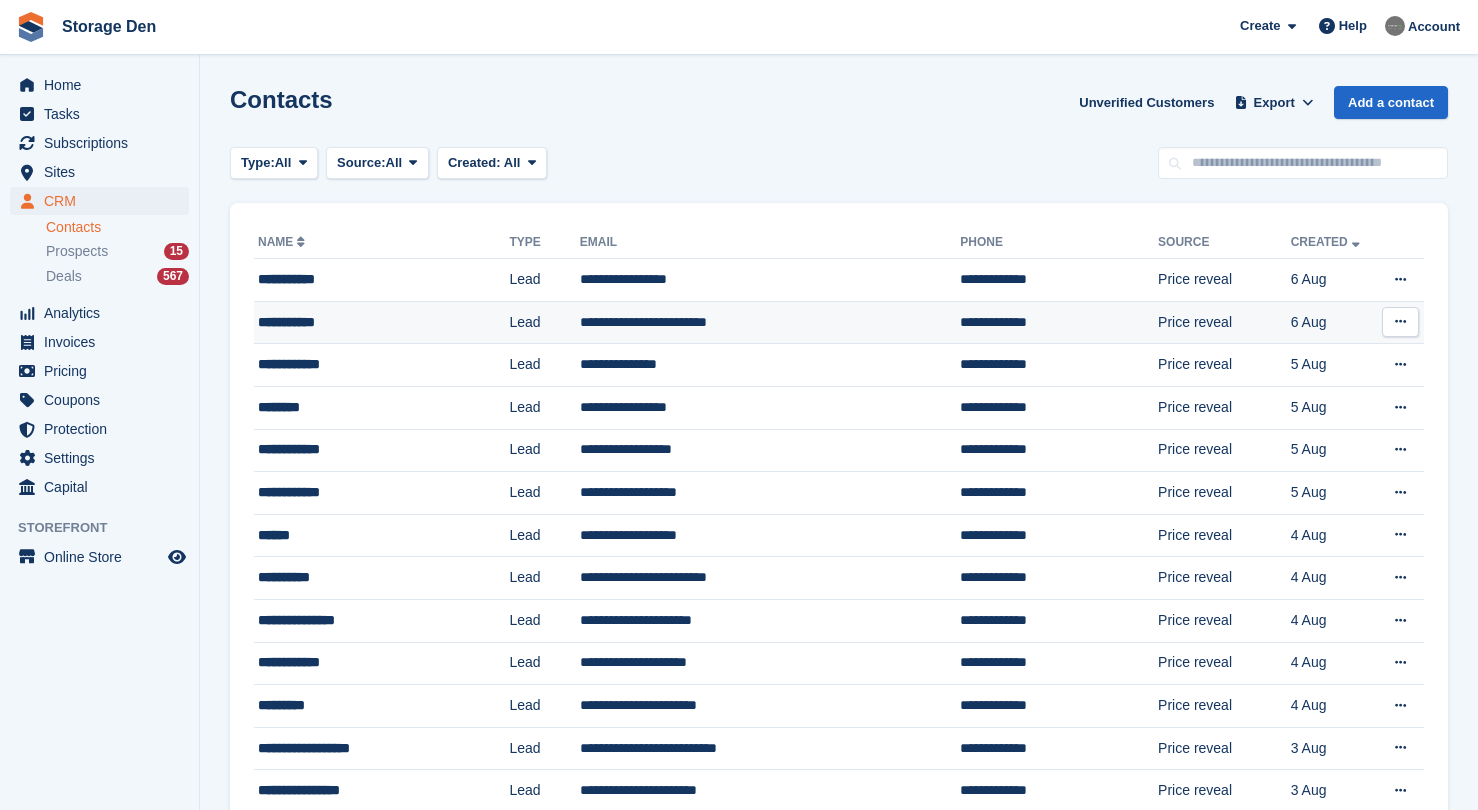 scroll, scrollTop: 0, scrollLeft: 0, axis: both 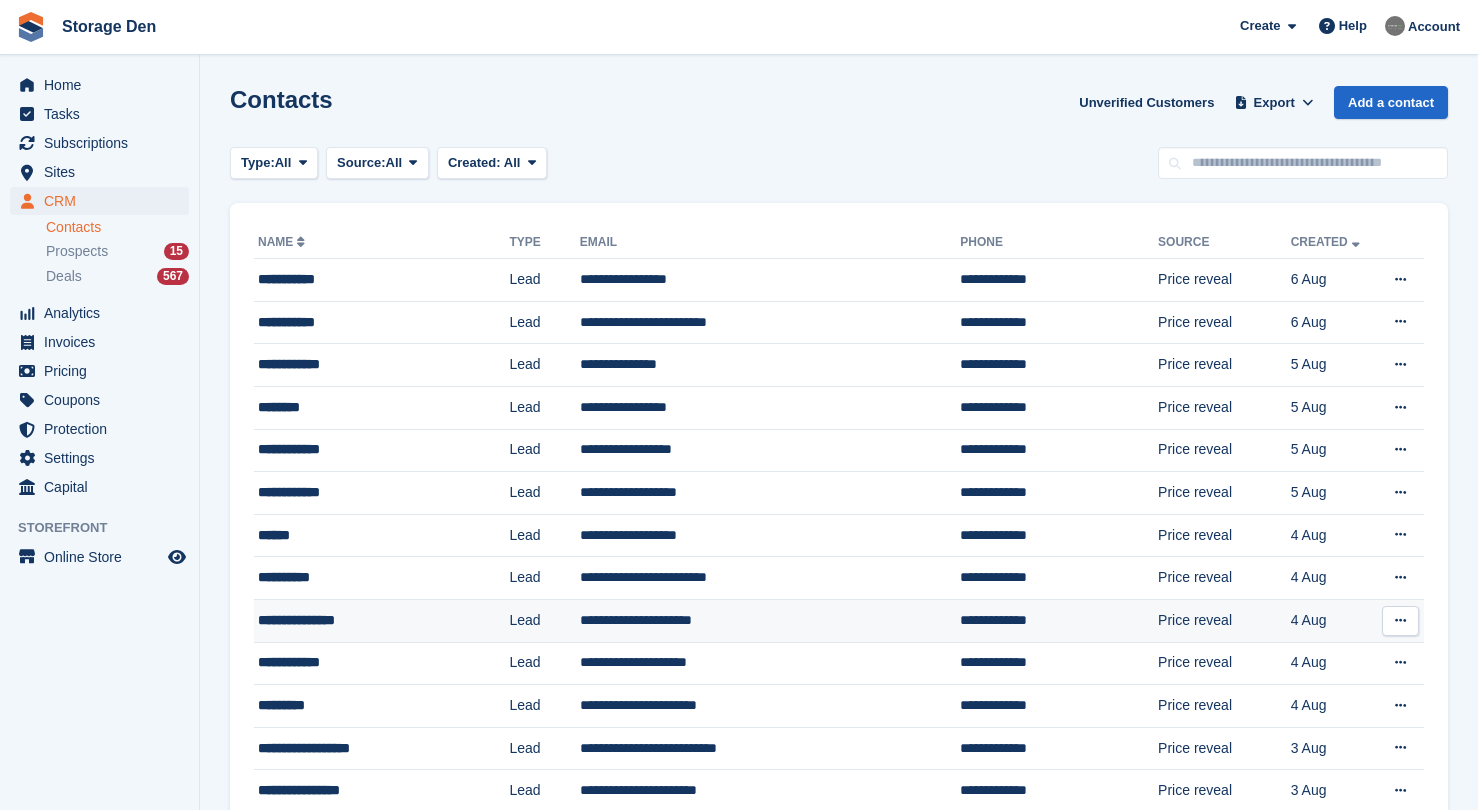 click at bounding box center (1400, 621) 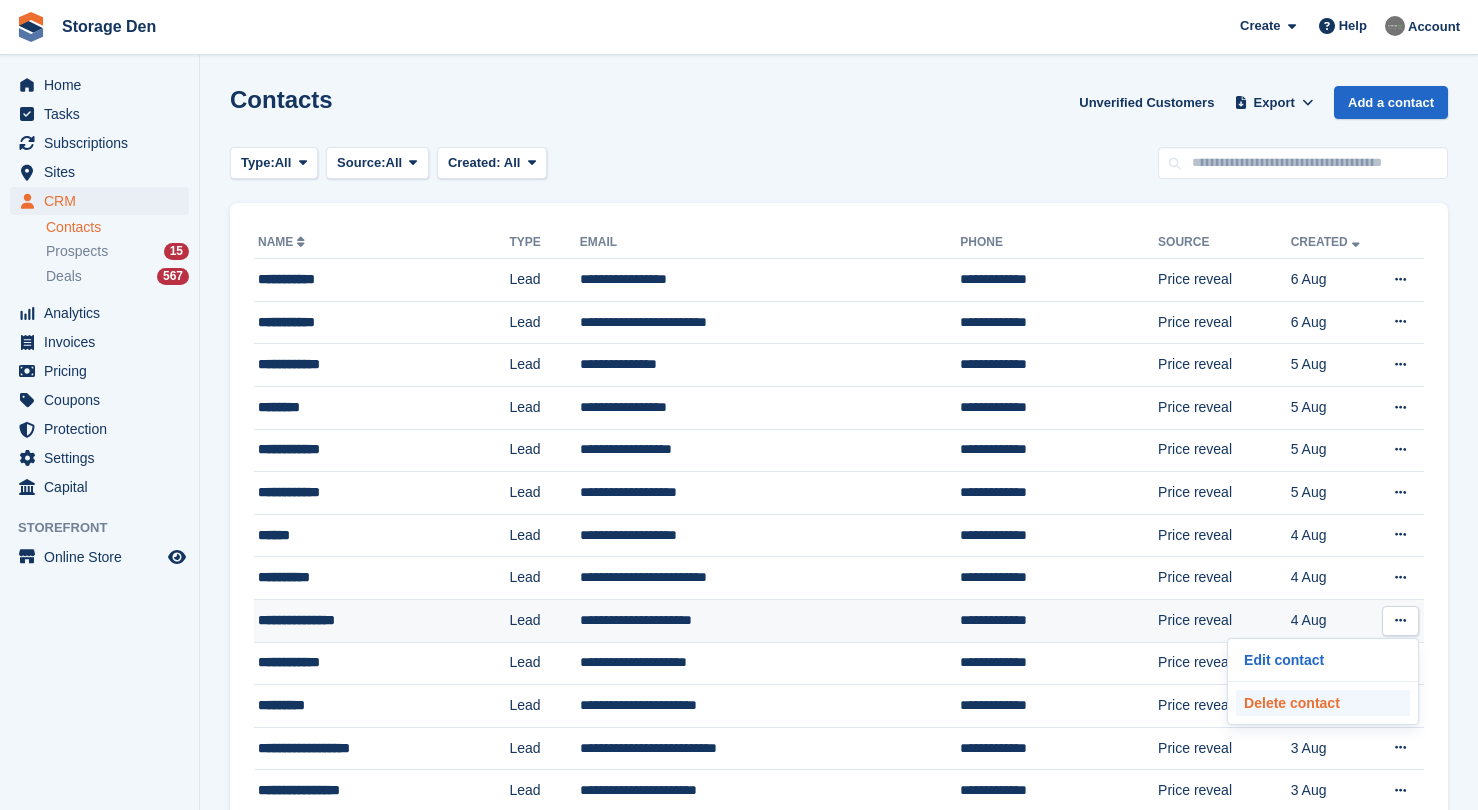 click on "Delete contact" at bounding box center [1323, 703] 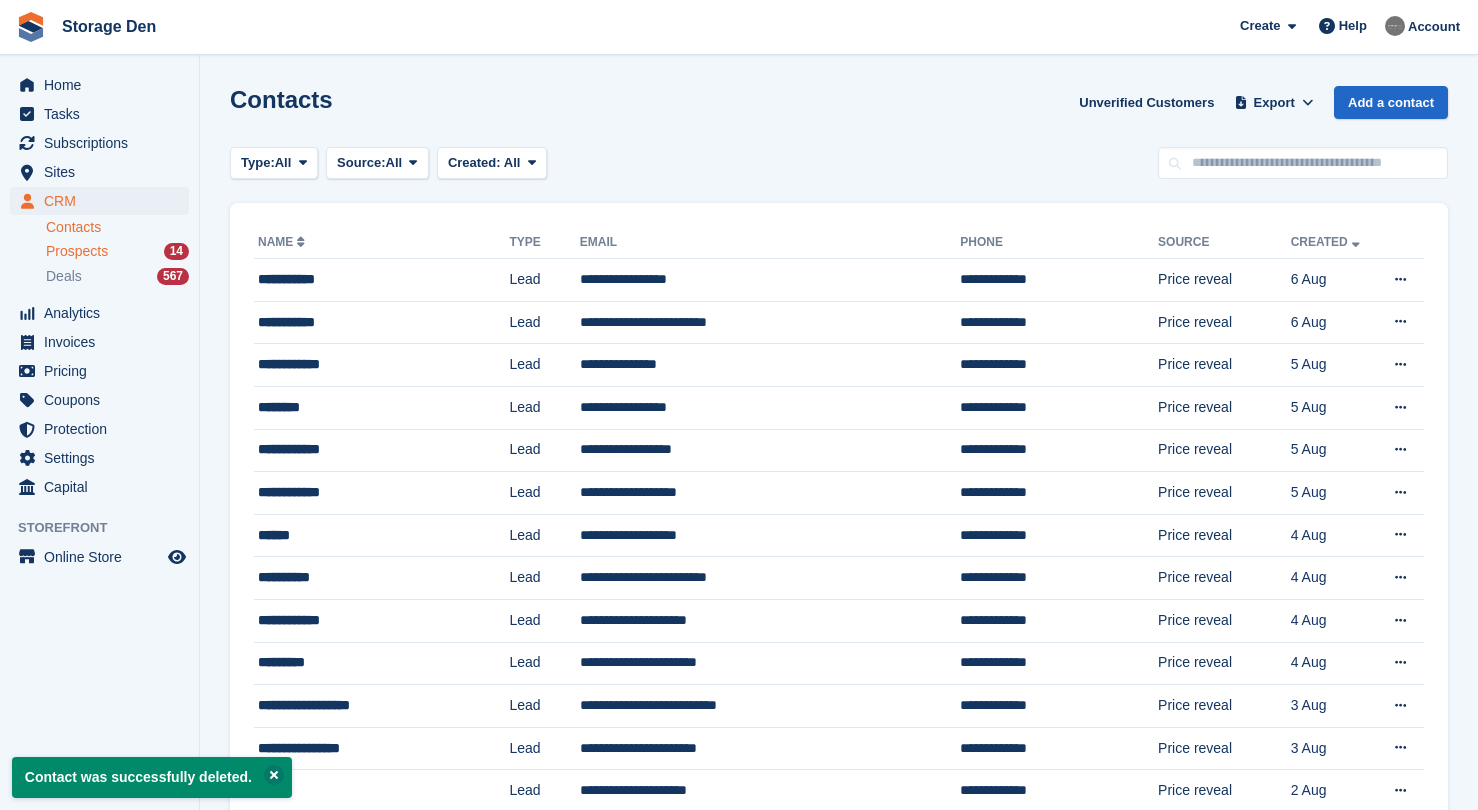 click on "Prospects" at bounding box center (77, 251) 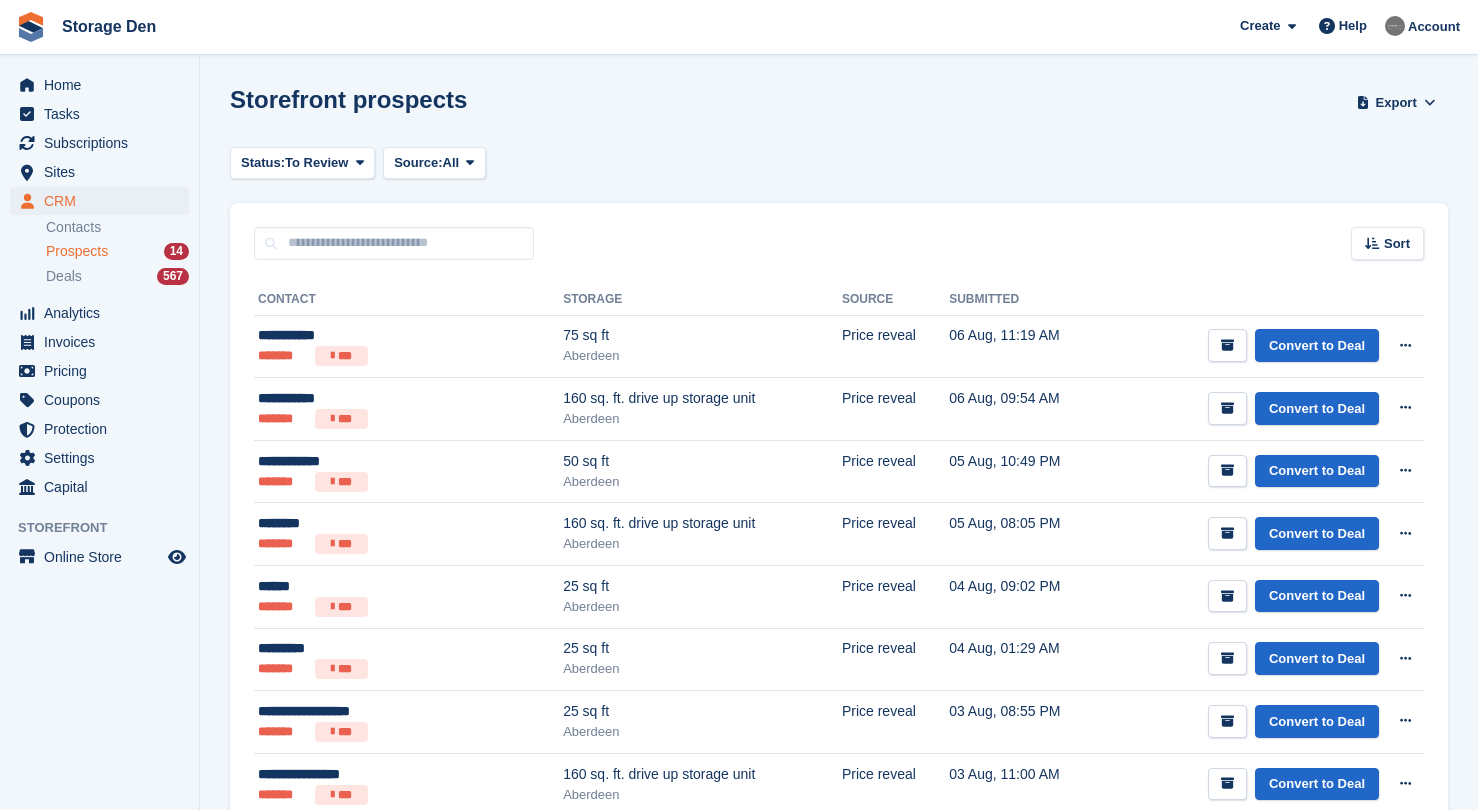 scroll, scrollTop: 480, scrollLeft: 0, axis: vertical 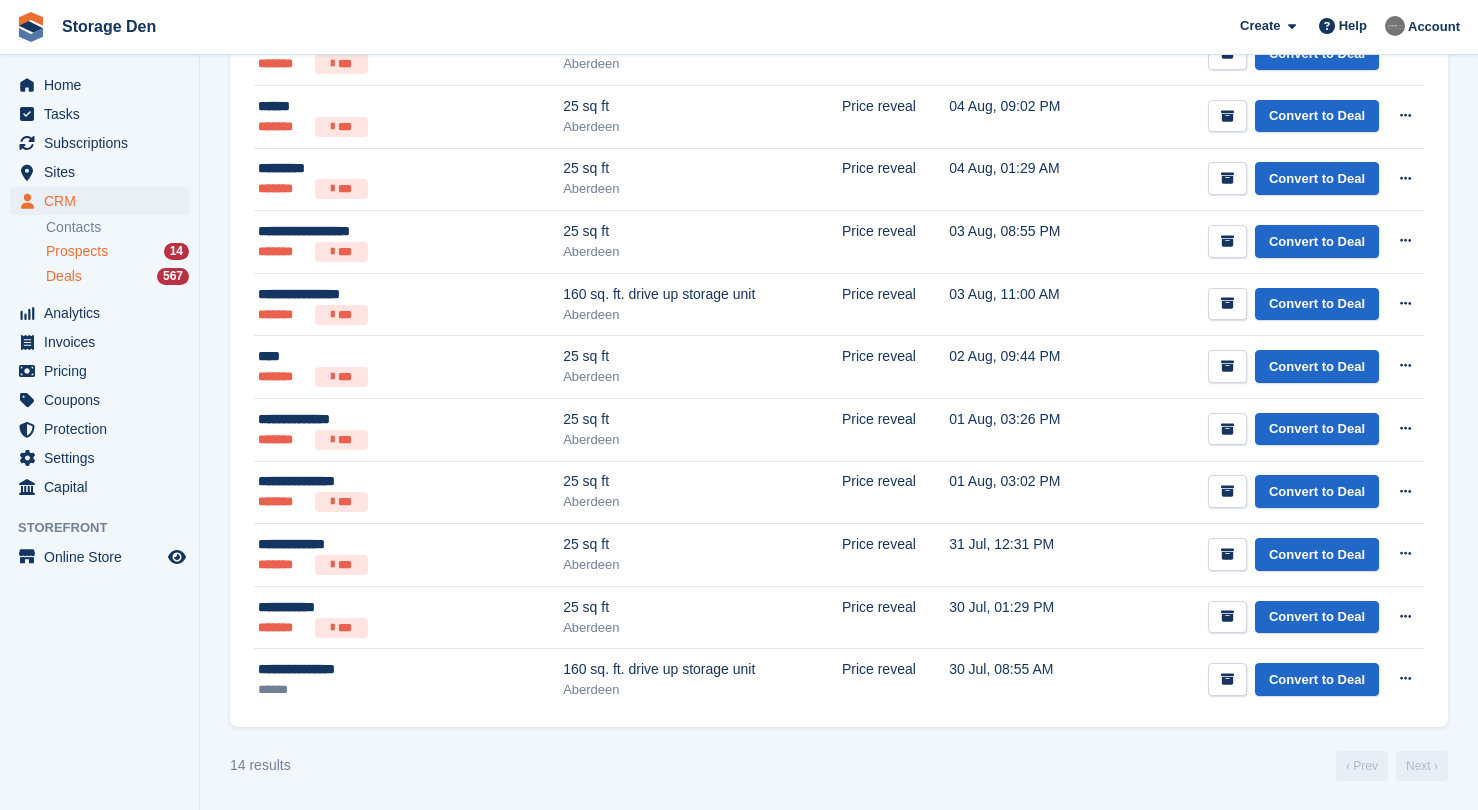 click on "Deals
567" at bounding box center (117, 276) 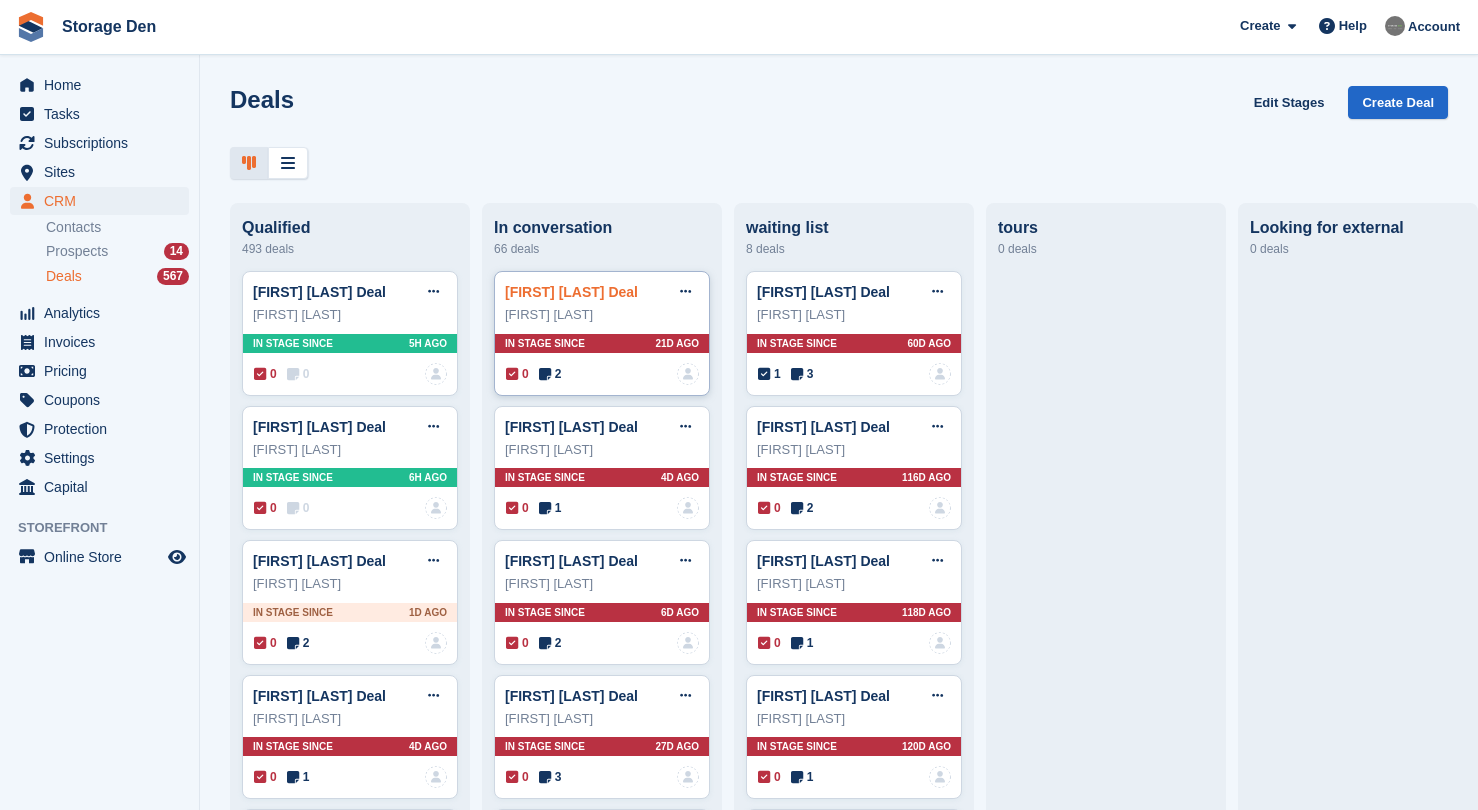 scroll, scrollTop: 0, scrollLeft: 0, axis: both 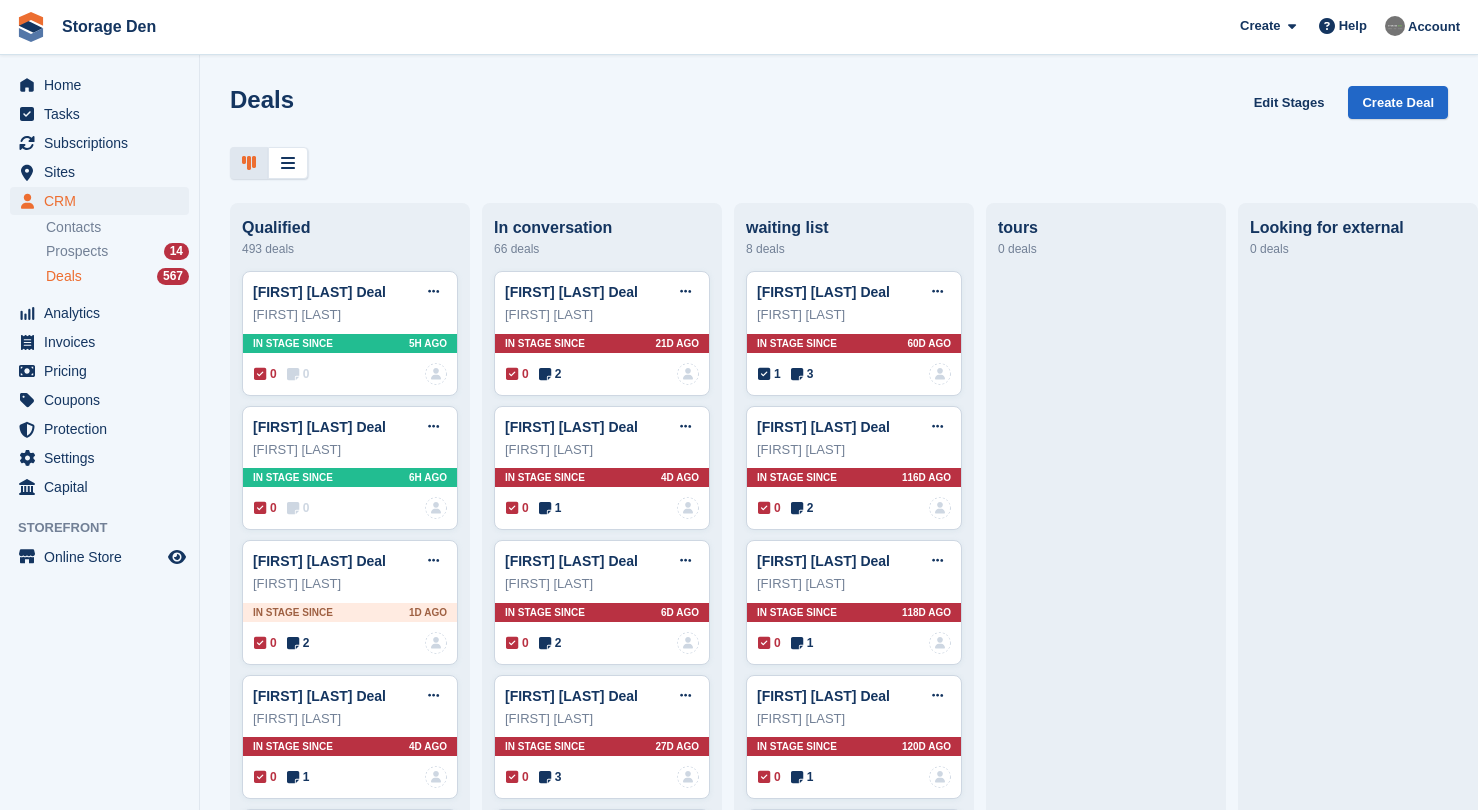 click on "Deals
Edit Stages
Create Deal
Qualified
493 deals
Idun Smith Deal
Edit deal
Mark as won
Mark as lost
Delete deal
Idun Smith
In stage since 5H AGO
0
0
No one is assigned to this deal
Pawel Niklas Deal
Edit deal
Mark as won" at bounding box center [839, 405] 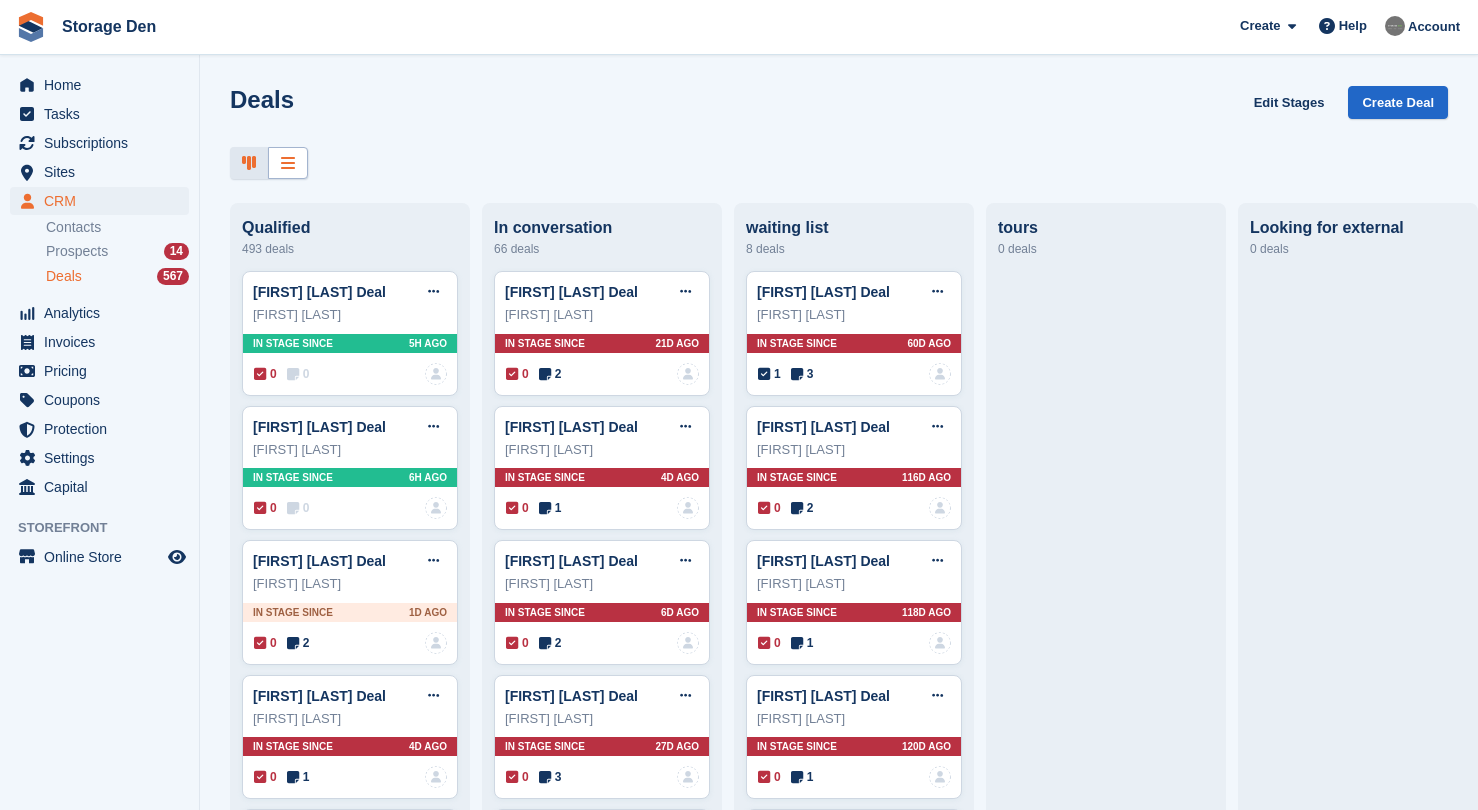 click at bounding box center (288, 163) 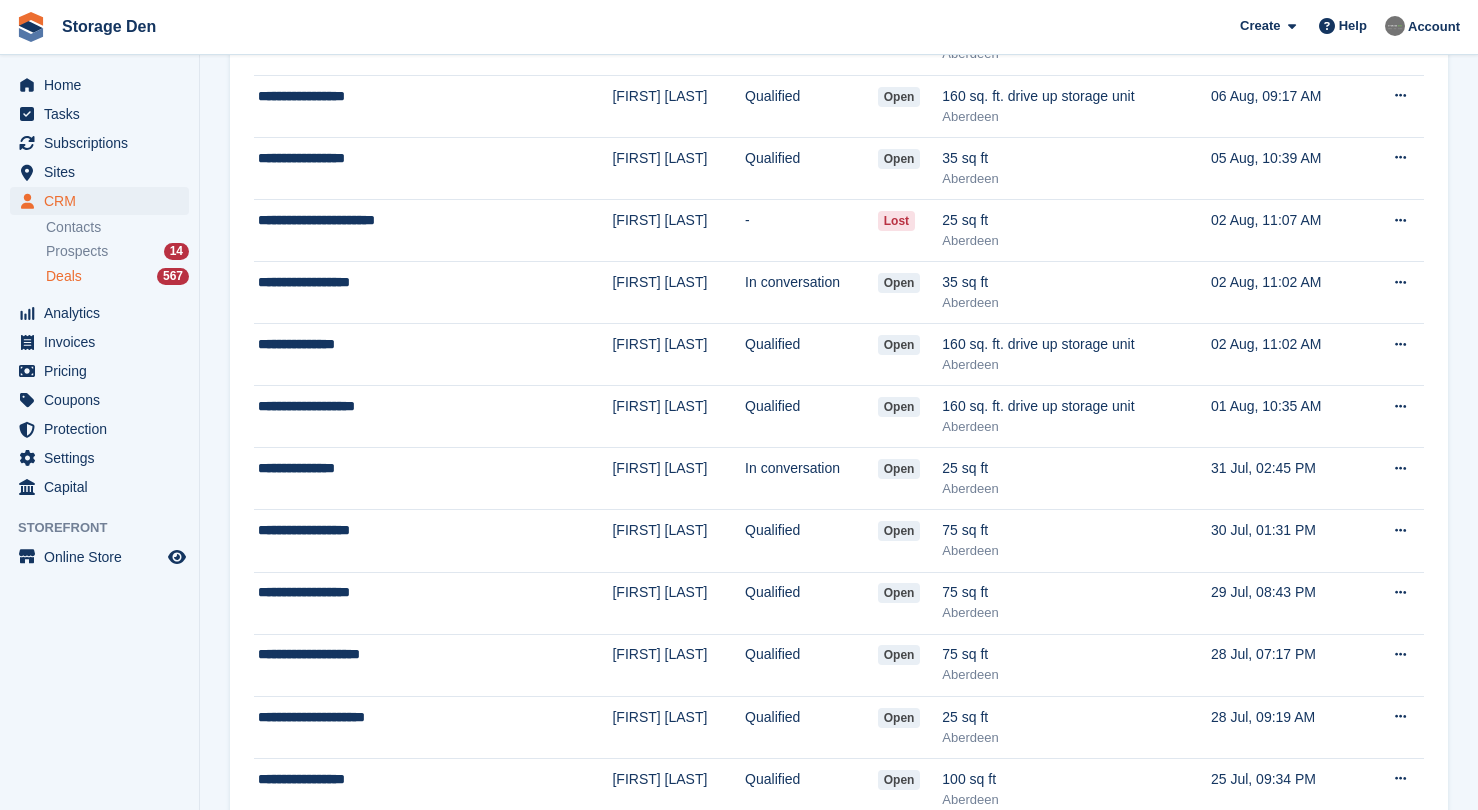 scroll, scrollTop: 444, scrollLeft: 0, axis: vertical 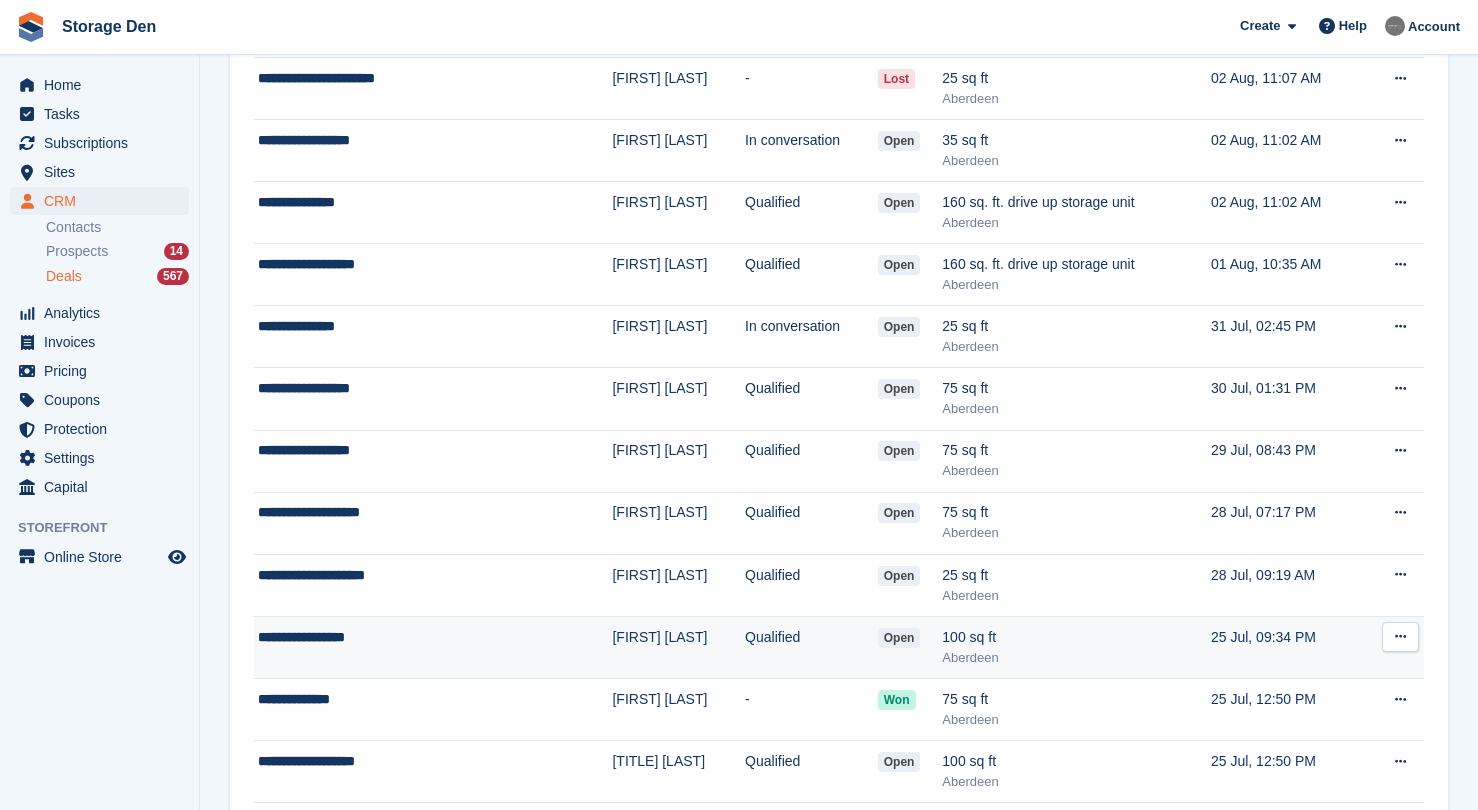 click on "**********" at bounding box center (384, 637) 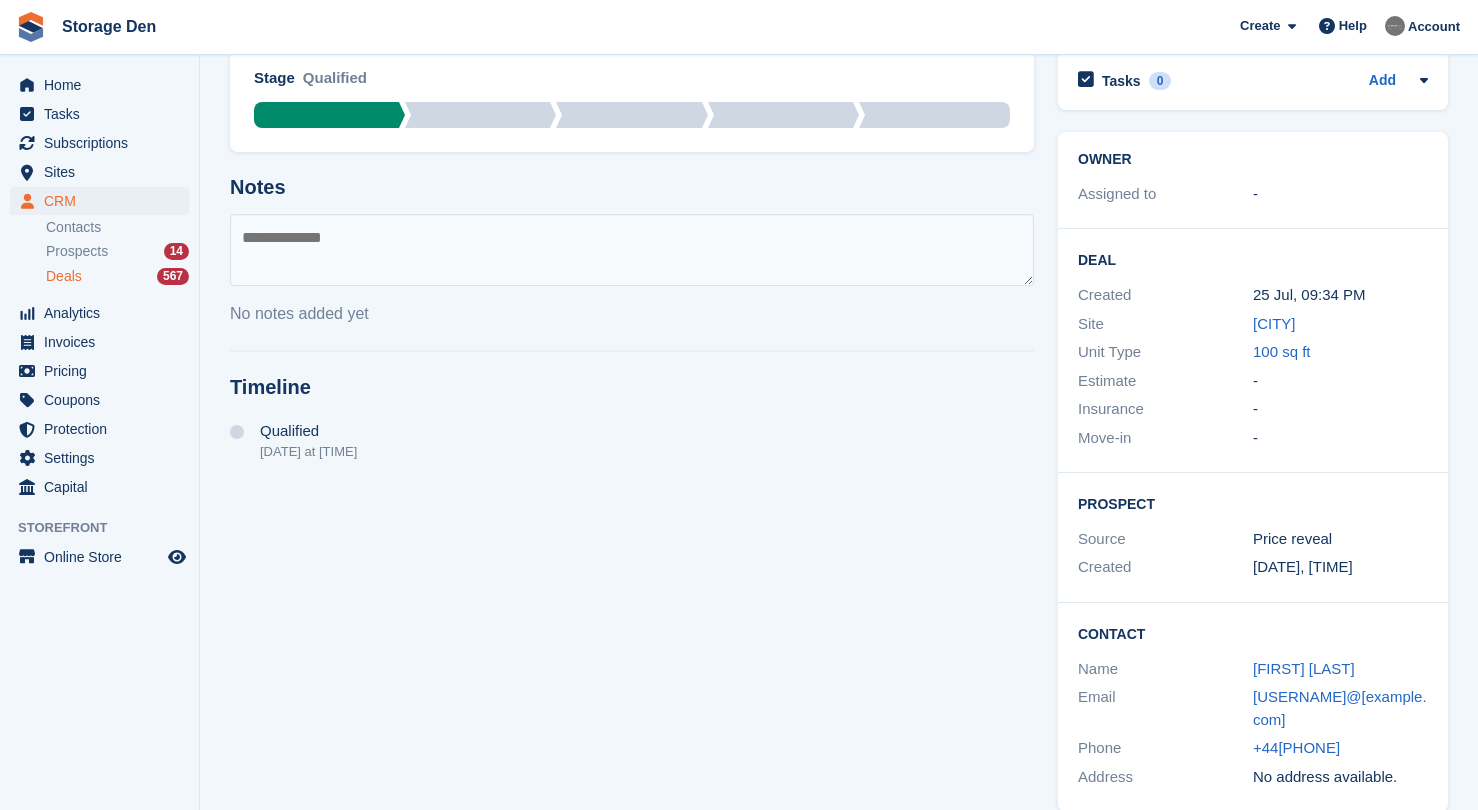 scroll, scrollTop: 0, scrollLeft: 0, axis: both 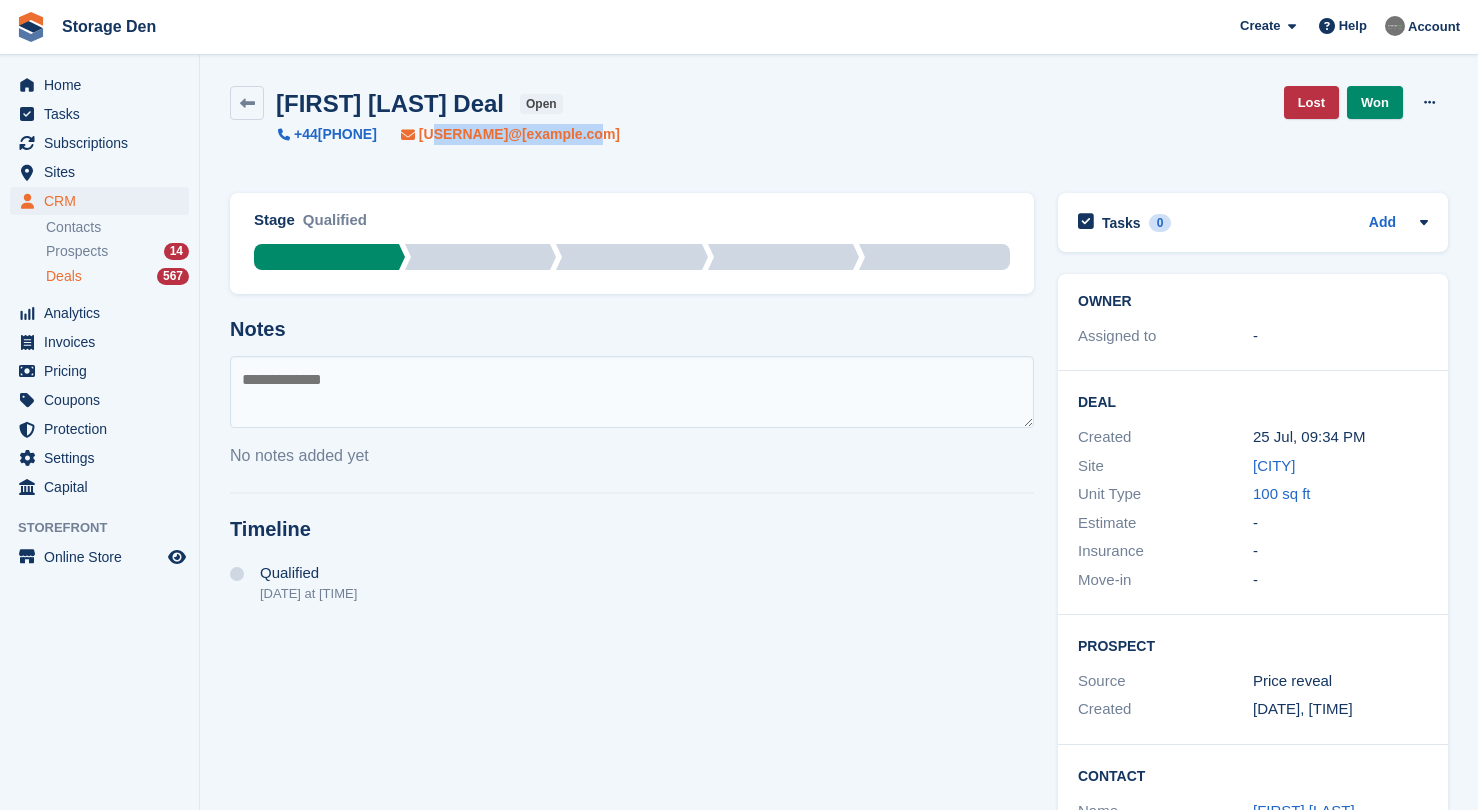 drag, startPoint x: 661, startPoint y: 138, endPoint x: 463, endPoint y: 136, distance: 198.0101 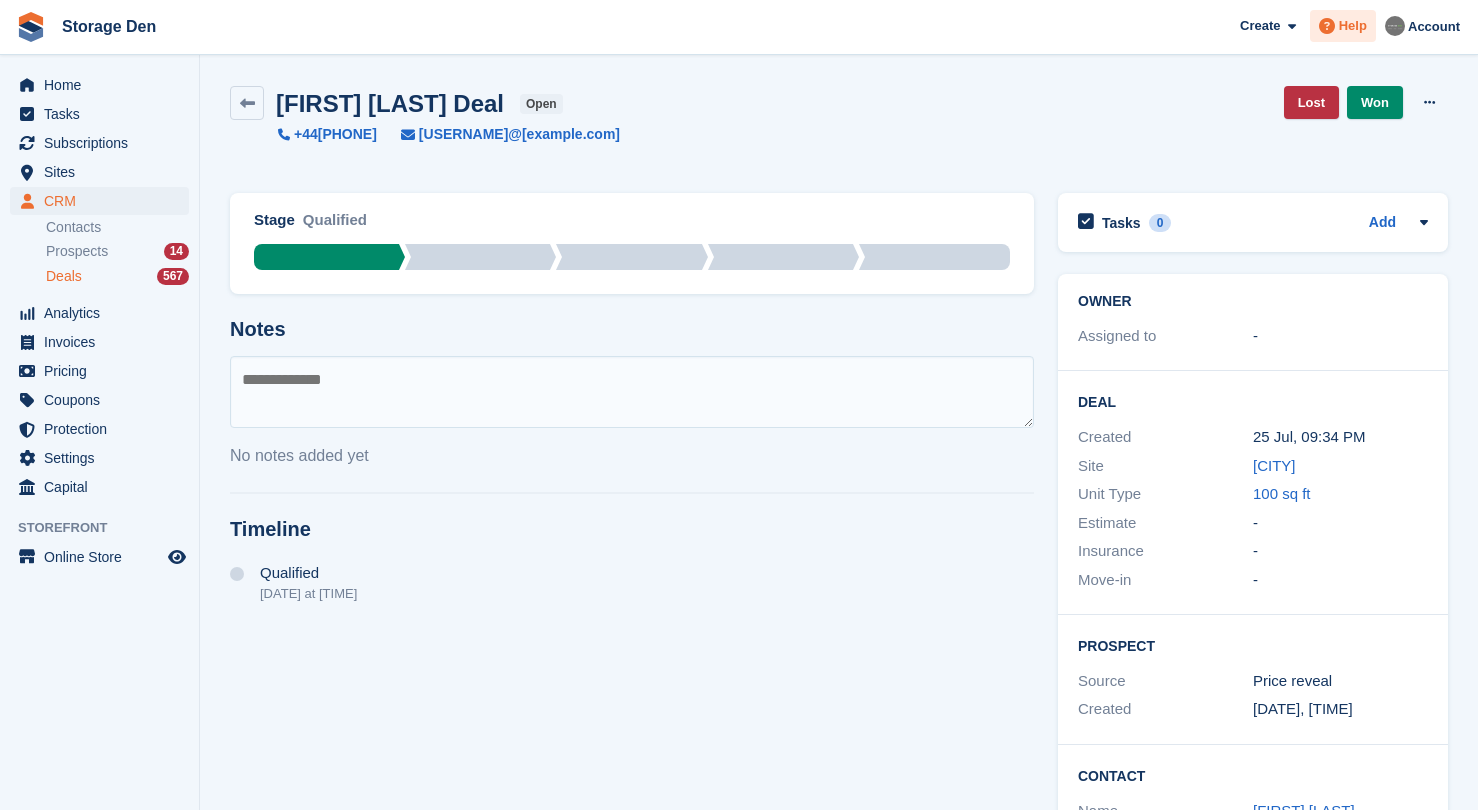 click on "Help" at bounding box center (1353, 26) 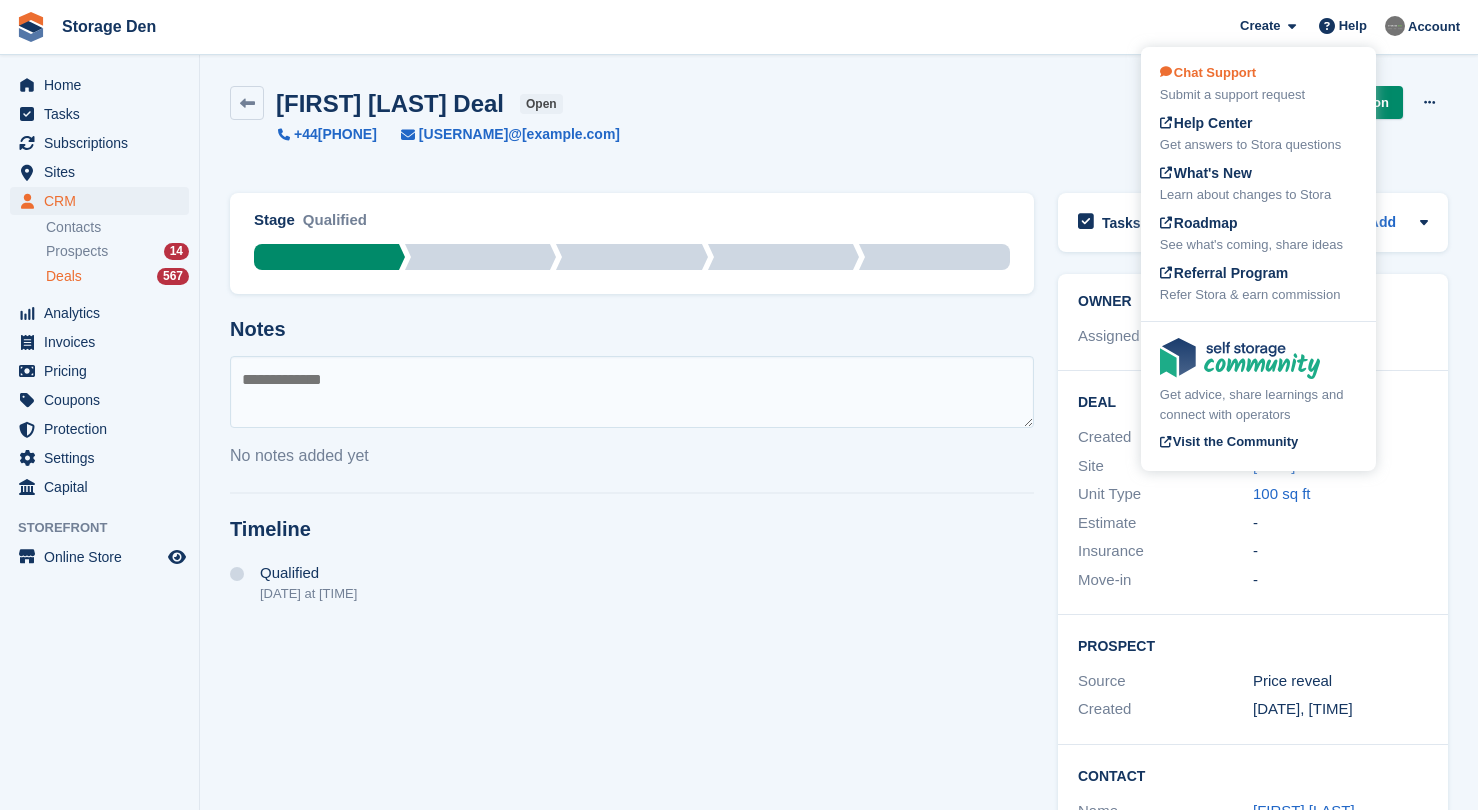 click on "Submit a support request" at bounding box center (1258, 95) 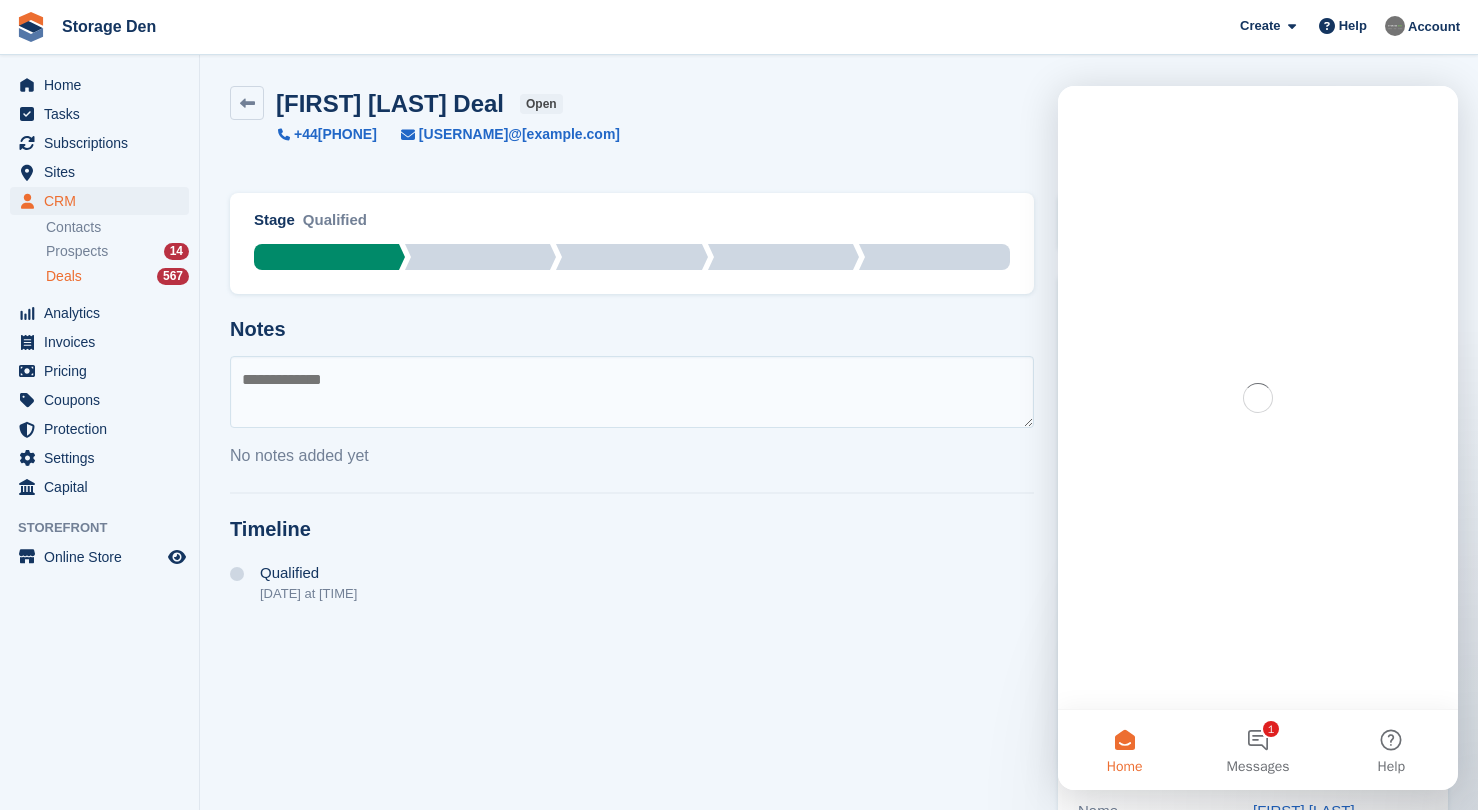 scroll, scrollTop: 0, scrollLeft: 0, axis: both 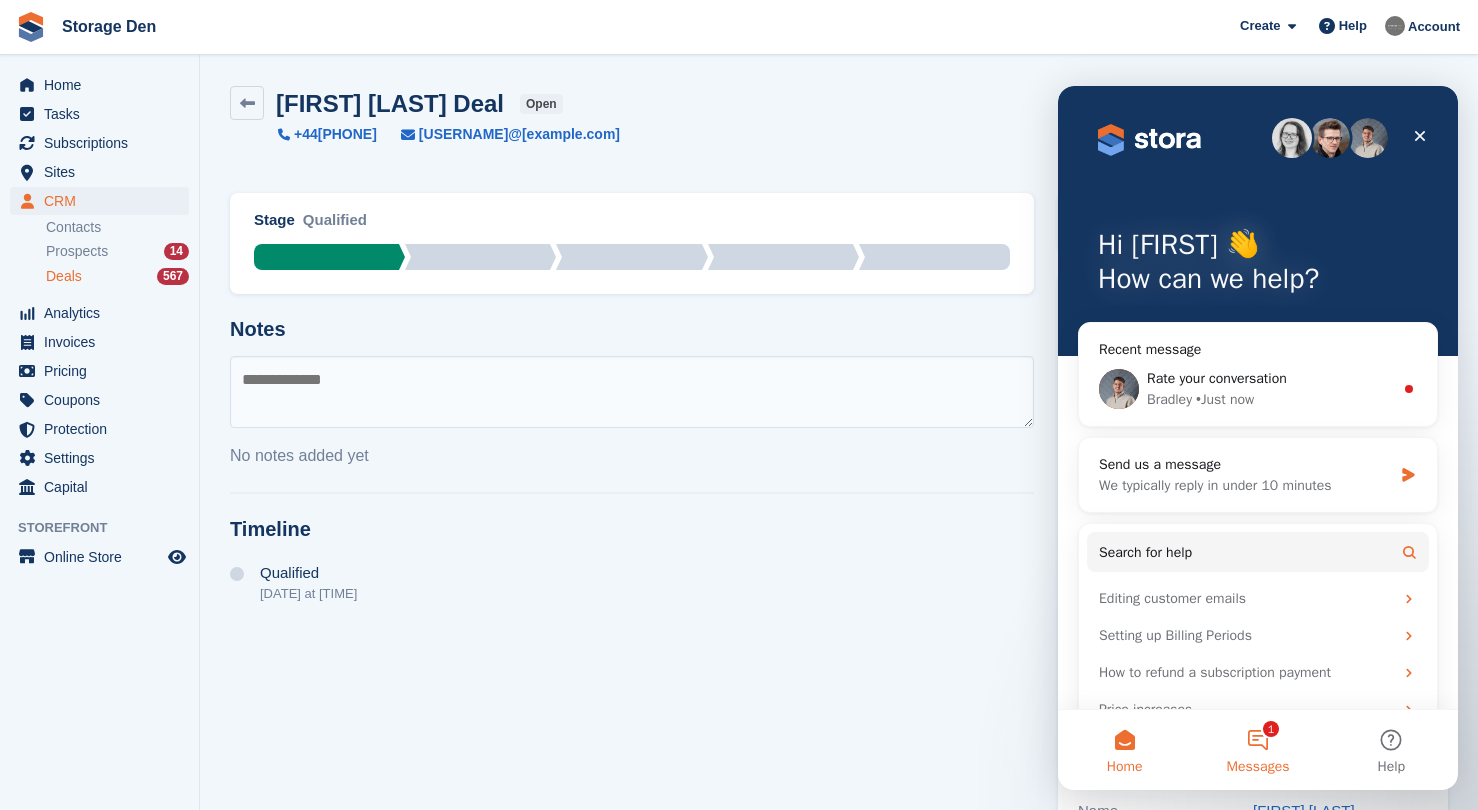 click on "1 Messages" at bounding box center (1257, 750) 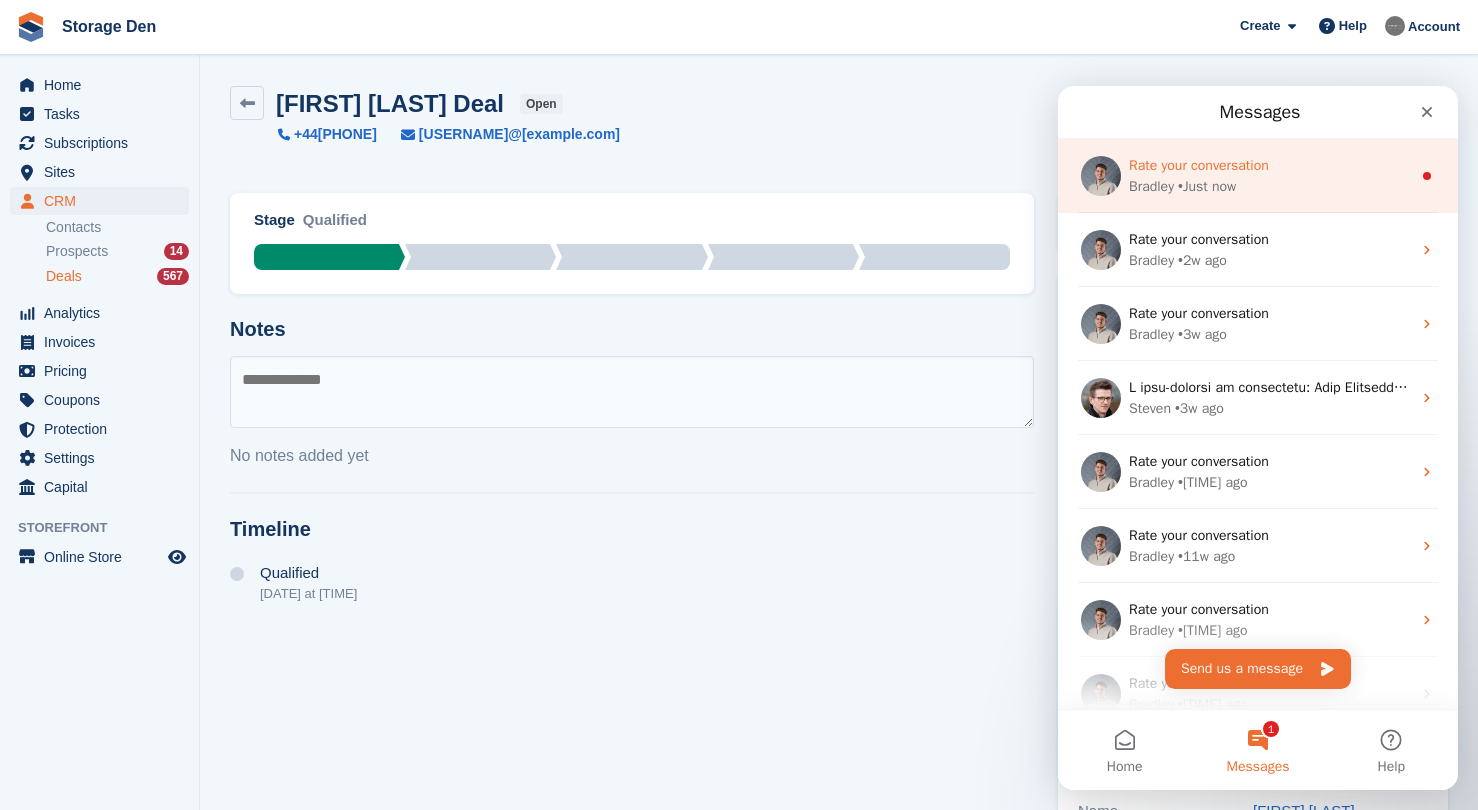 click on "Rate your conversation Bradley •  Just now" at bounding box center [1258, 176] 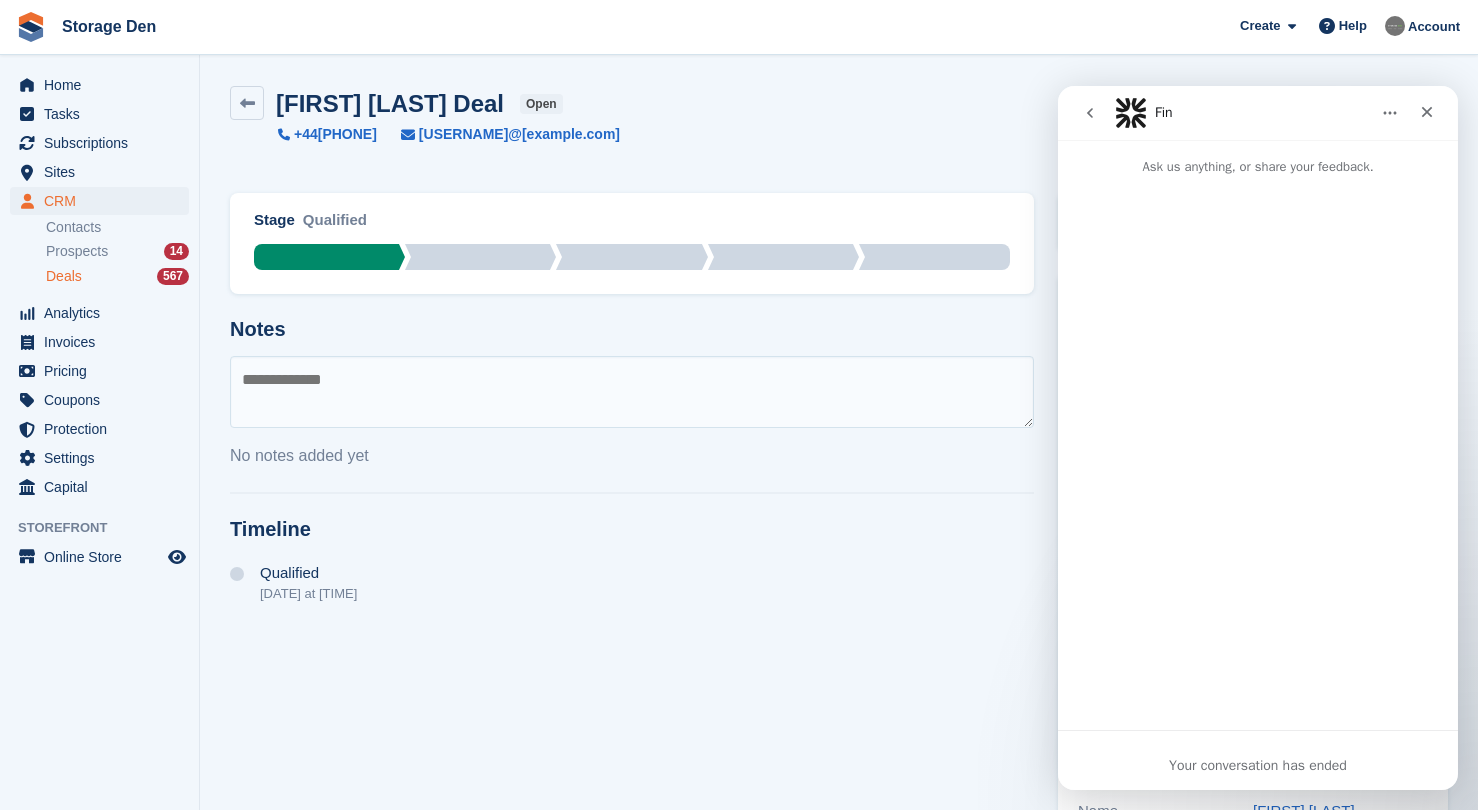 scroll, scrollTop: 142, scrollLeft: 0, axis: vertical 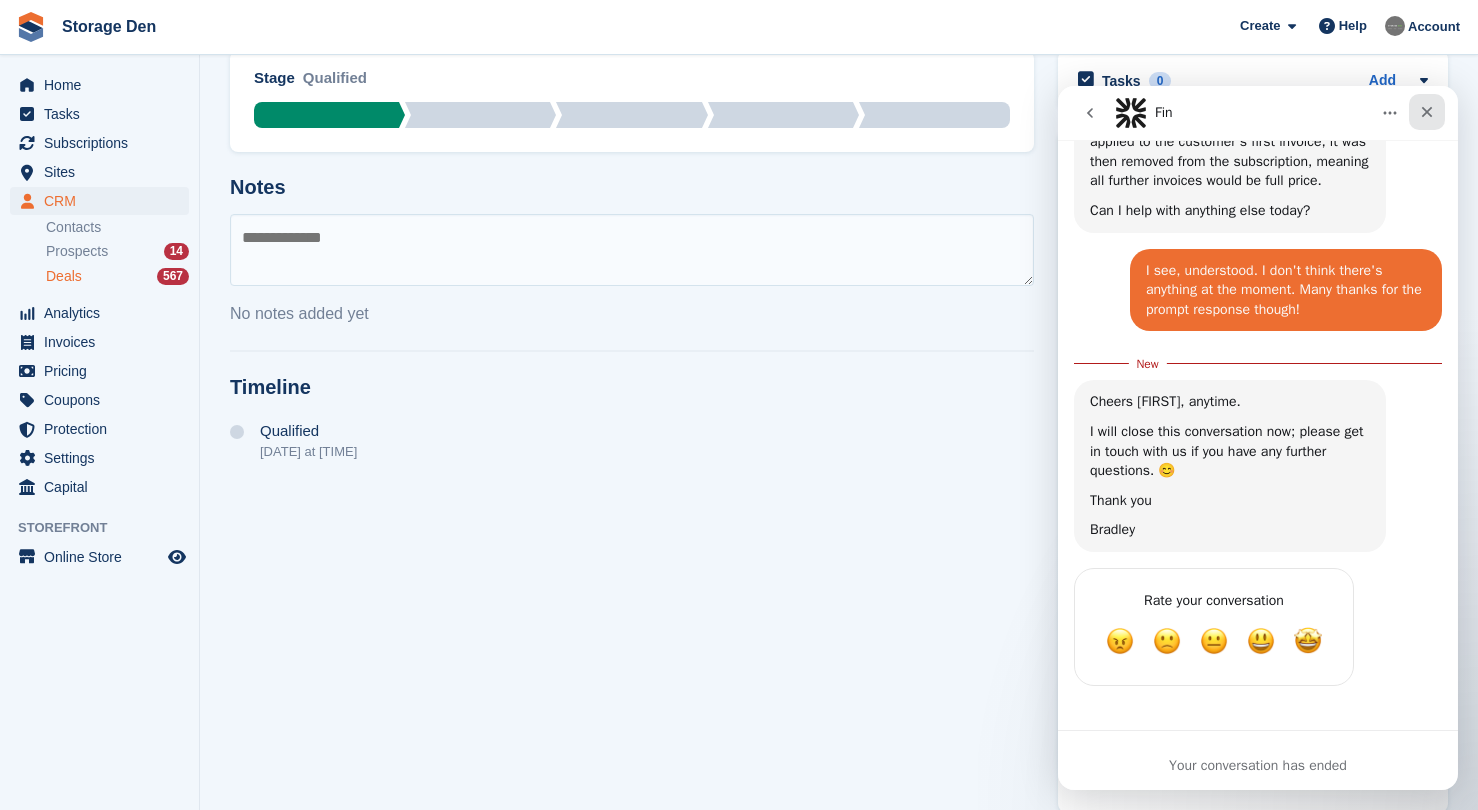 click at bounding box center (1427, 112) 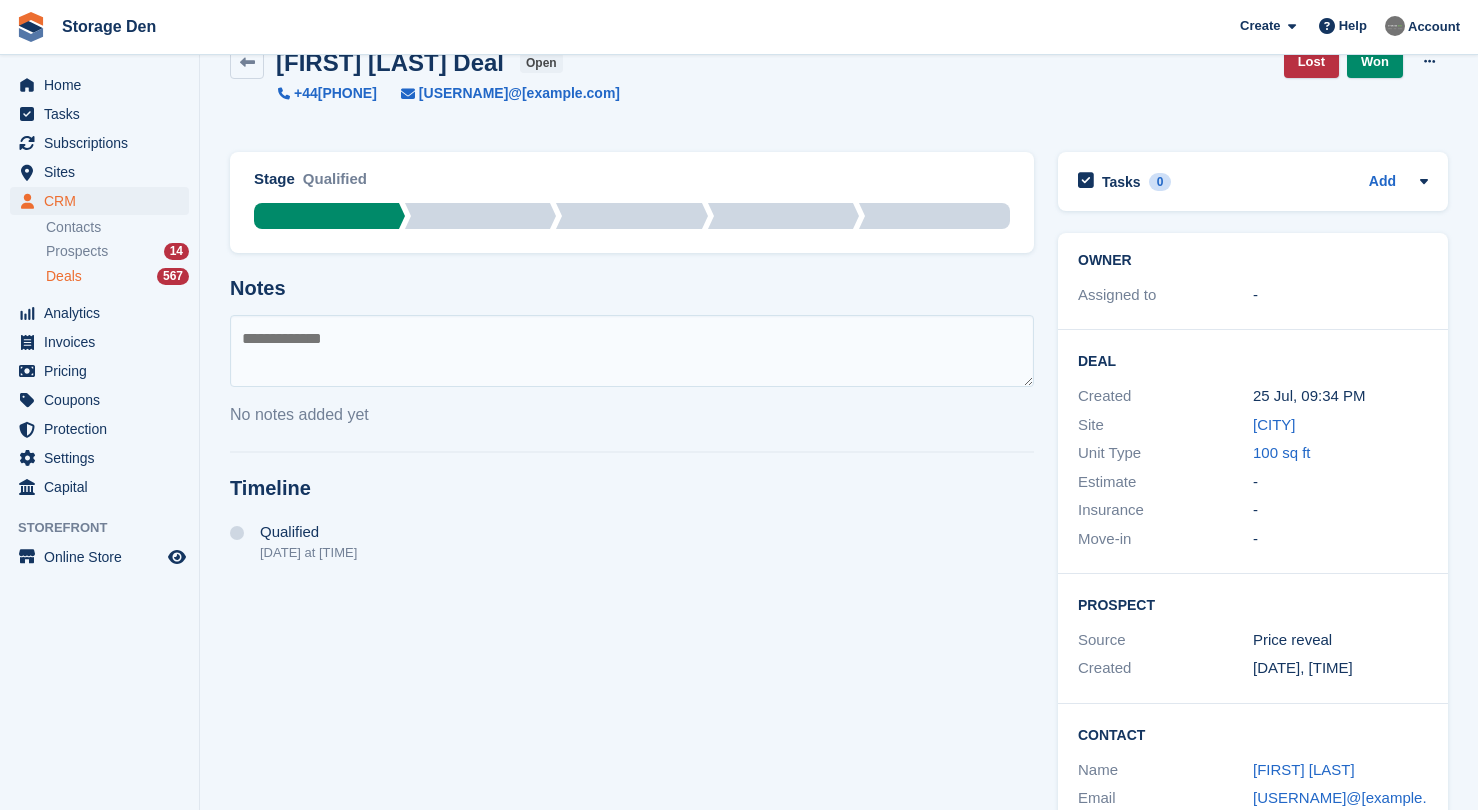 scroll, scrollTop: 0, scrollLeft: 0, axis: both 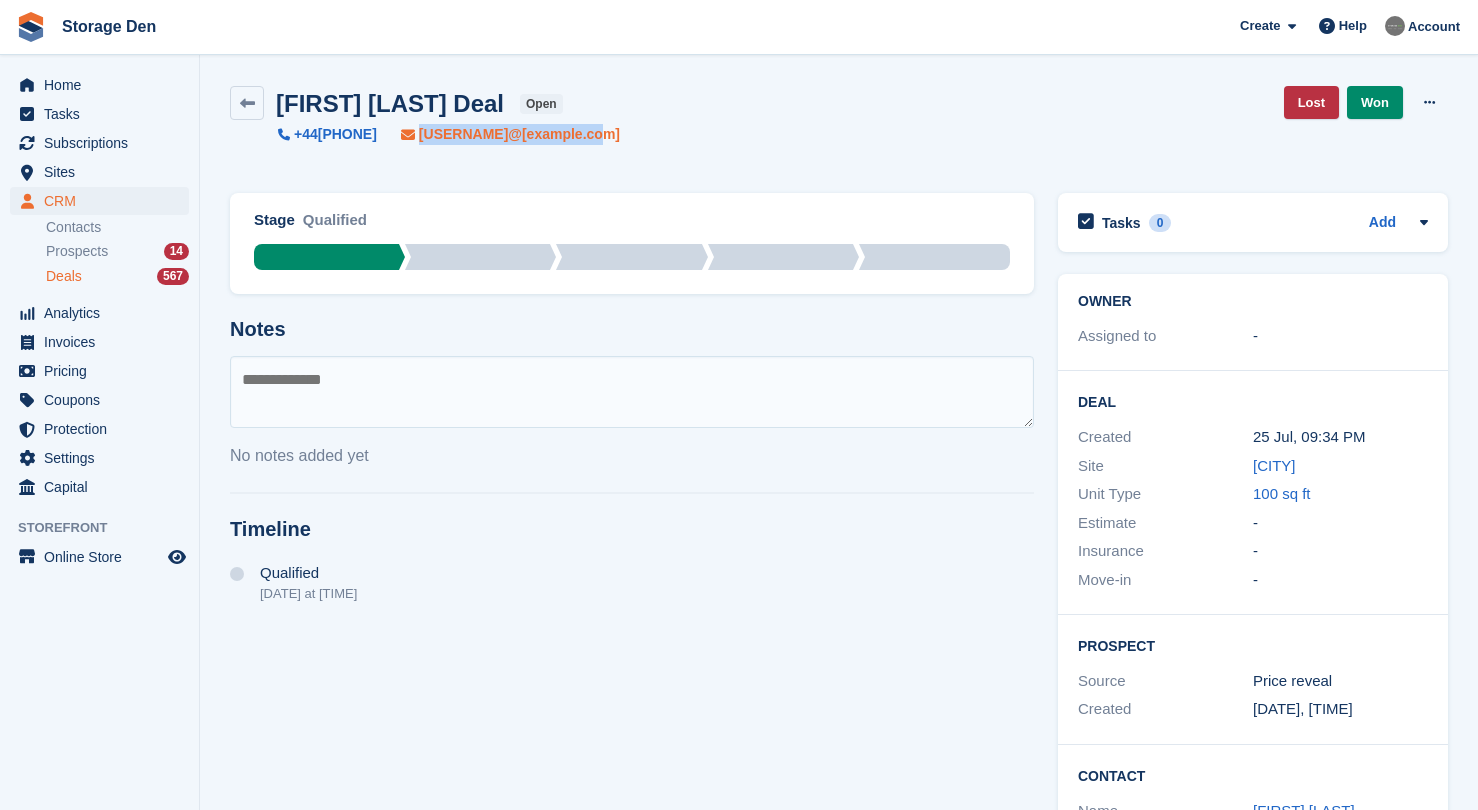 drag, startPoint x: 653, startPoint y: 124, endPoint x: 454, endPoint y: 132, distance: 199.16074 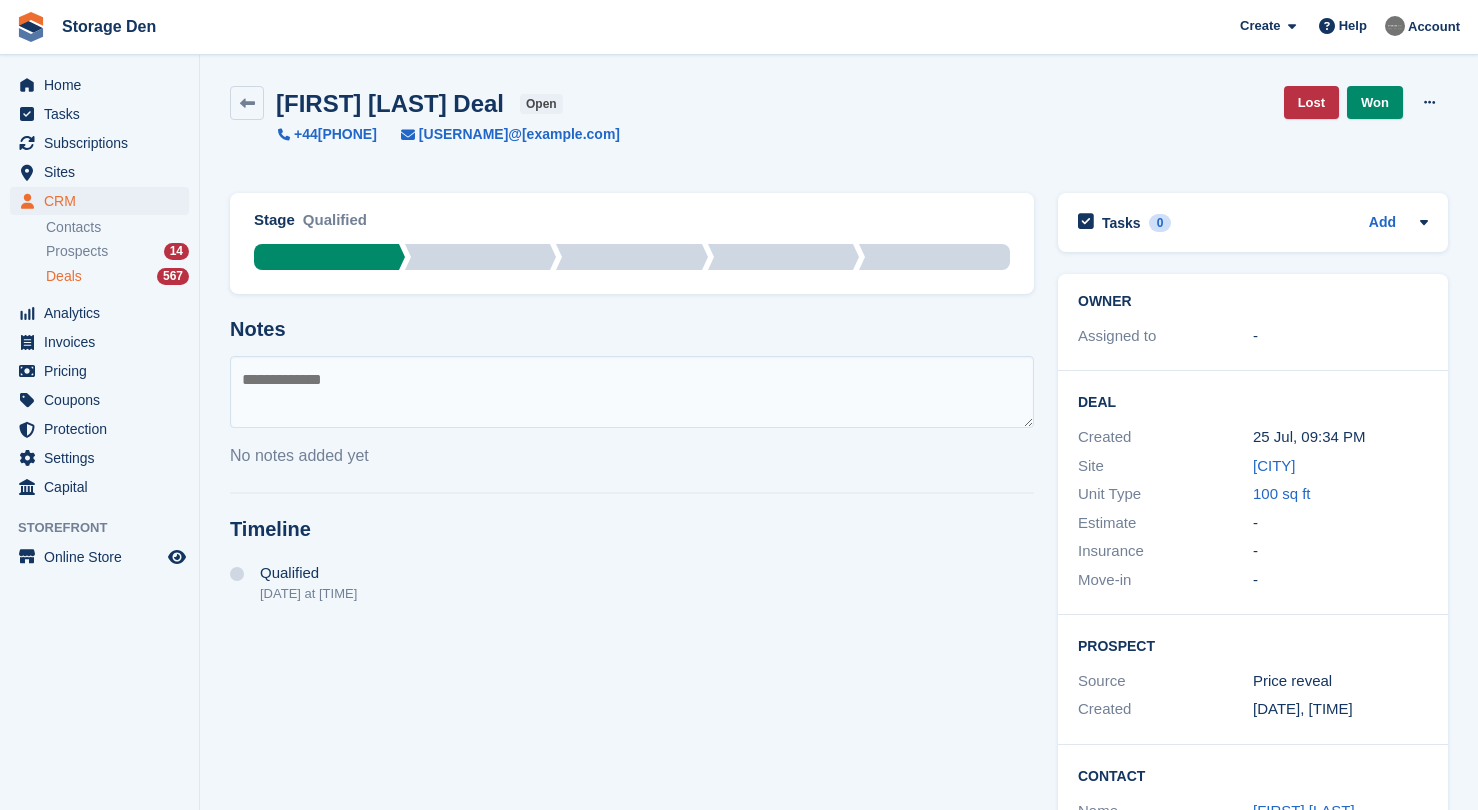 click on "Storage Den
Create
Subscription
Invoice
Contact
Deal
Discount
Page
Help
Chat Support
Submit a support request
Help Center
Get answers to Stora questions
What's New
Learn about changes to Stora" at bounding box center (739, 27) 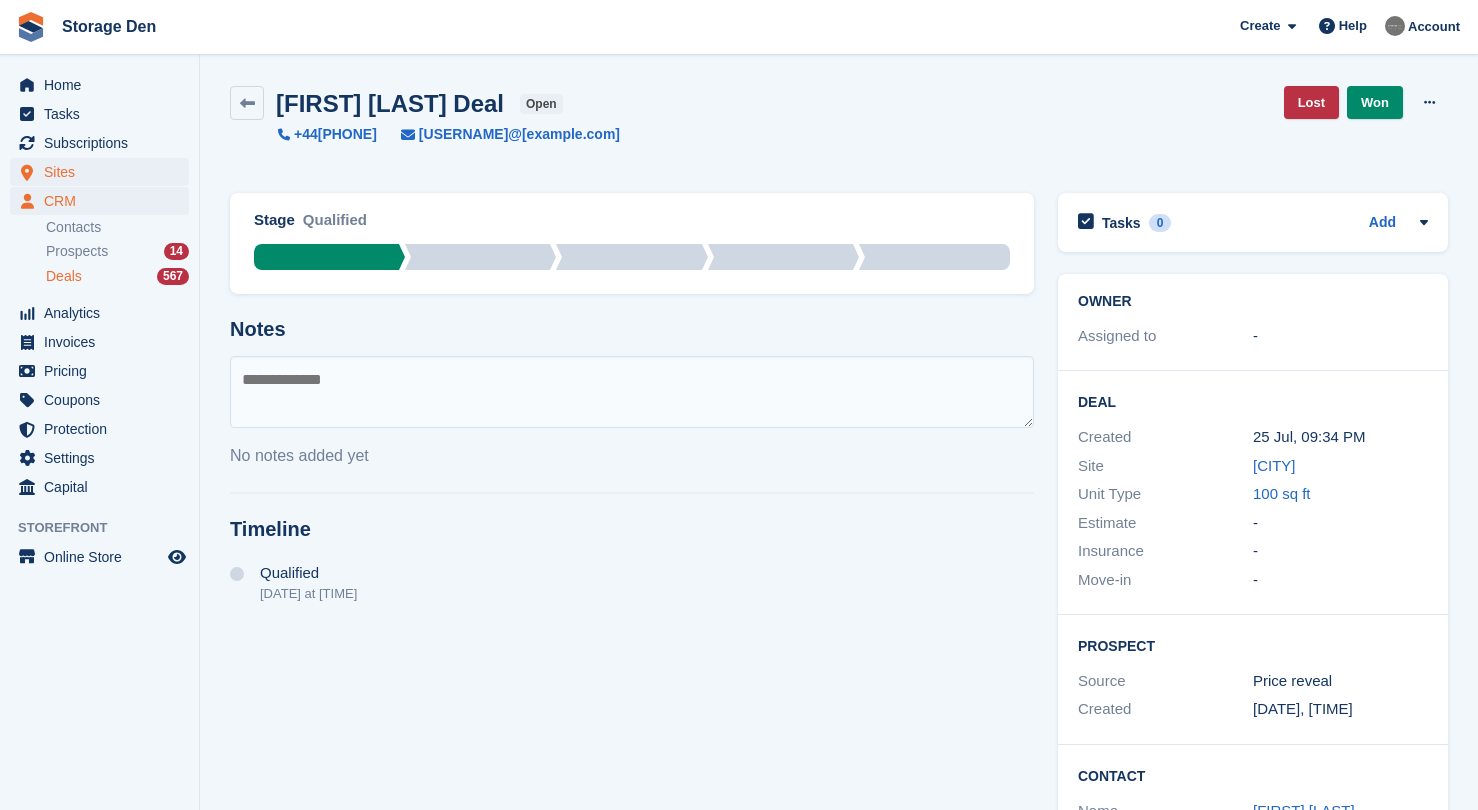 click on "Sites" at bounding box center [104, 172] 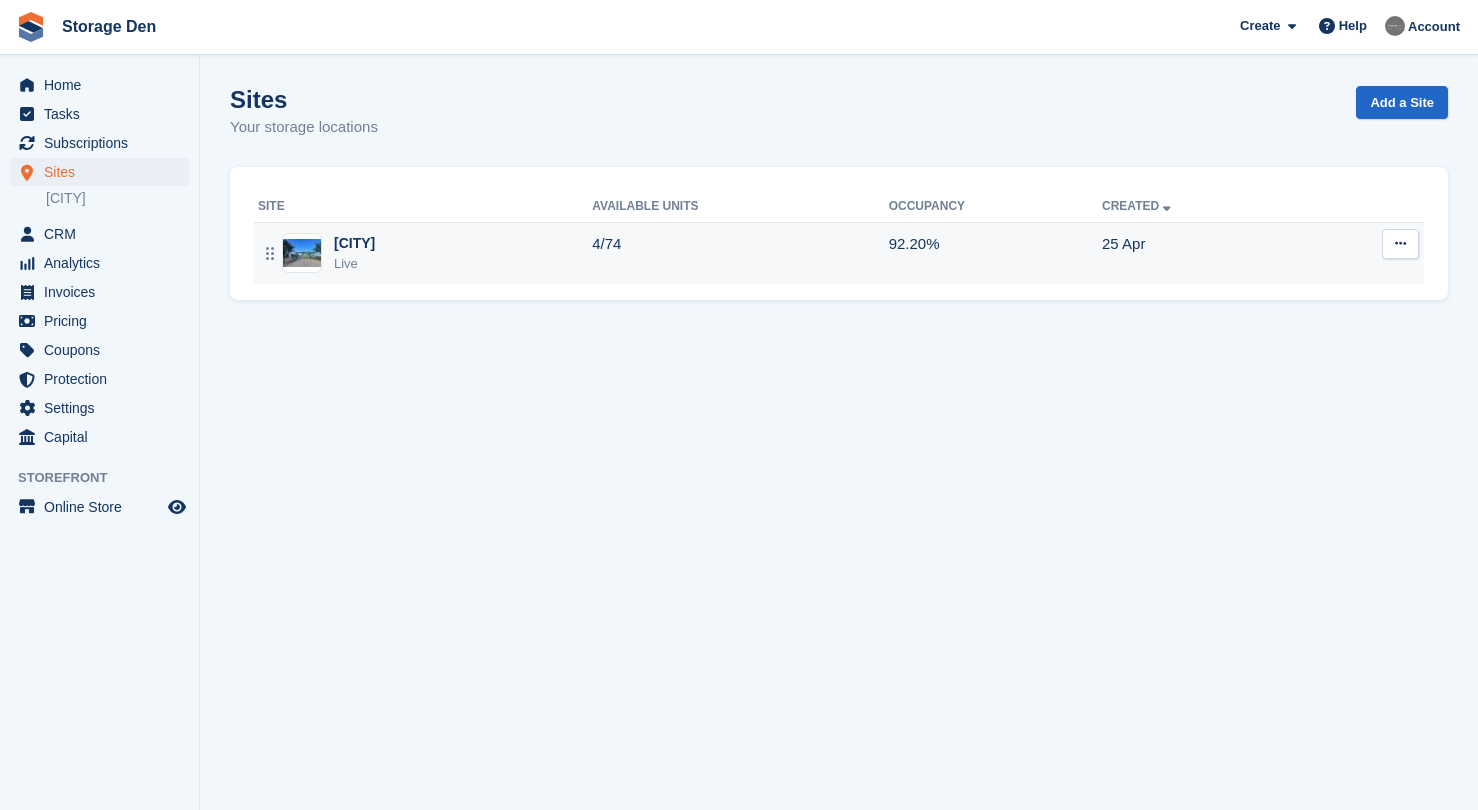 click on "Aberdeen
Live" at bounding box center [425, 253] 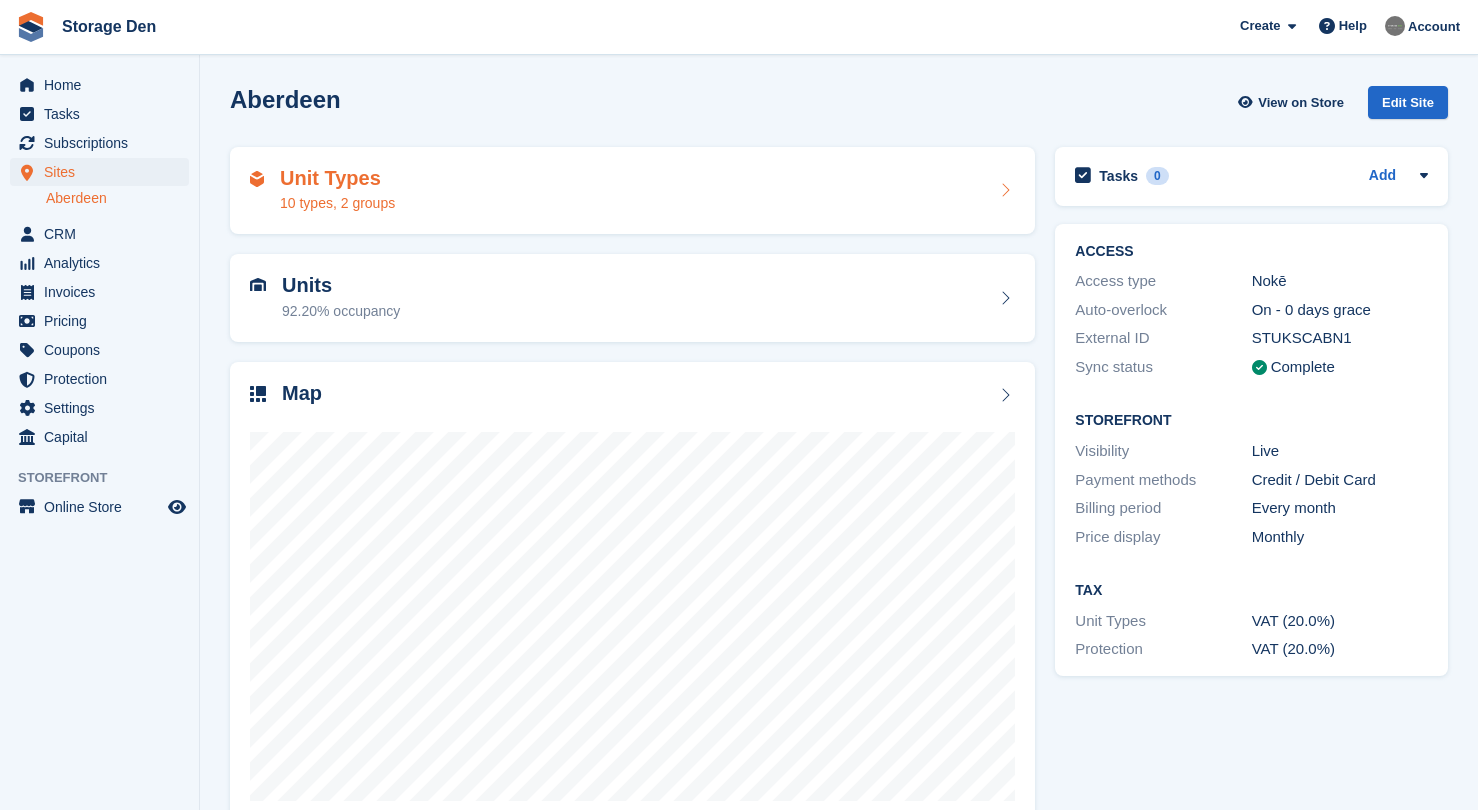 scroll, scrollTop: 0, scrollLeft: 0, axis: both 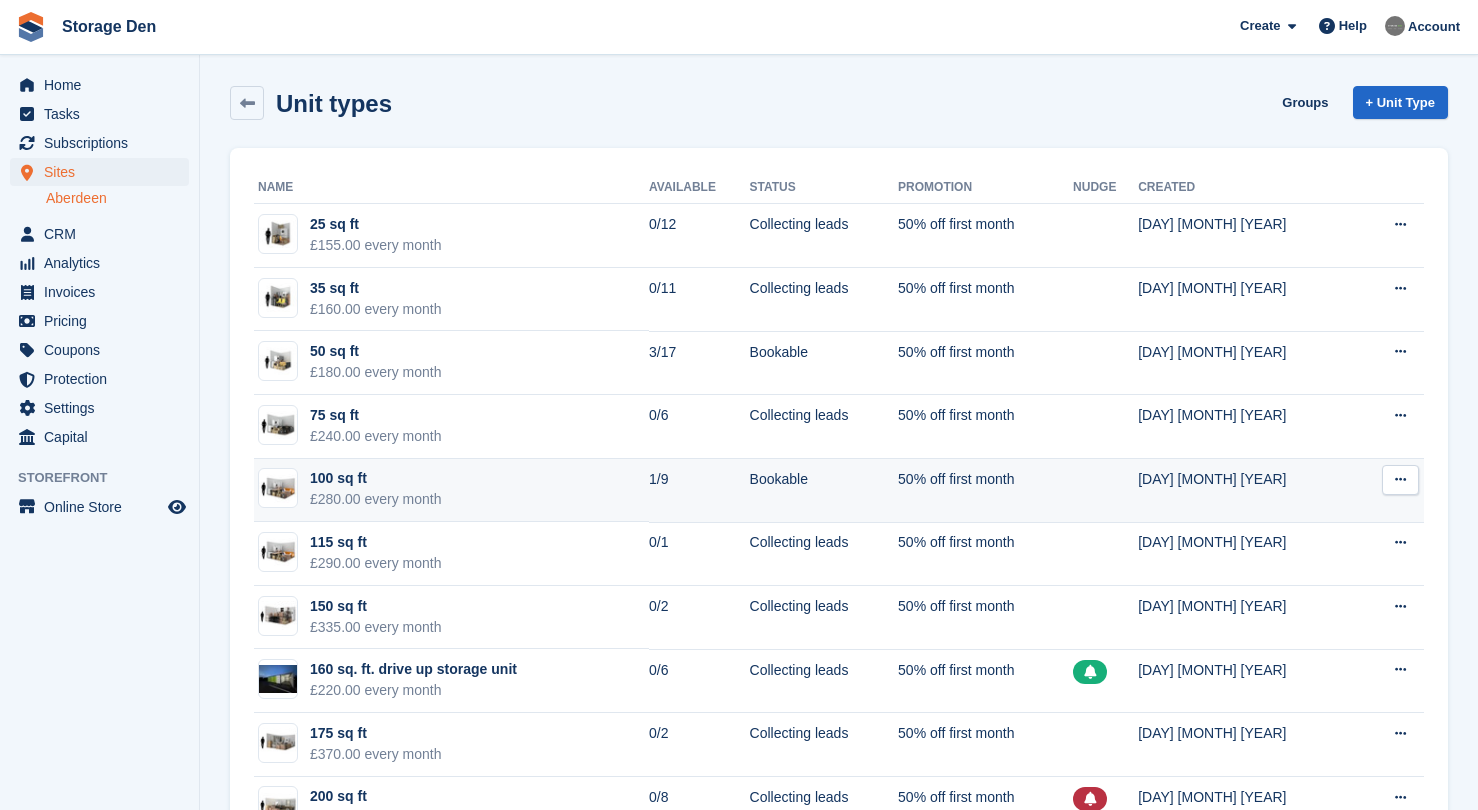click at bounding box center (1400, 479) 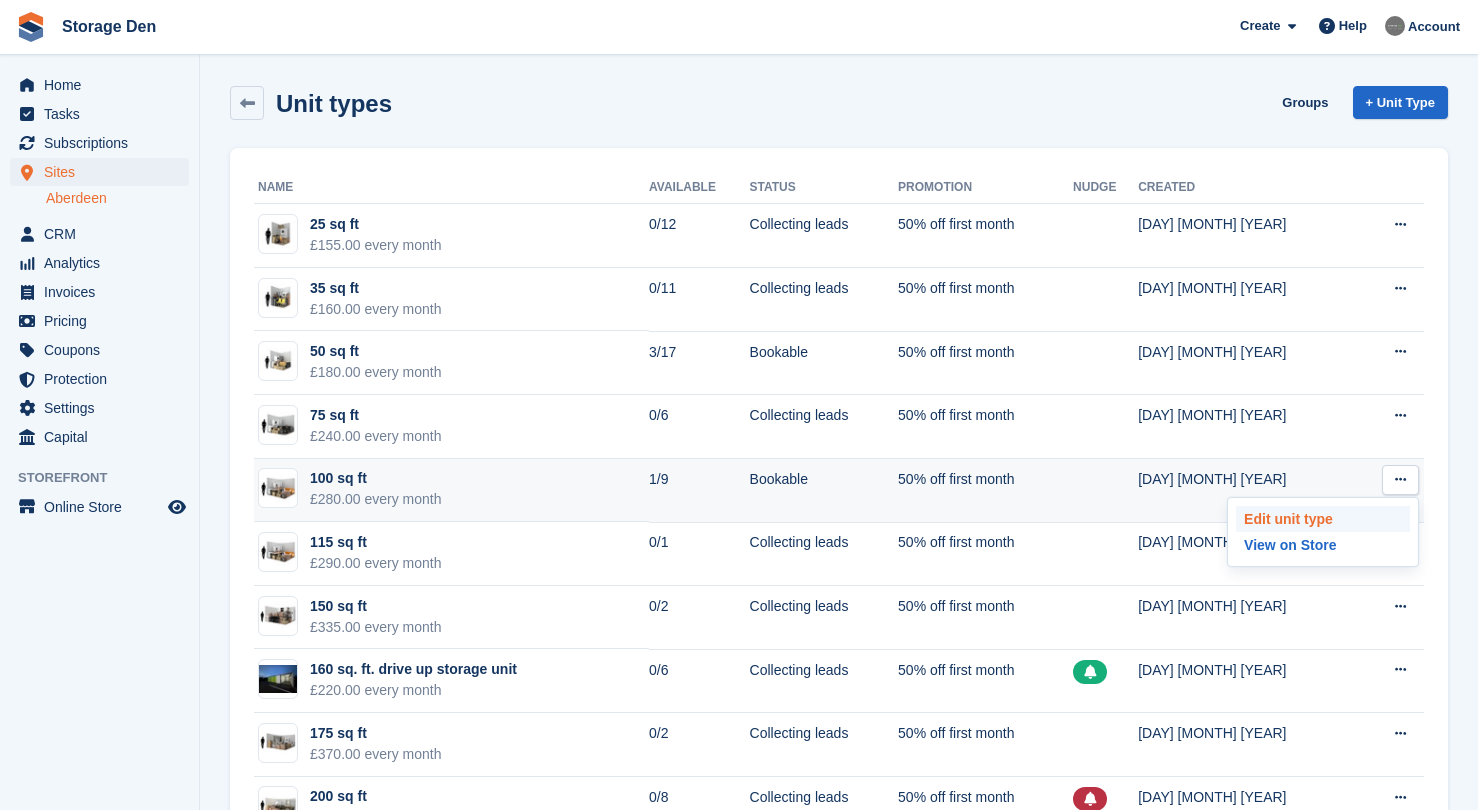 click on "Edit unit type" at bounding box center [1323, 519] 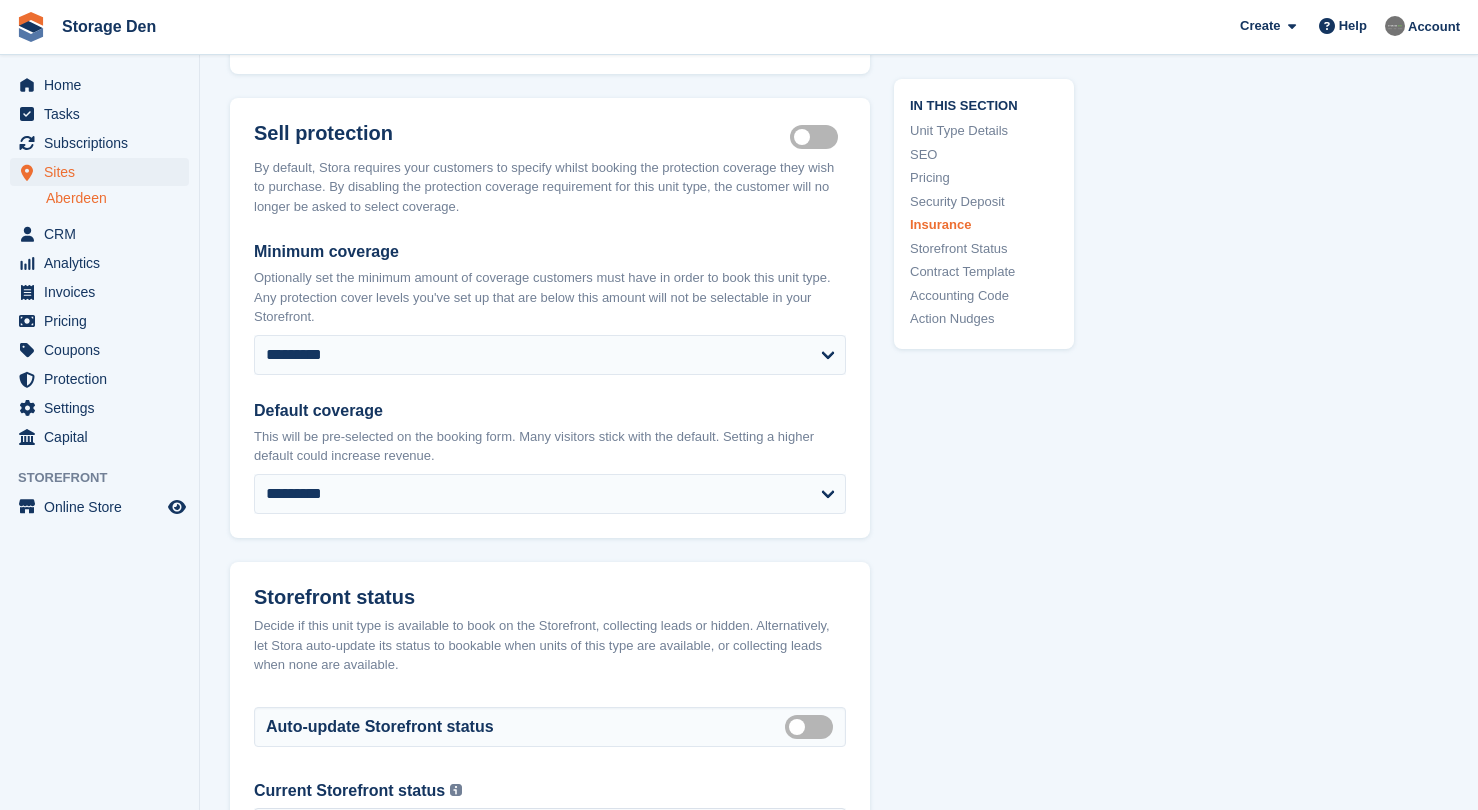 scroll, scrollTop: 3241, scrollLeft: 0, axis: vertical 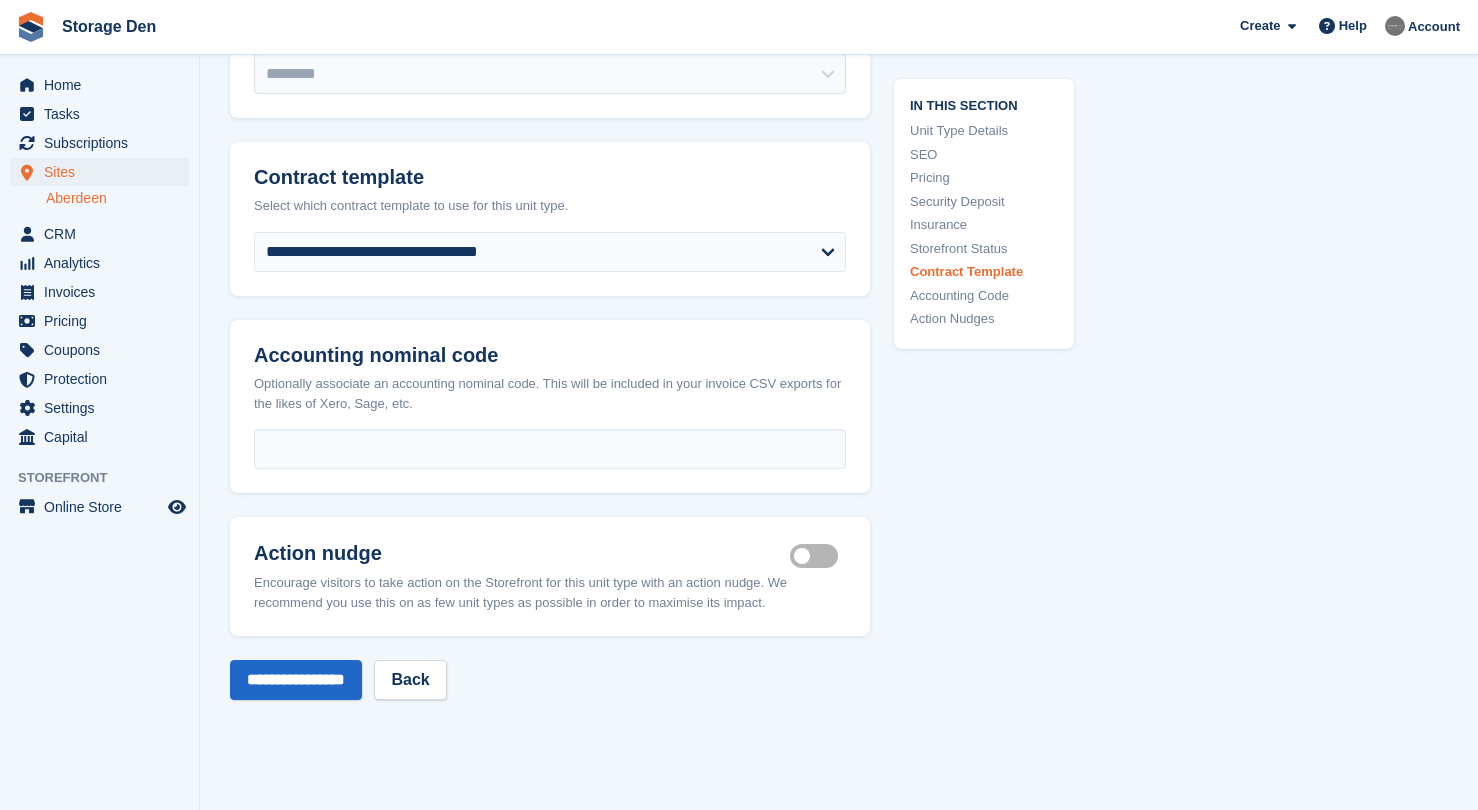 click on "Is active" at bounding box center [818, 556] 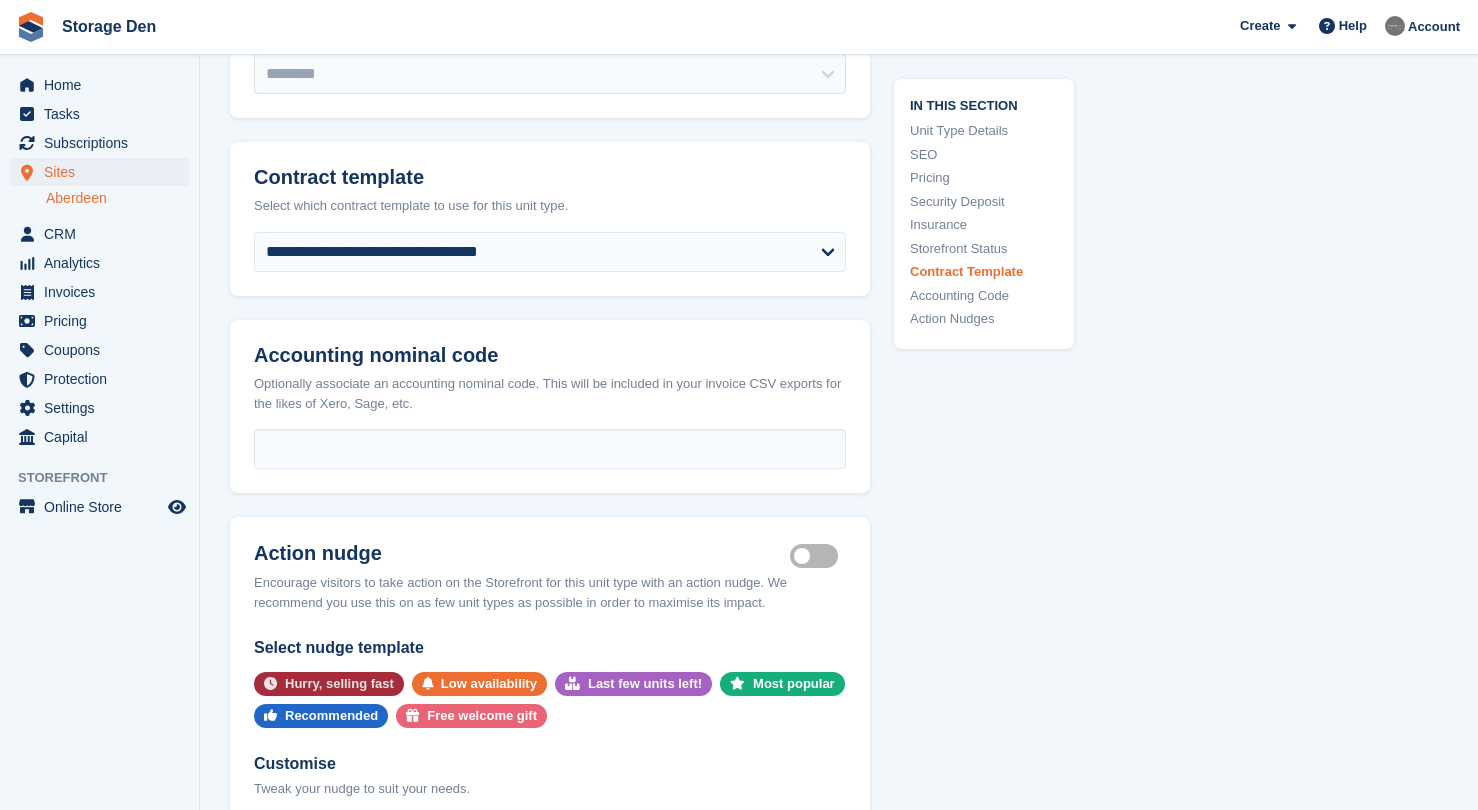 scroll, scrollTop: 3556, scrollLeft: 0, axis: vertical 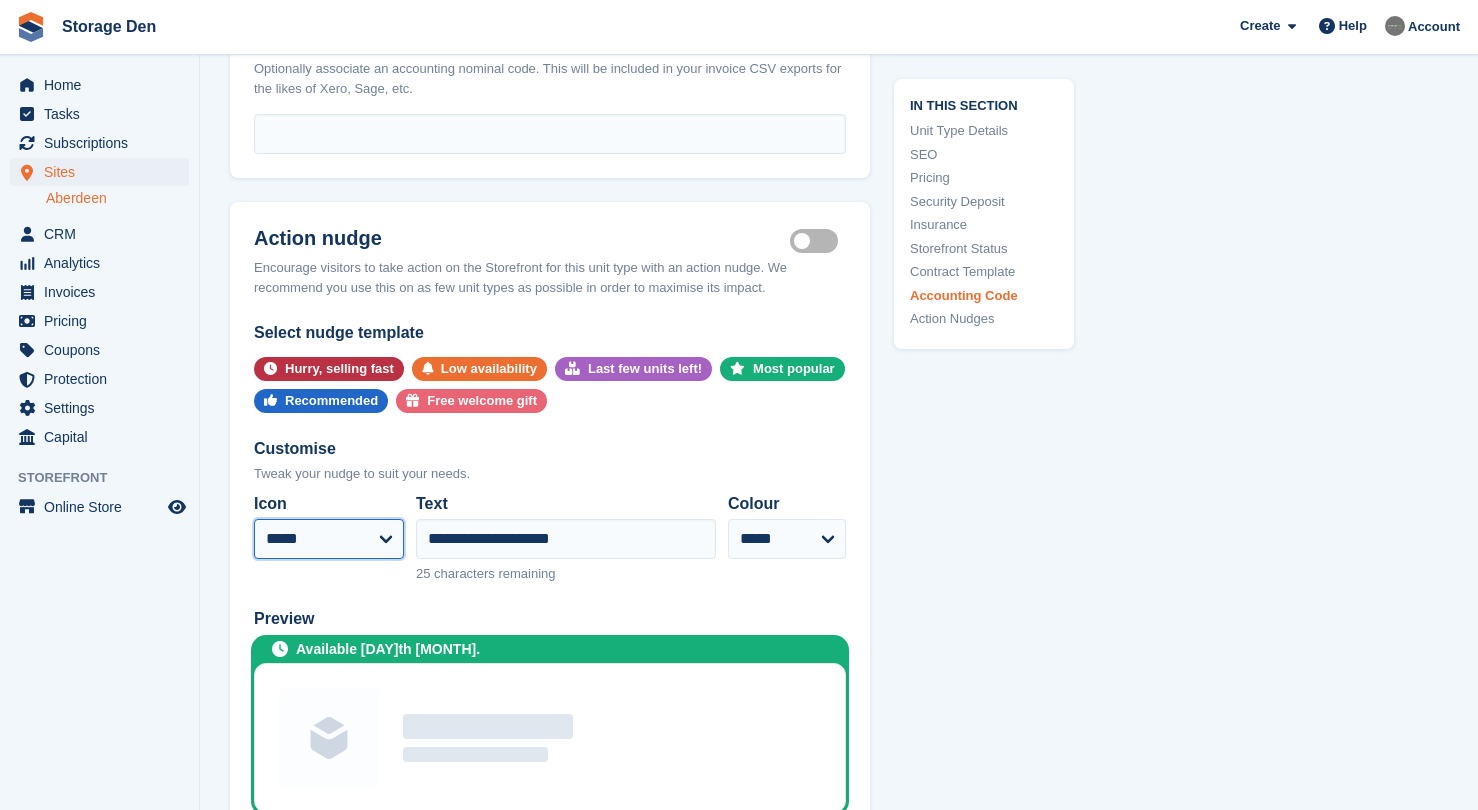 select on "****" 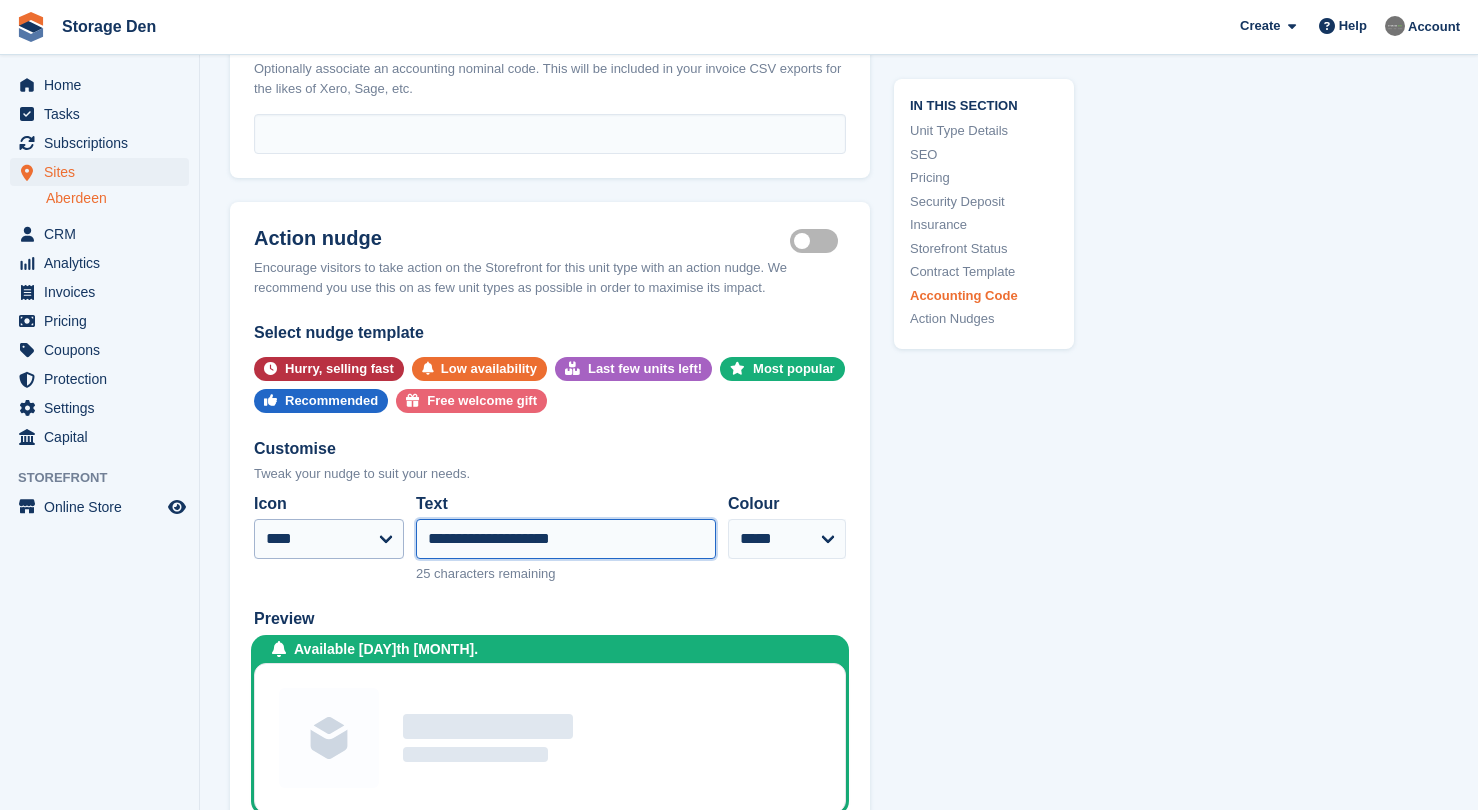 drag, startPoint x: 599, startPoint y: 512, endPoint x: 346, endPoint y: 504, distance: 253.12645 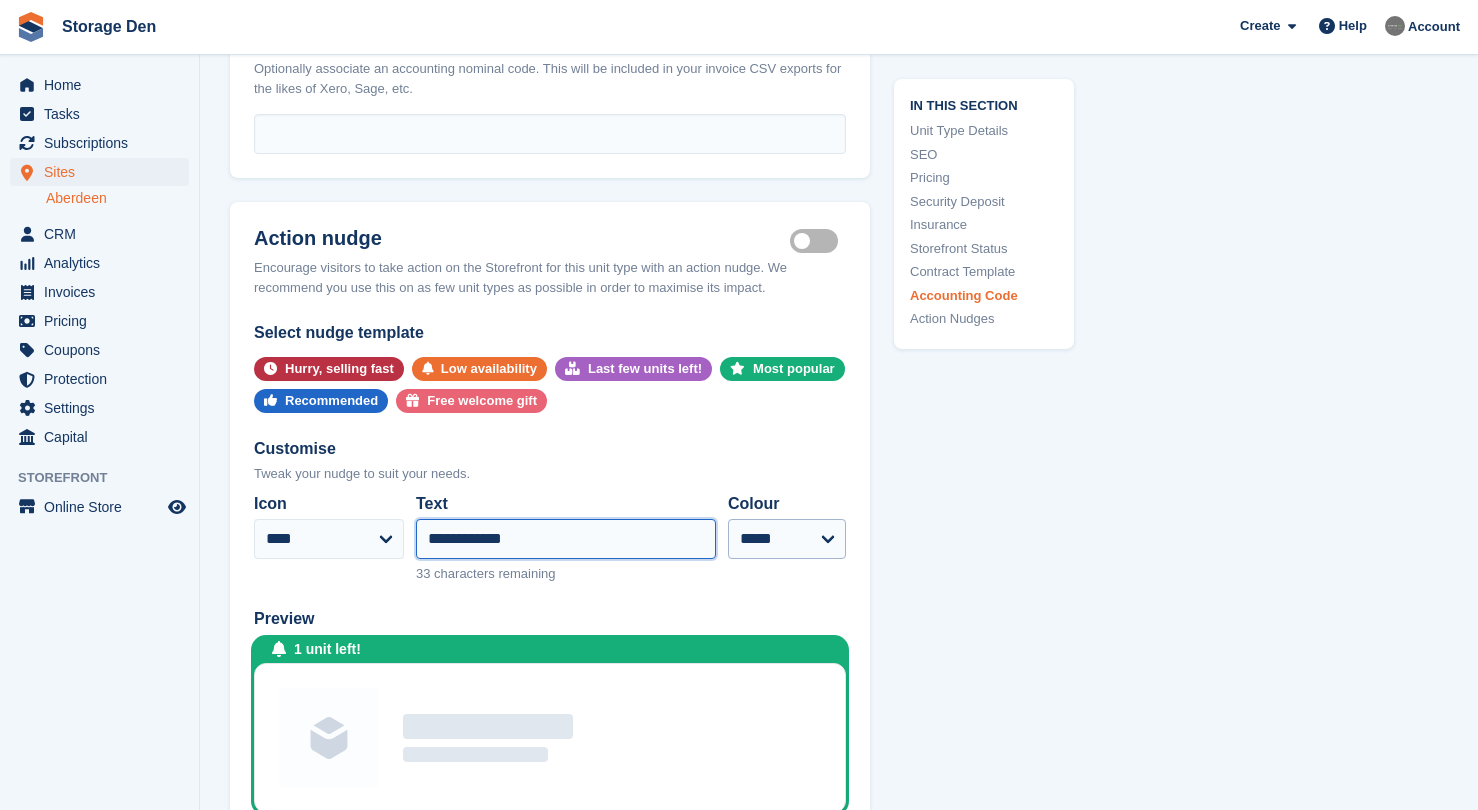 type on "**********" 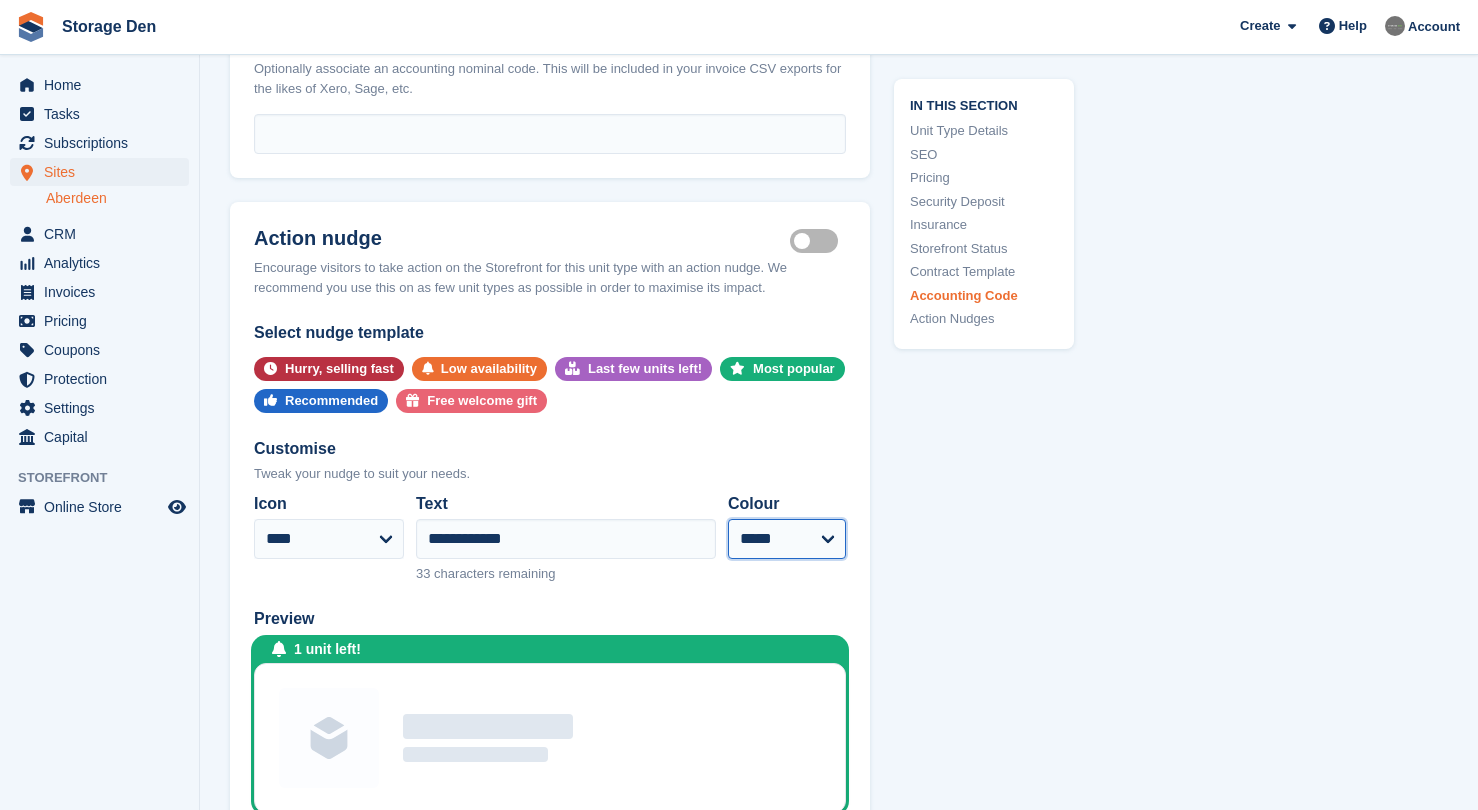 select on "***" 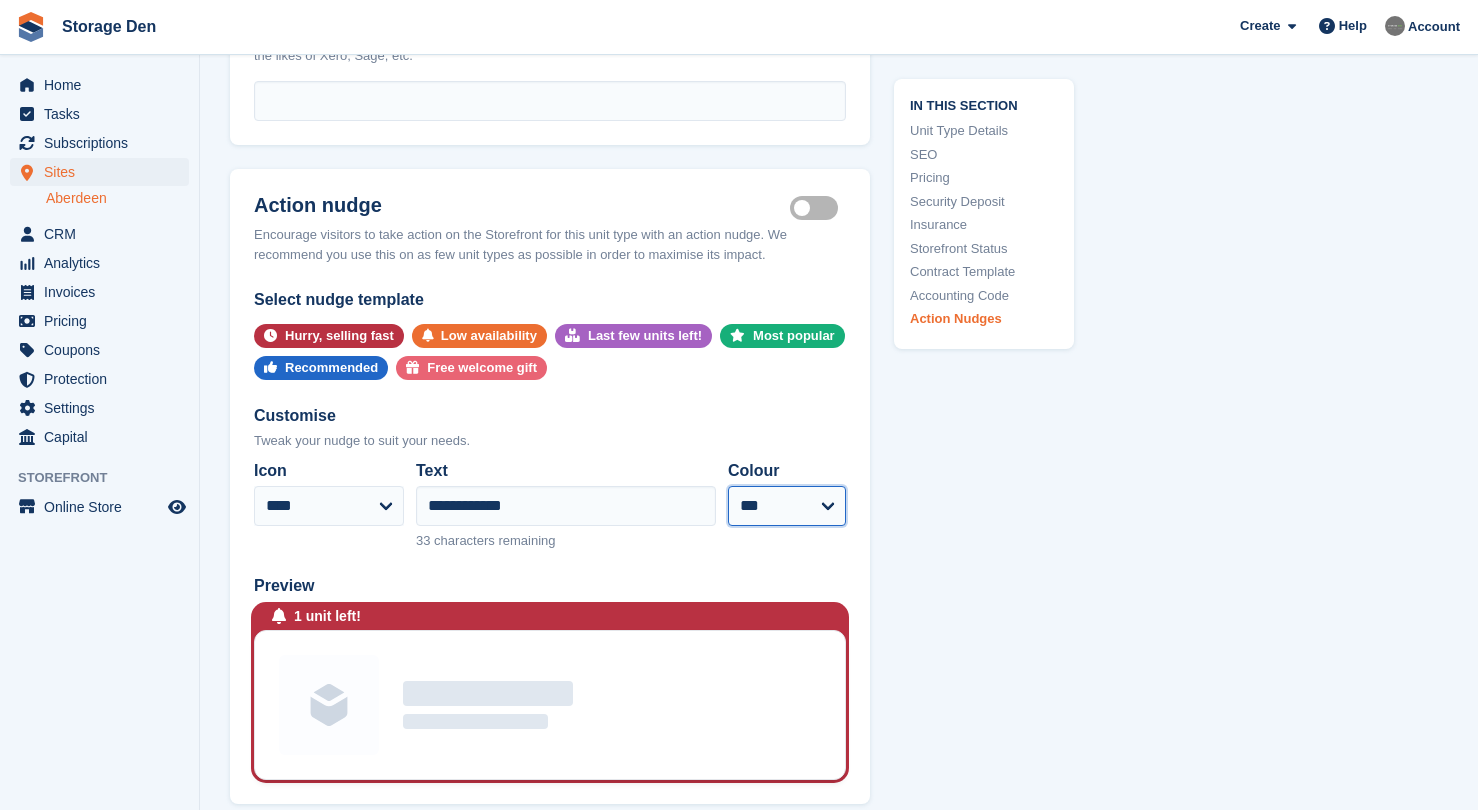 scroll, scrollTop: 3909, scrollLeft: 0, axis: vertical 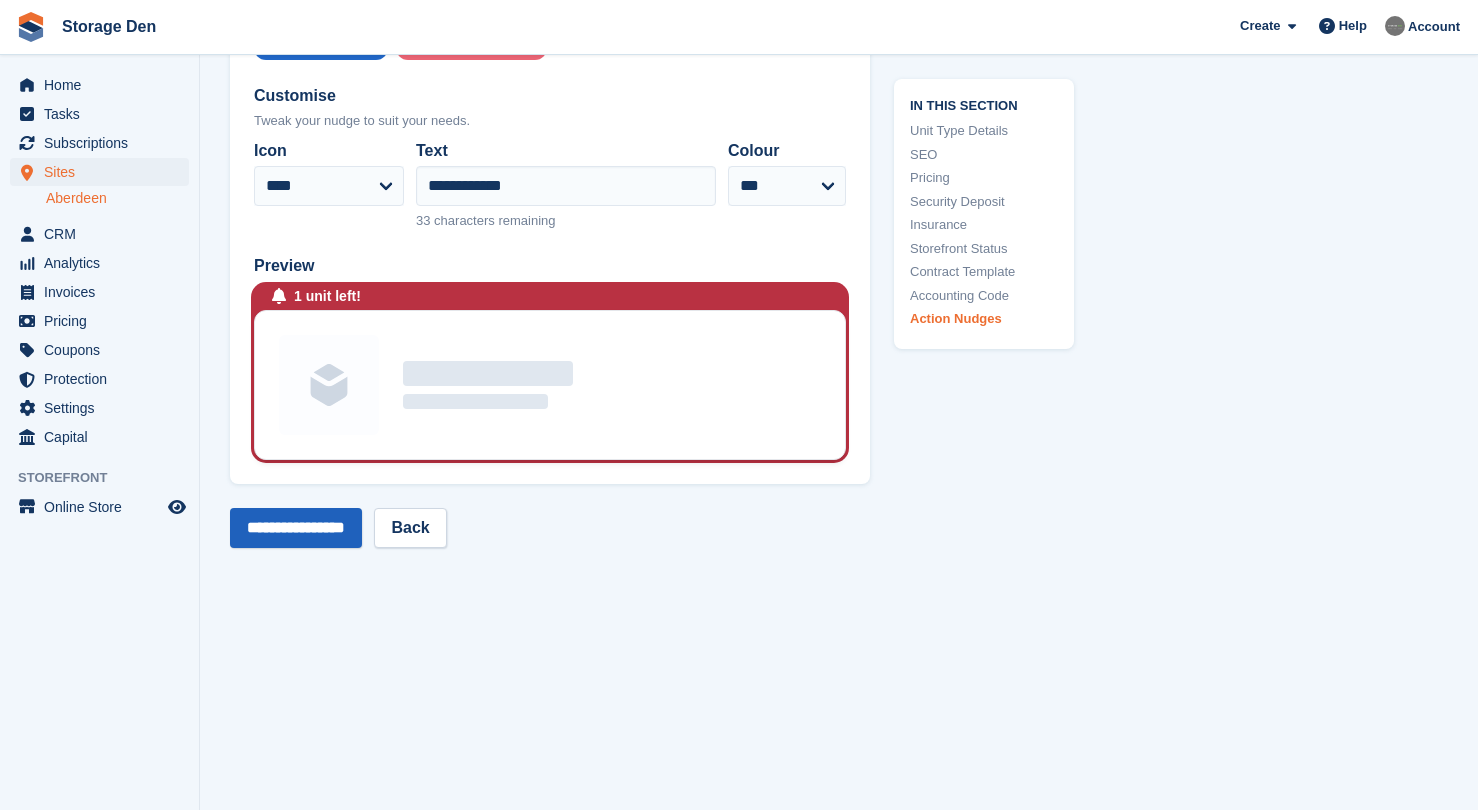 click on "**********" at bounding box center [296, 528] 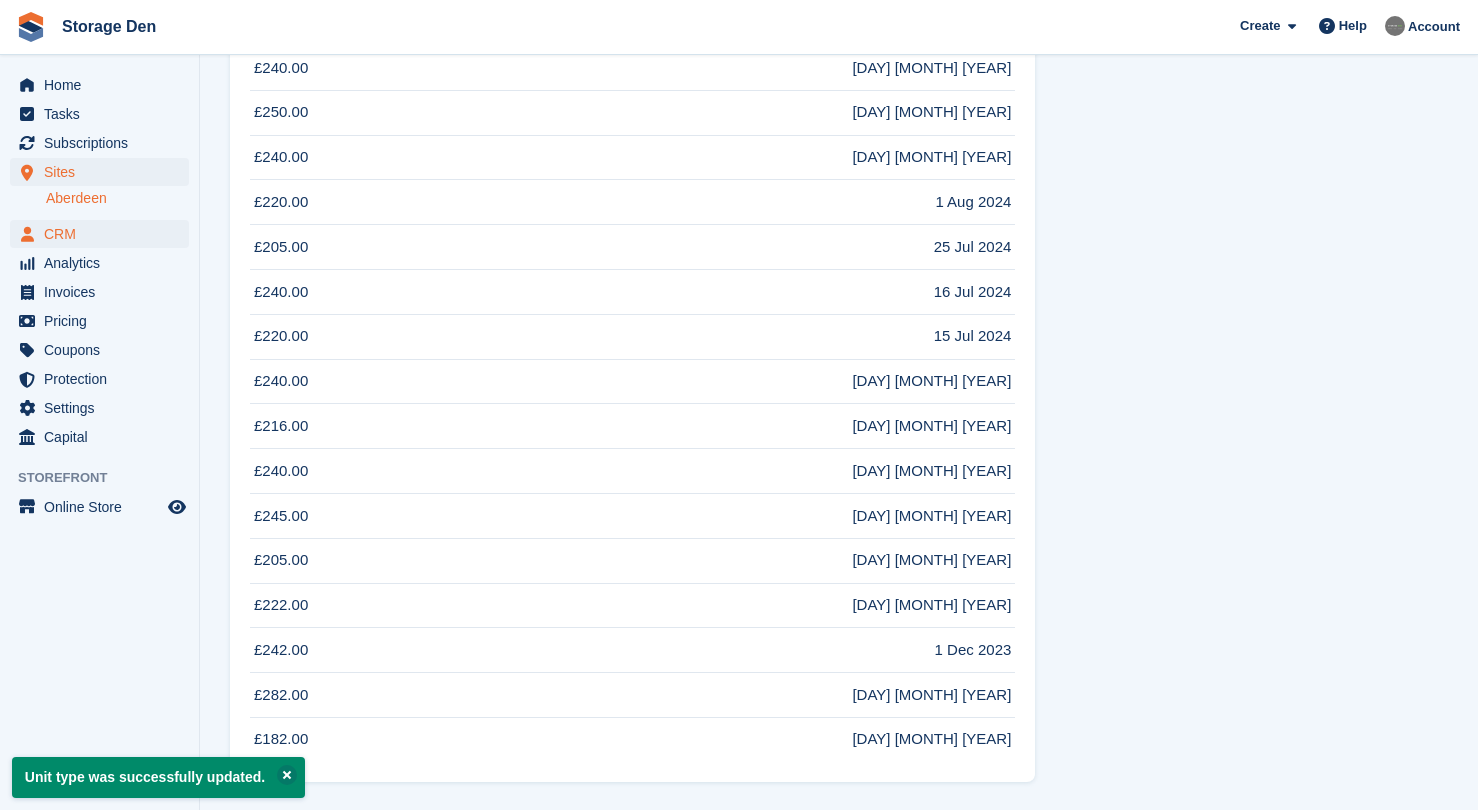 scroll, scrollTop: 0, scrollLeft: 0, axis: both 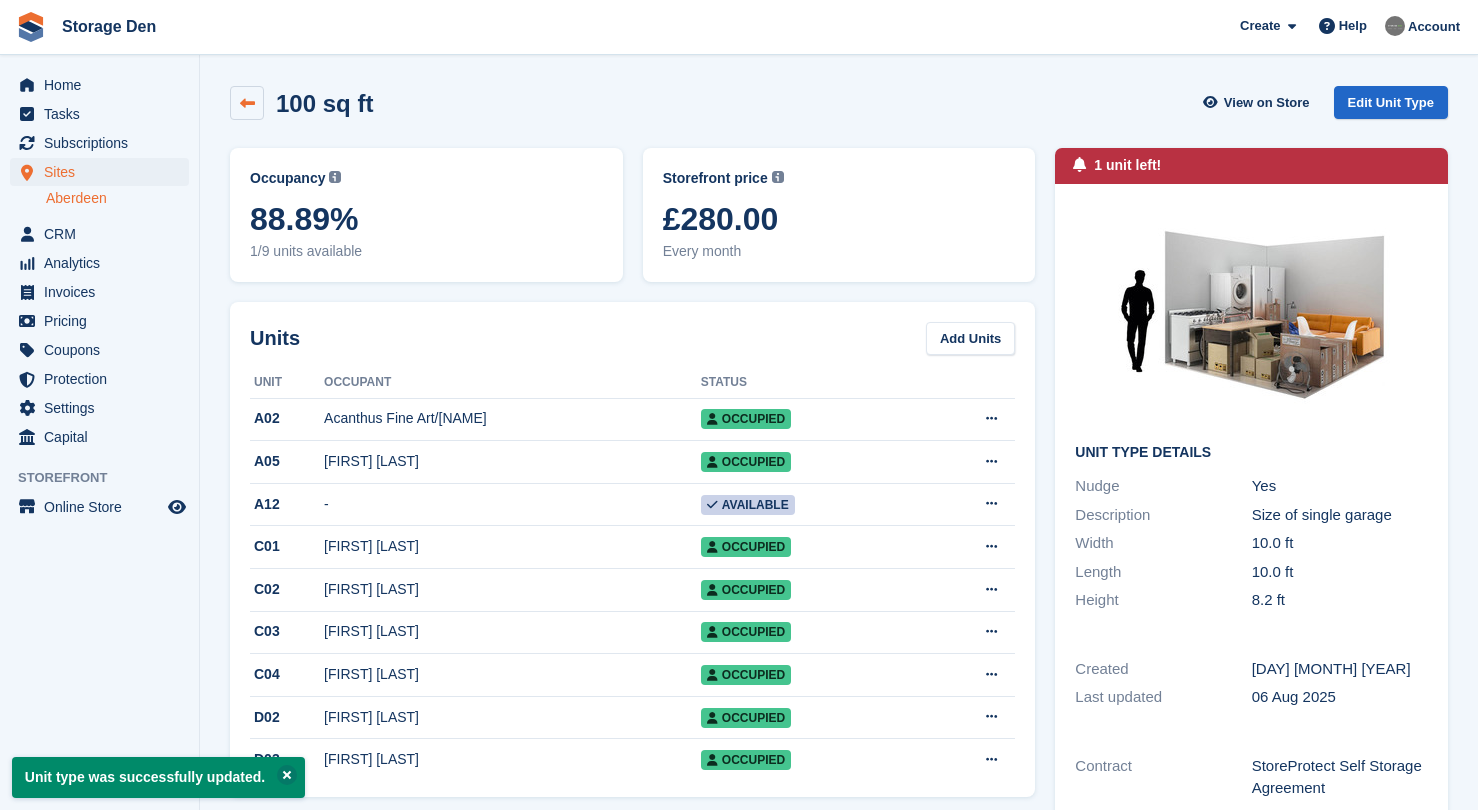 click at bounding box center (247, 103) 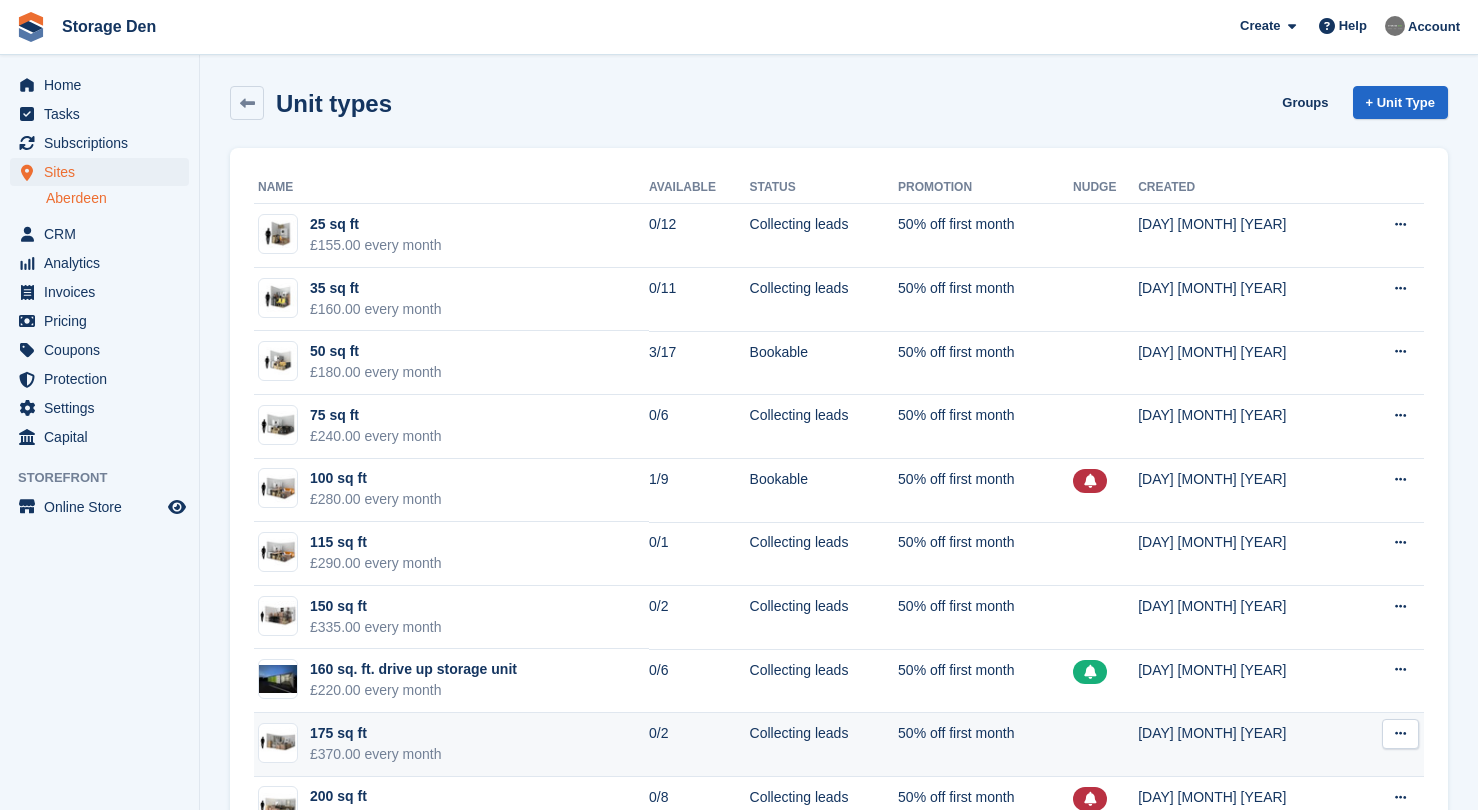 scroll, scrollTop: 75, scrollLeft: 0, axis: vertical 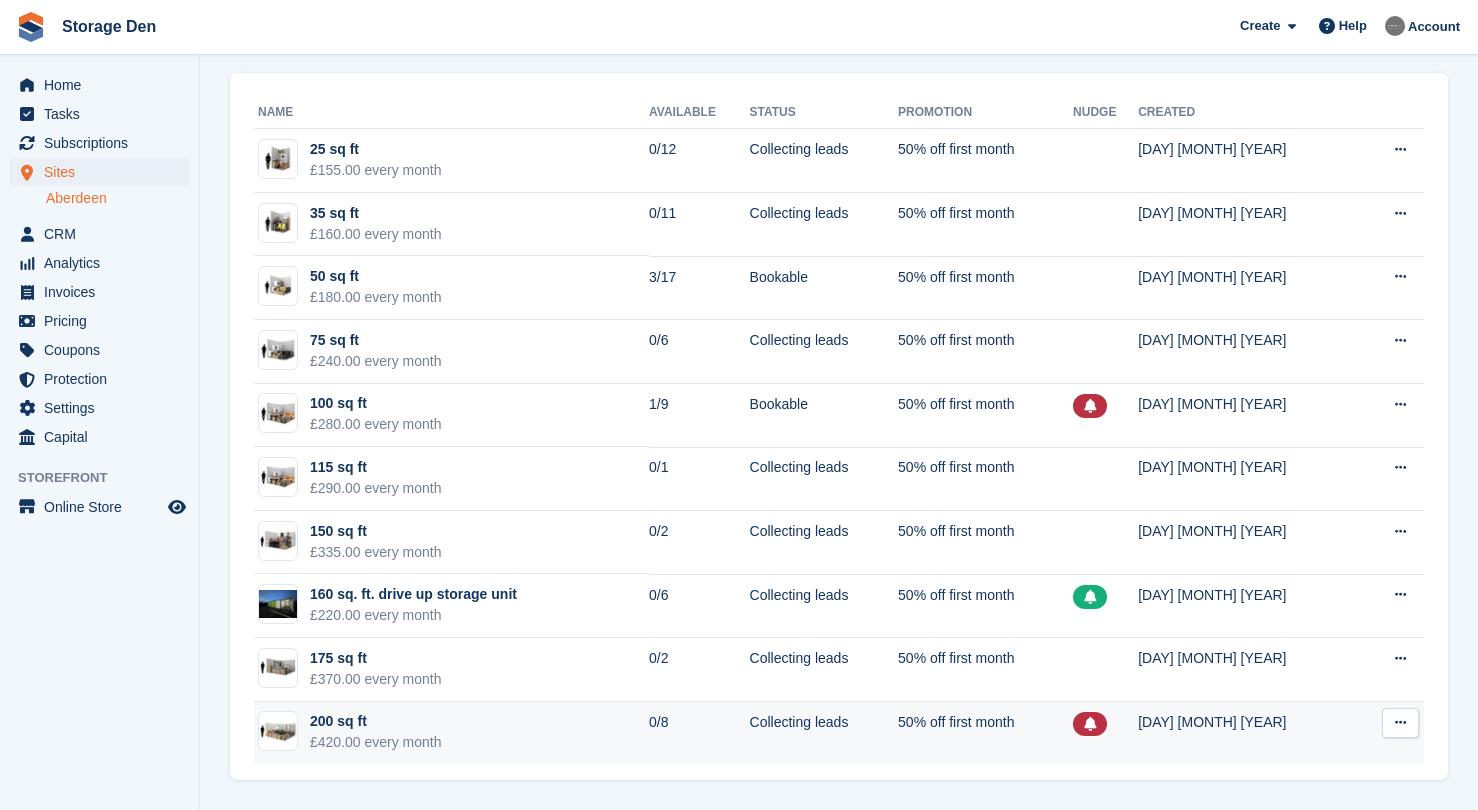 click at bounding box center [1400, 723] 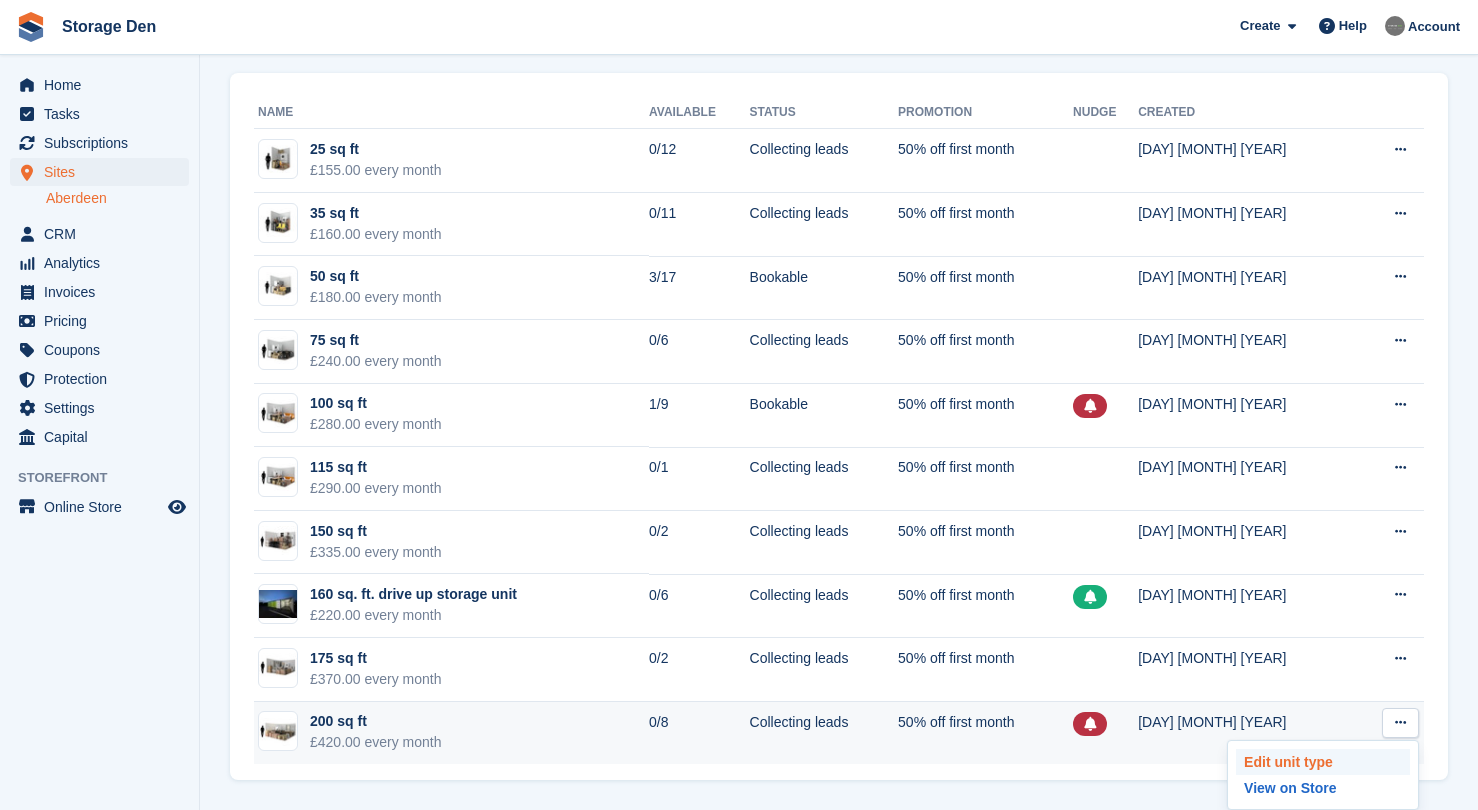 click on "Edit unit type" at bounding box center (1323, 762) 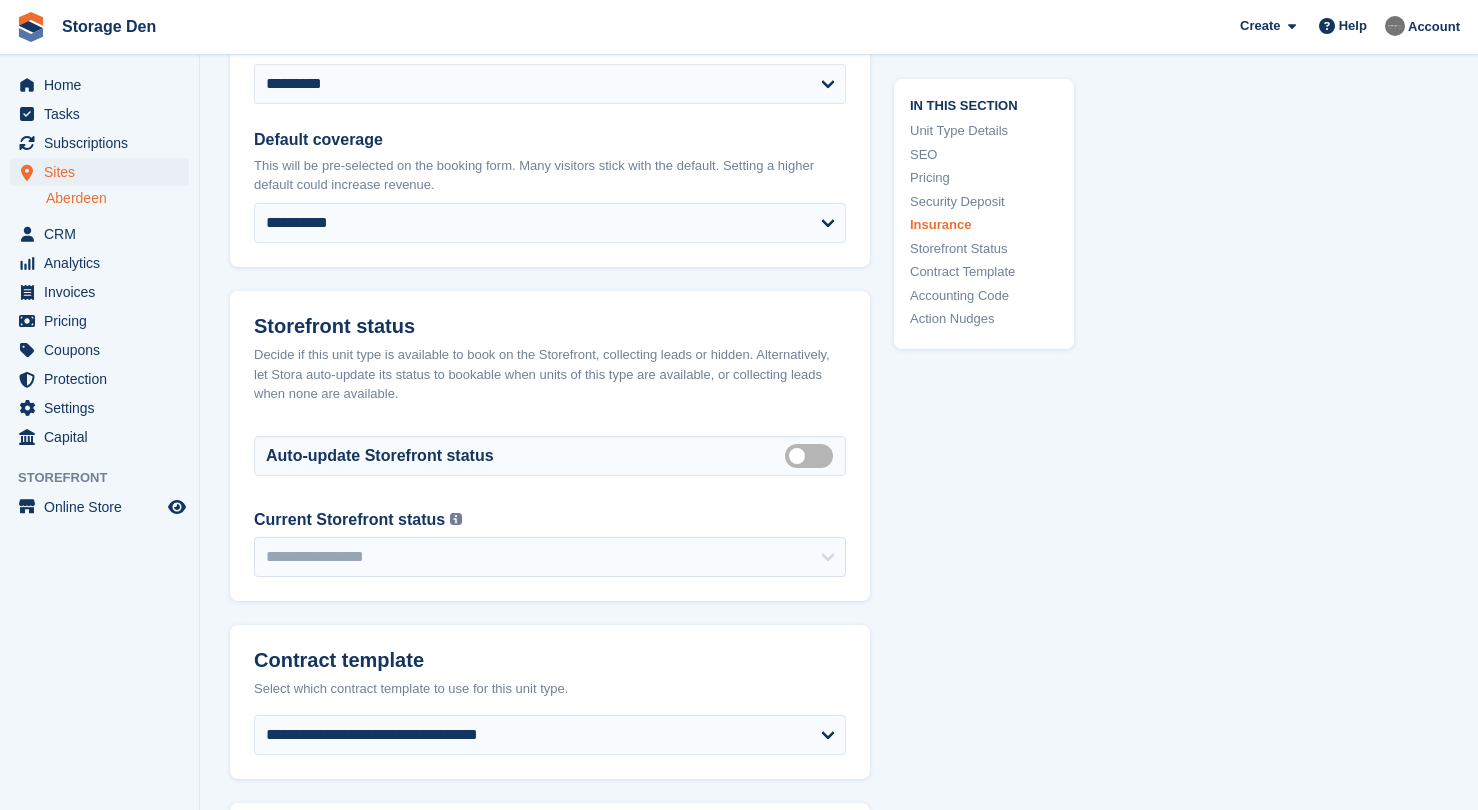 scroll, scrollTop: 3643, scrollLeft: 0, axis: vertical 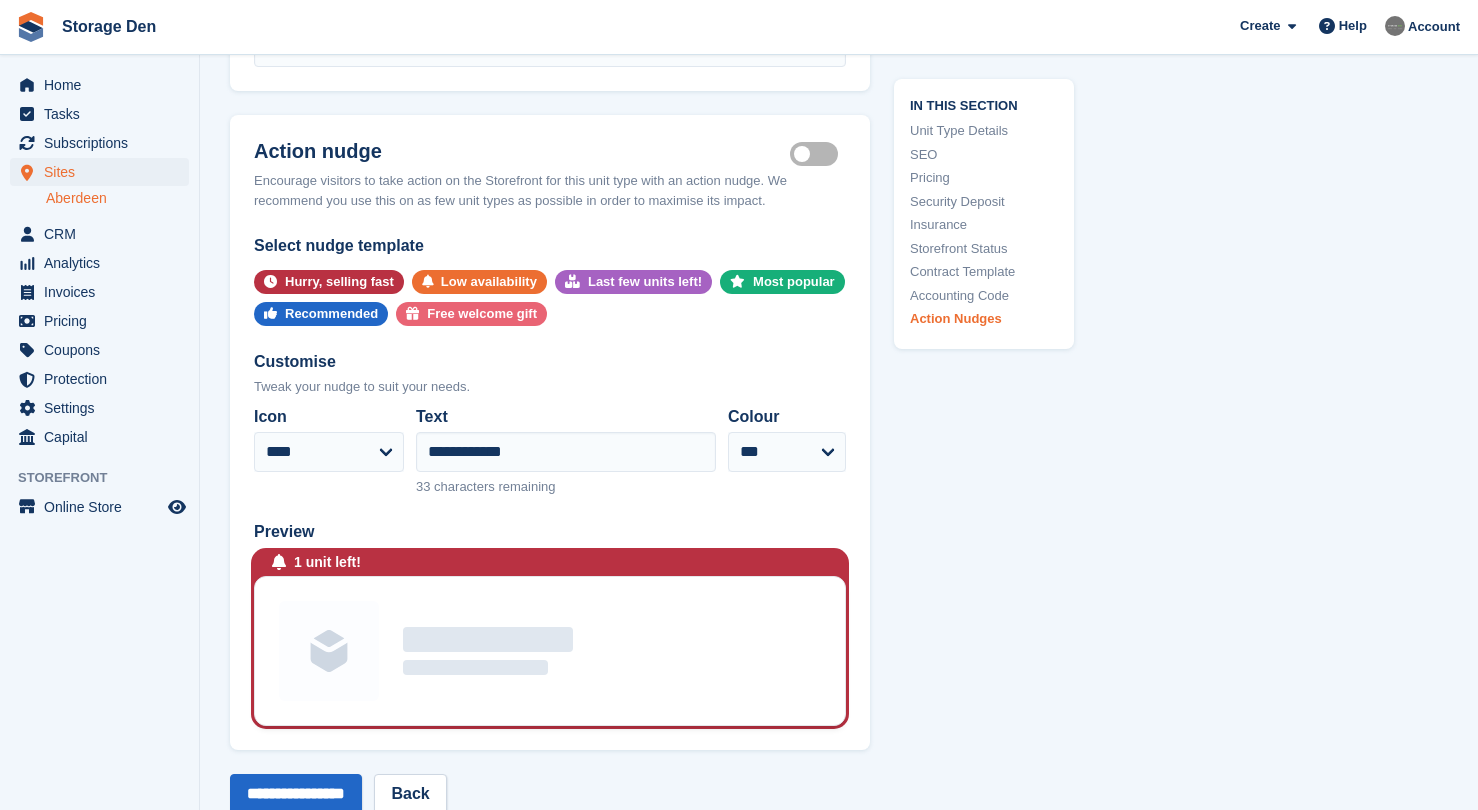 click on "Is active" at bounding box center (818, 154) 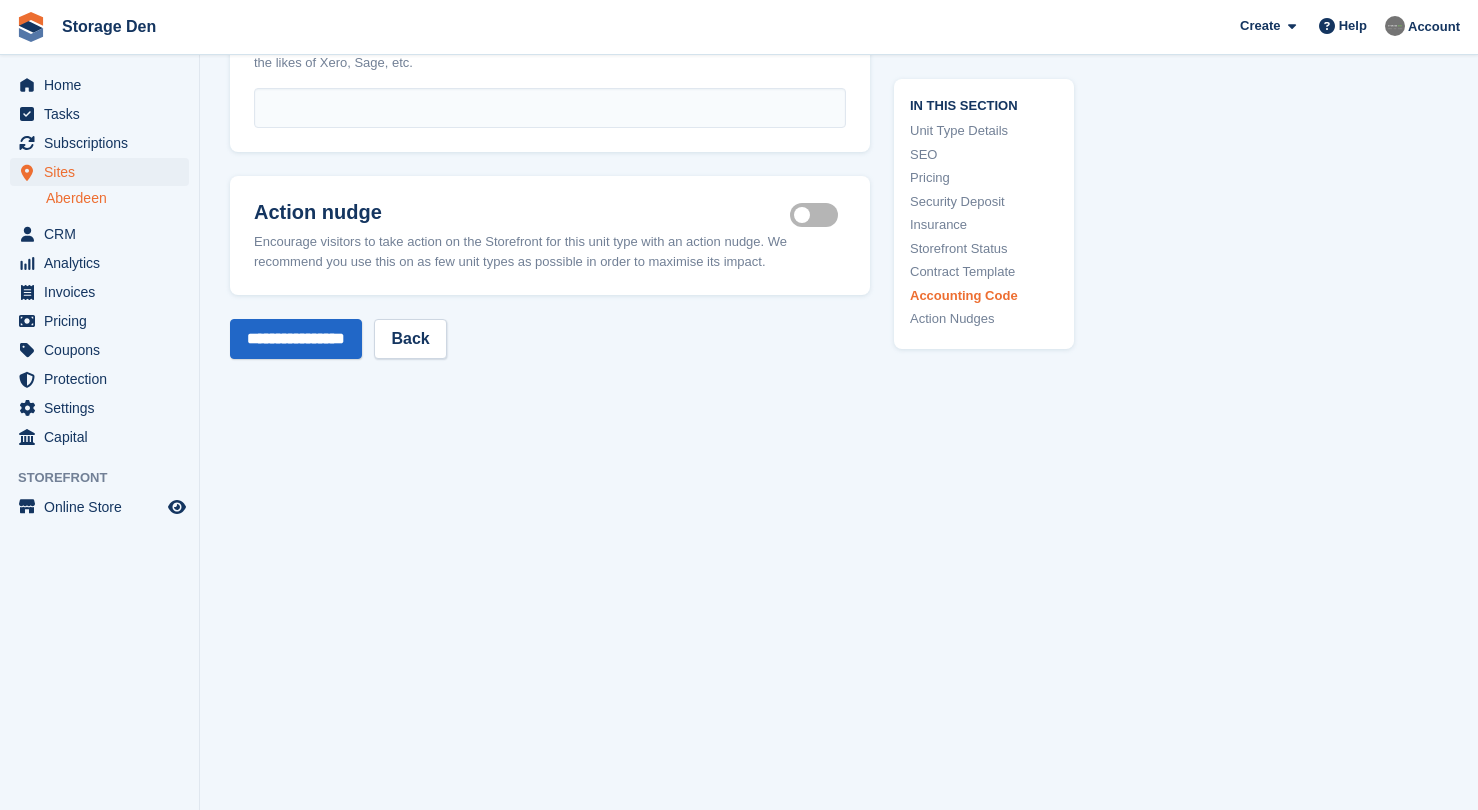 scroll, scrollTop: 3562, scrollLeft: 0, axis: vertical 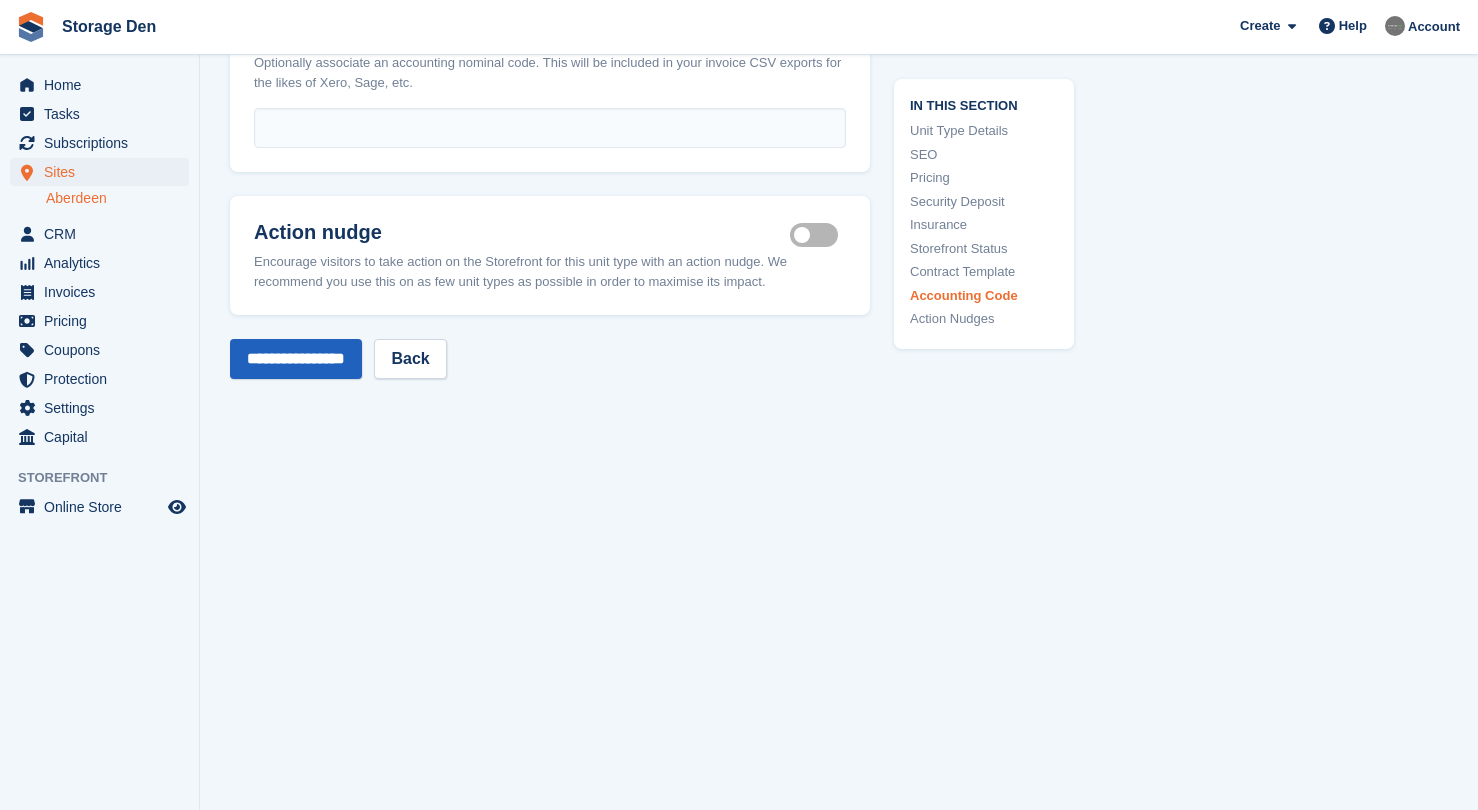 click on "**********" at bounding box center (296, 359) 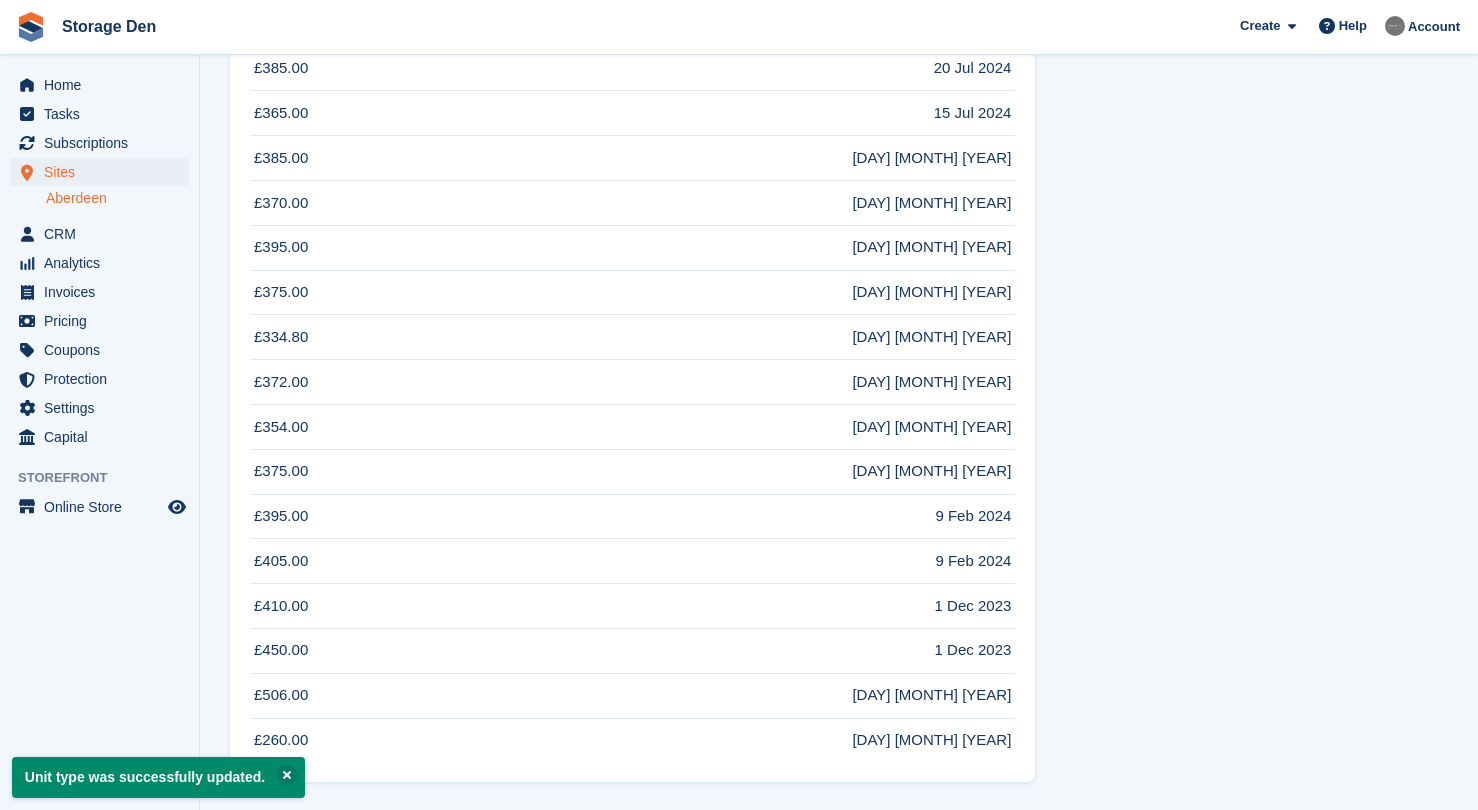 scroll, scrollTop: 0, scrollLeft: 0, axis: both 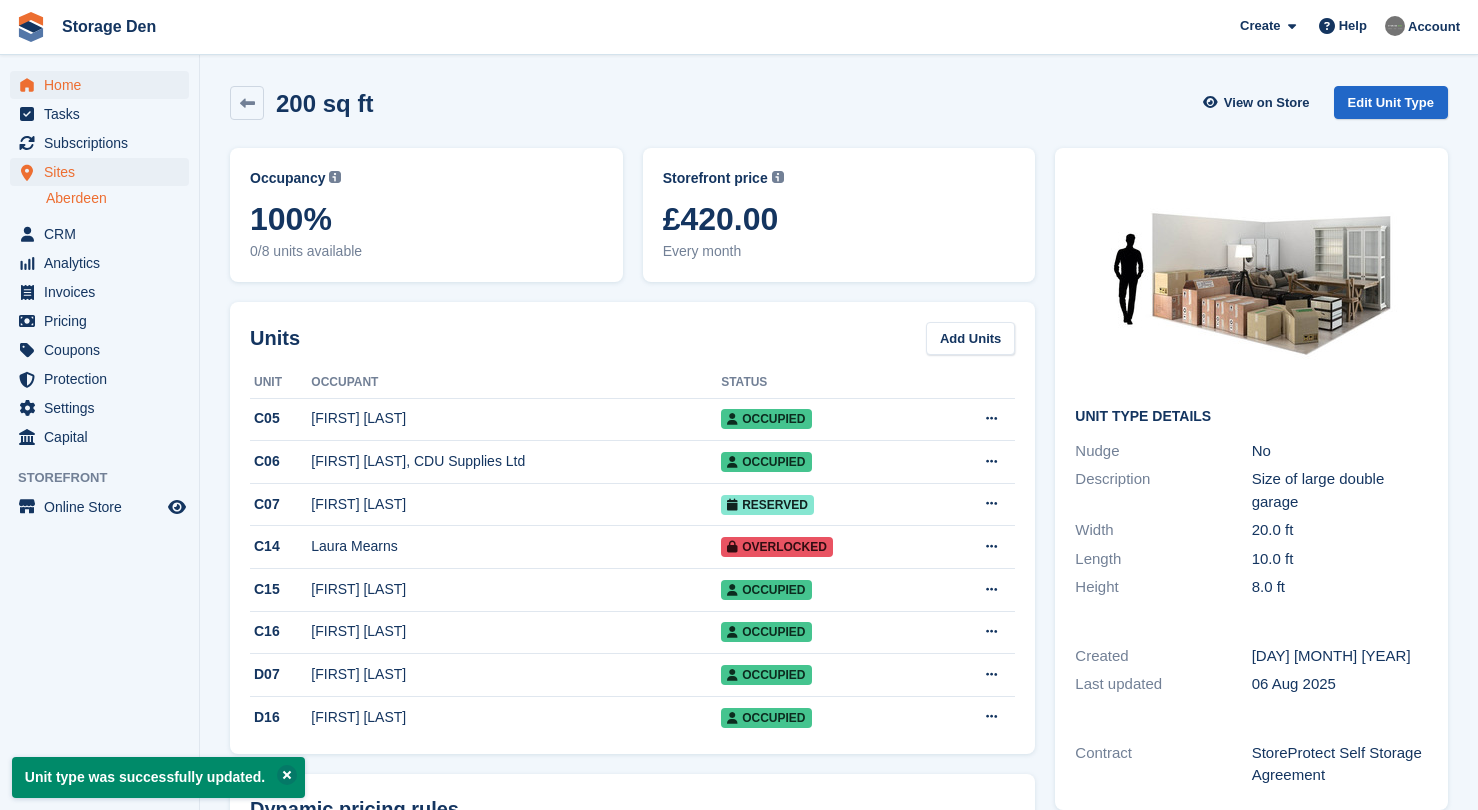 click on "Home" at bounding box center (104, 85) 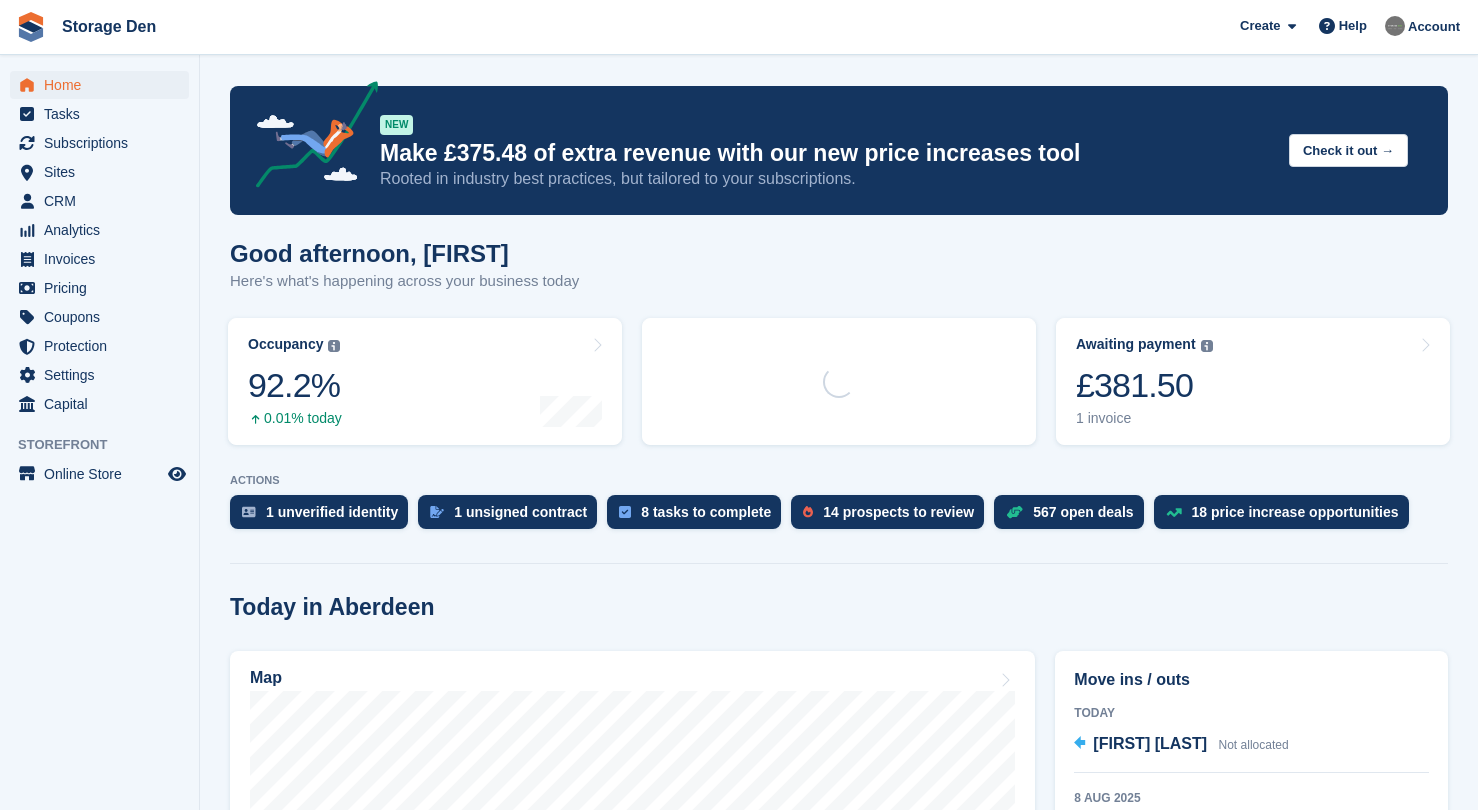 scroll, scrollTop: 0, scrollLeft: 0, axis: both 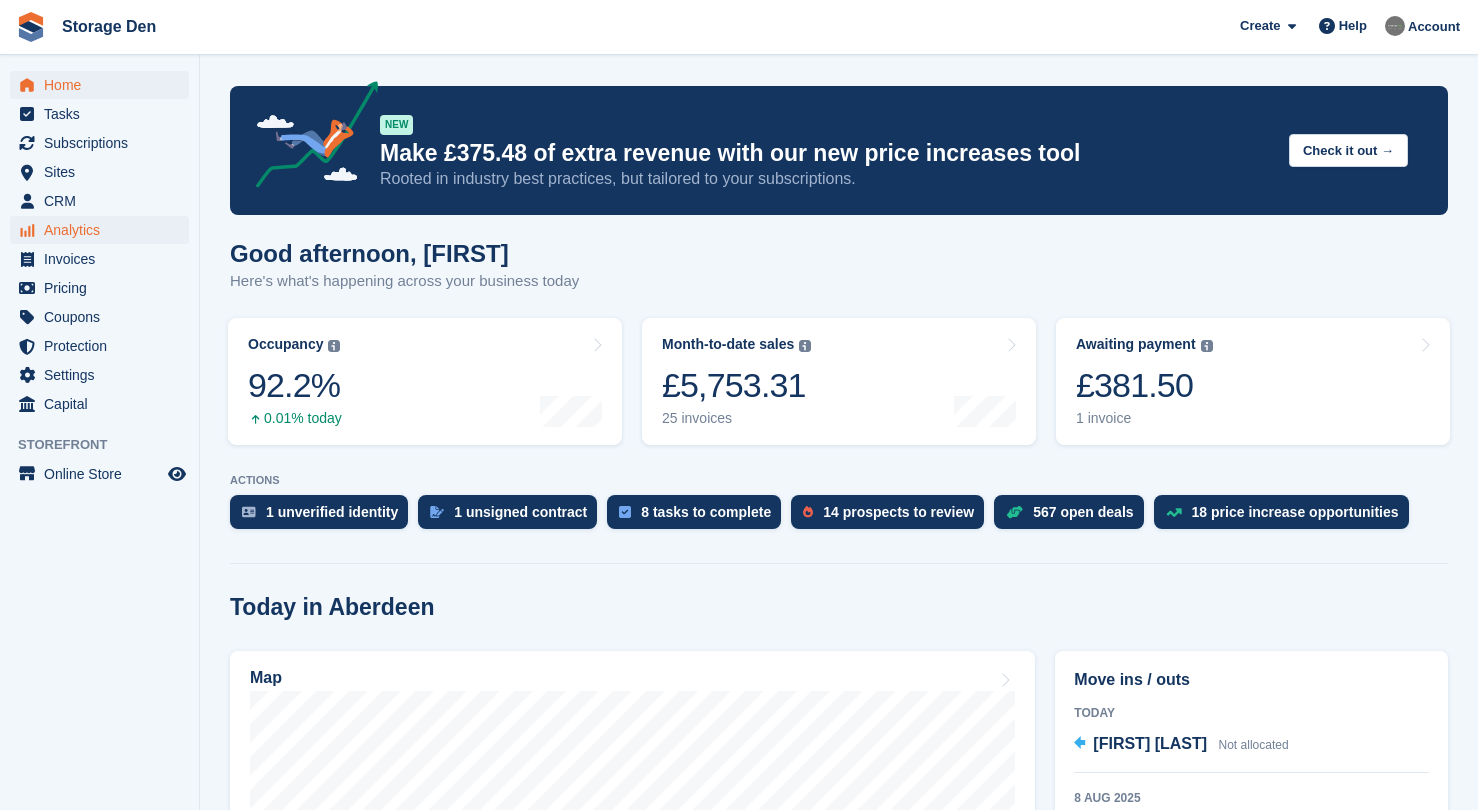 click on "Analytics" at bounding box center [104, 230] 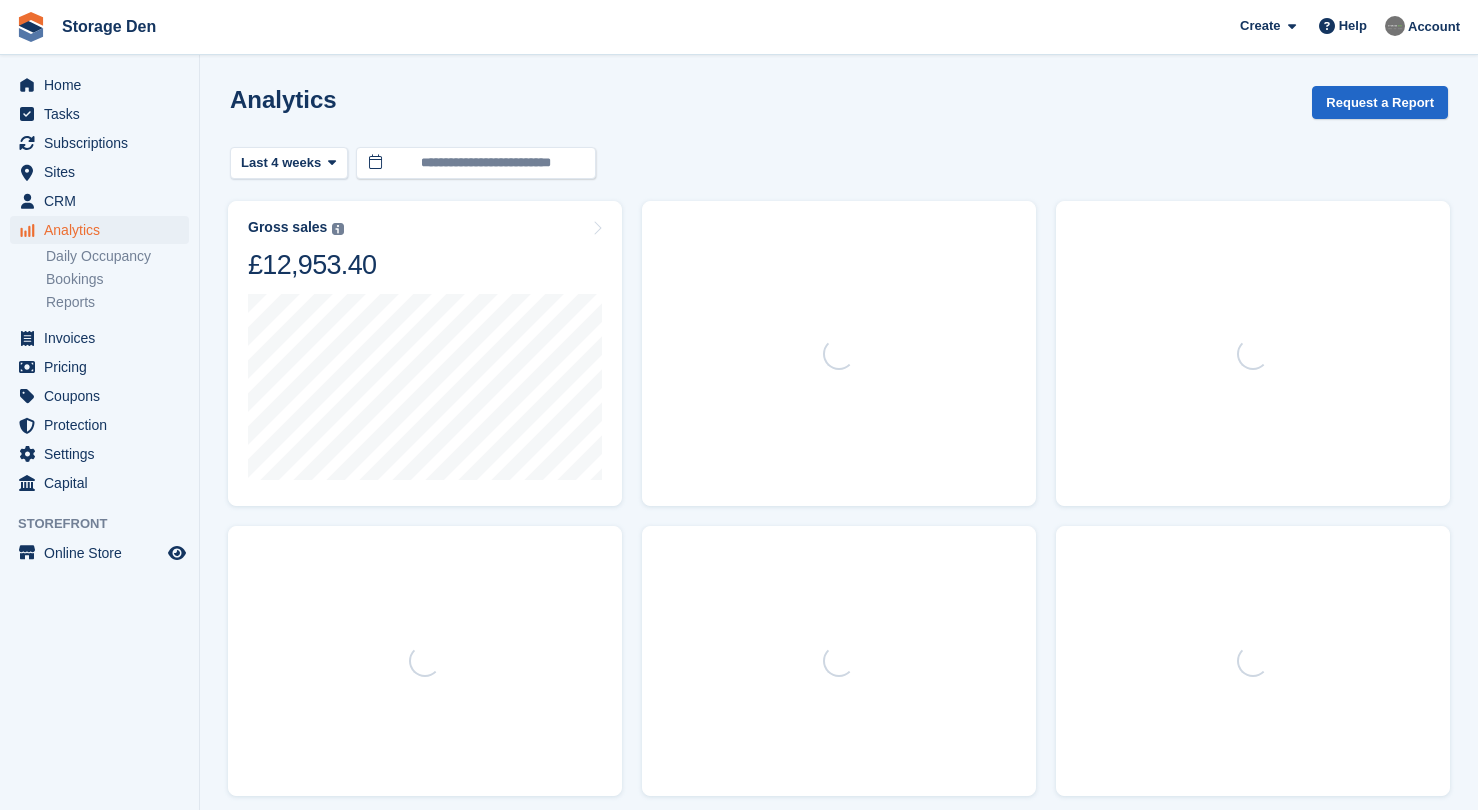 scroll, scrollTop: 0, scrollLeft: 0, axis: both 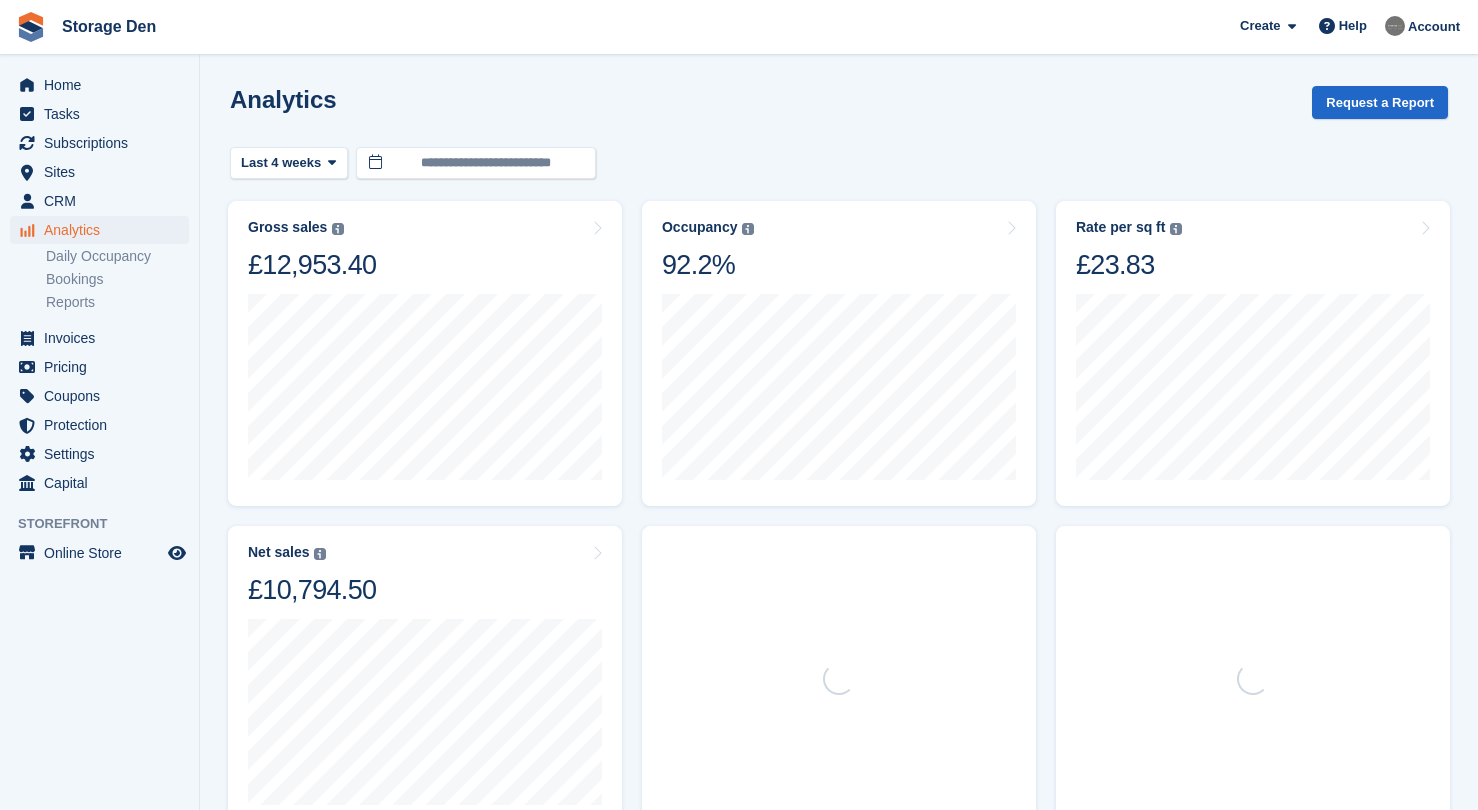 click on "CRM" at bounding box center [104, 201] 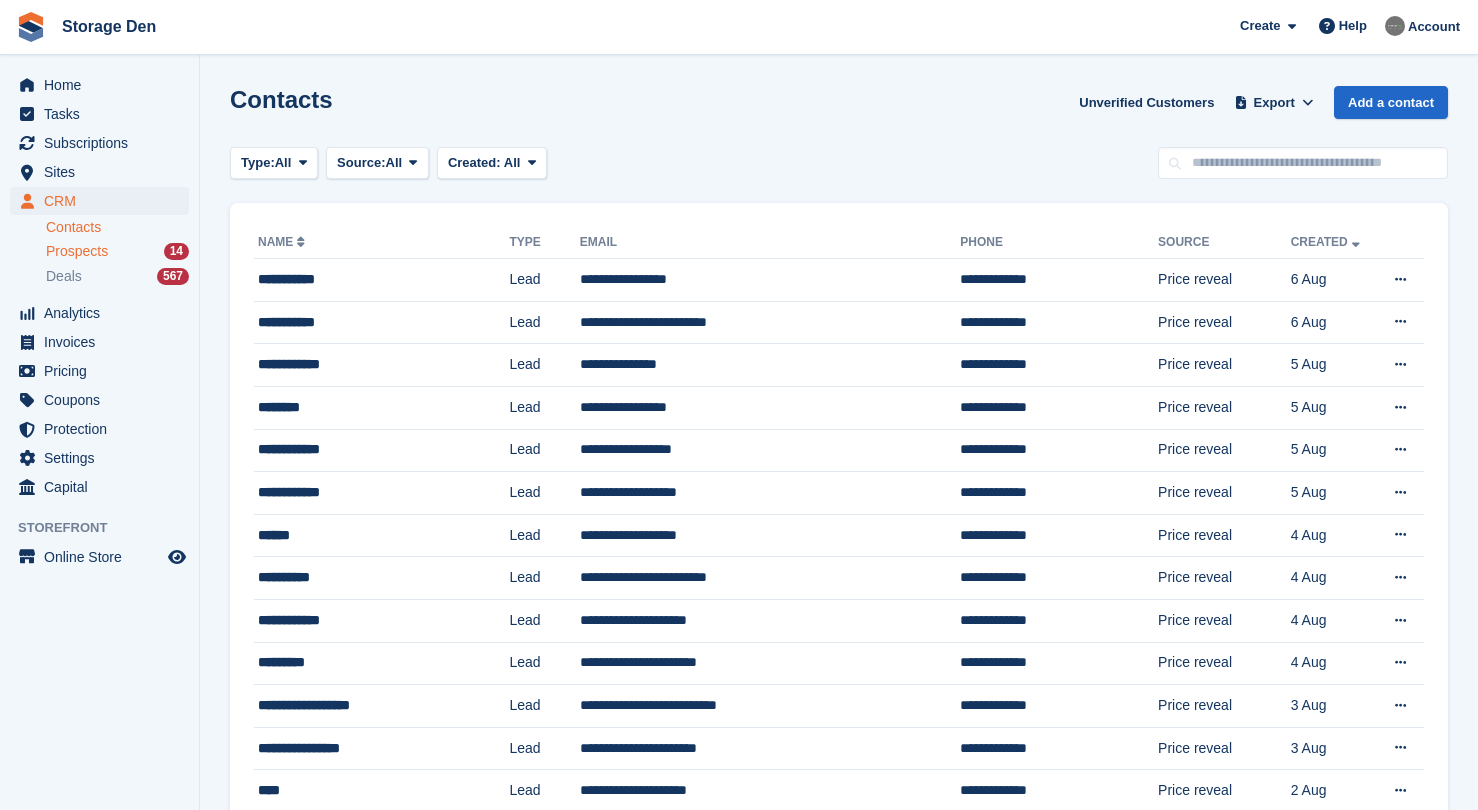 click on "Prospects
14" at bounding box center (117, 251) 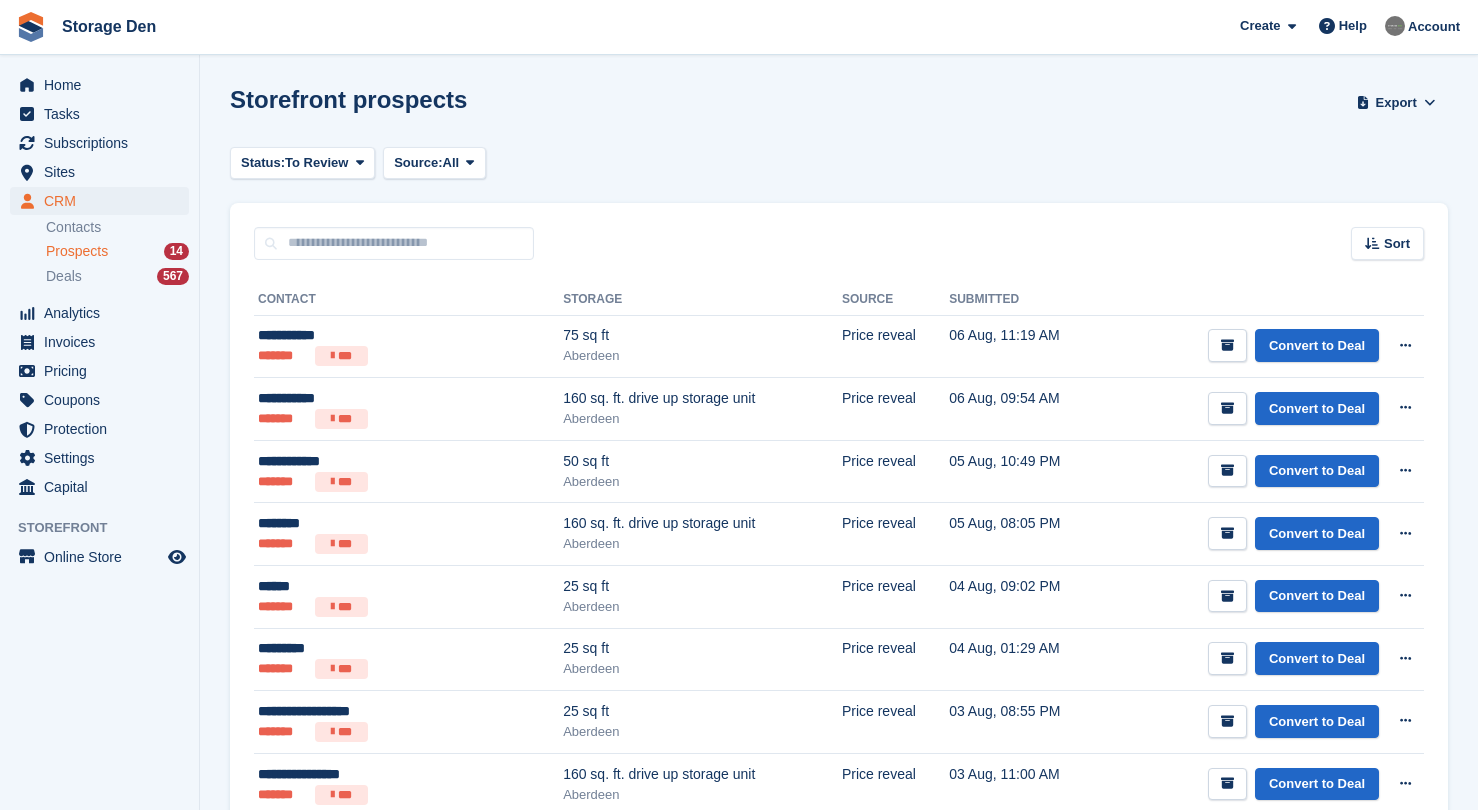 click on "Contacts
Prospects
14
Deals
567" at bounding box center (122, 252) 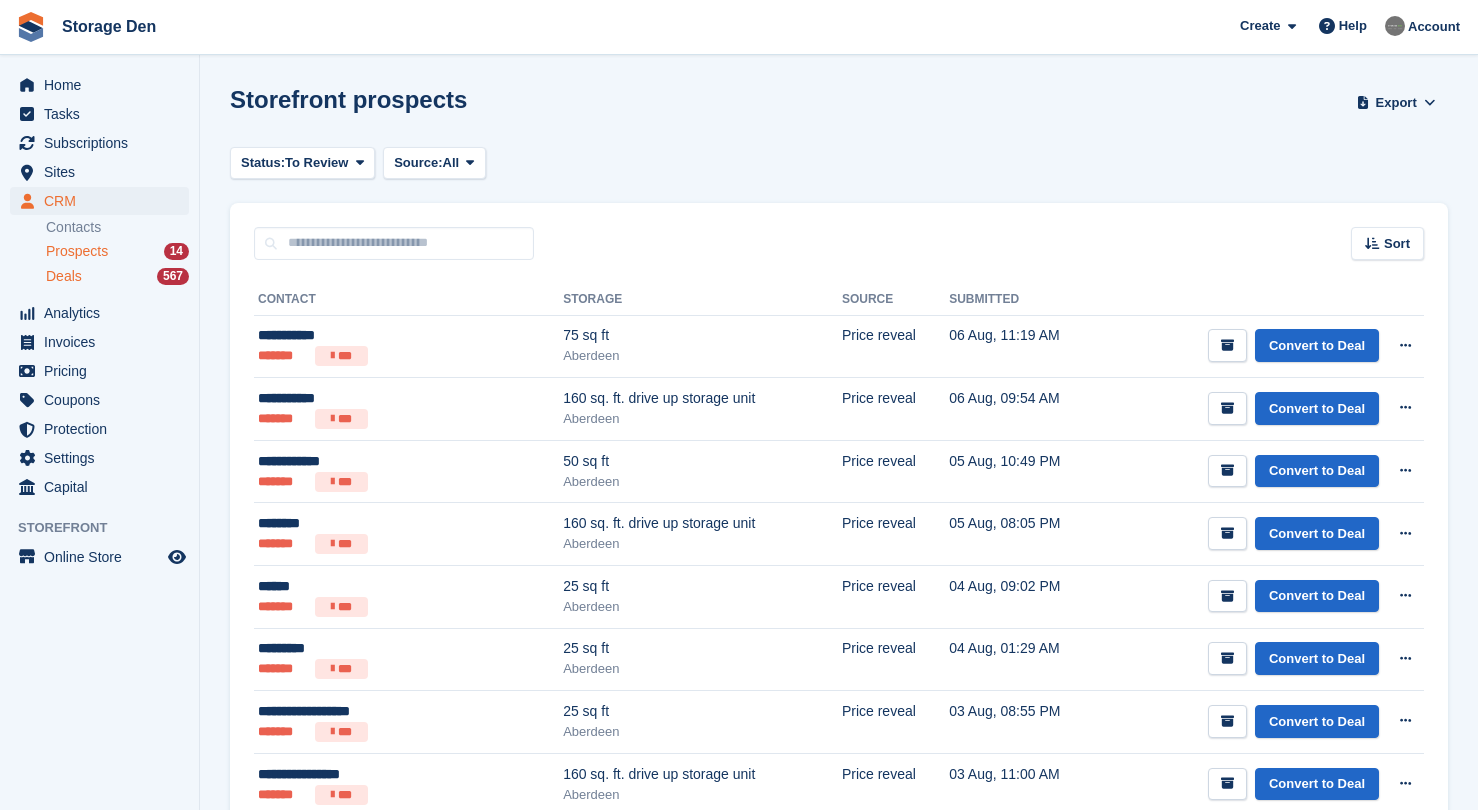 click on "Deals
567" at bounding box center (117, 276) 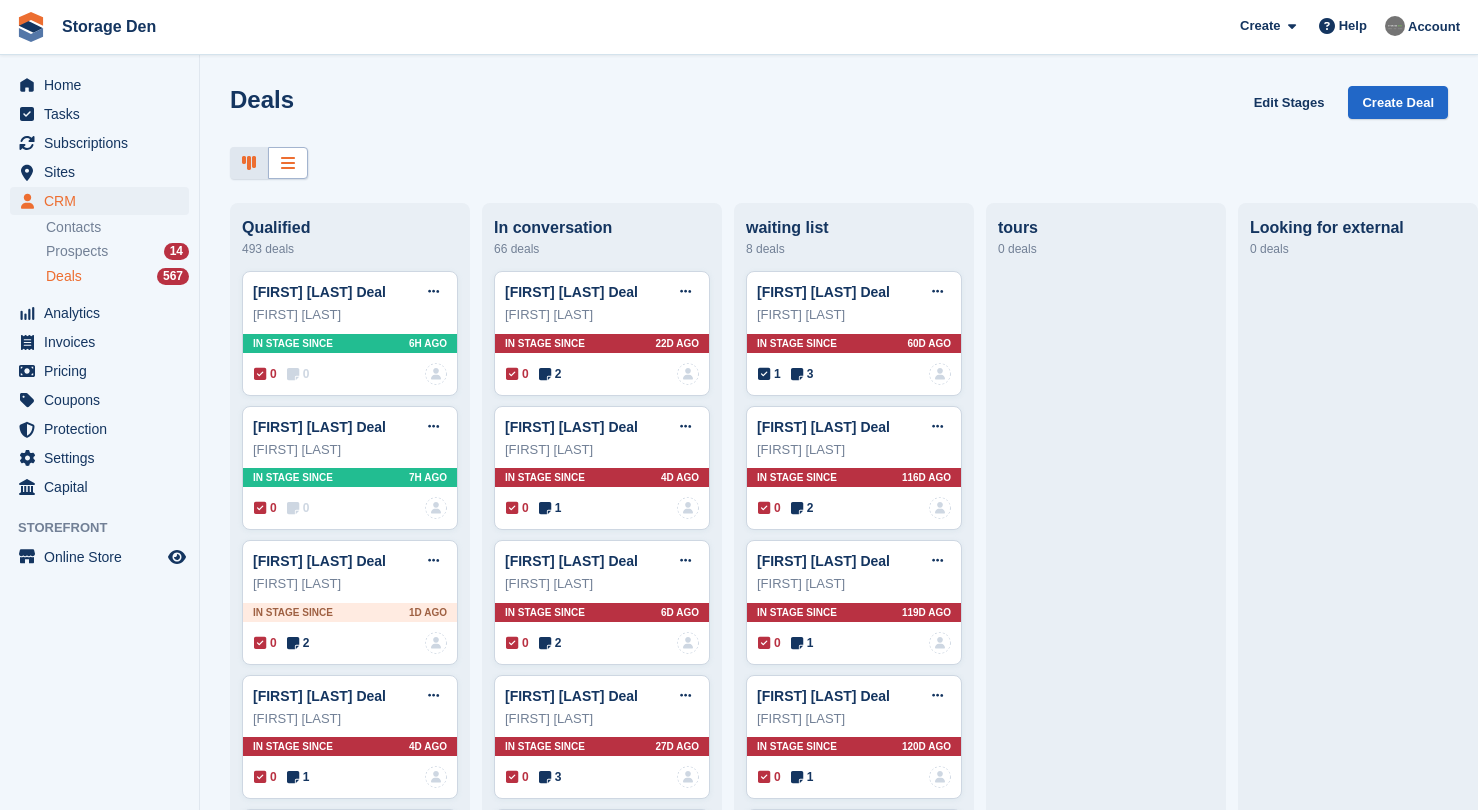 click at bounding box center [288, 163] 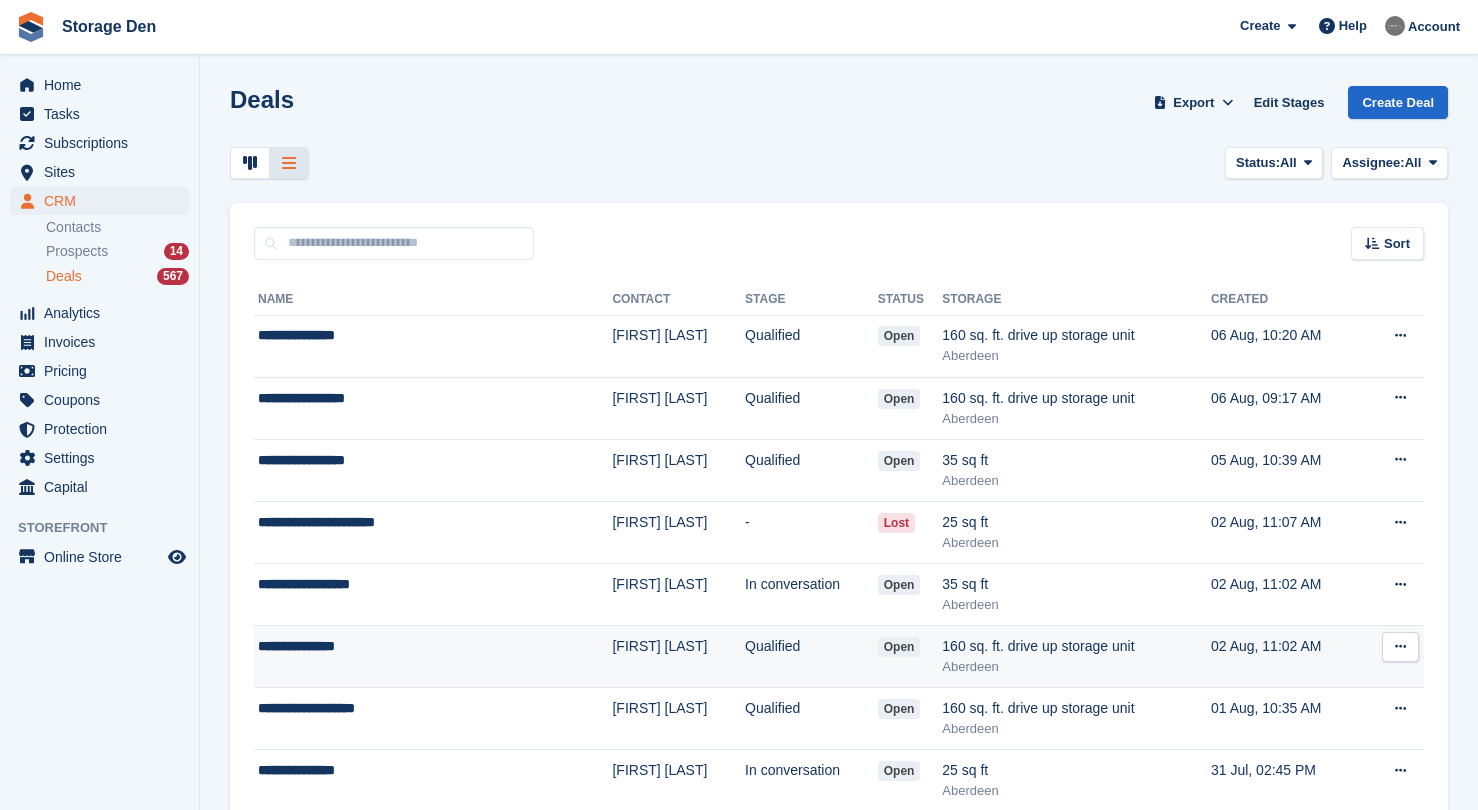 scroll, scrollTop: 485, scrollLeft: 0, axis: vertical 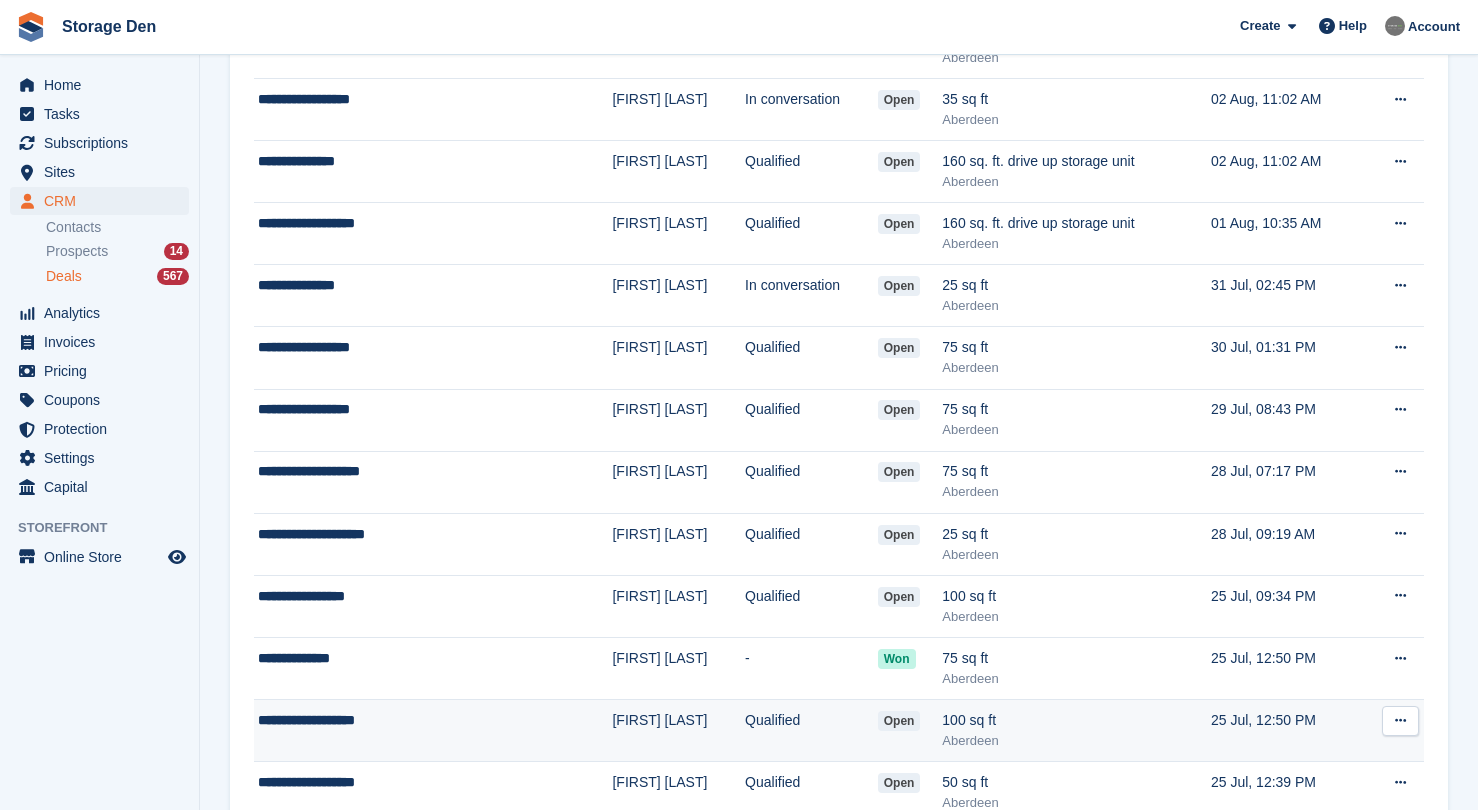 click on "**********" at bounding box center (433, 731) 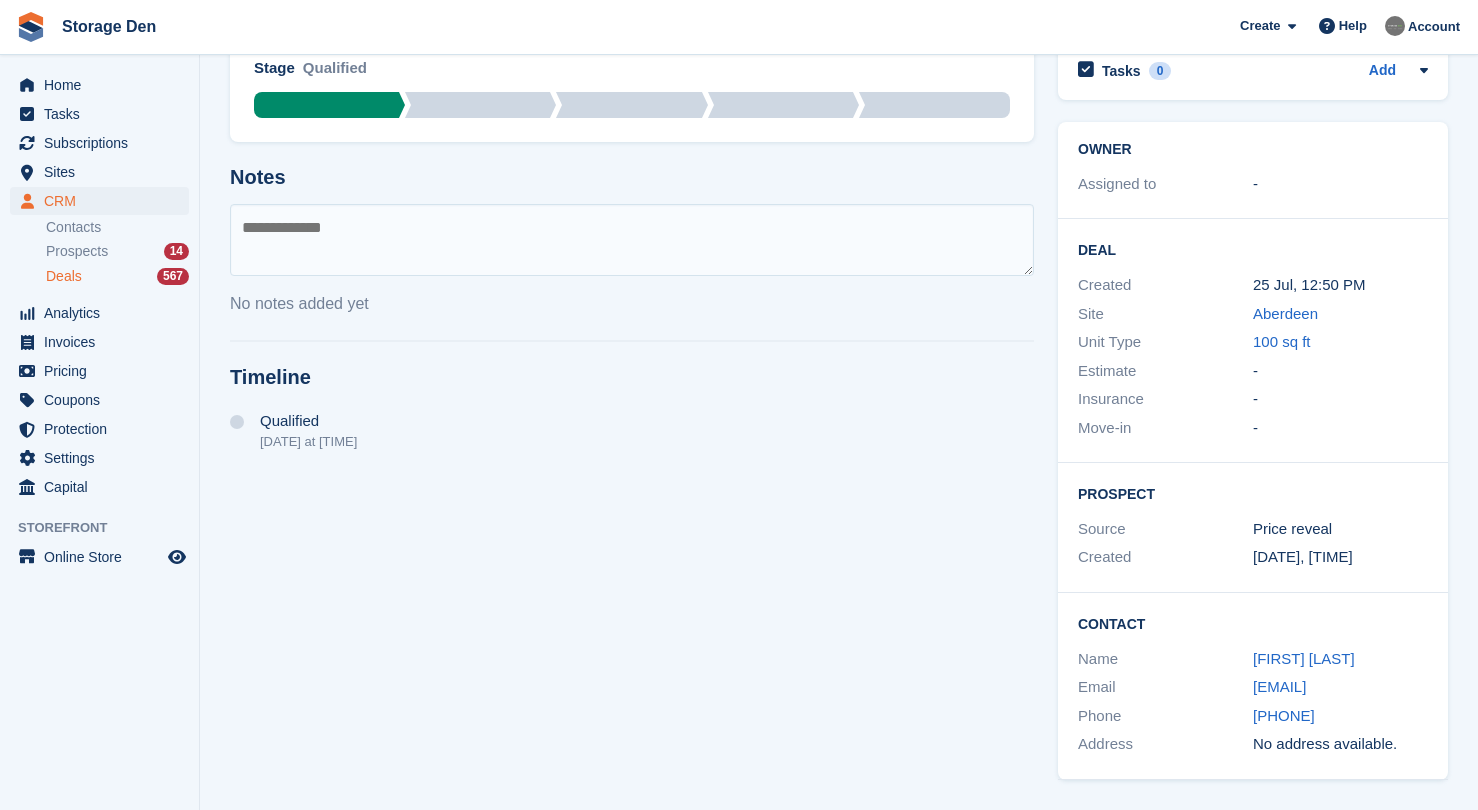 scroll, scrollTop: 0, scrollLeft: 0, axis: both 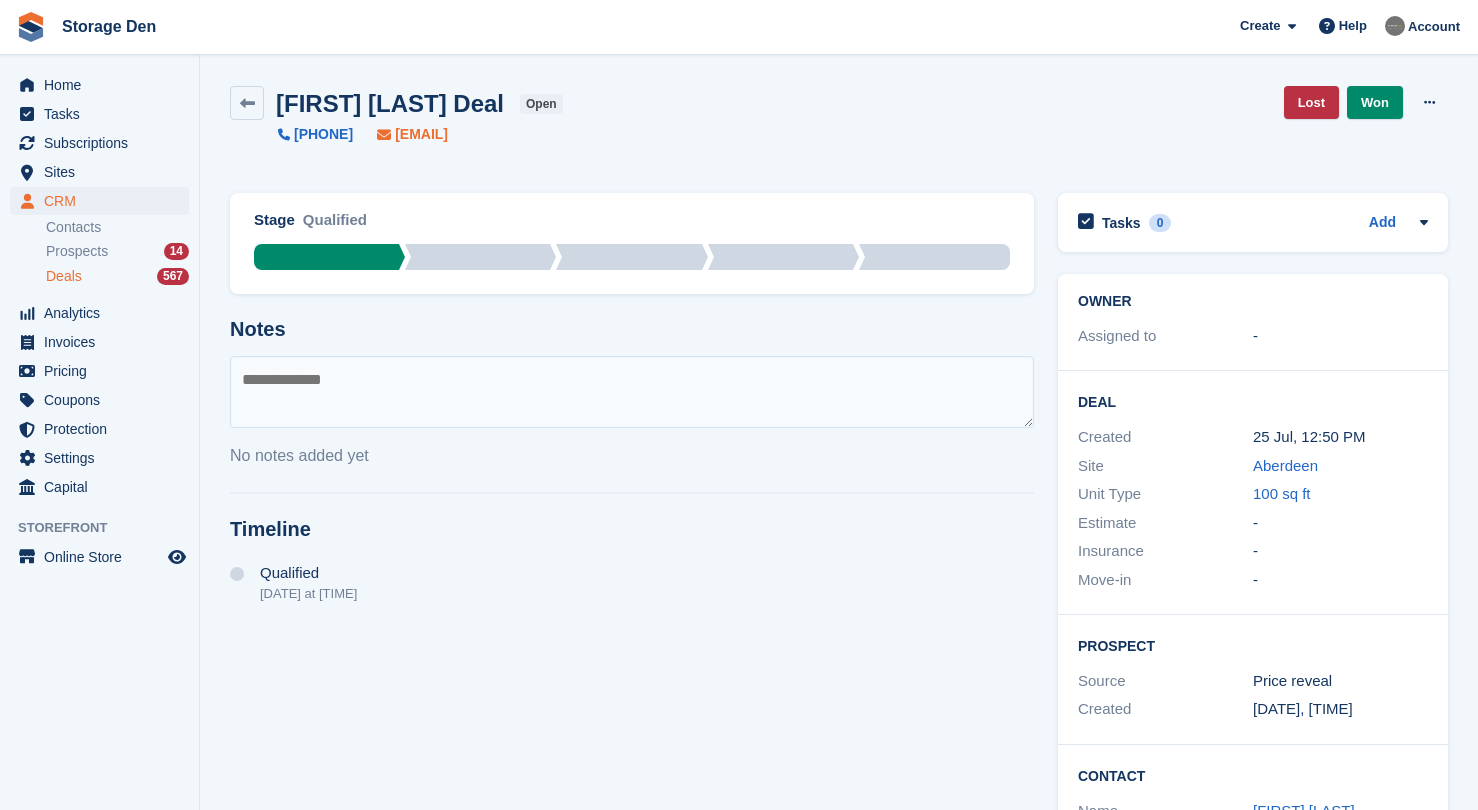 drag, startPoint x: 647, startPoint y: 138, endPoint x: 453, endPoint y: 137, distance: 194.00258 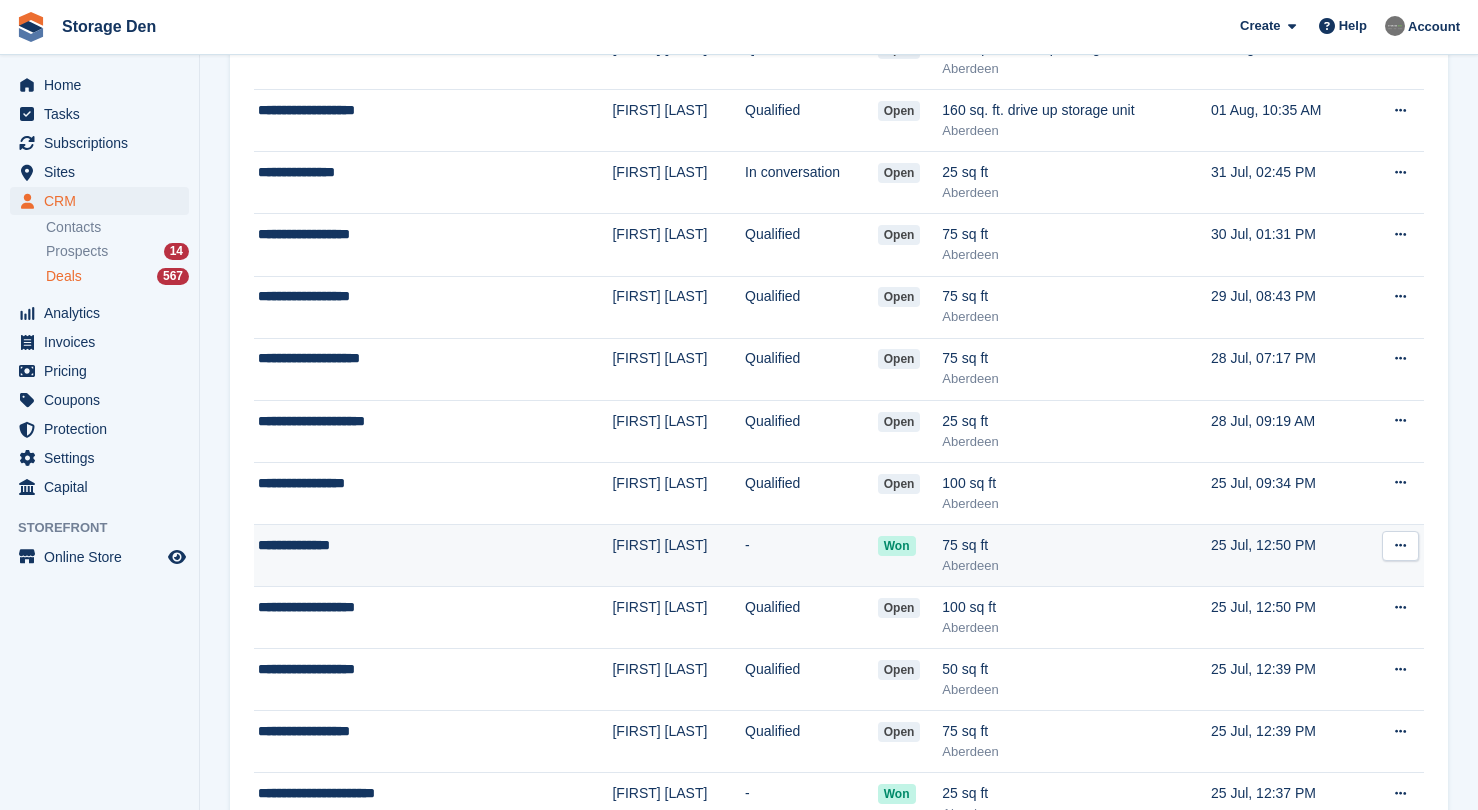 scroll, scrollTop: 109, scrollLeft: 0, axis: vertical 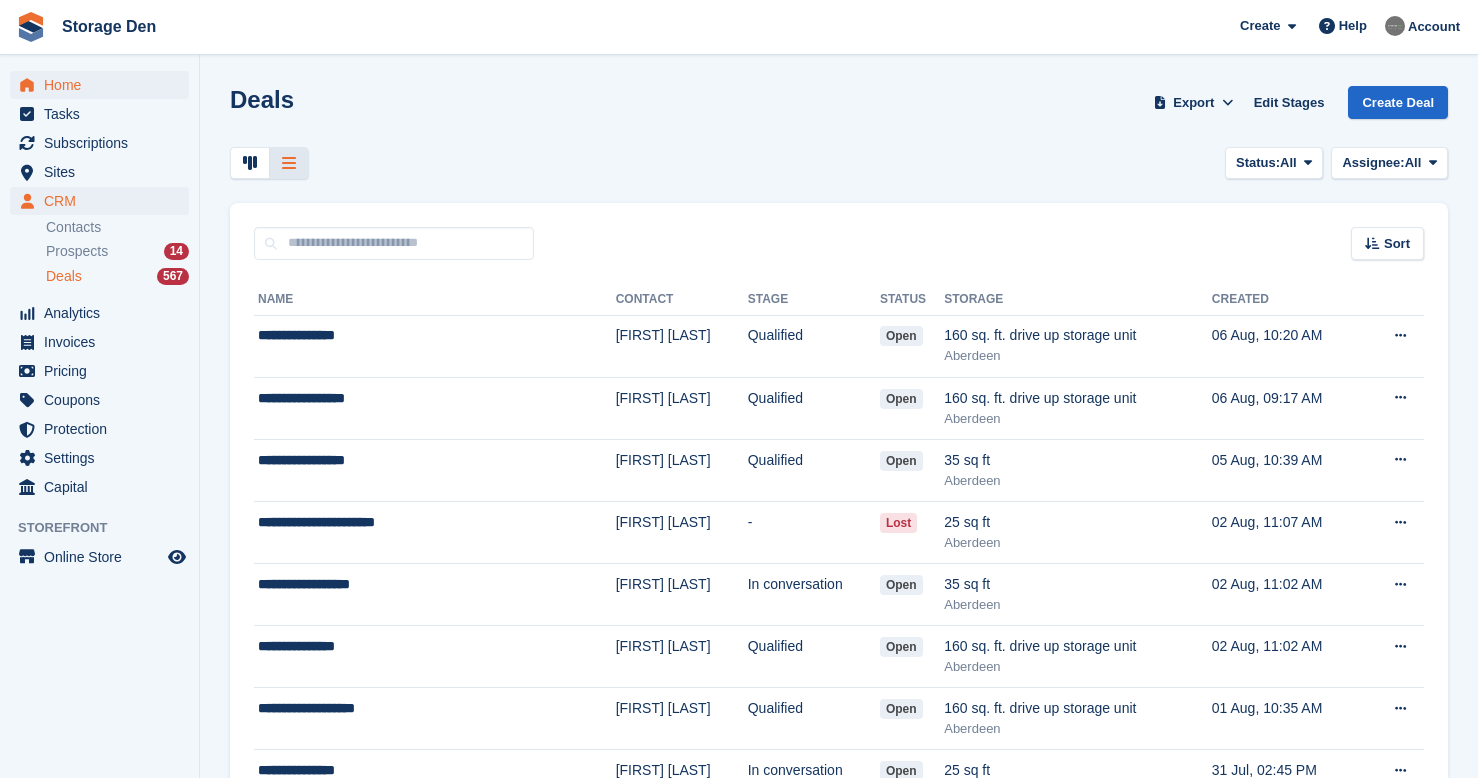 click on "Home" at bounding box center [104, 85] 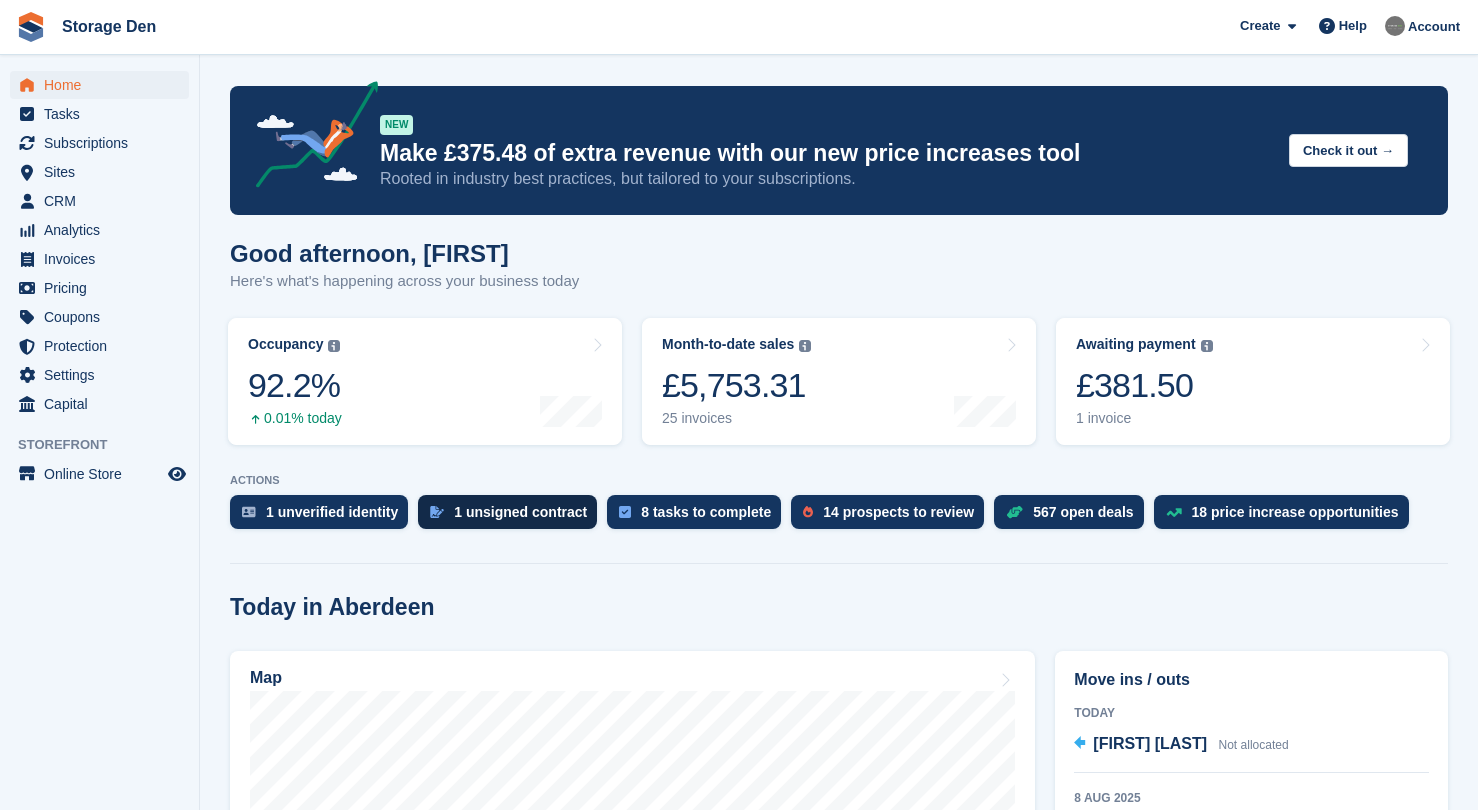 scroll, scrollTop: 0, scrollLeft: 0, axis: both 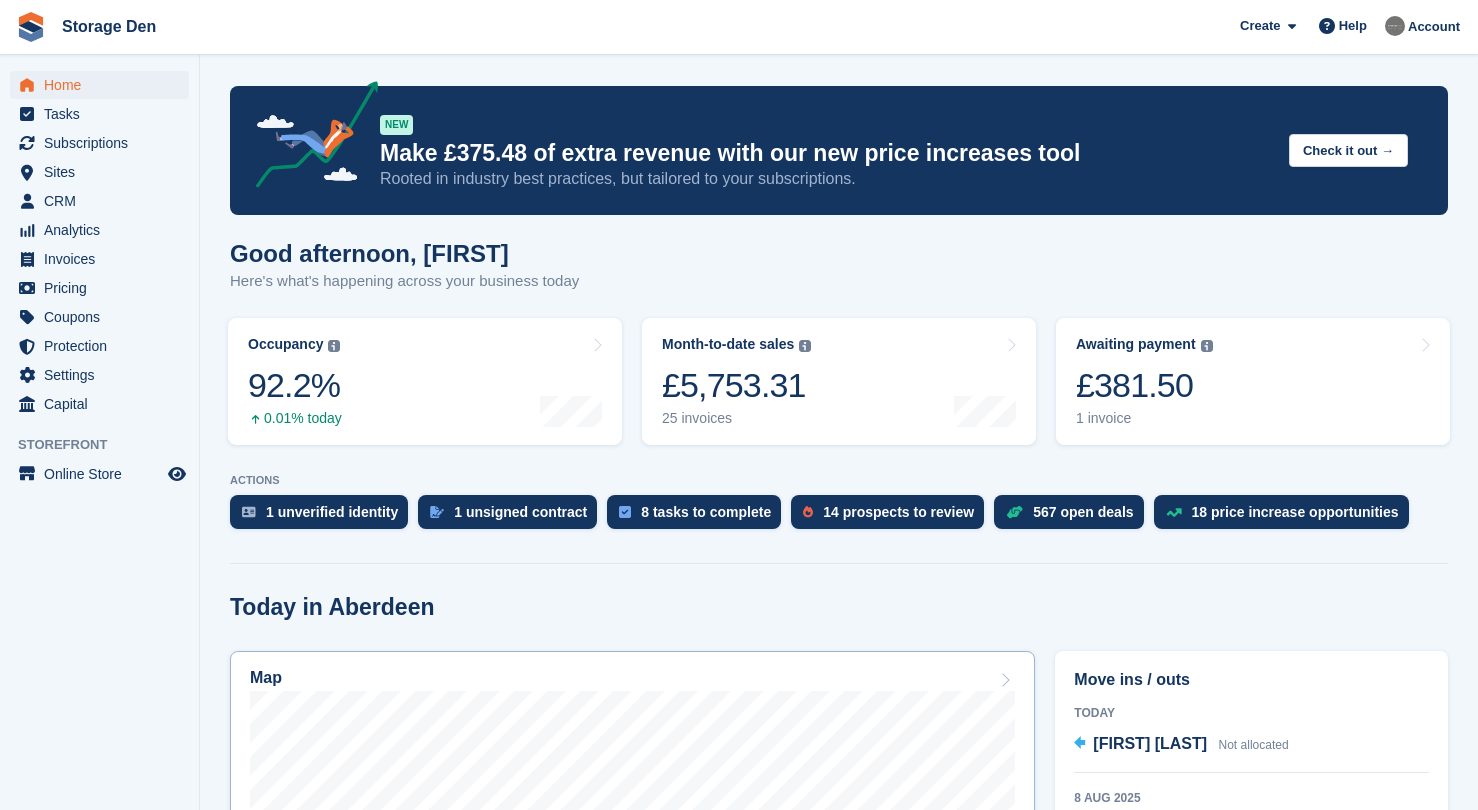 click on "Home" at bounding box center (104, 85) 